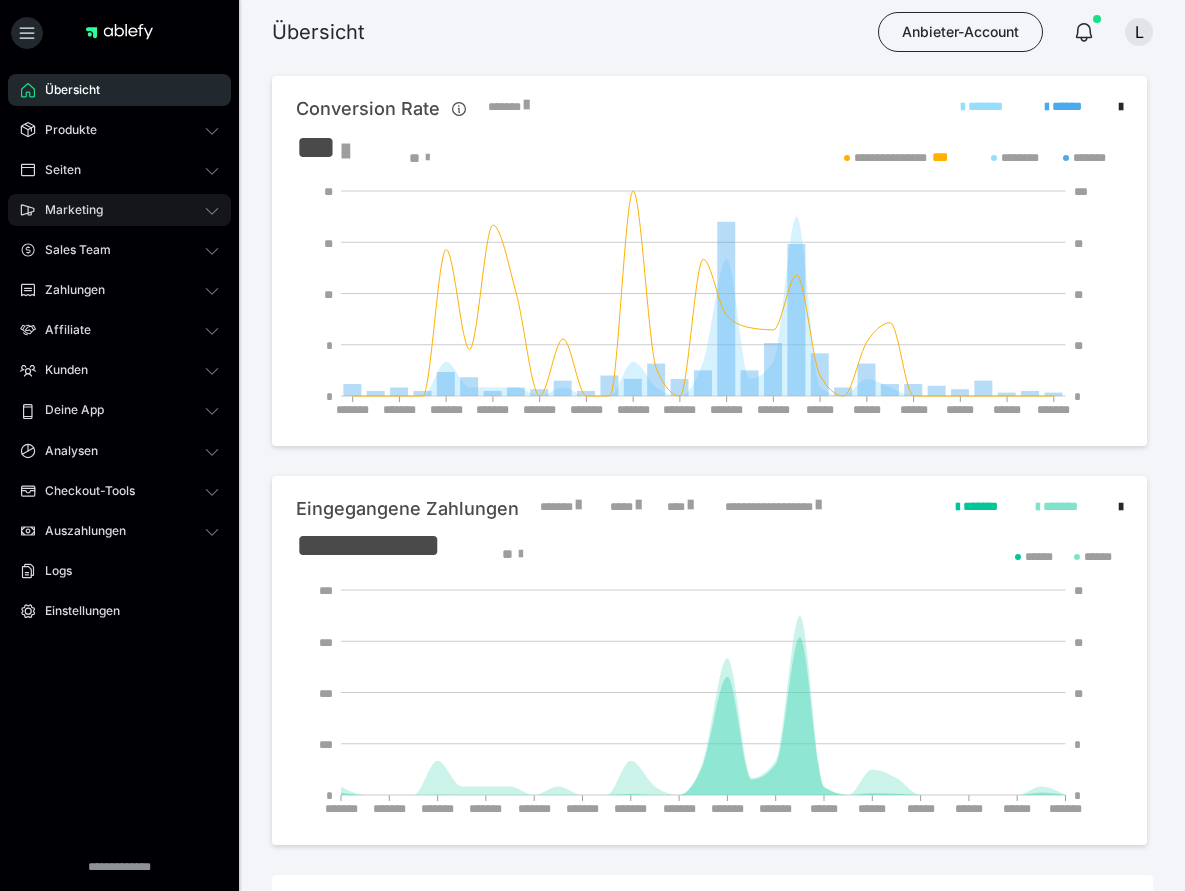scroll, scrollTop: 0, scrollLeft: 0, axis: both 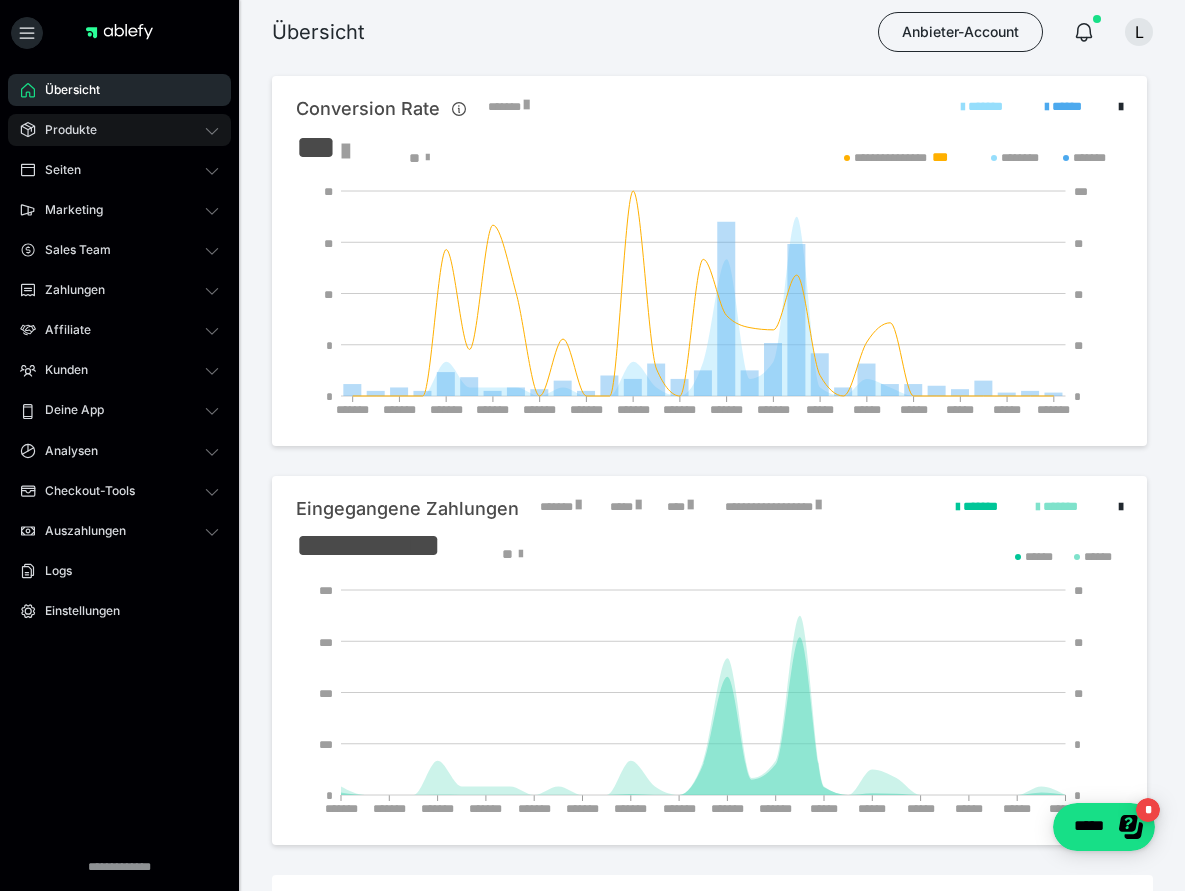 click on "Produkte" at bounding box center [119, 130] 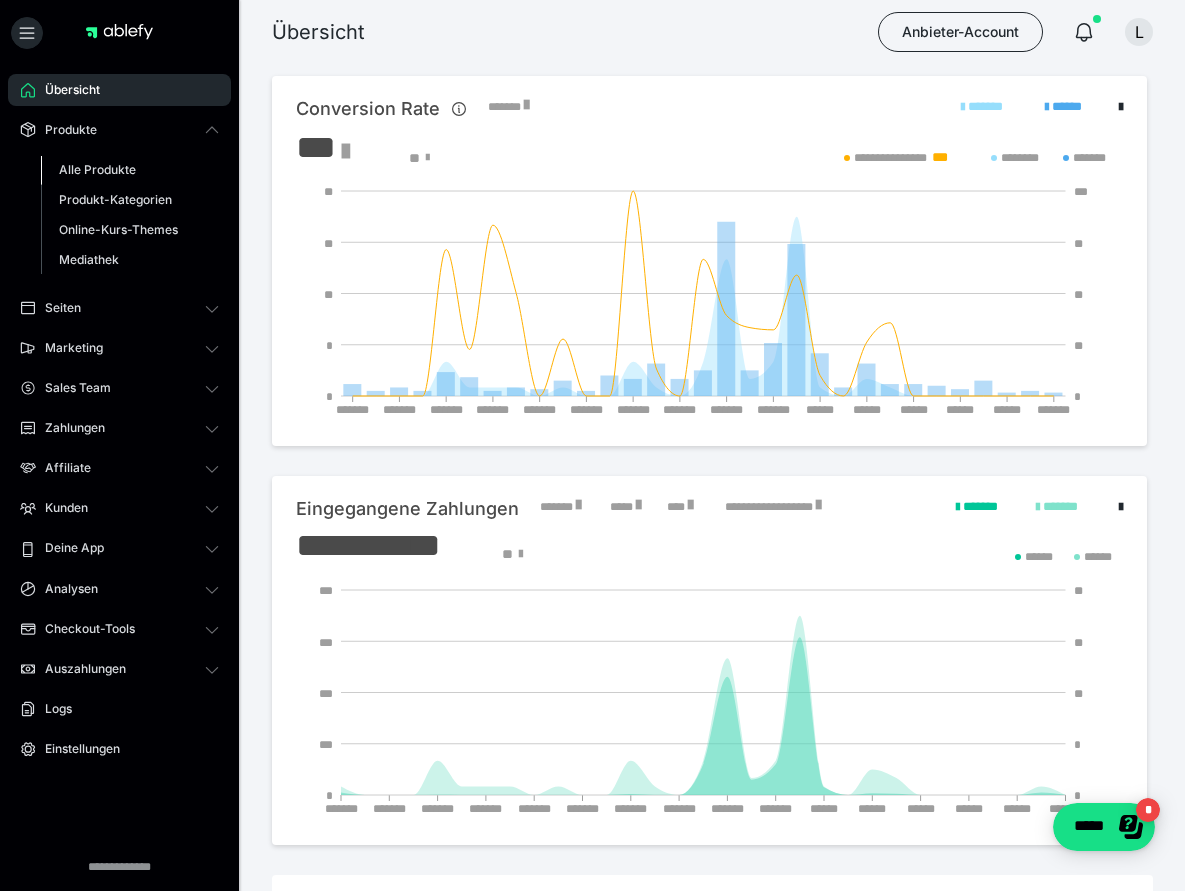 click on "Alle Produkte" at bounding box center [130, 170] 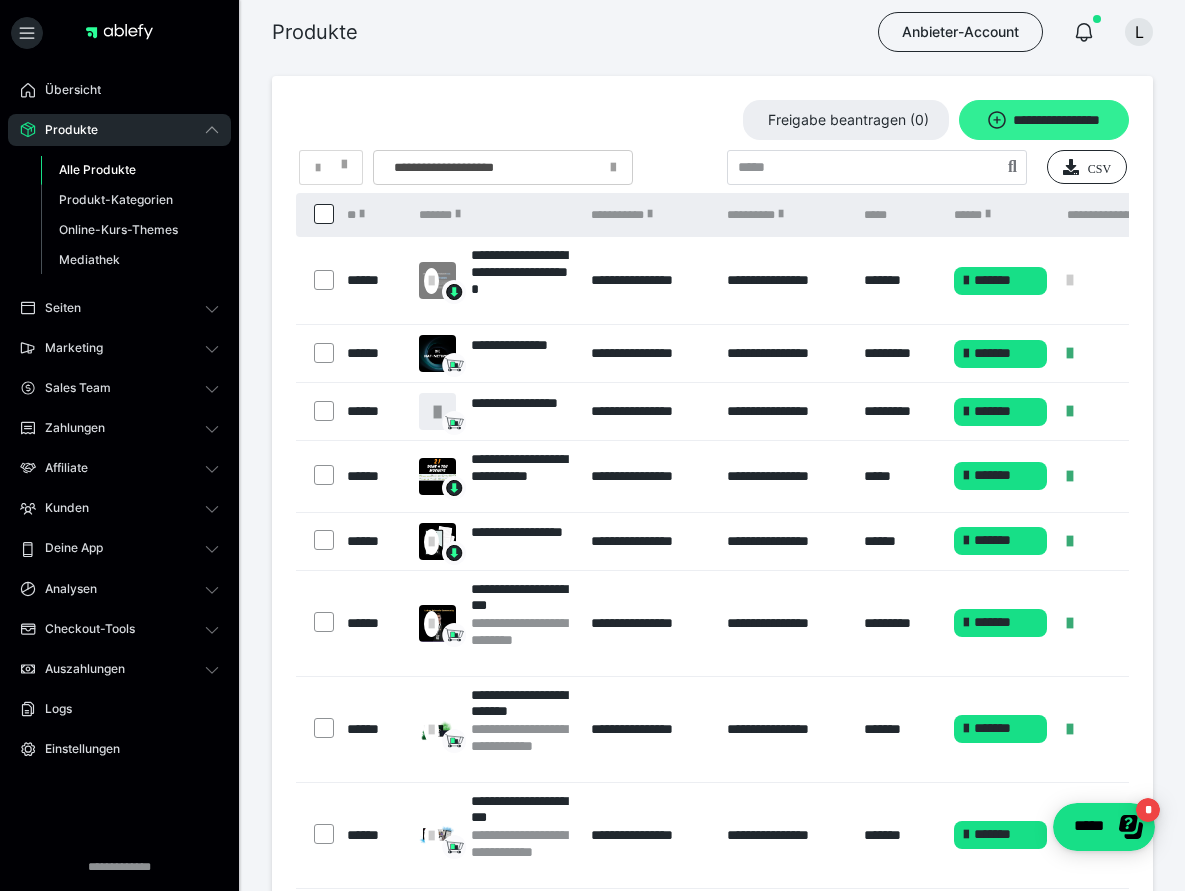 click on "**********" at bounding box center [1044, 120] 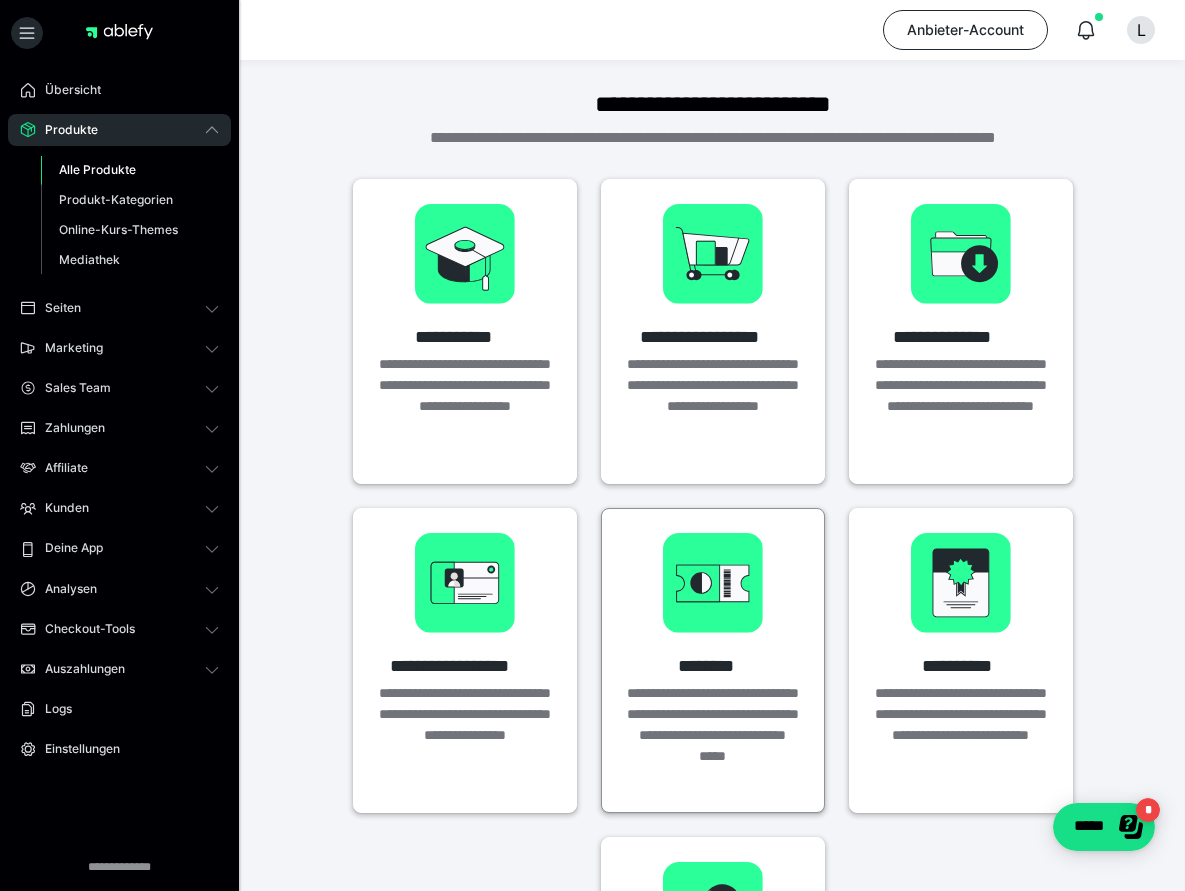 click at bounding box center [713, 583] 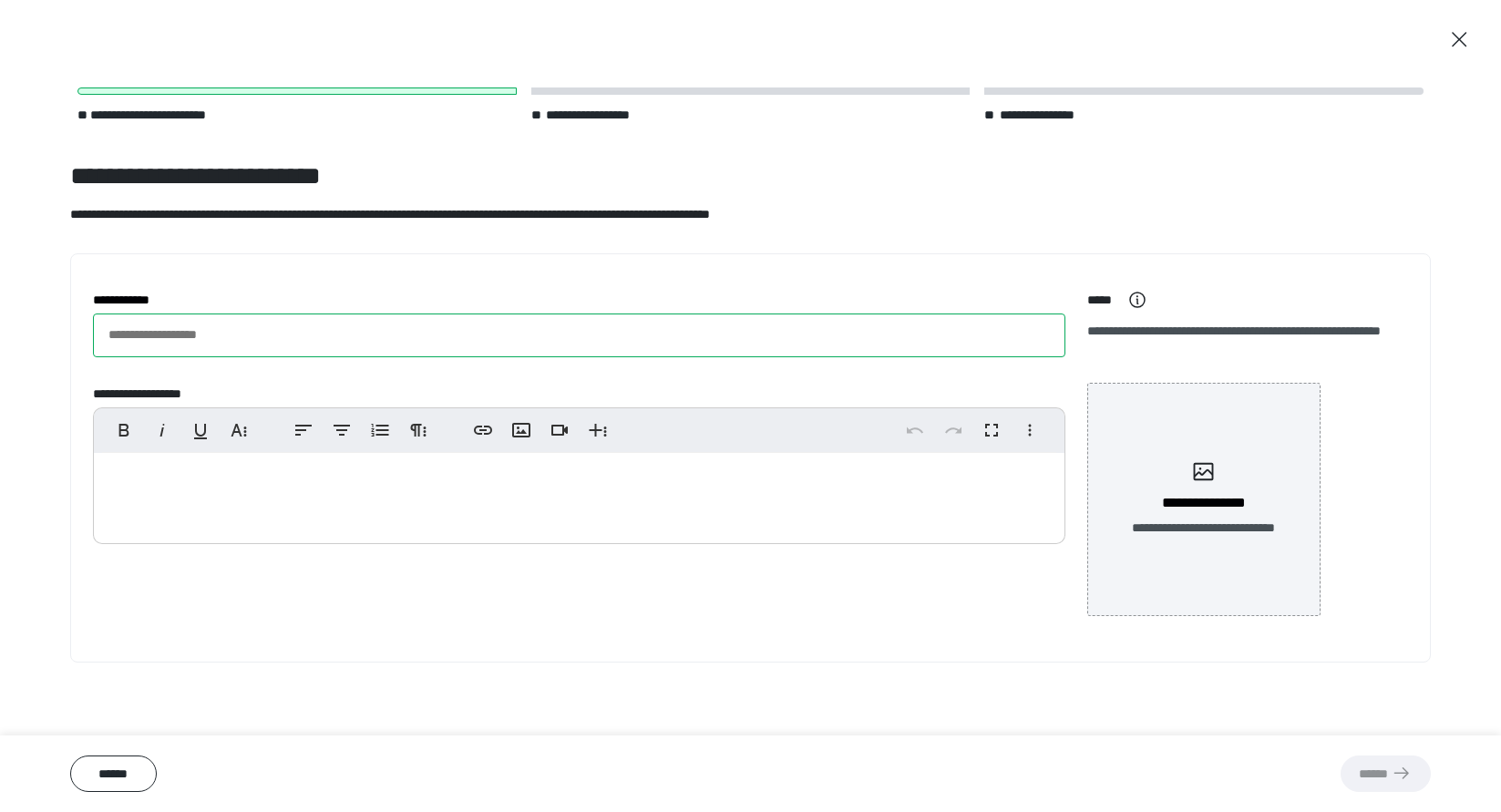 click on "**********" at bounding box center [579, 335] 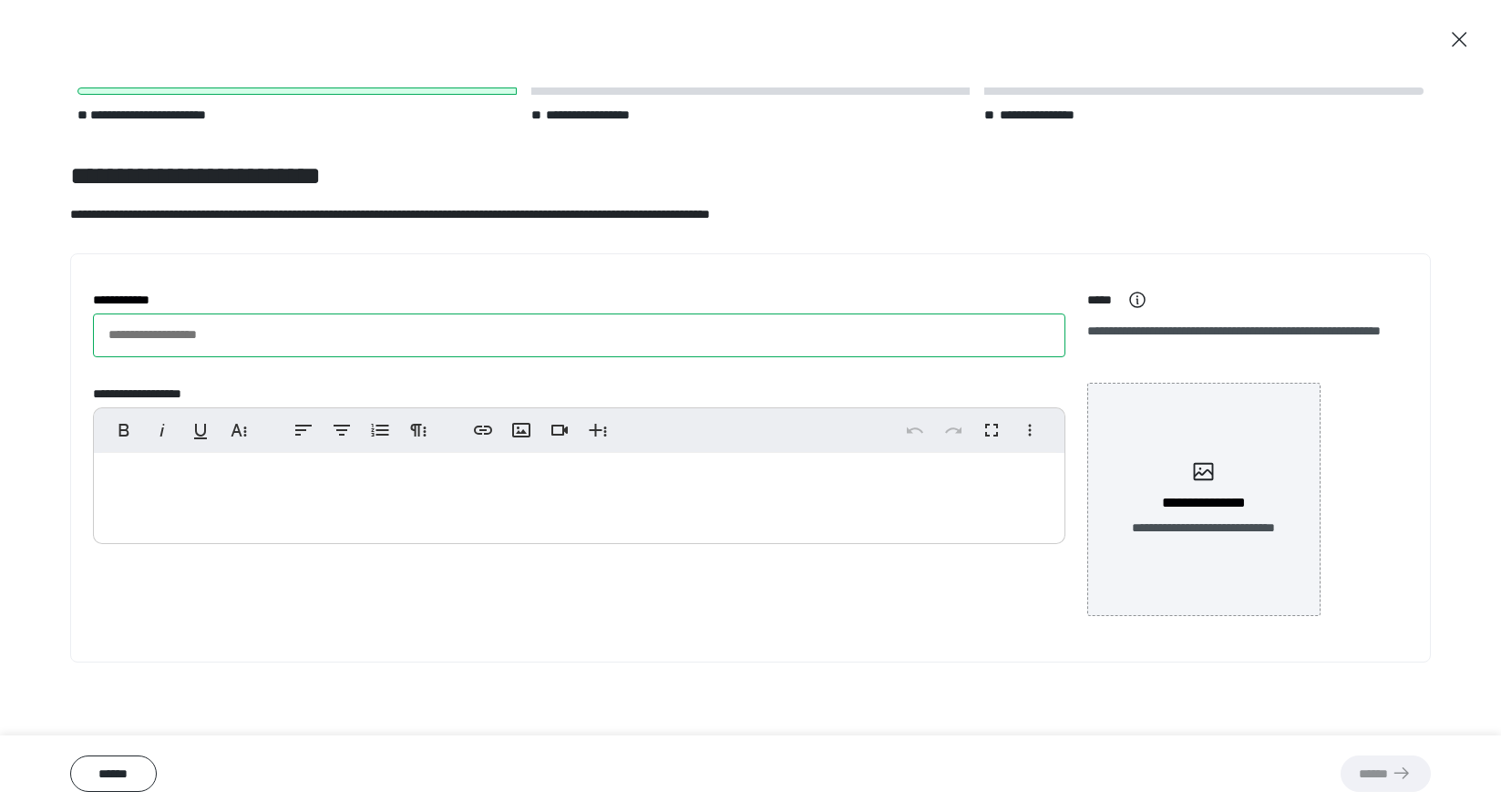 paste on "**********" 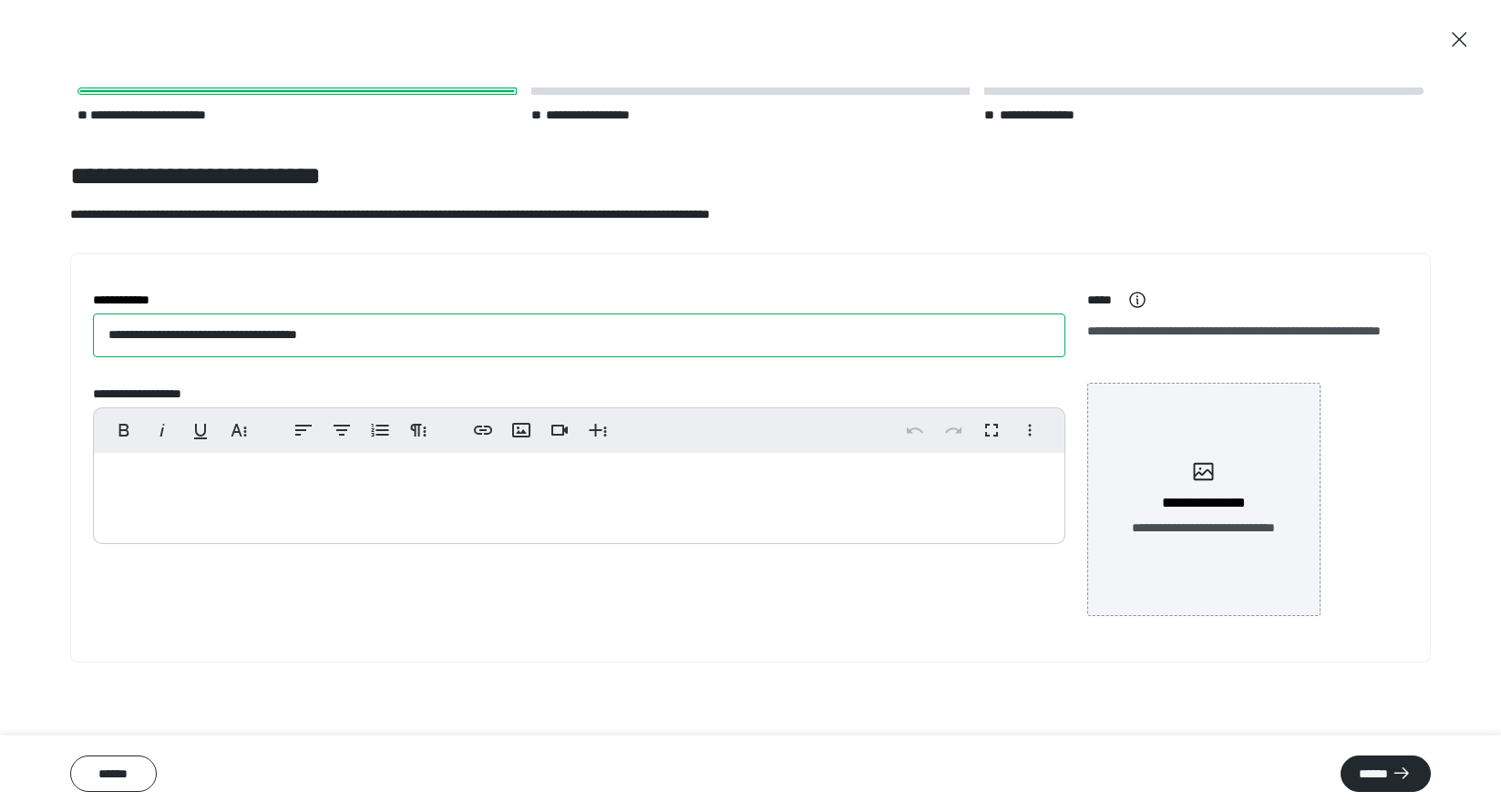 type on "**********" 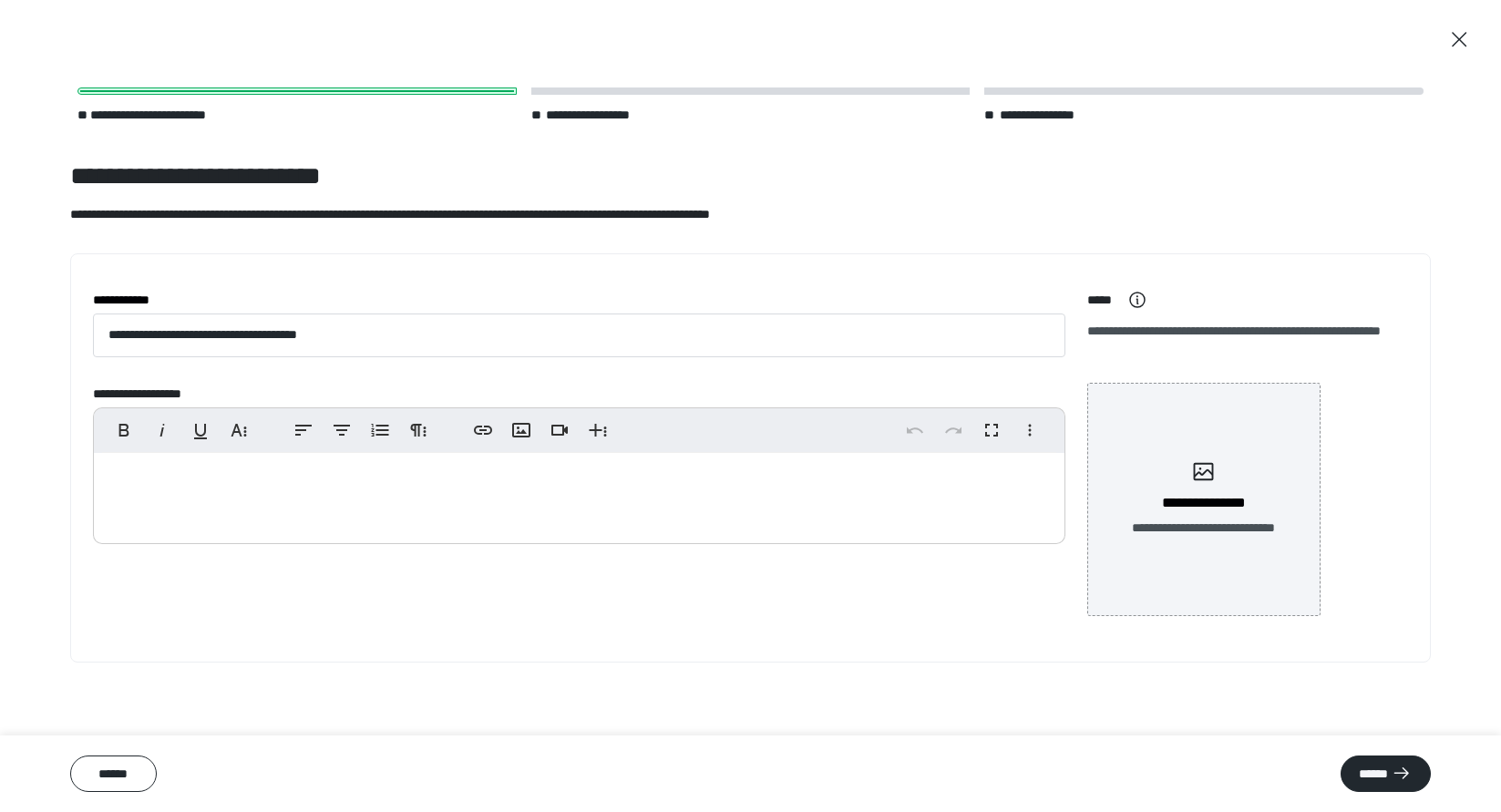 click at bounding box center [579, 494] 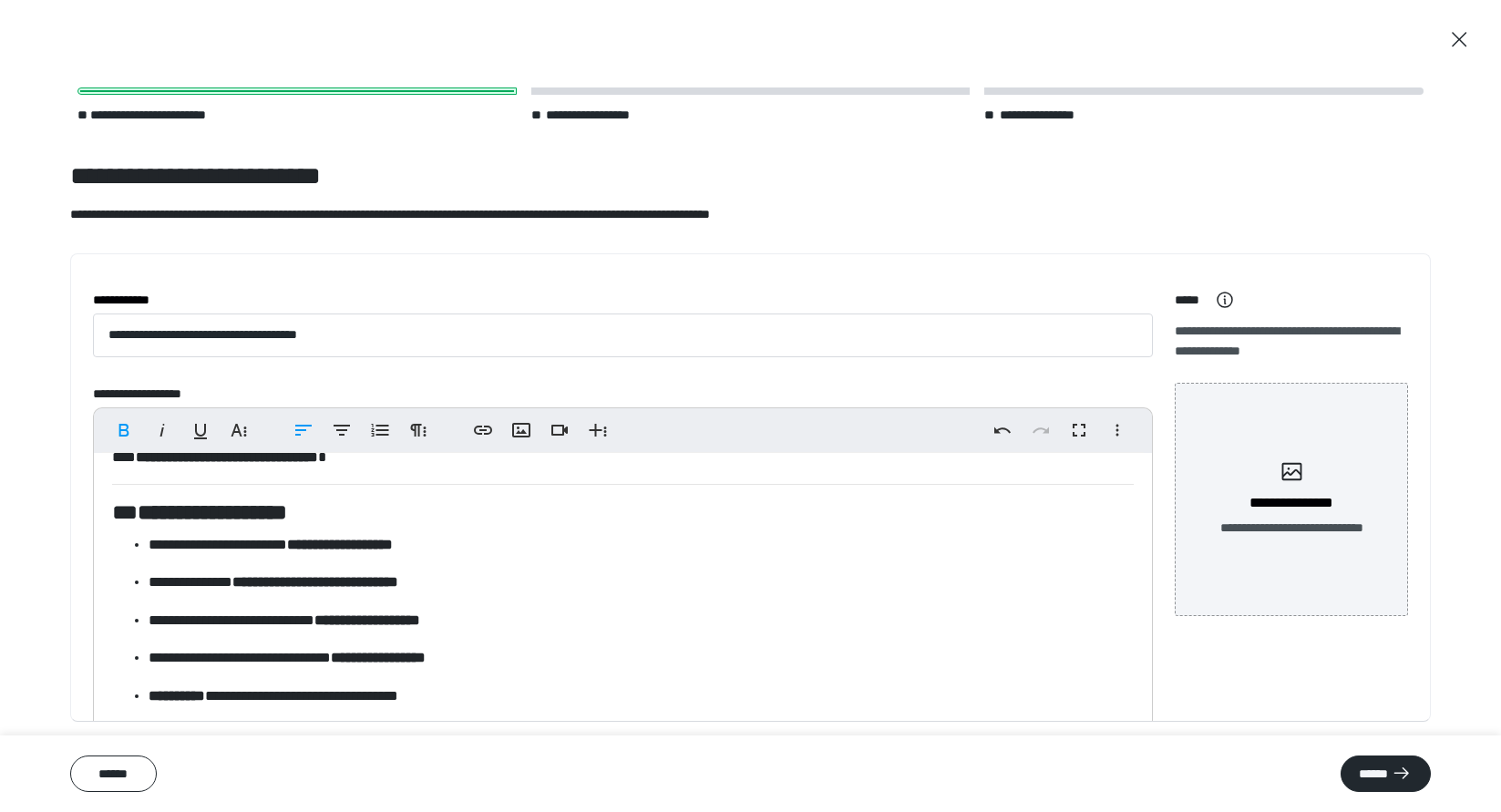 scroll, scrollTop: 210, scrollLeft: 0, axis: vertical 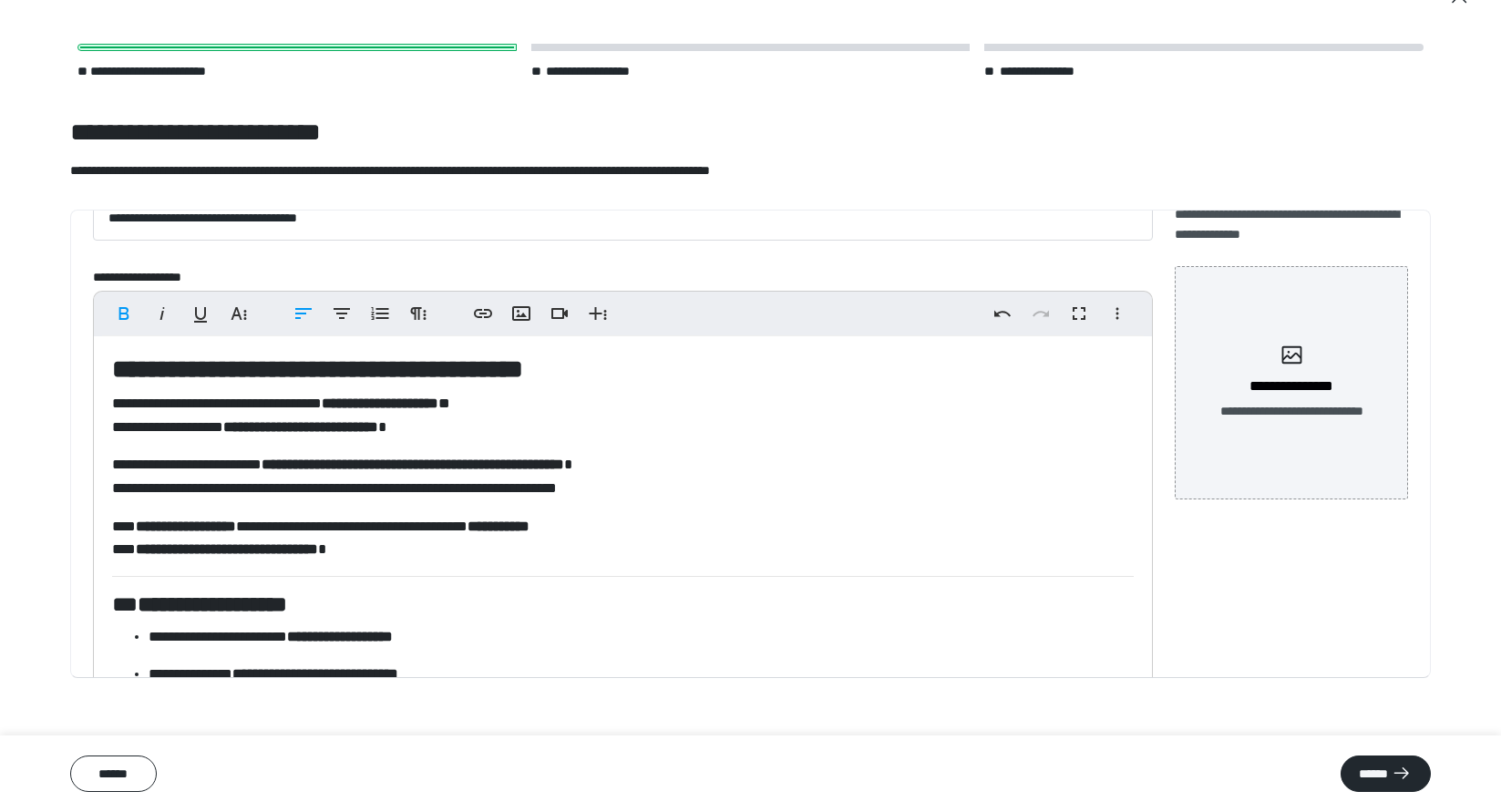 click on "**********" at bounding box center (301, 427) 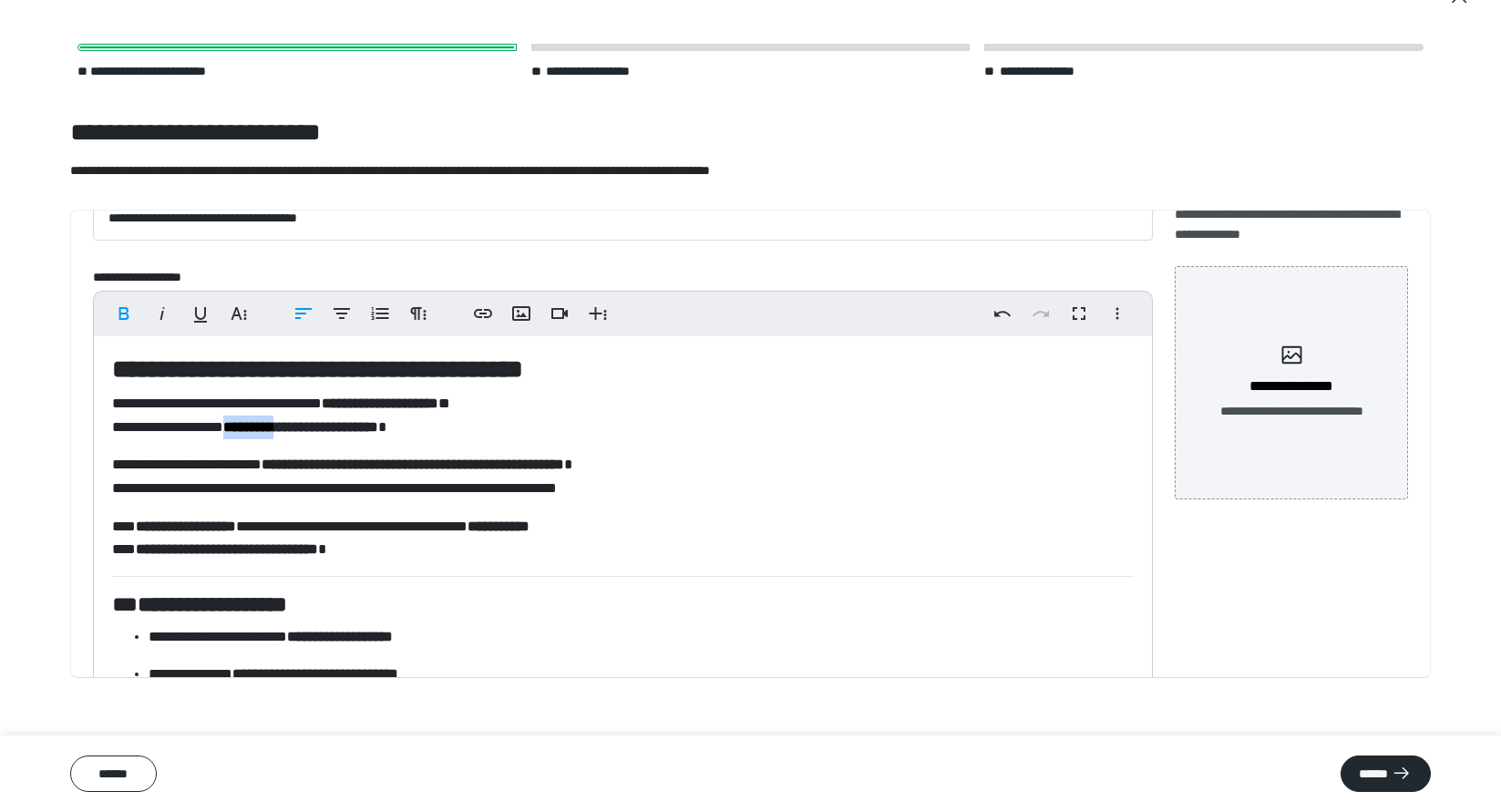 drag, startPoint x: 321, startPoint y: 429, endPoint x: 252, endPoint y: 429, distance: 69 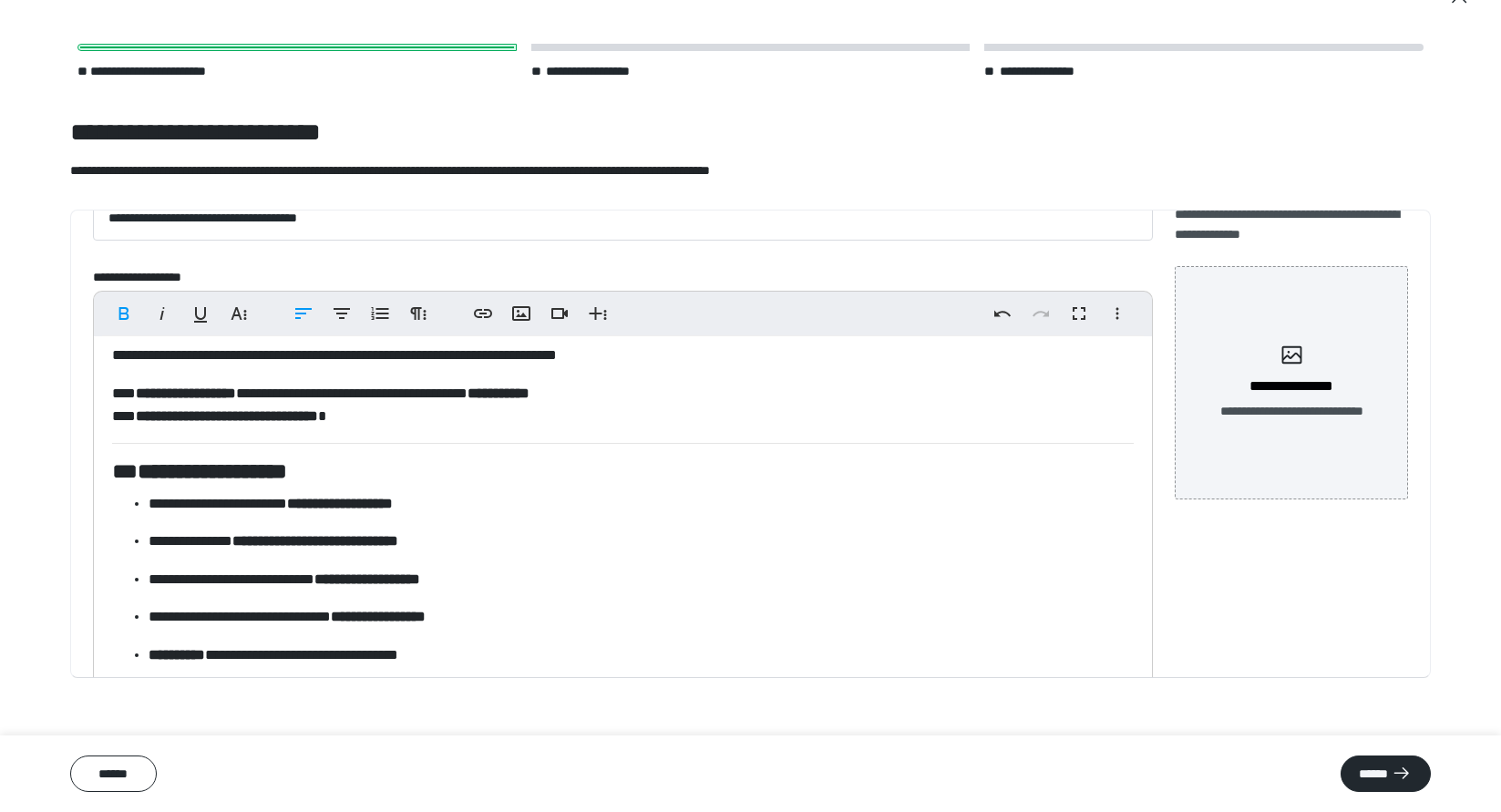scroll, scrollTop: 210, scrollLeft: 0, axis: vertical 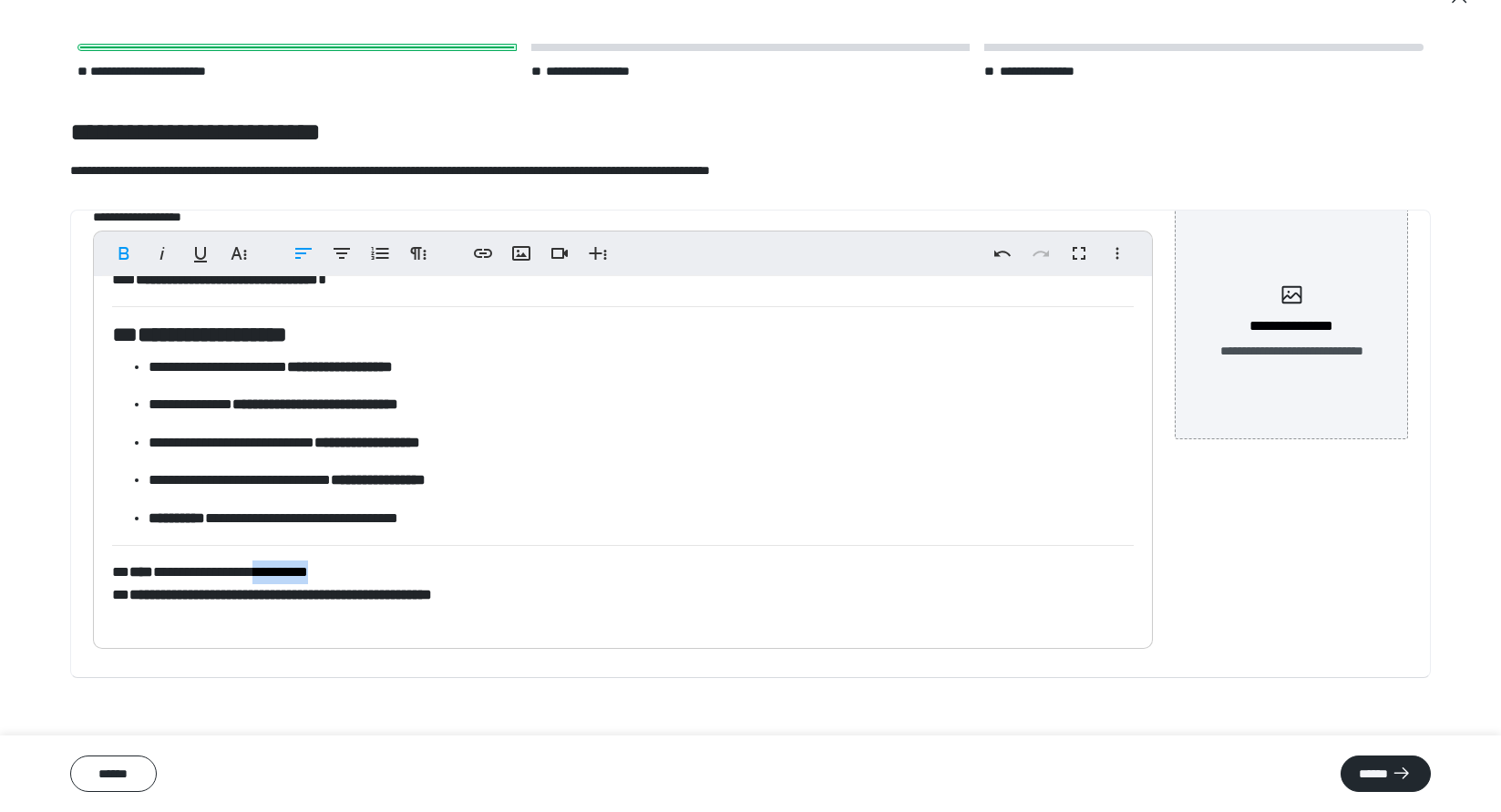 drag, startPoint x: 387, startPoint y: 571, endPoint x: 300, endPoint y: 572, distance: 87.00575 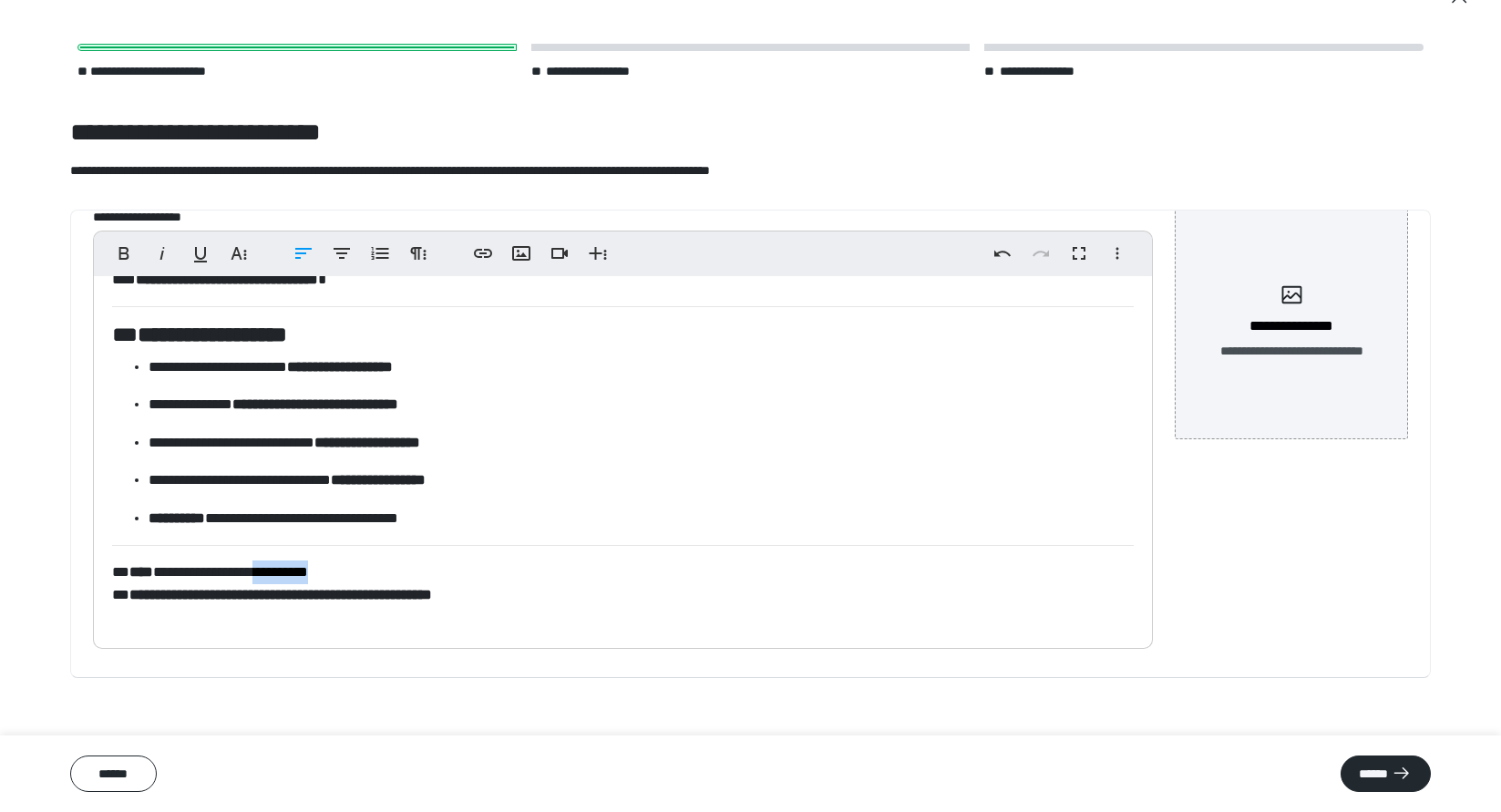 click on "**********" at bounding box center (622, 583) 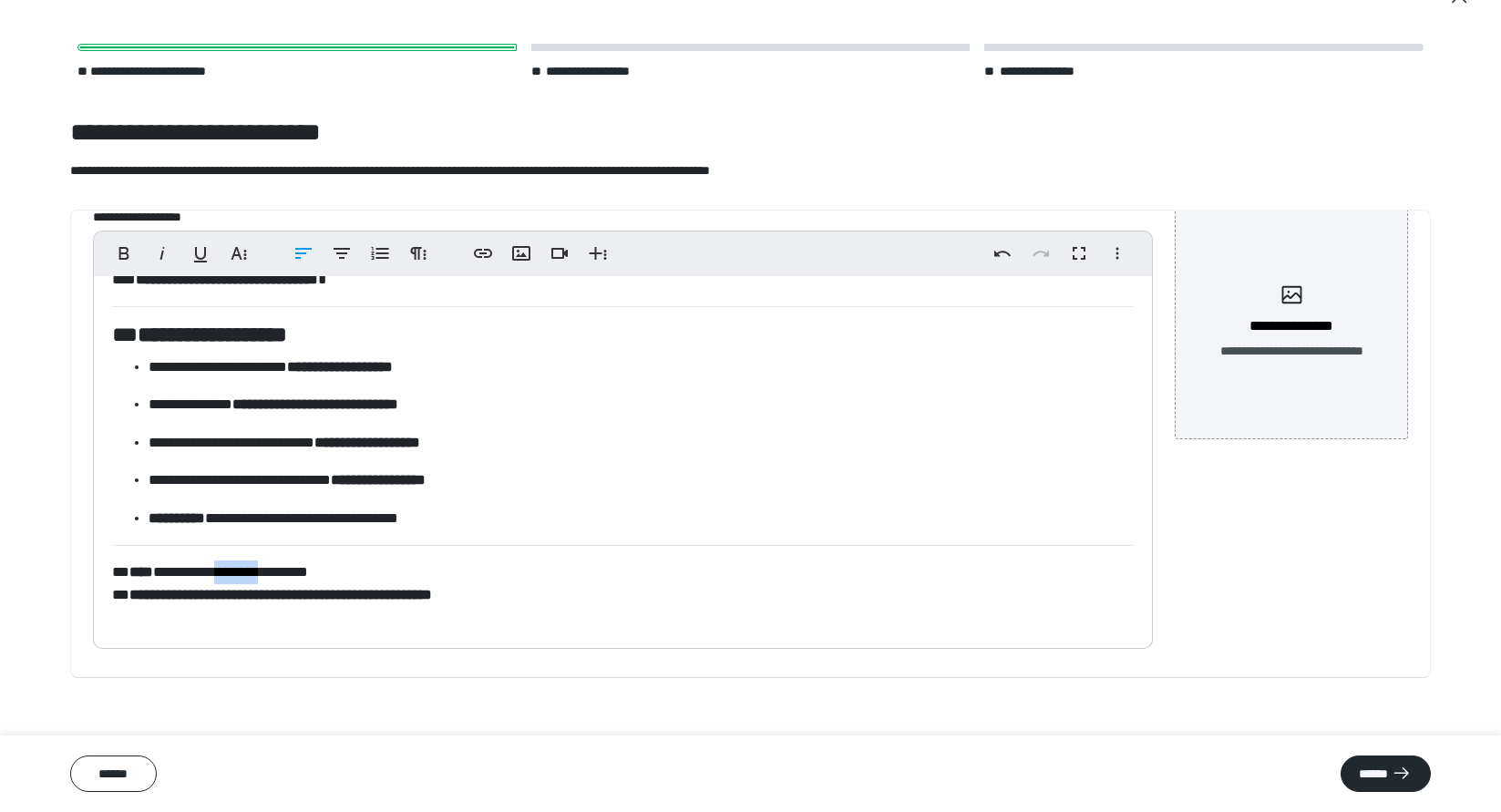 drag, startPoint x: 309, startPoint y: 574, endPoint x: 249, endPoint y: 574, distance: 60 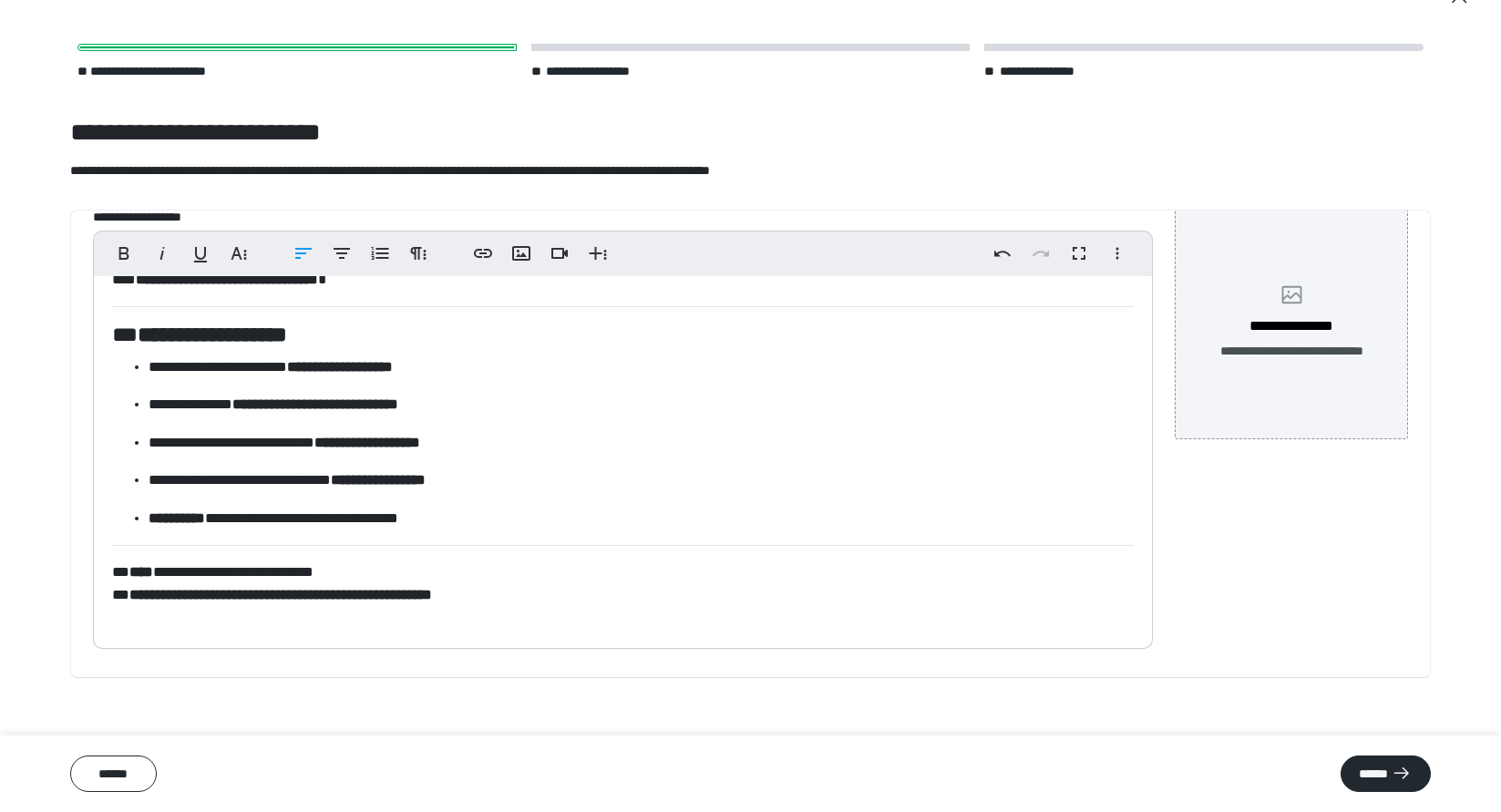 click on "**********" at bounding box center (1291, 323) 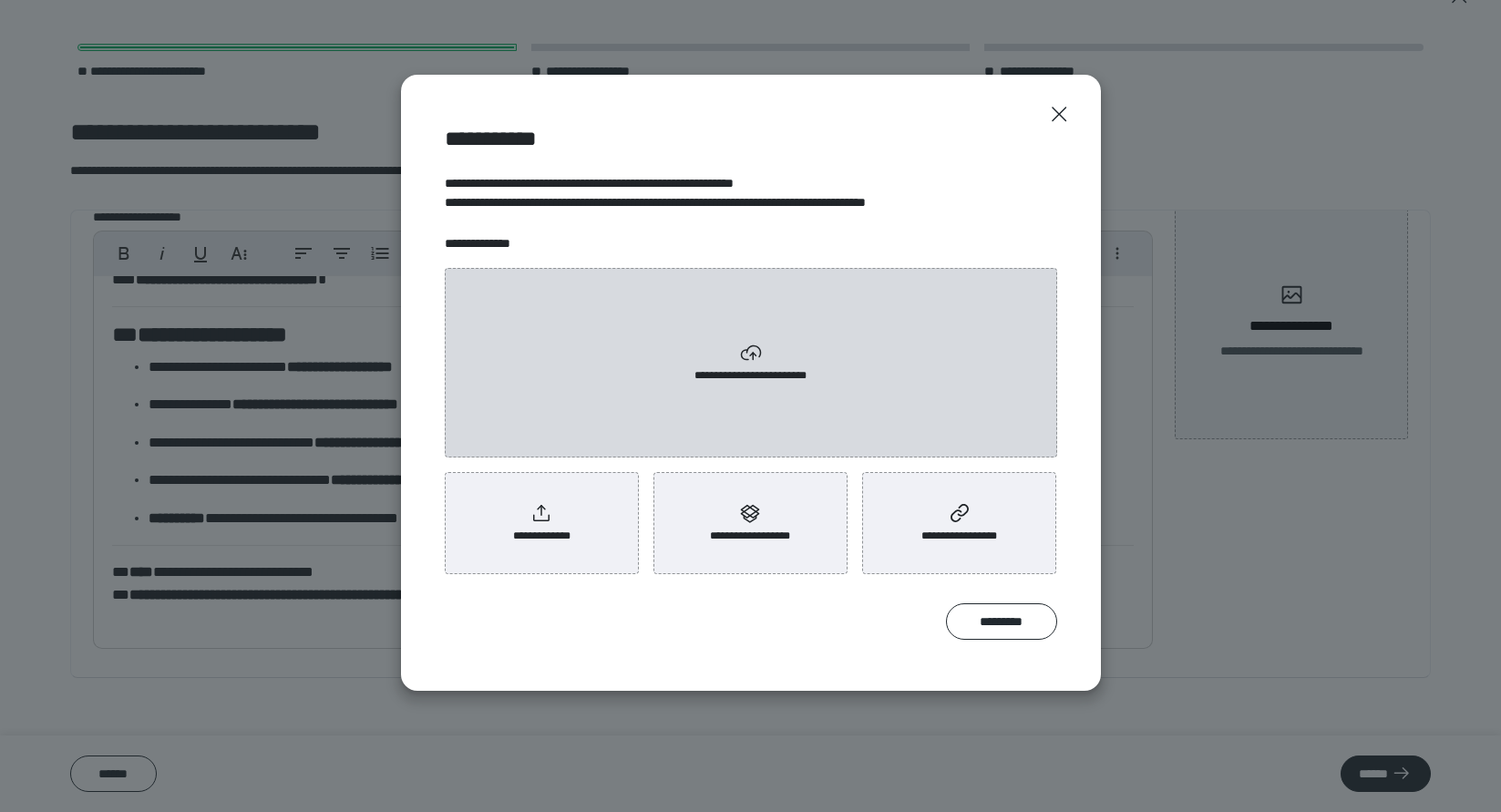 click on "**********" at bounding box center (751, 363) 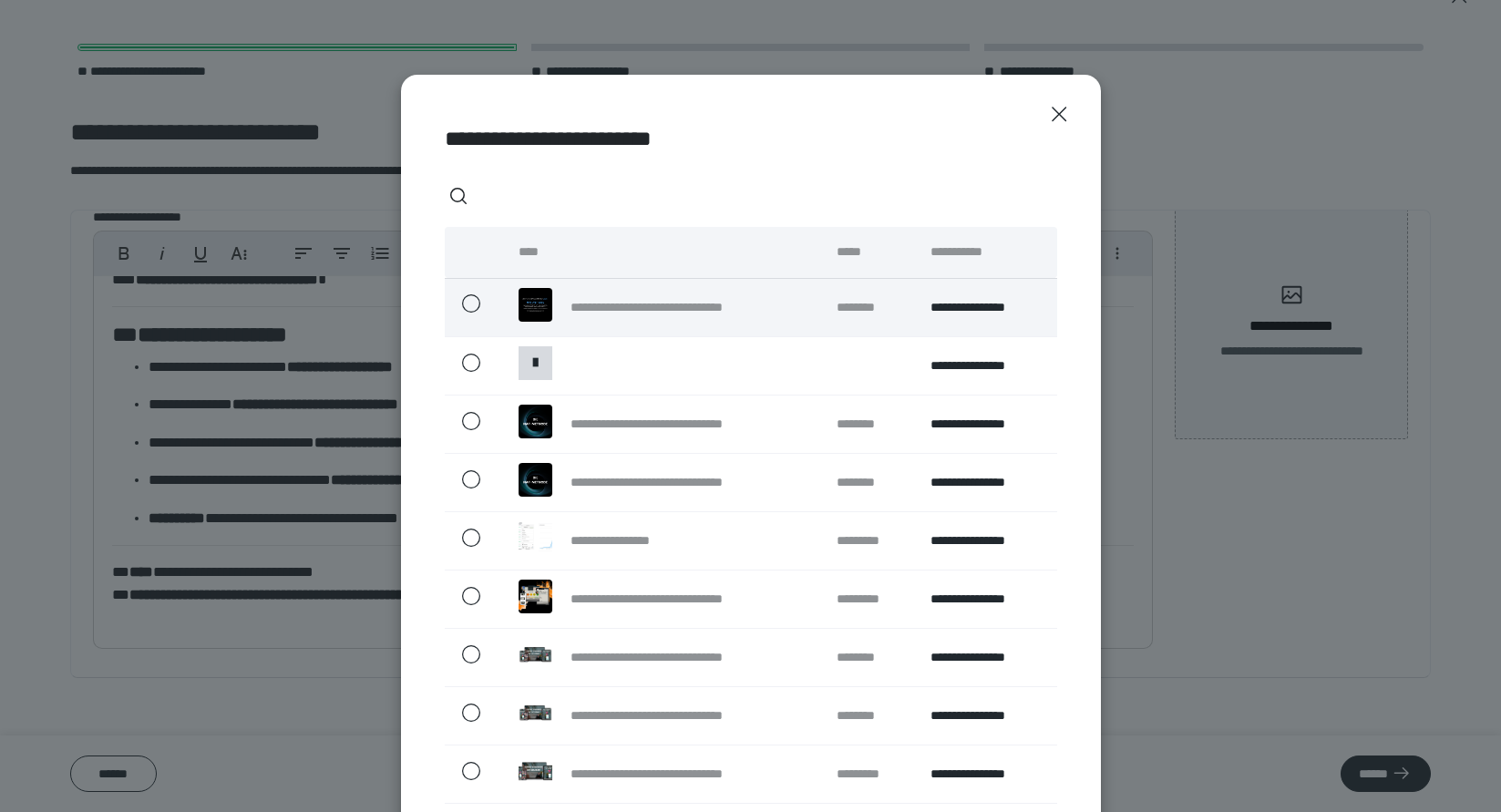 click on "**********" at bounding box center (684, 307) 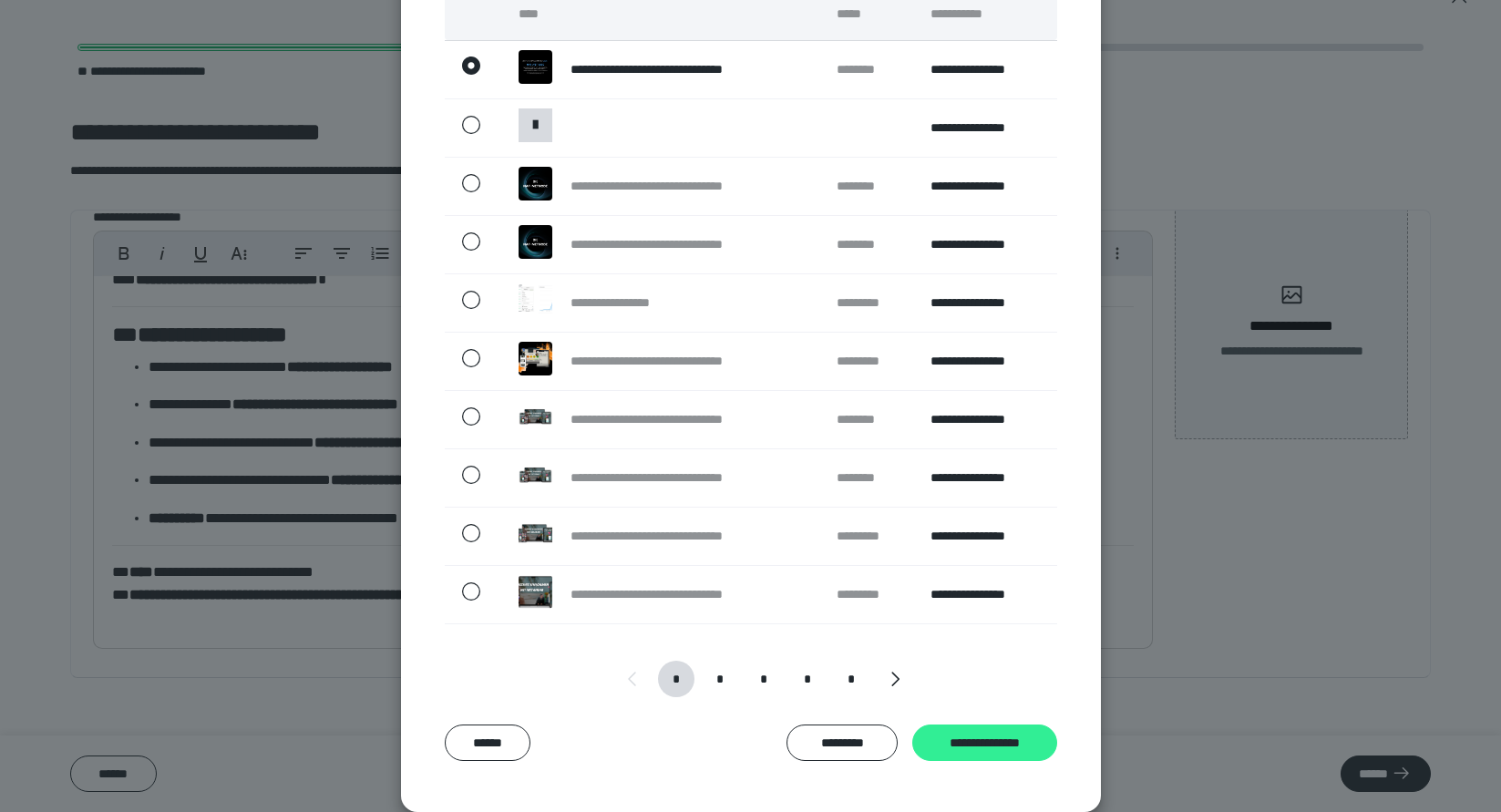 click on "**********" at bounding box center (984, 743) 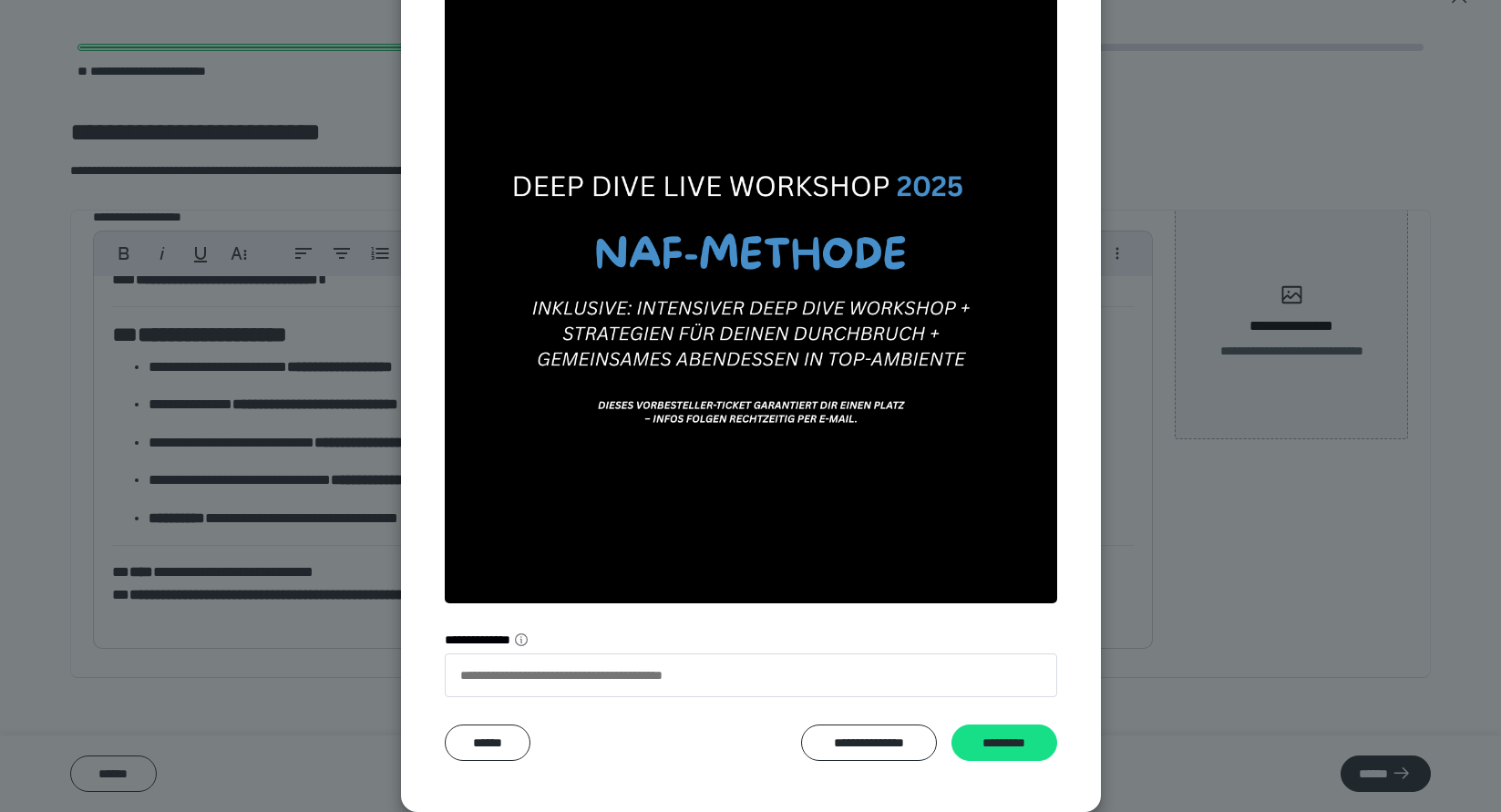 click on "*********" at bounding box center [1004, 743] 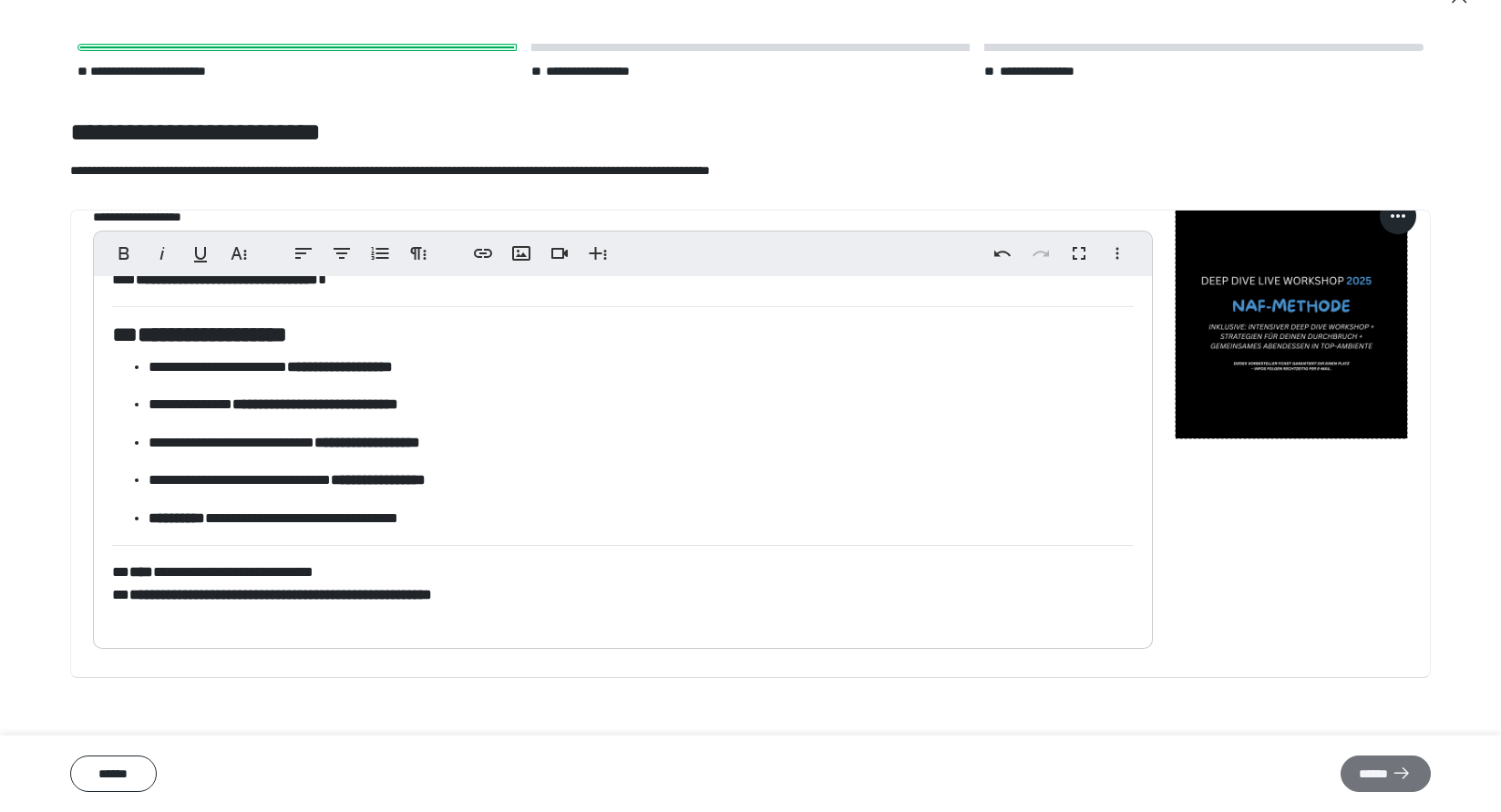 click on "******" at bounding box center [1385, 774] 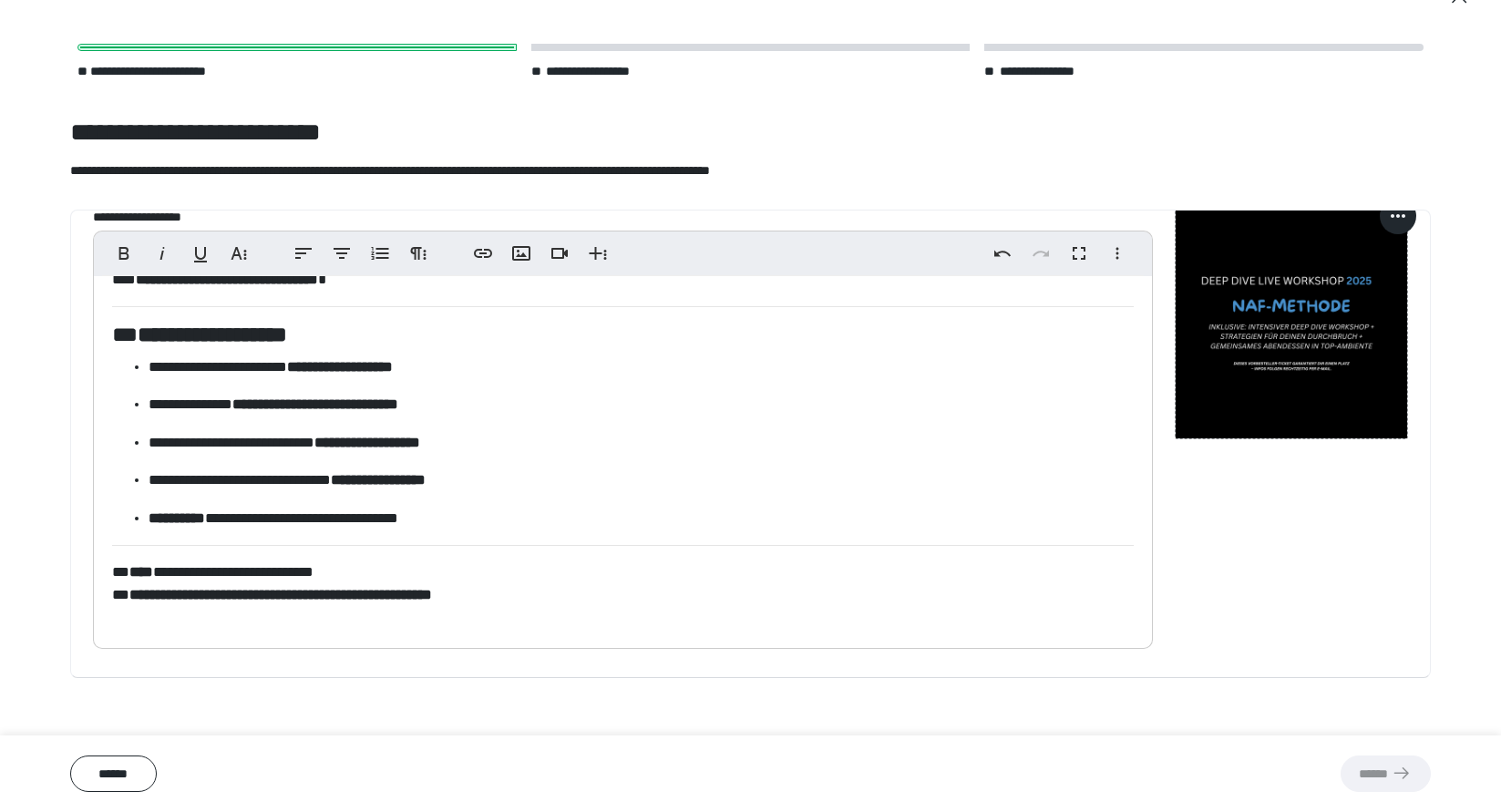 scroll, scrollTop: 0, scrollLeft: 0, axis: both 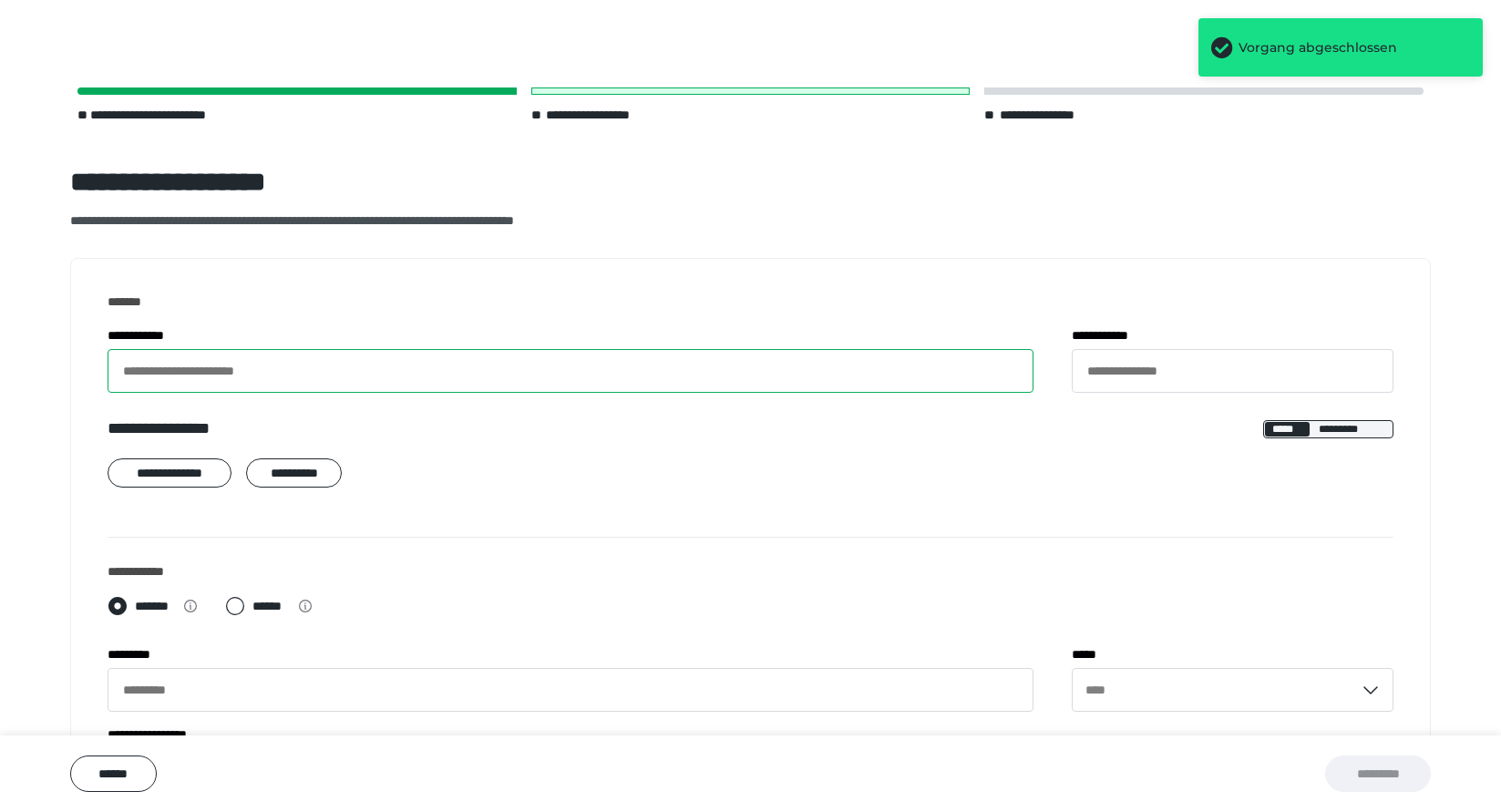 click on "**********" at bounding box center [571, 371] 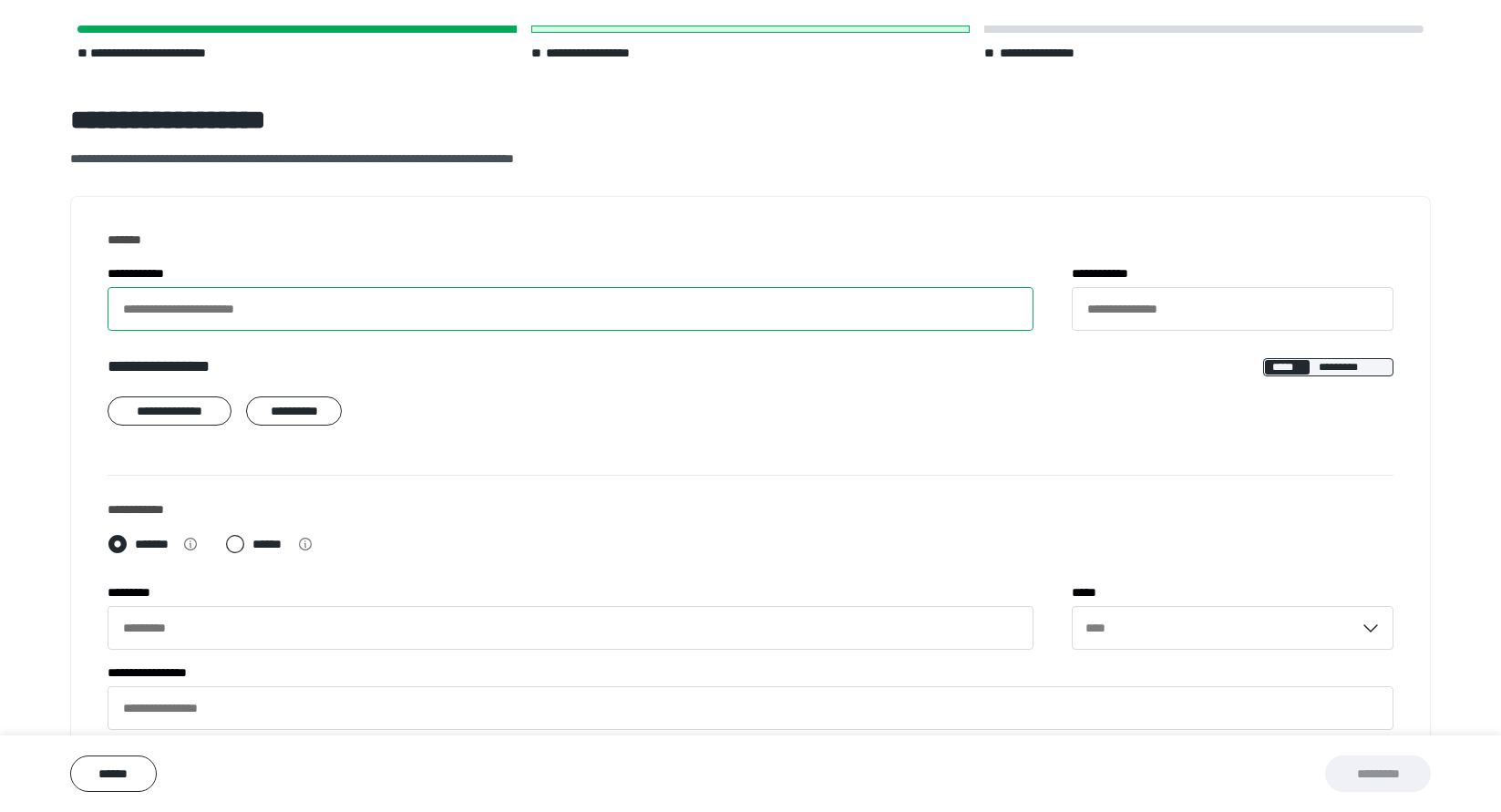 scroll, scrollTop: 56, scrollLeft: 0, axis: vertical 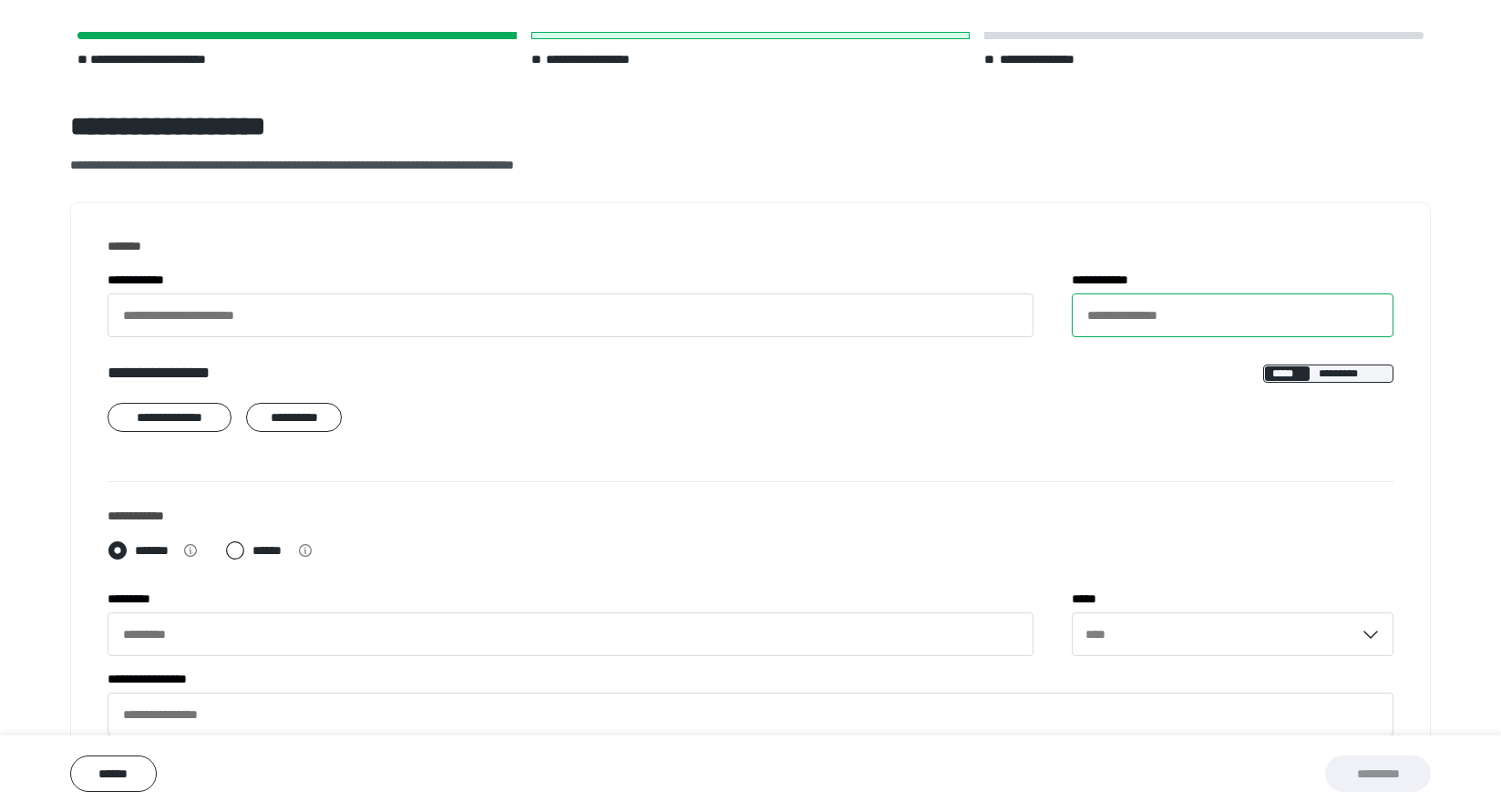click on "**********" at bounding box center (1232, 315) 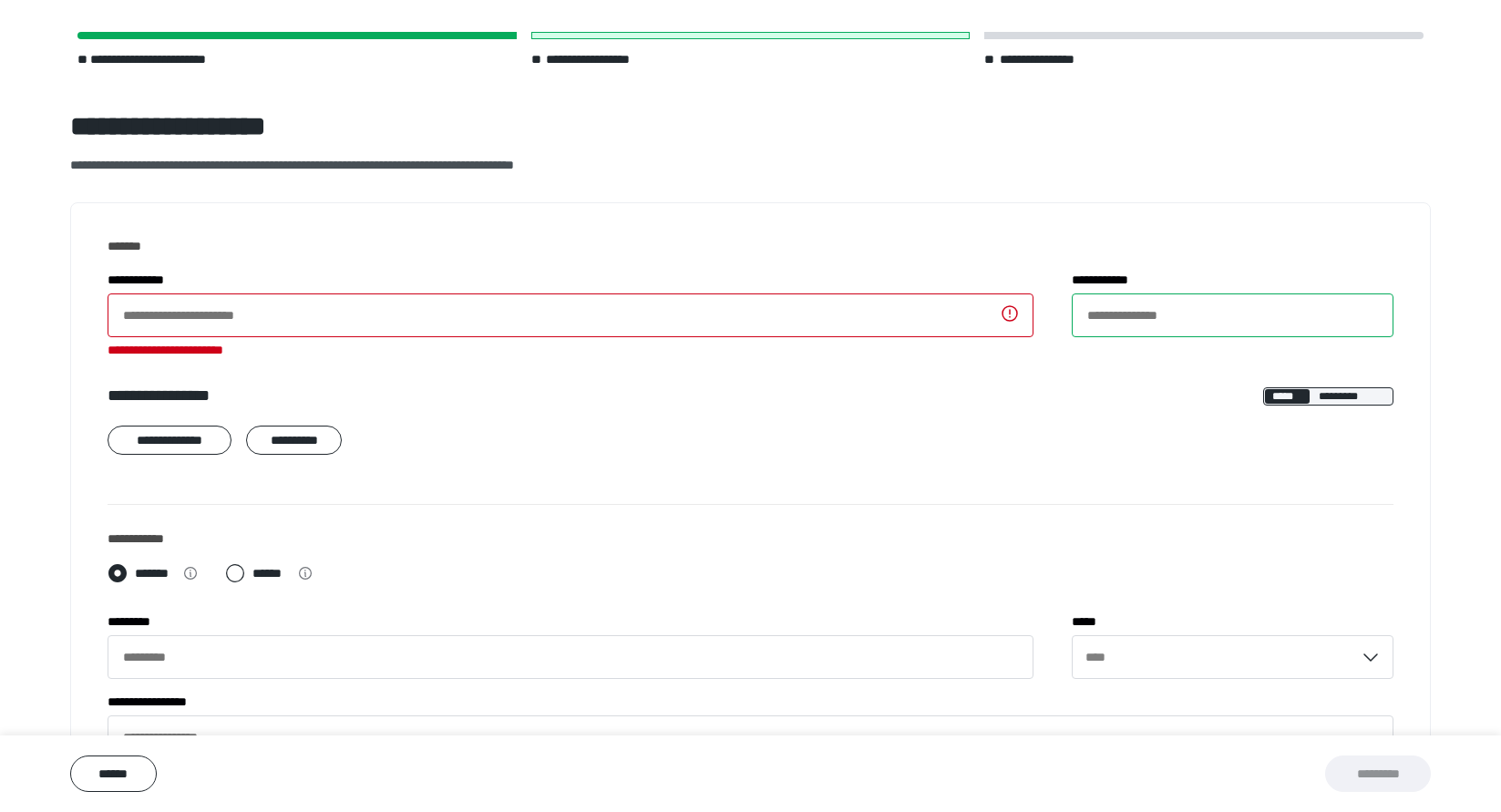 click on "**********" at bounding box center [1232, 315] 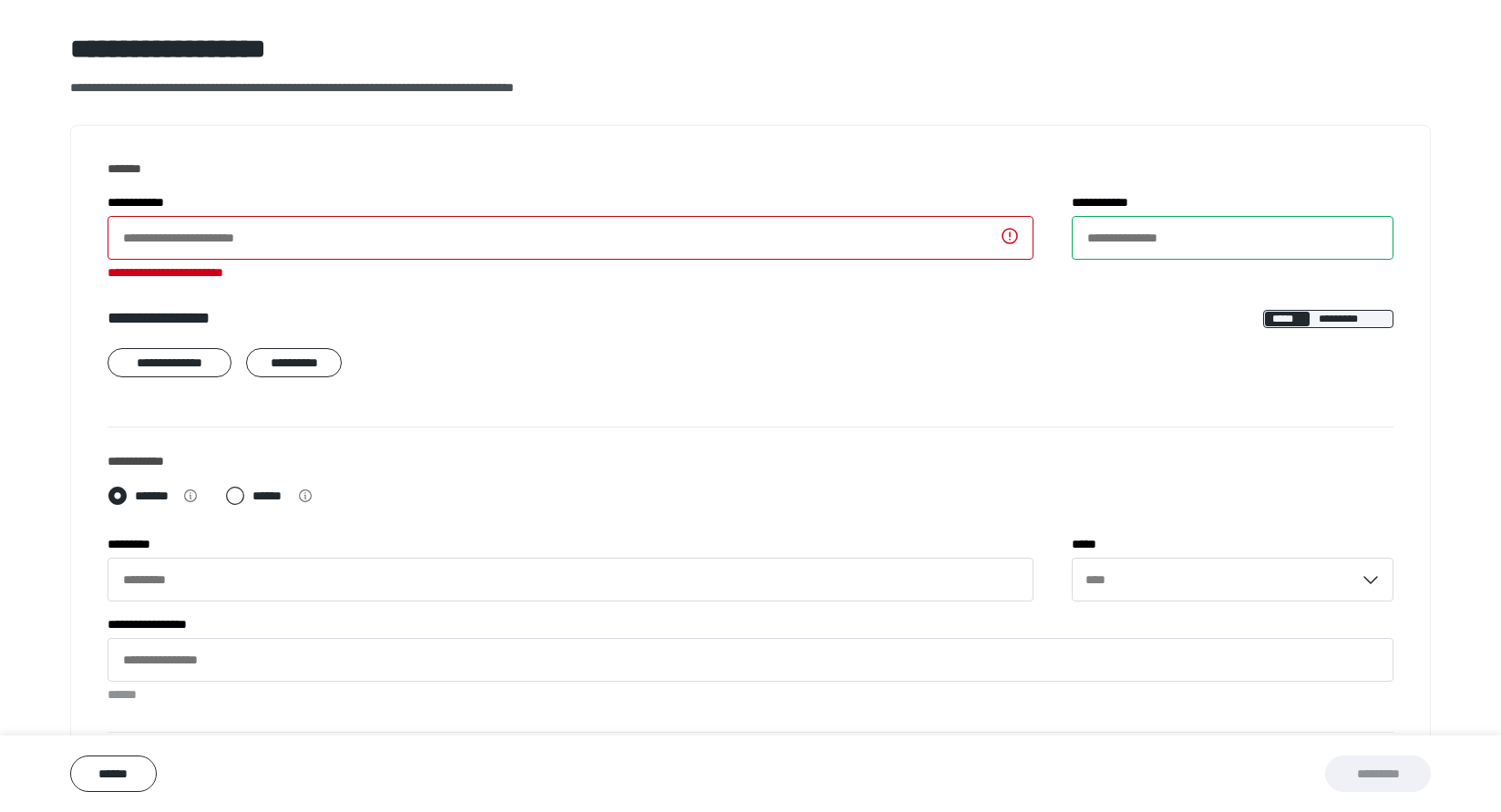 scroll, scrollTop: 132, scrollLeft: 0, axis: vertical 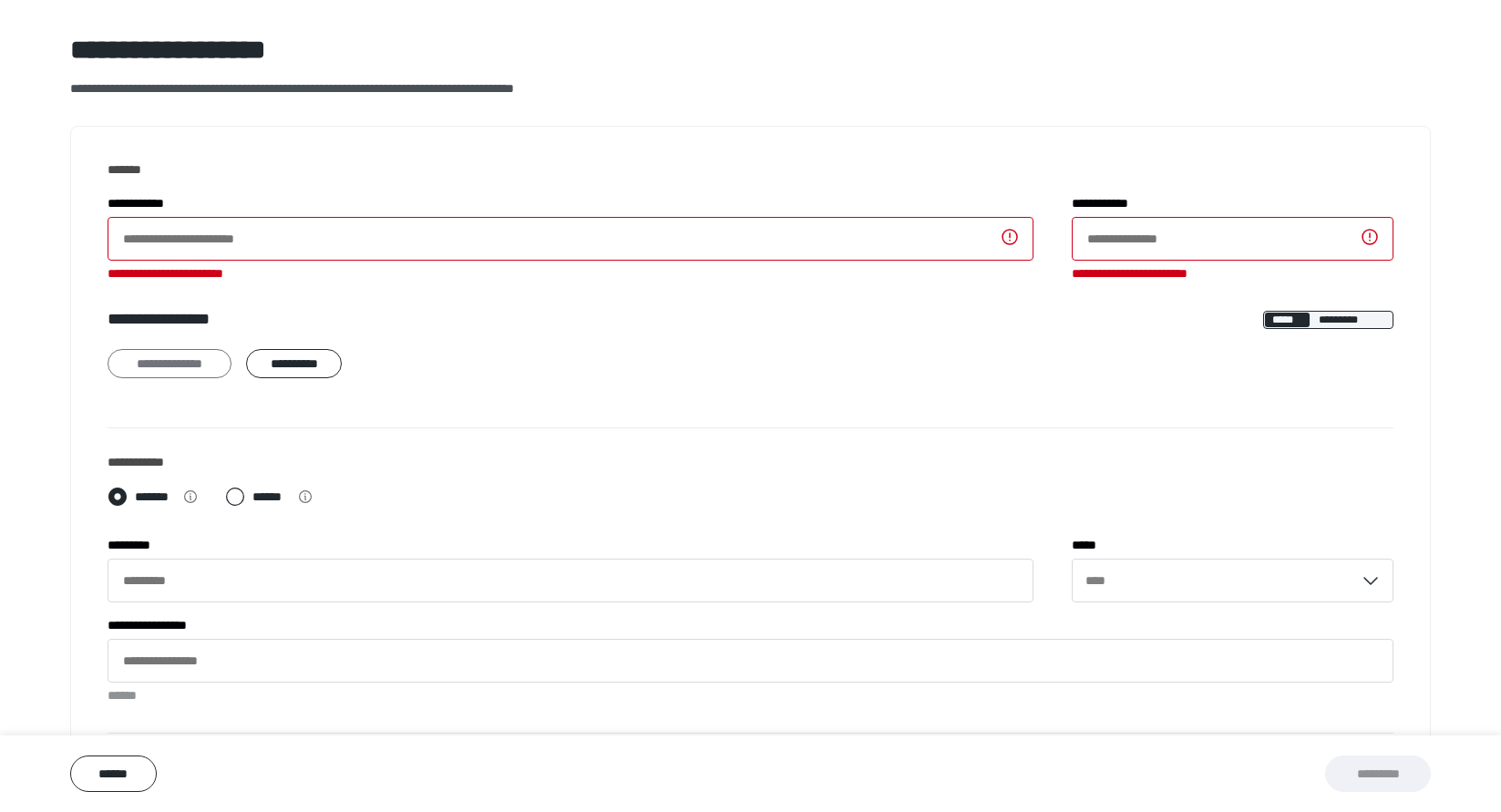 click on "**********" at bounding box center [170, 364] 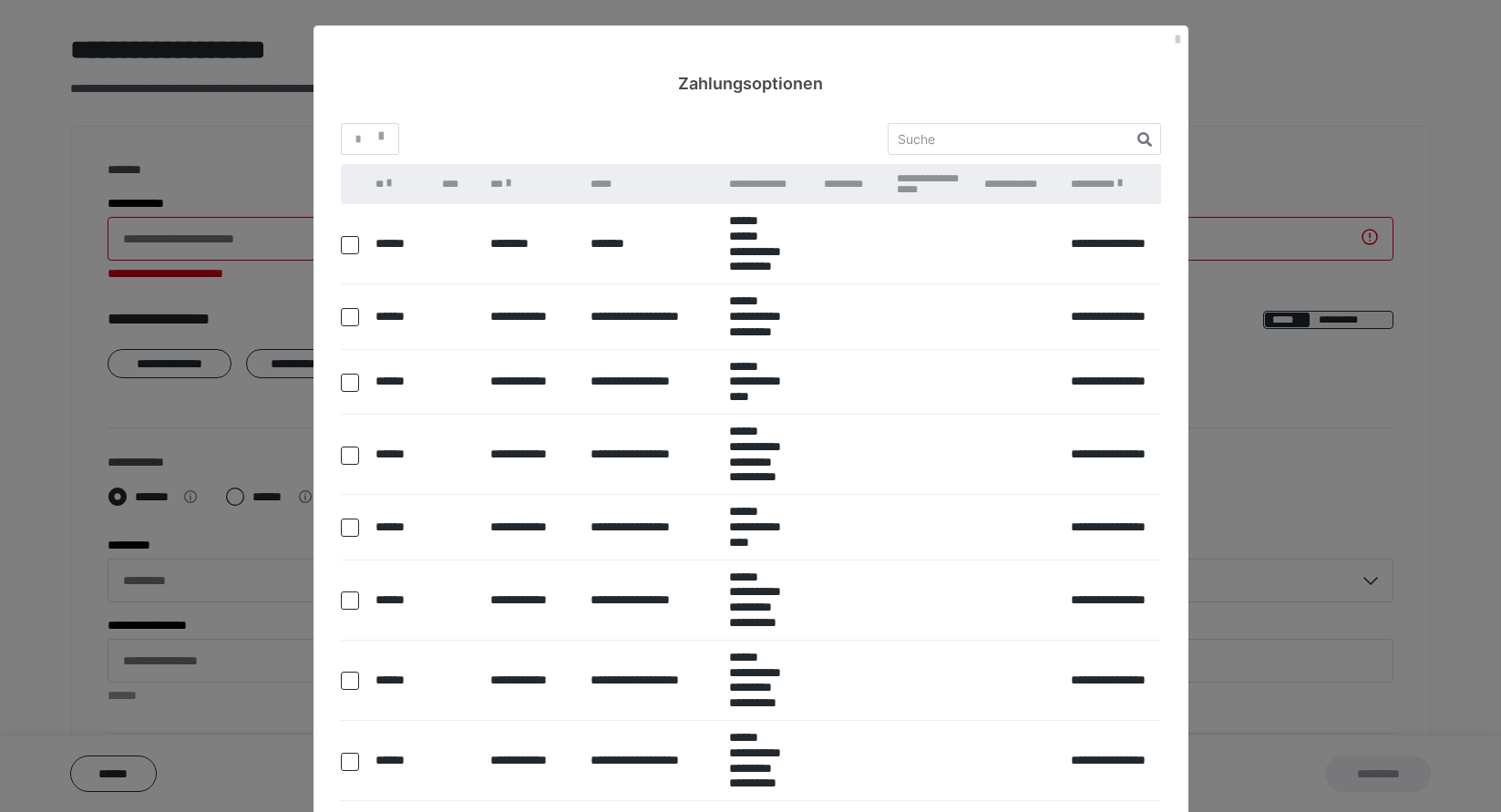 click at bounding box center (350, 245) 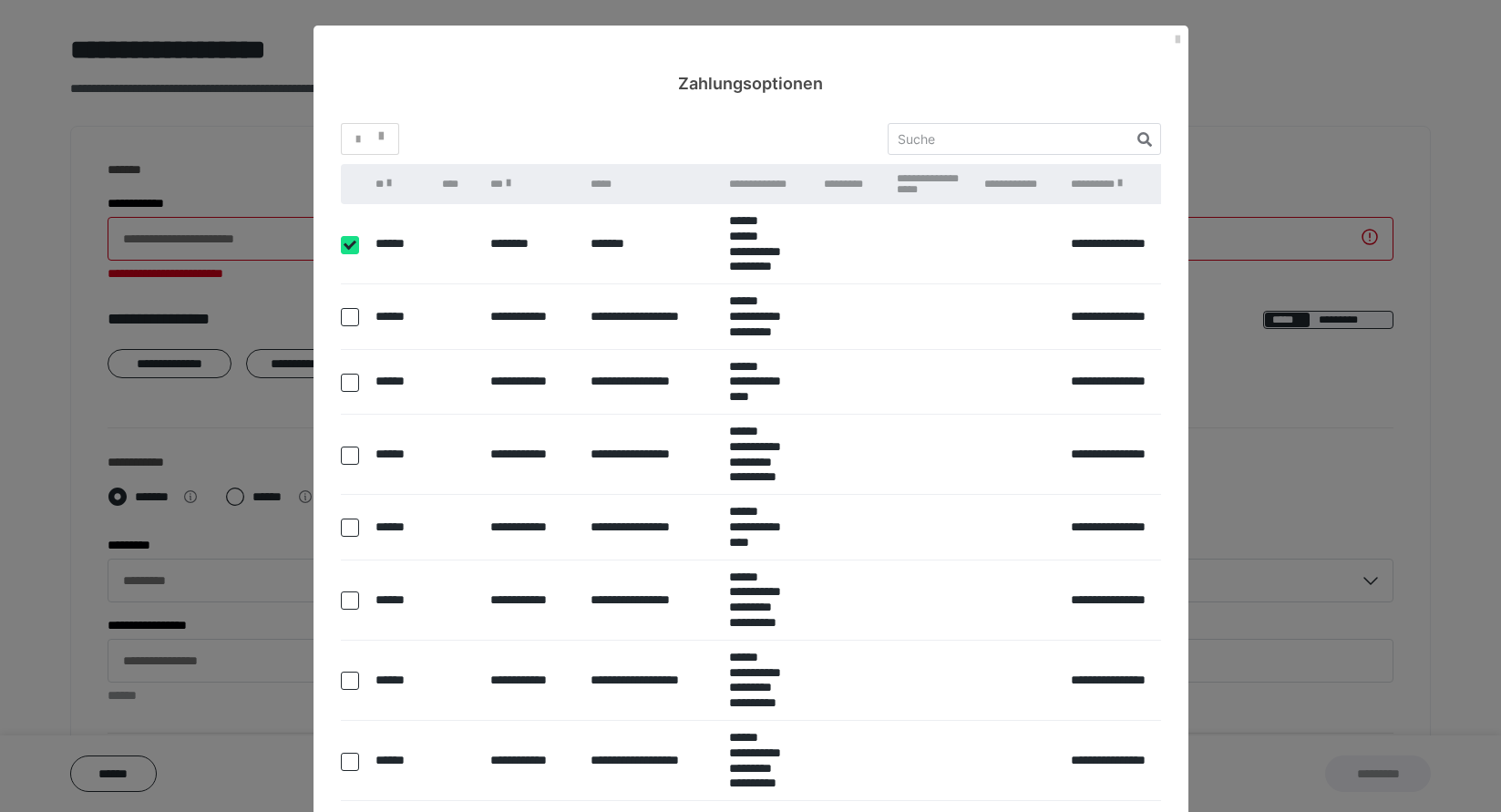 checkbox on "true" 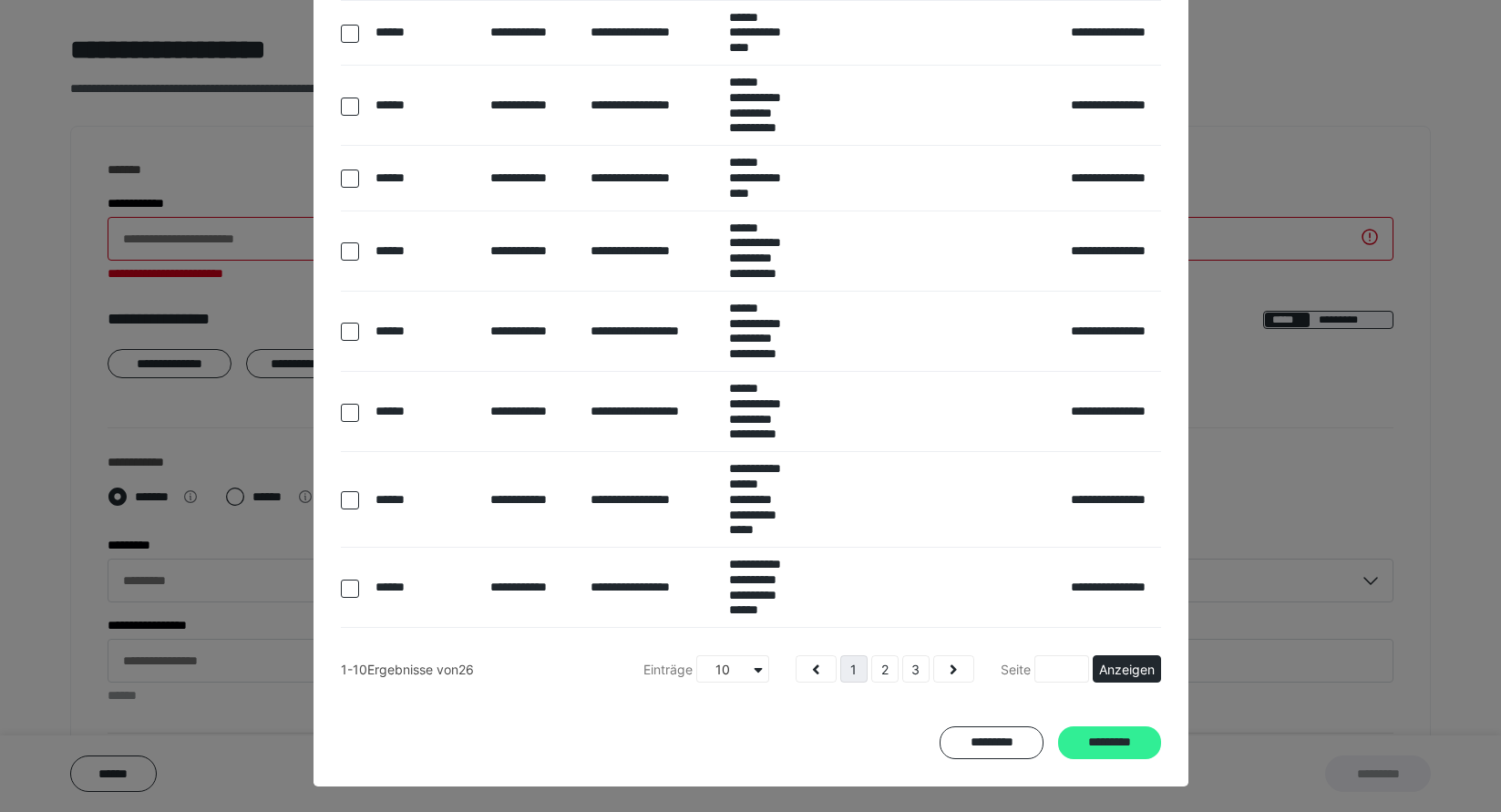 click on "*********" at bounding box center [1109, 743] 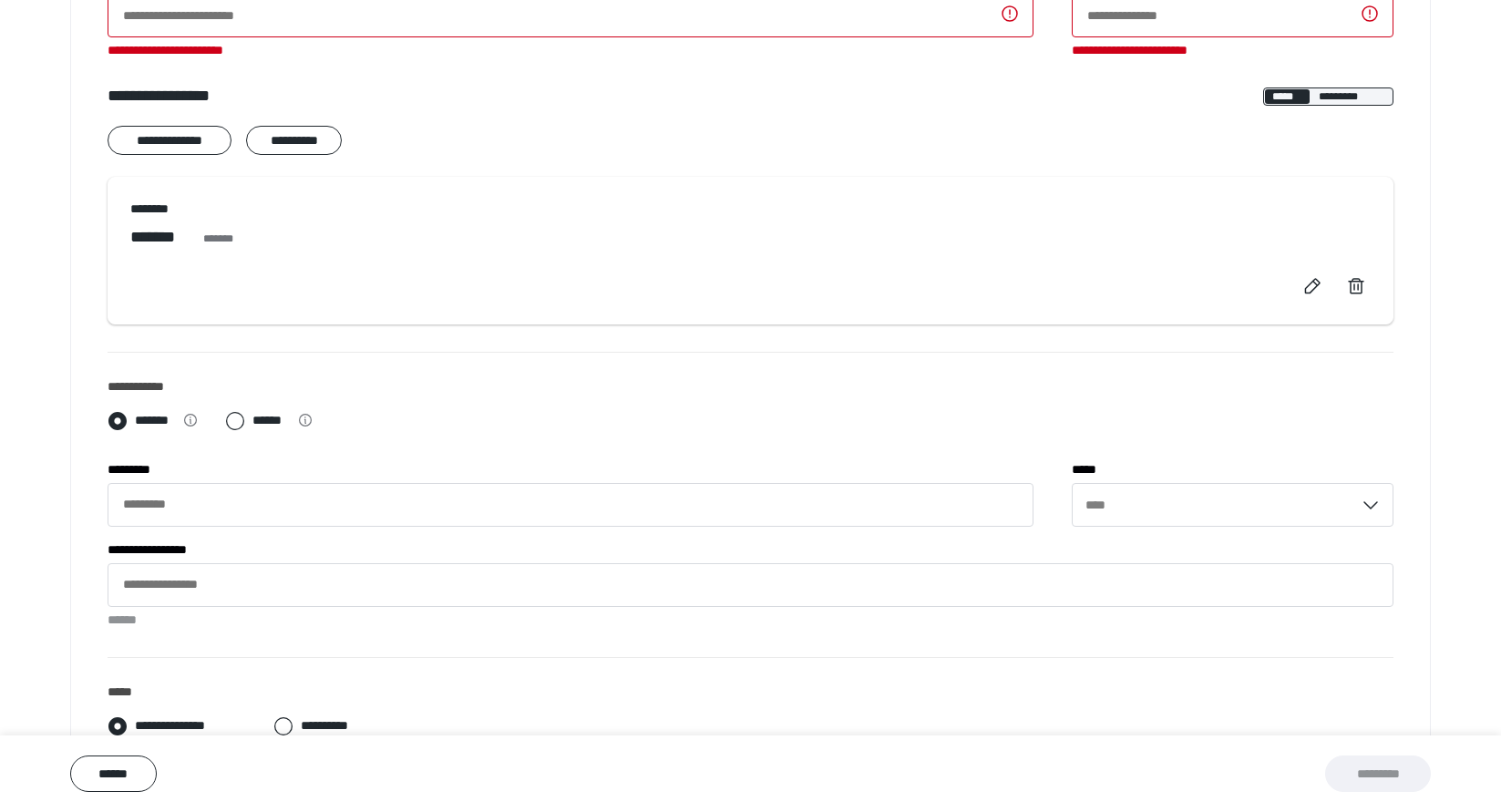 scroll, scrollTop: 401, scrollLeft: 0, axis: vertical 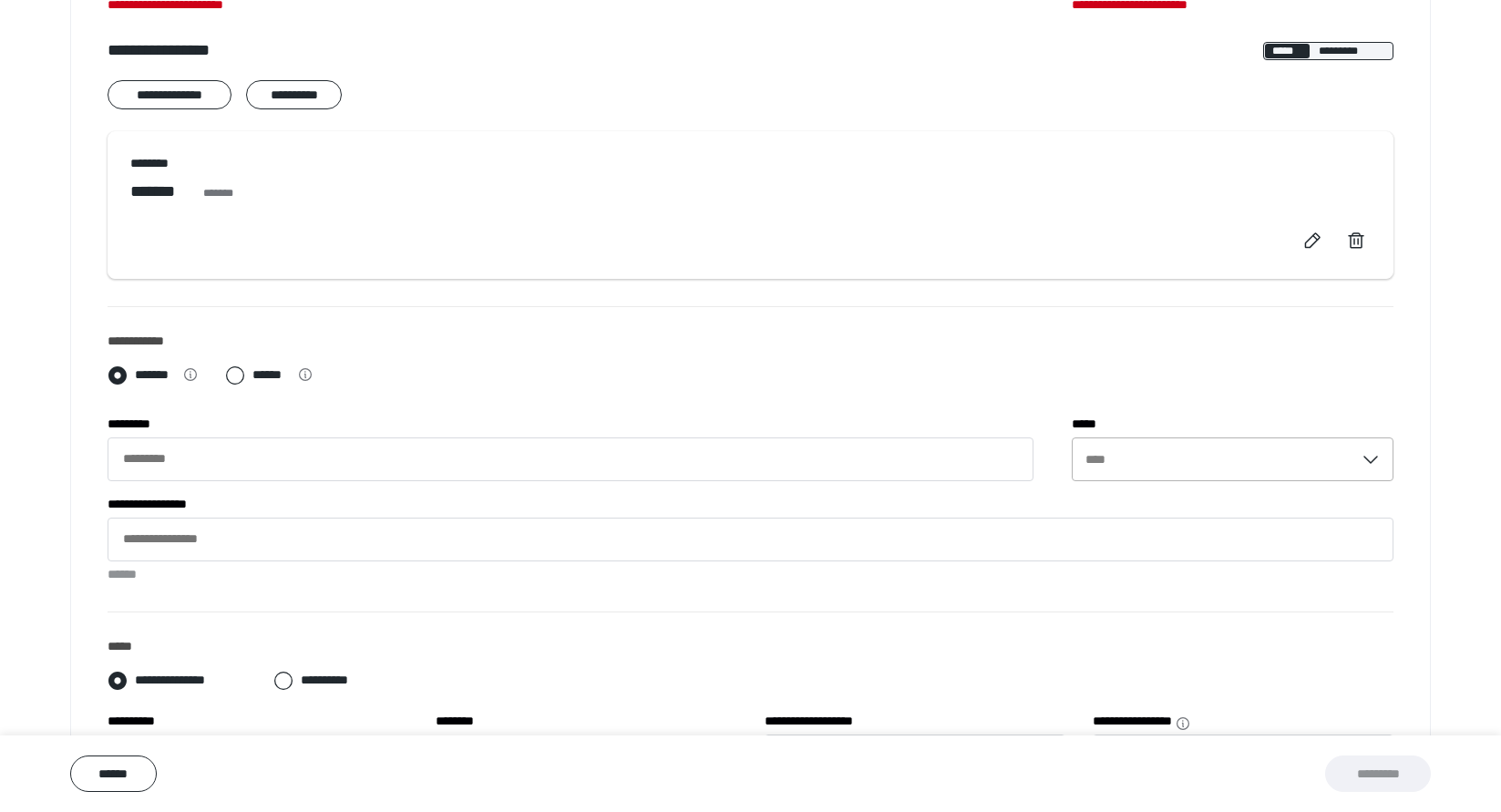 click on "****" at bounding box center (1213, 459) 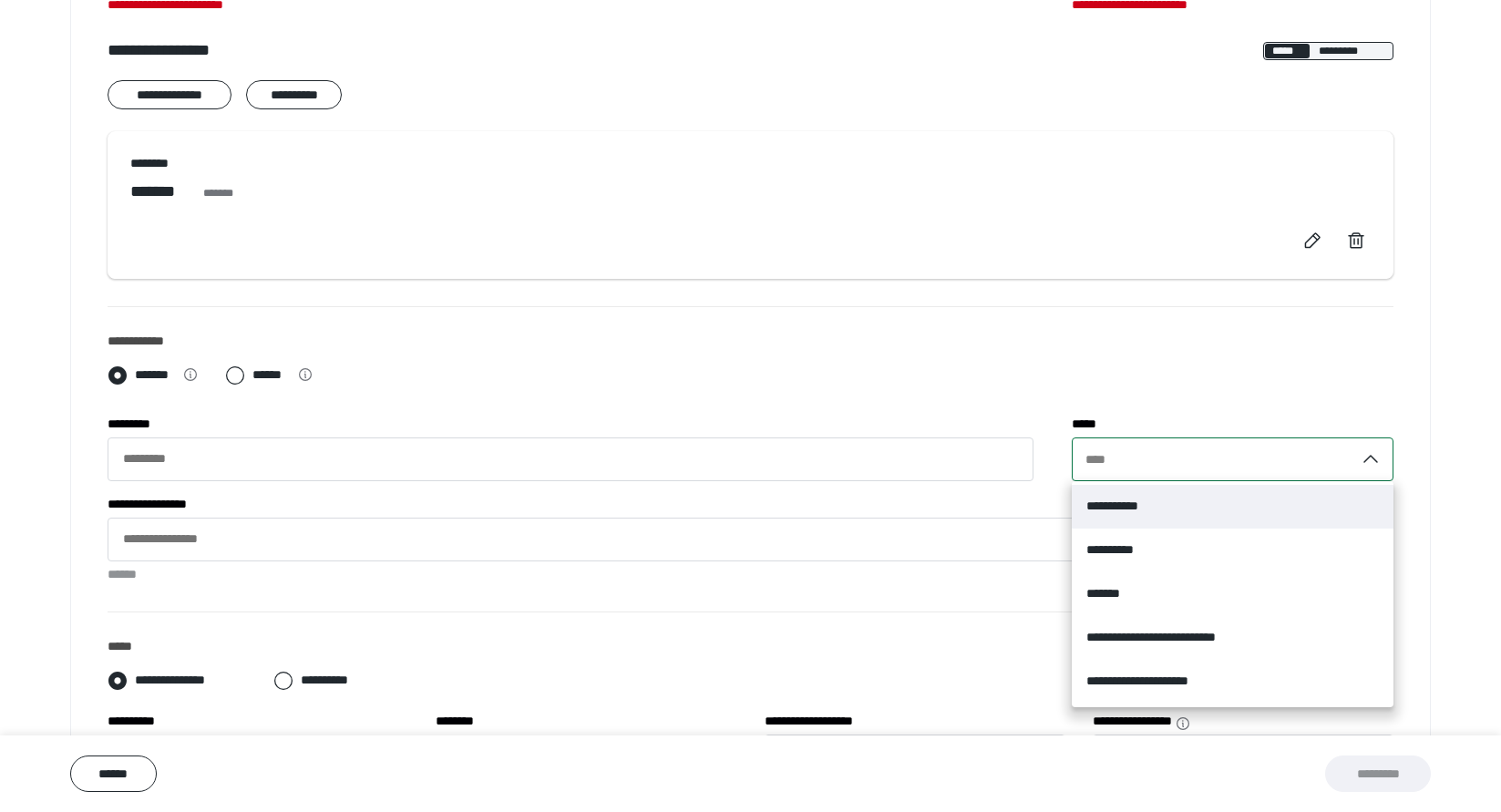 click on "**********" at bounding box center [1124, 506] 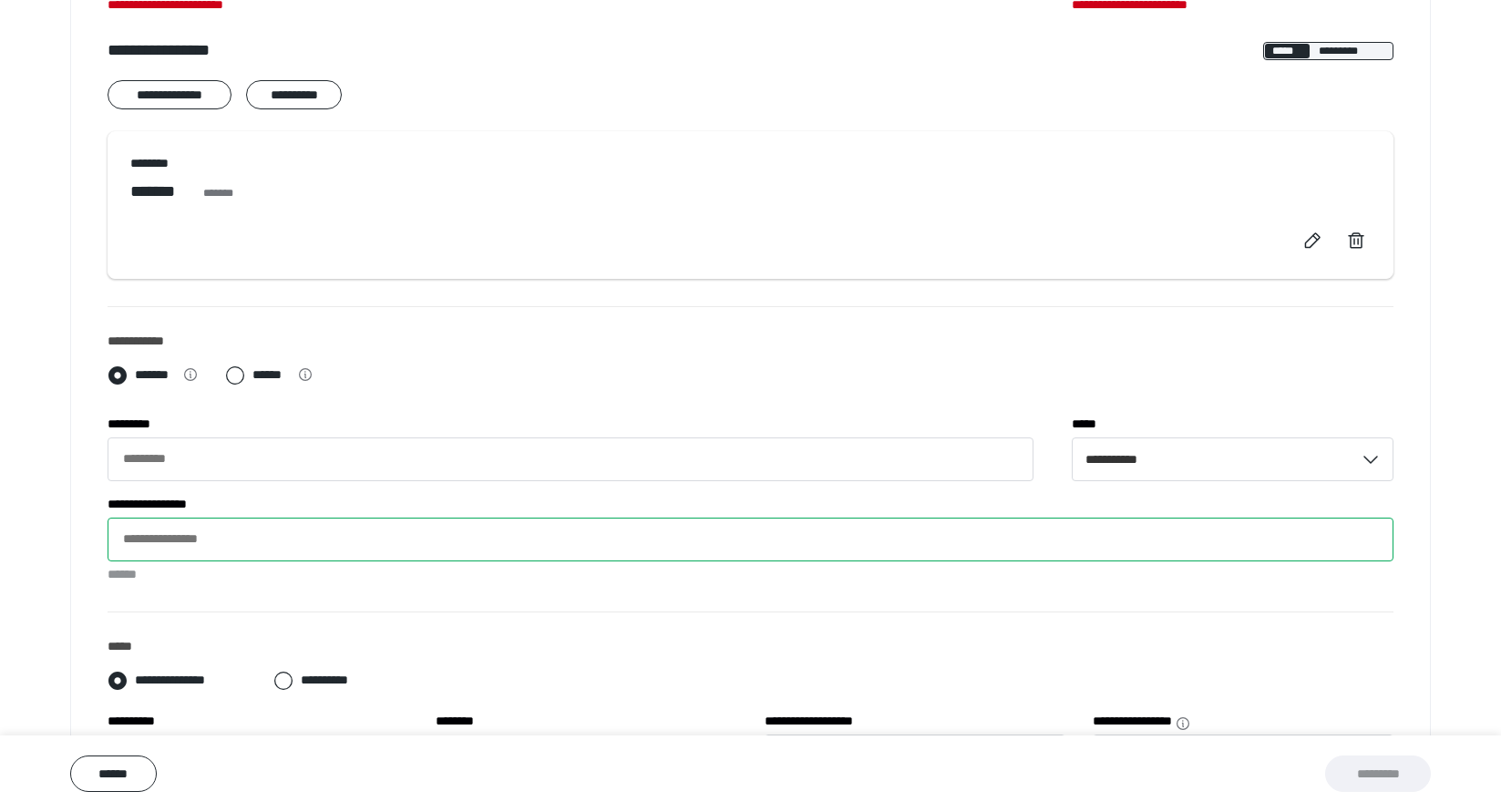 click on "**********" at bounding box center (750, 540) 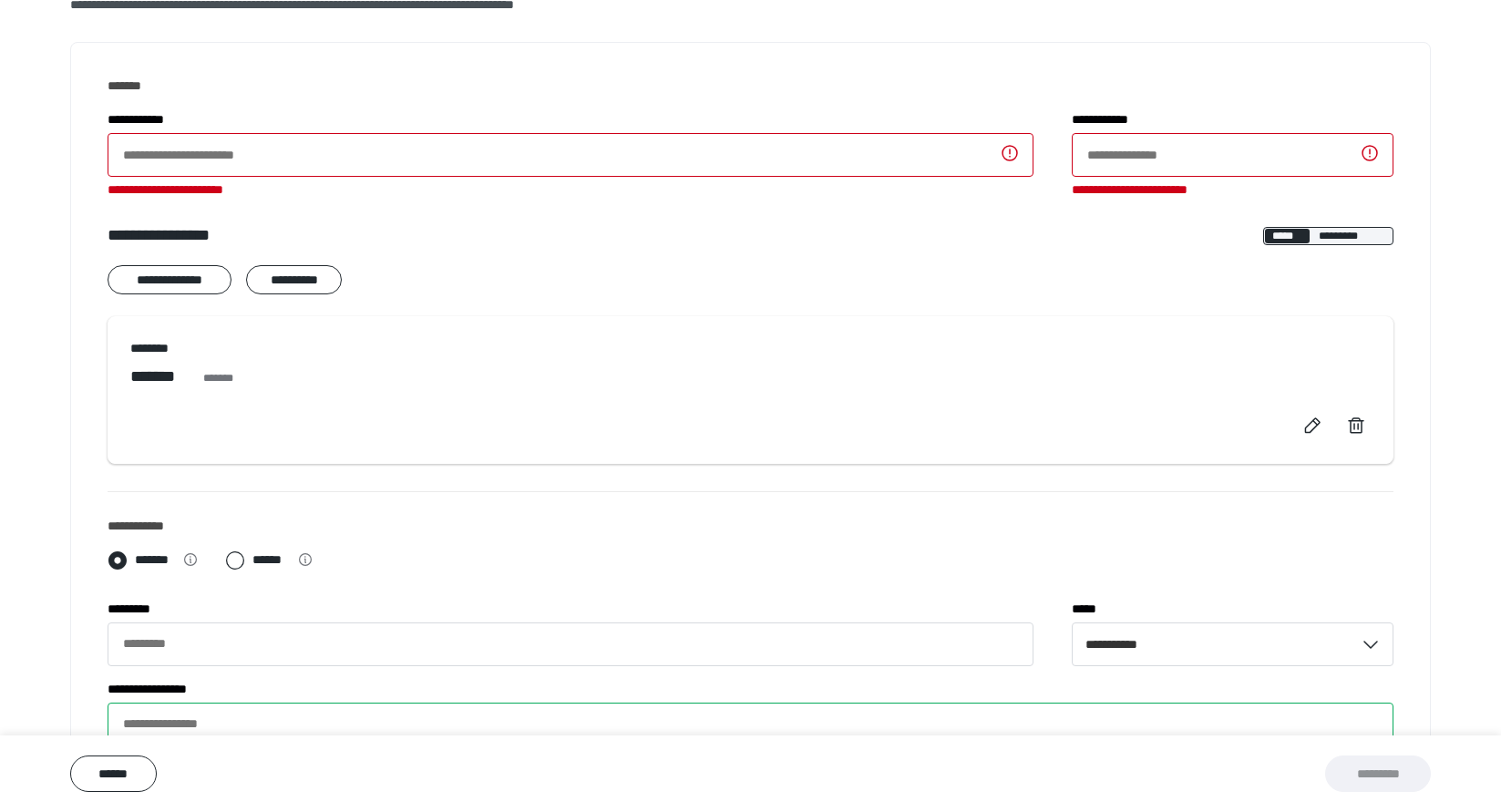 scroll, scrollTop: 207, scrollLeft: 0, axis: vertical 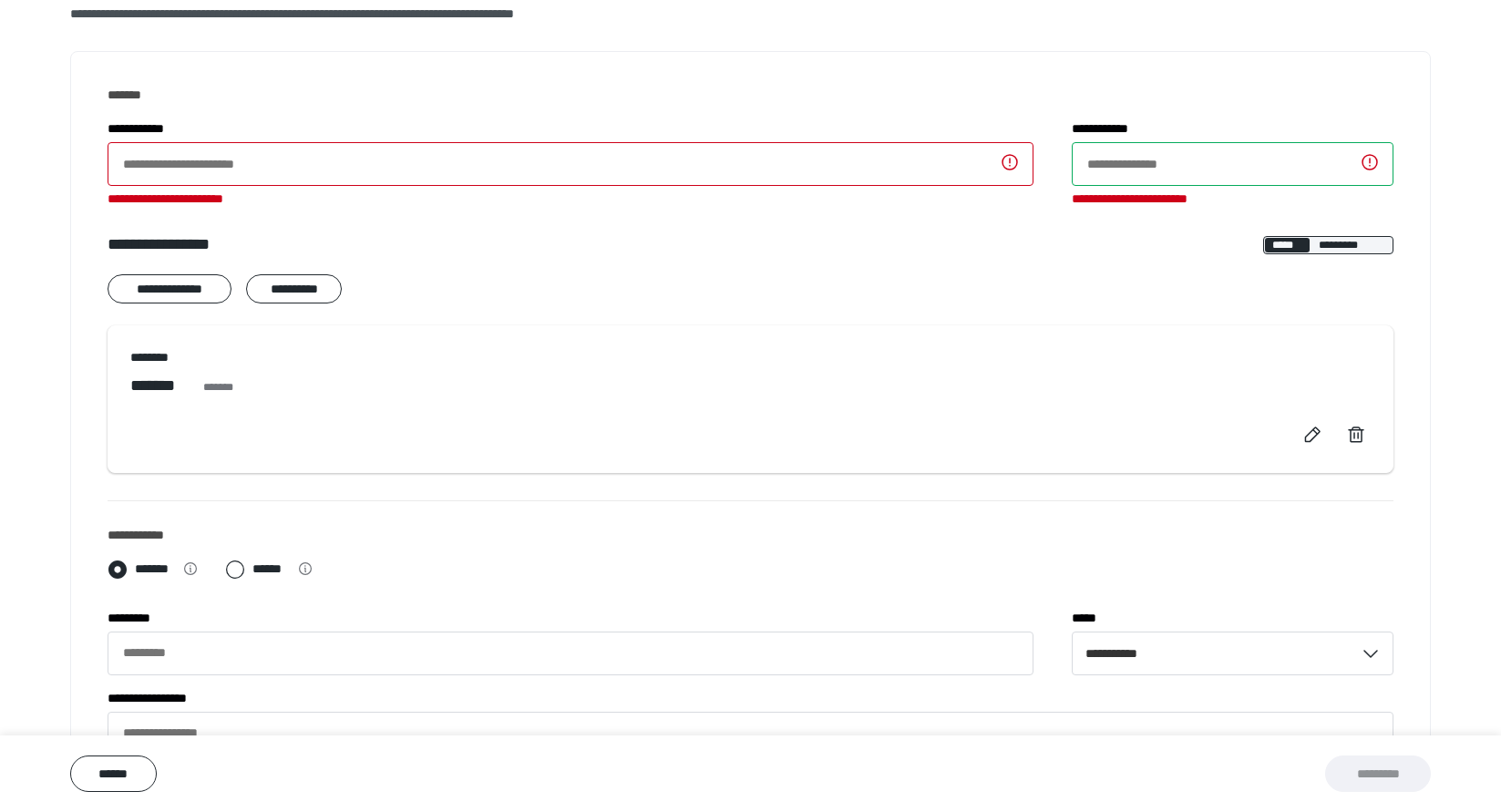 click on "**********" at bounding box center (1232, 164) 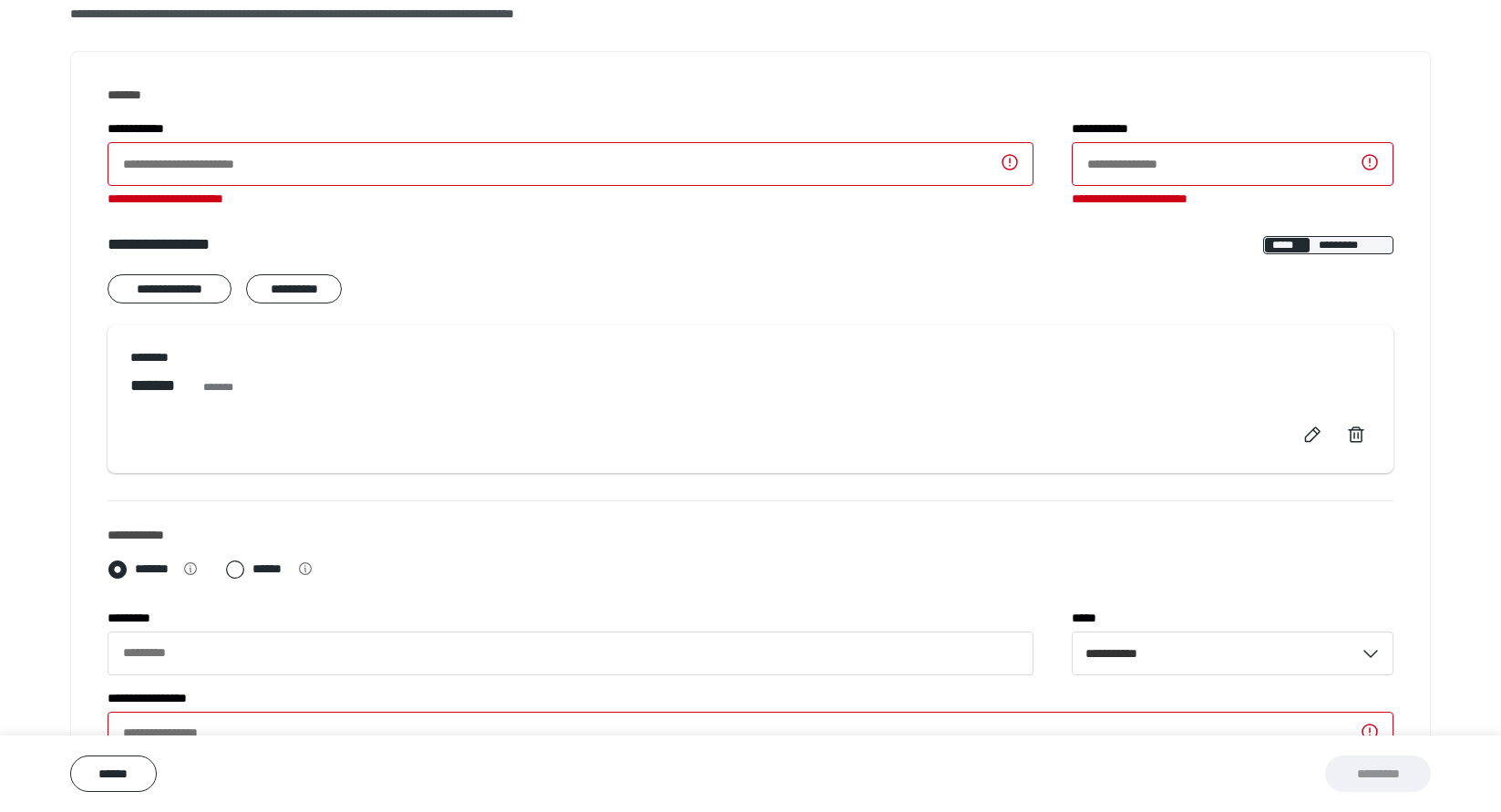click on "**********" at bounding box center (1232, 128) 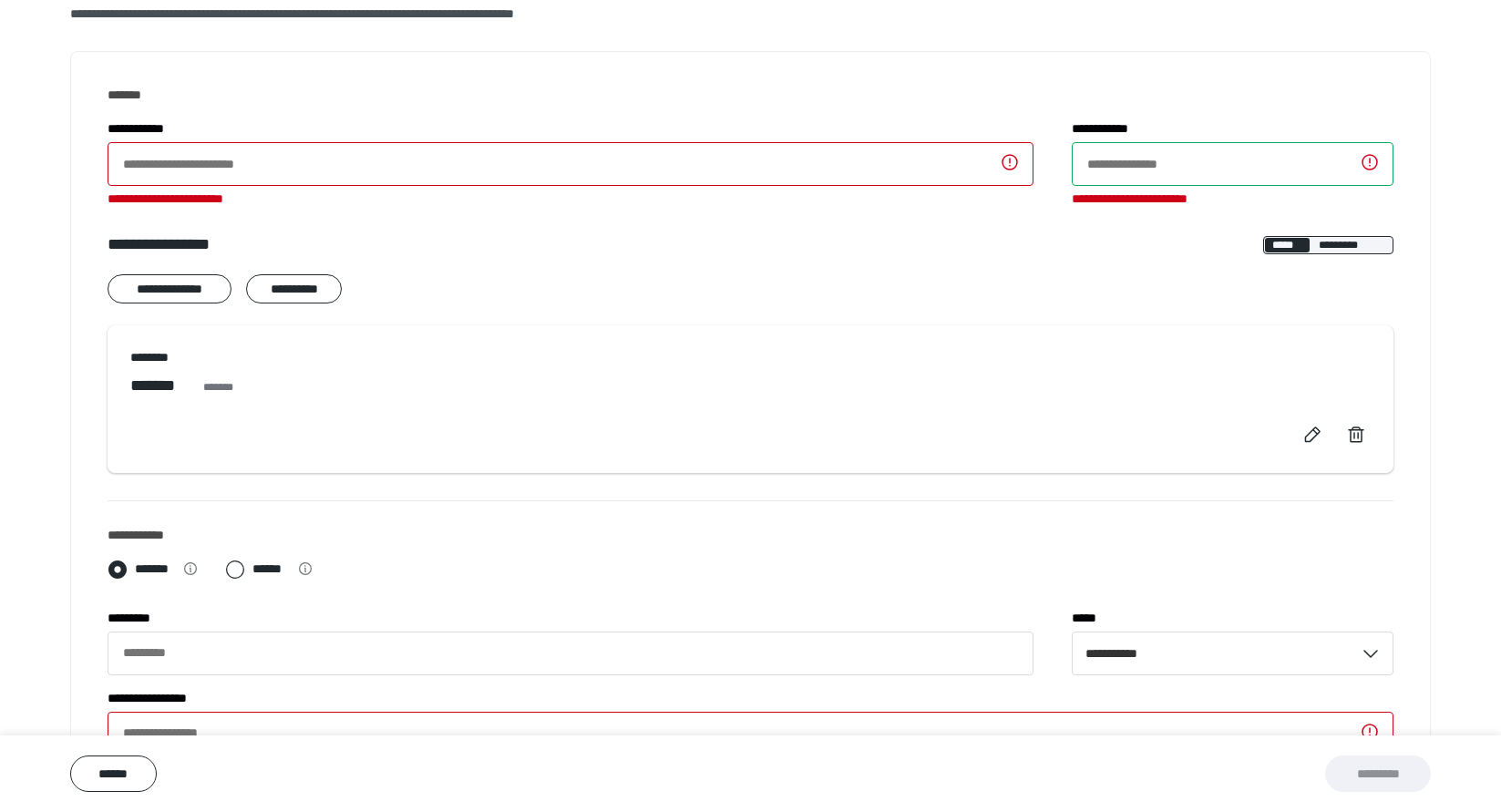 click on "**********" at bounding box center (1232, 164) 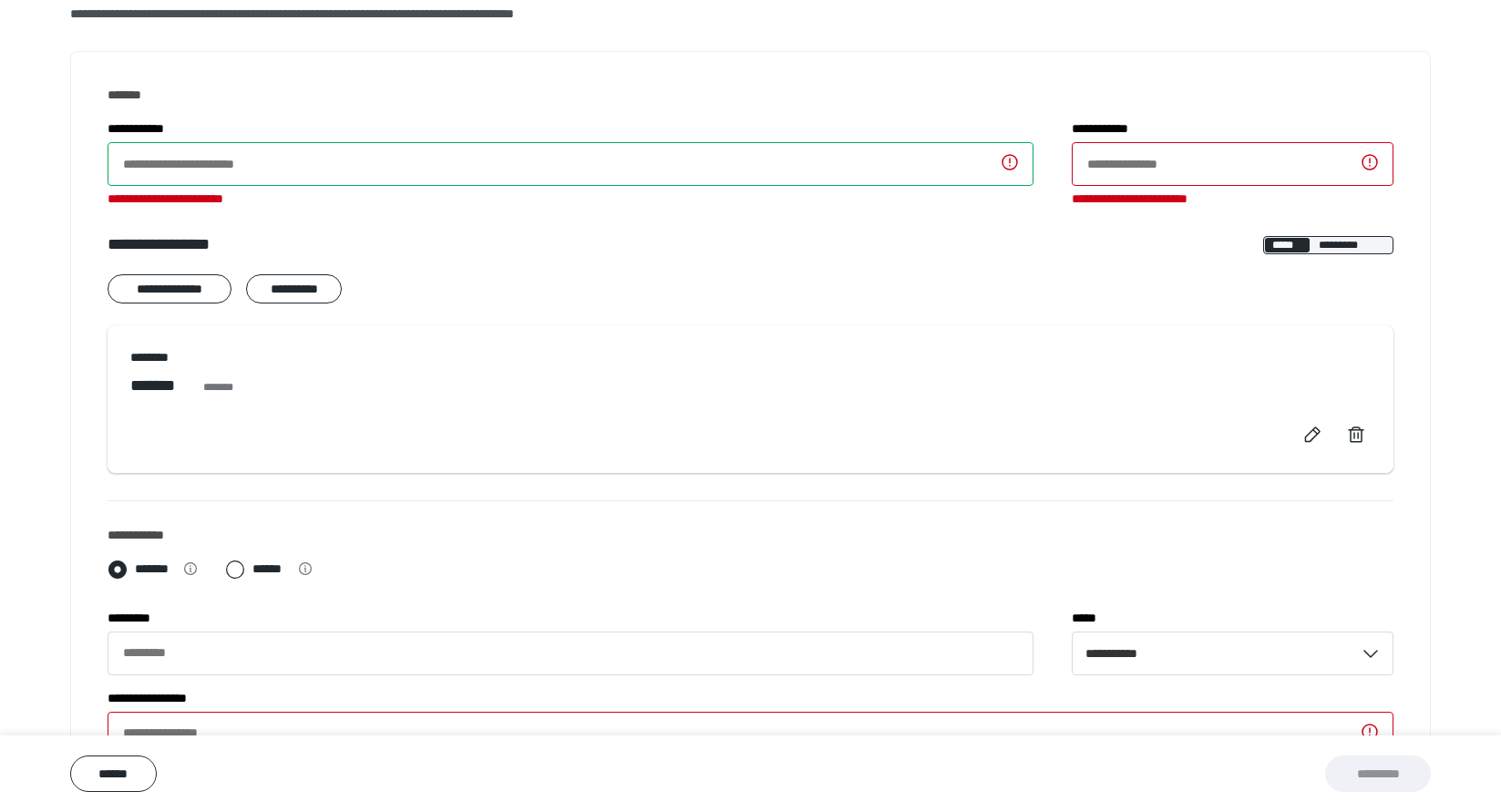 click on "**********" at bounding box center [571, 164] 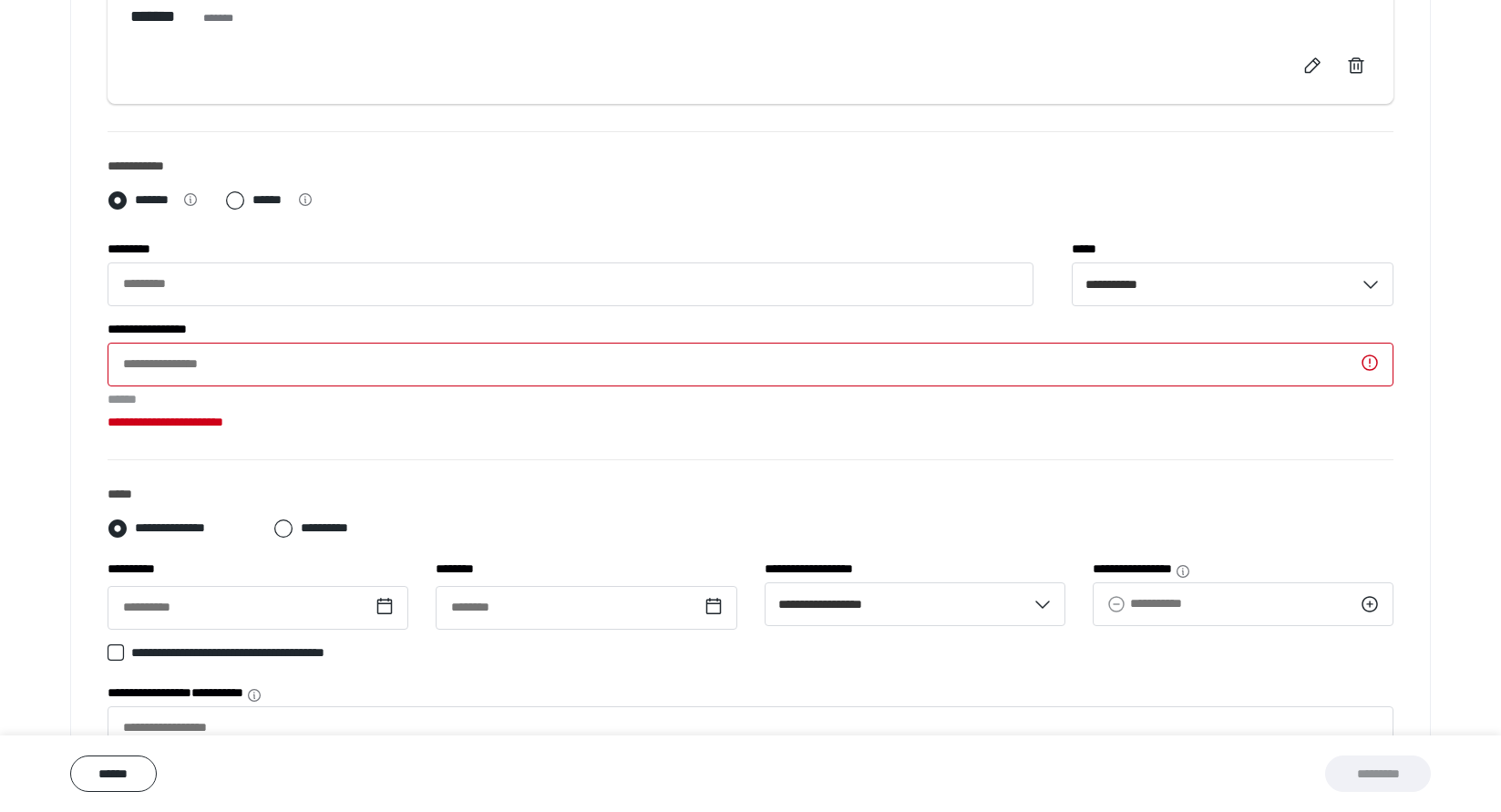 scroll, scrollTop: 850, scrollLeft: 0, axis: vertical 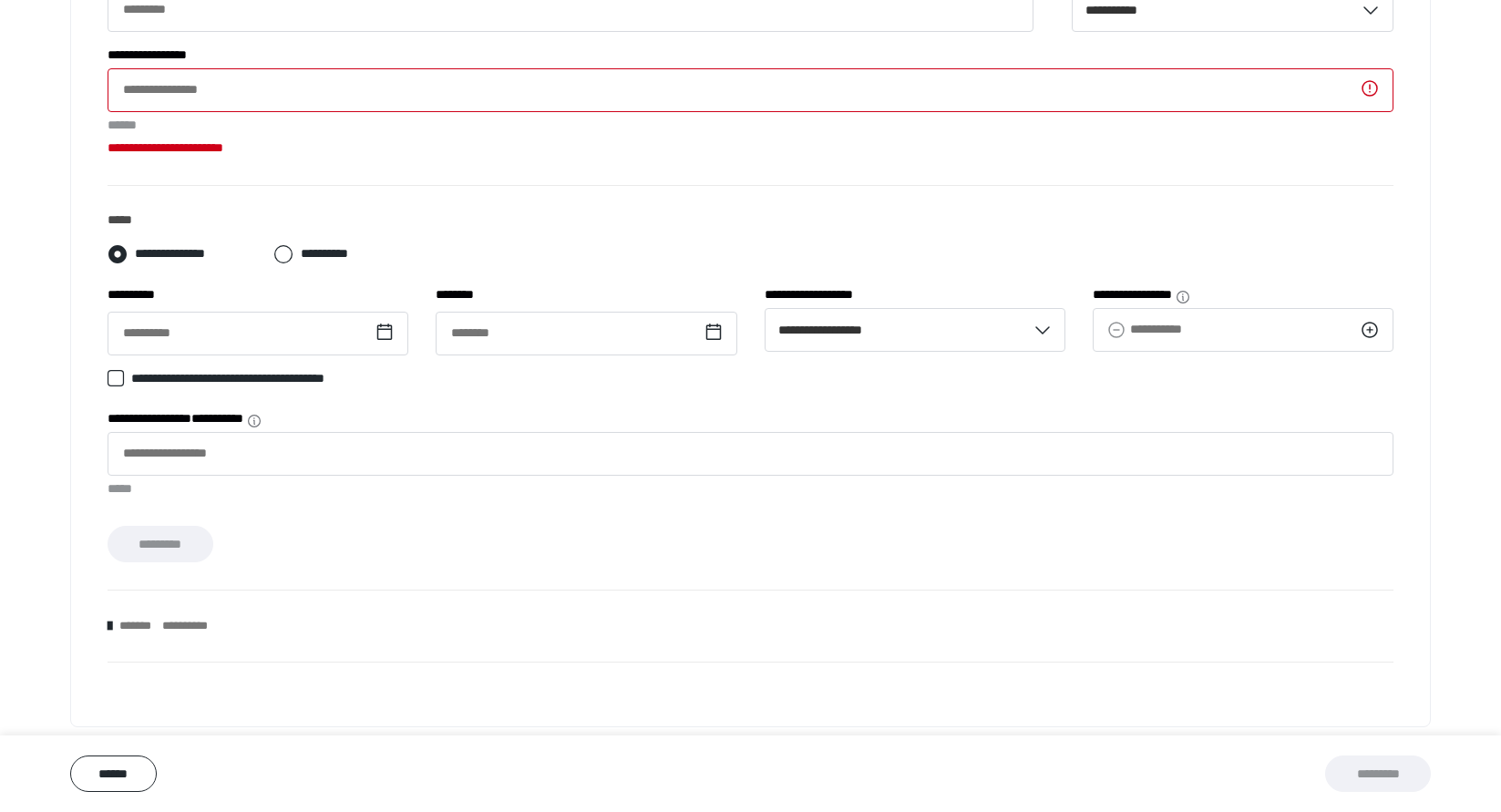 click on "**********" at bounding box center [338, 253] 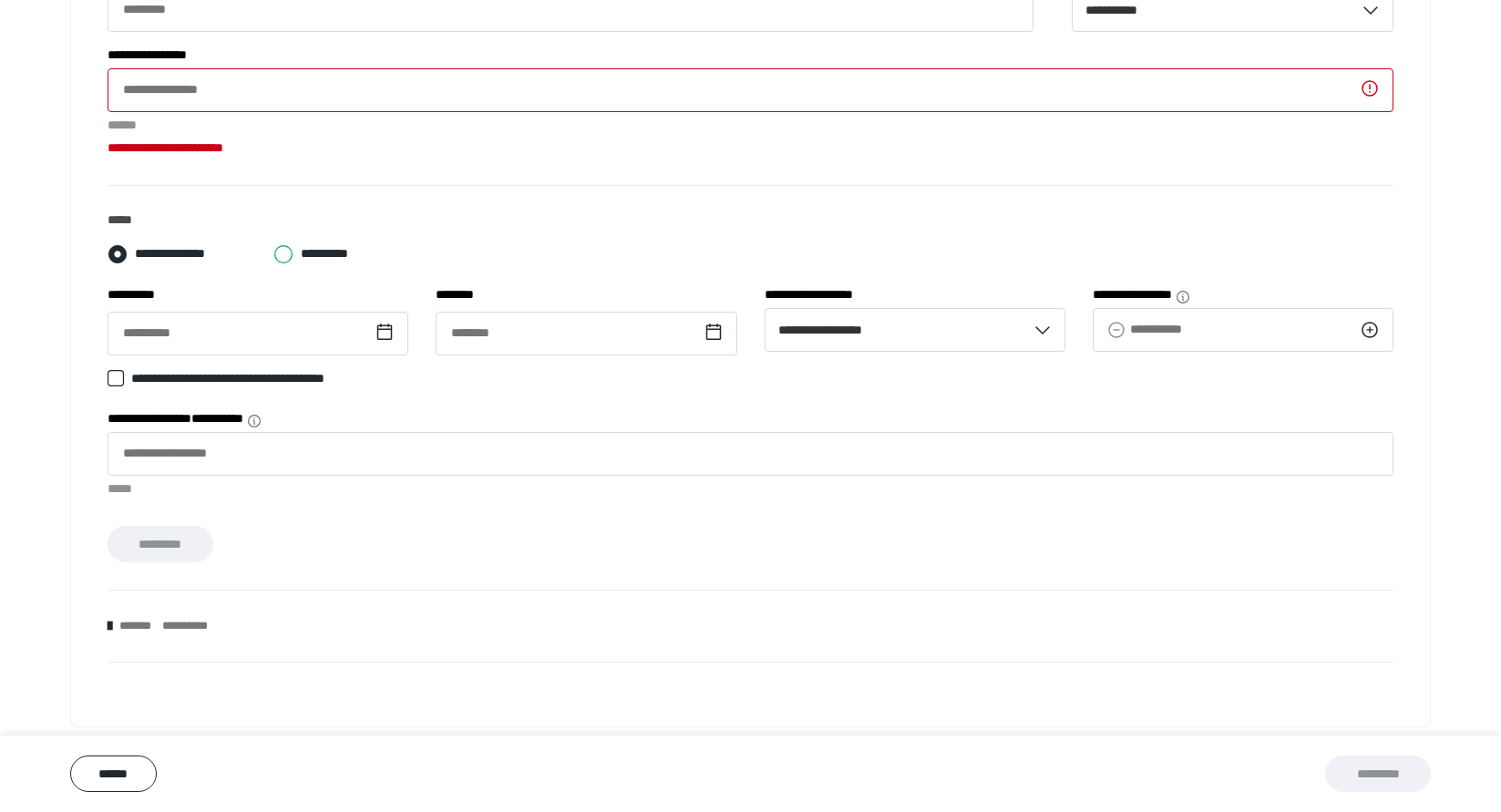 click on "**********" at bounding box center [273, 254] 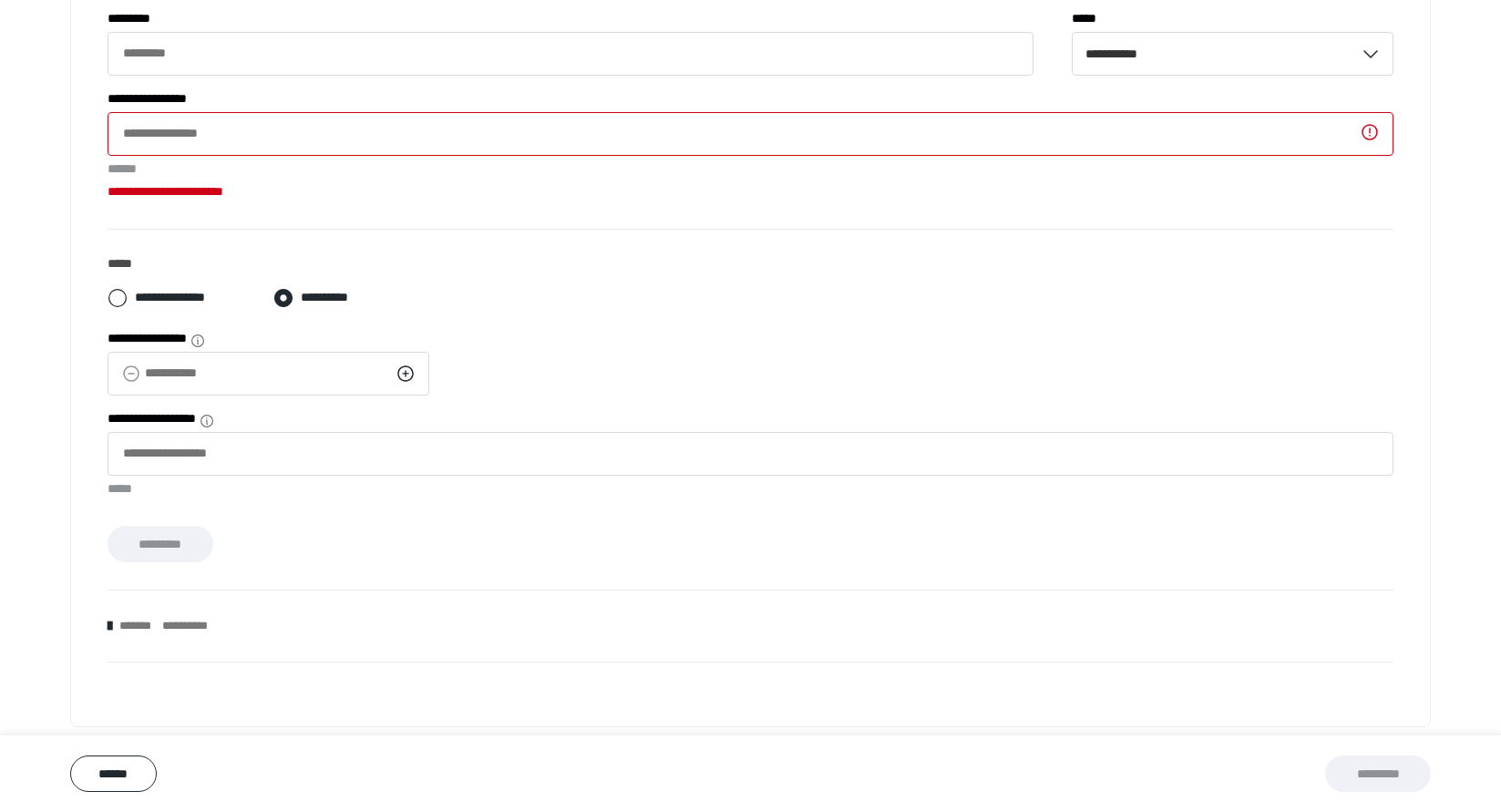 click on "**********" at bounding box center [750, 626] 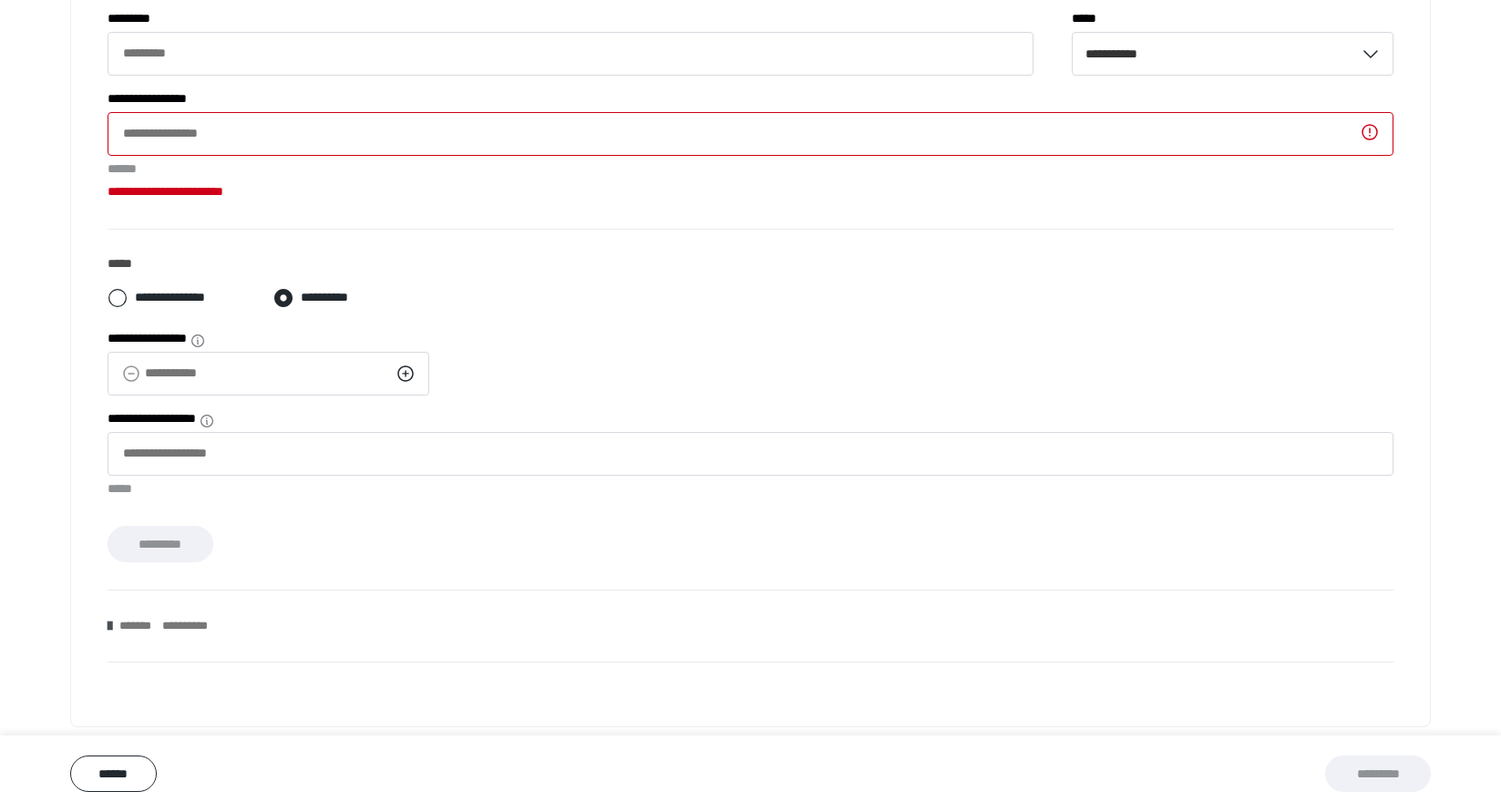 click at bounding box center (109, 626) 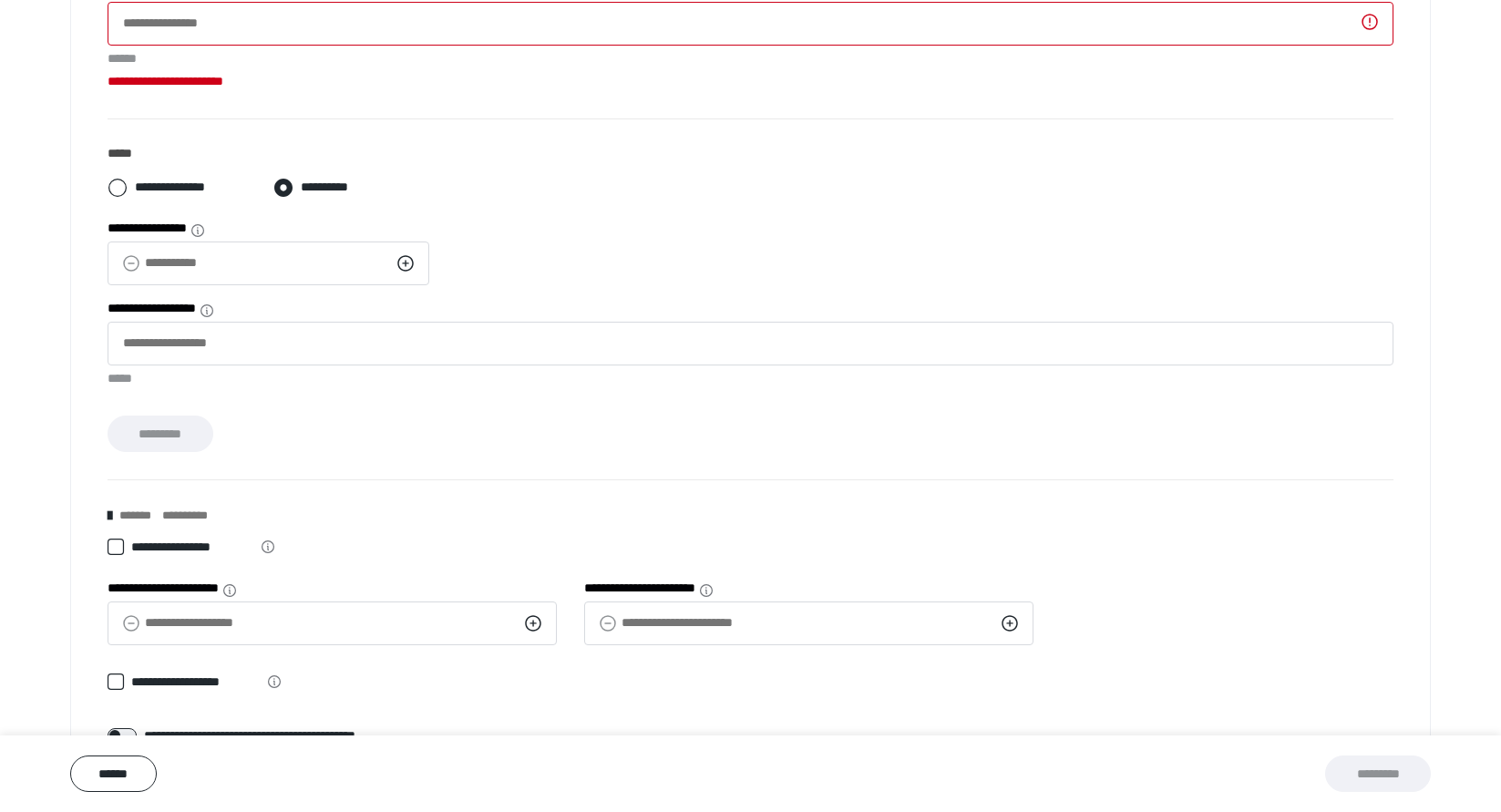 scroll, scrollTop: 1064, scrollLeft: 0, axis: vertical 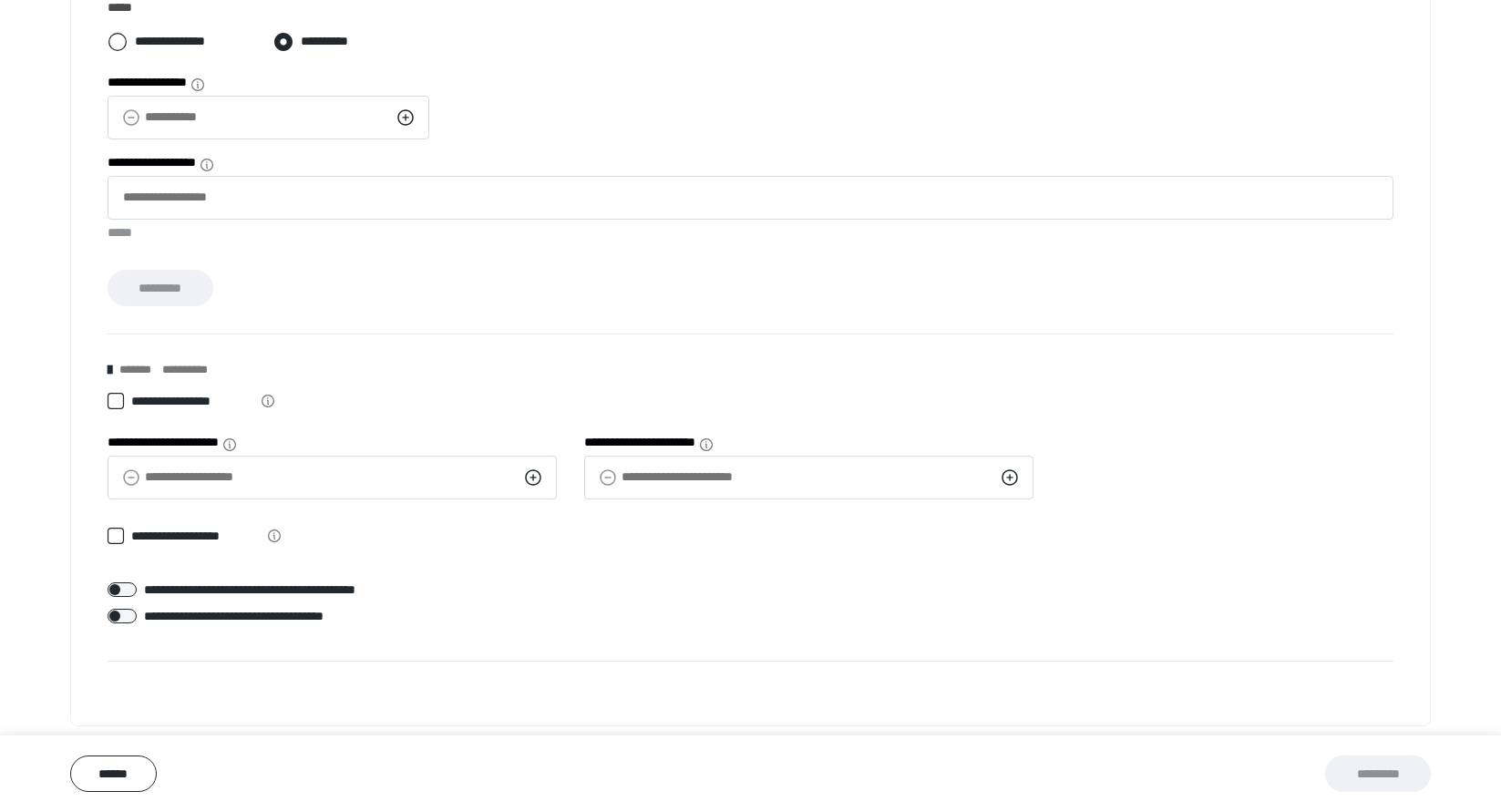 click 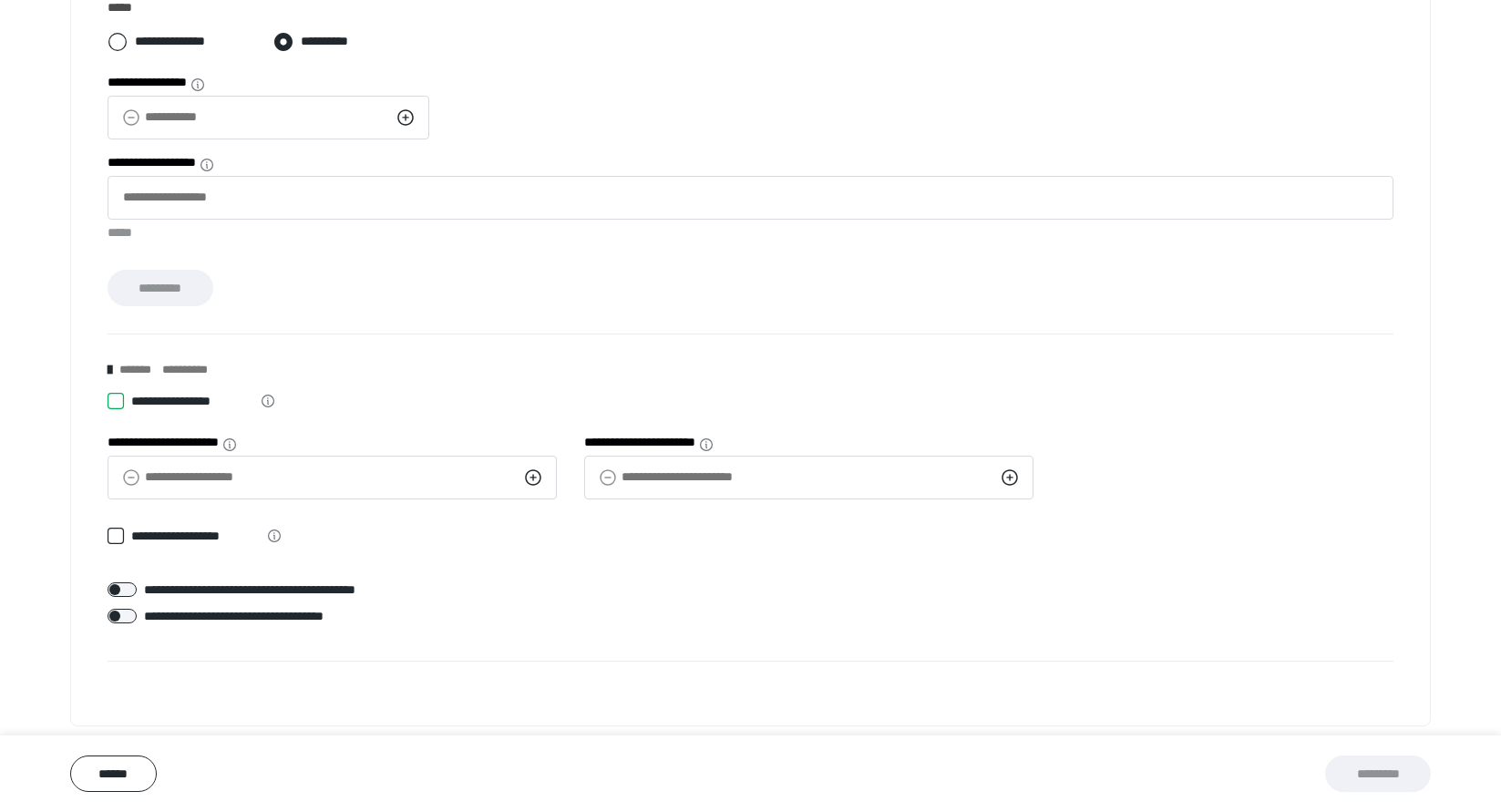 click on "**********" at bounding box center (108, 401) 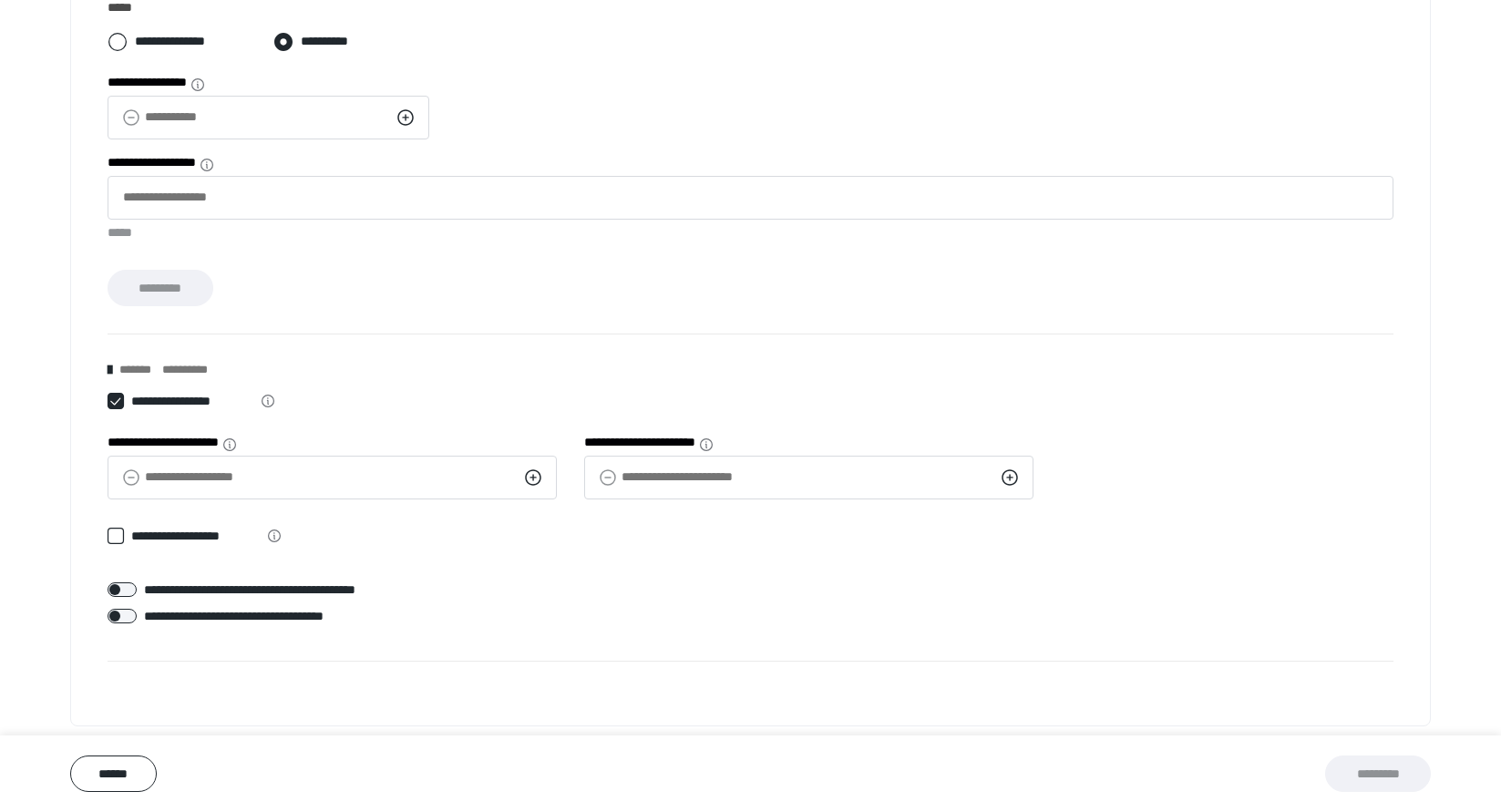 click at bounding box center [116, 401] 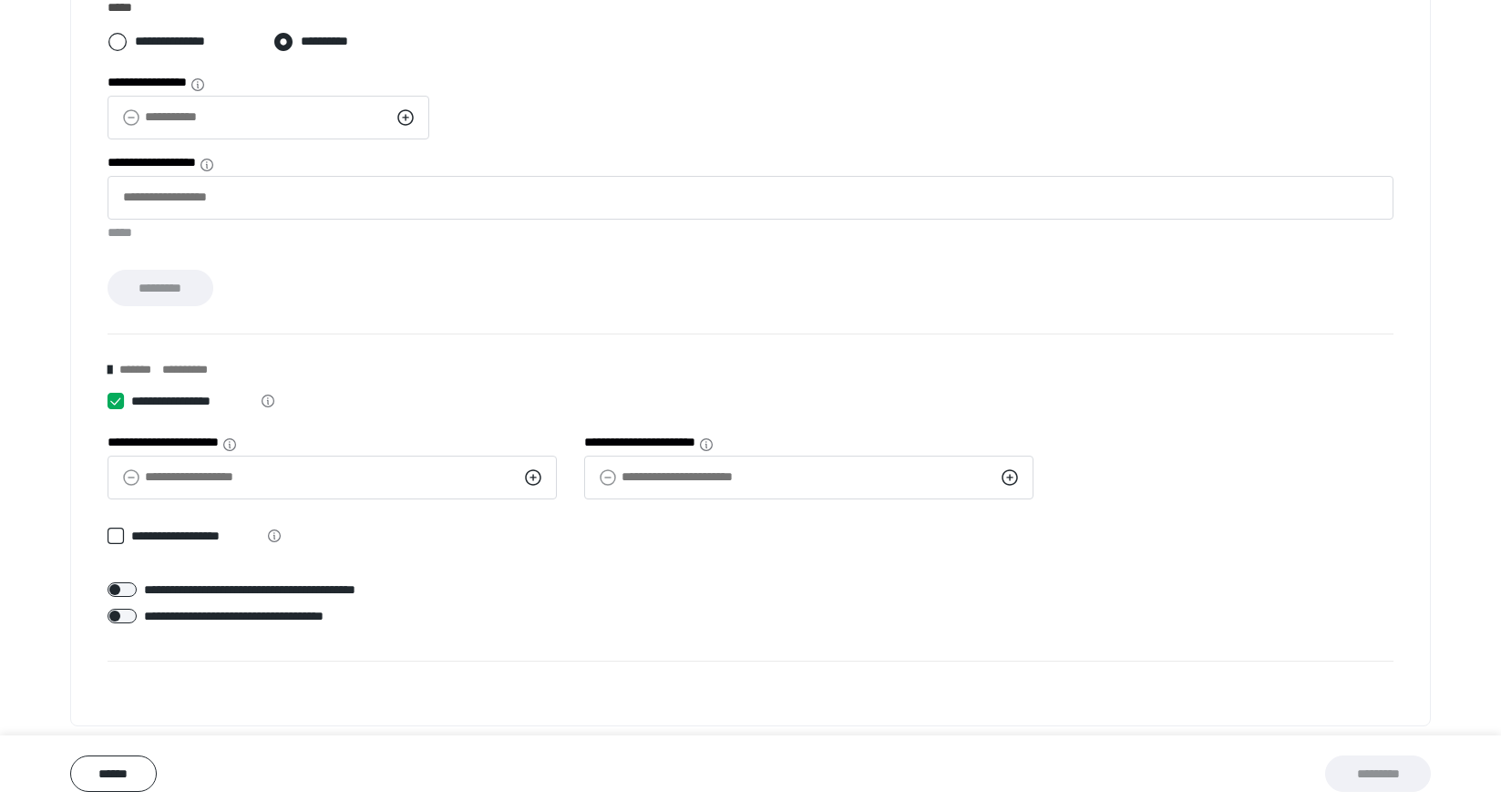 click on "**********" at bounding box center (108, 401) 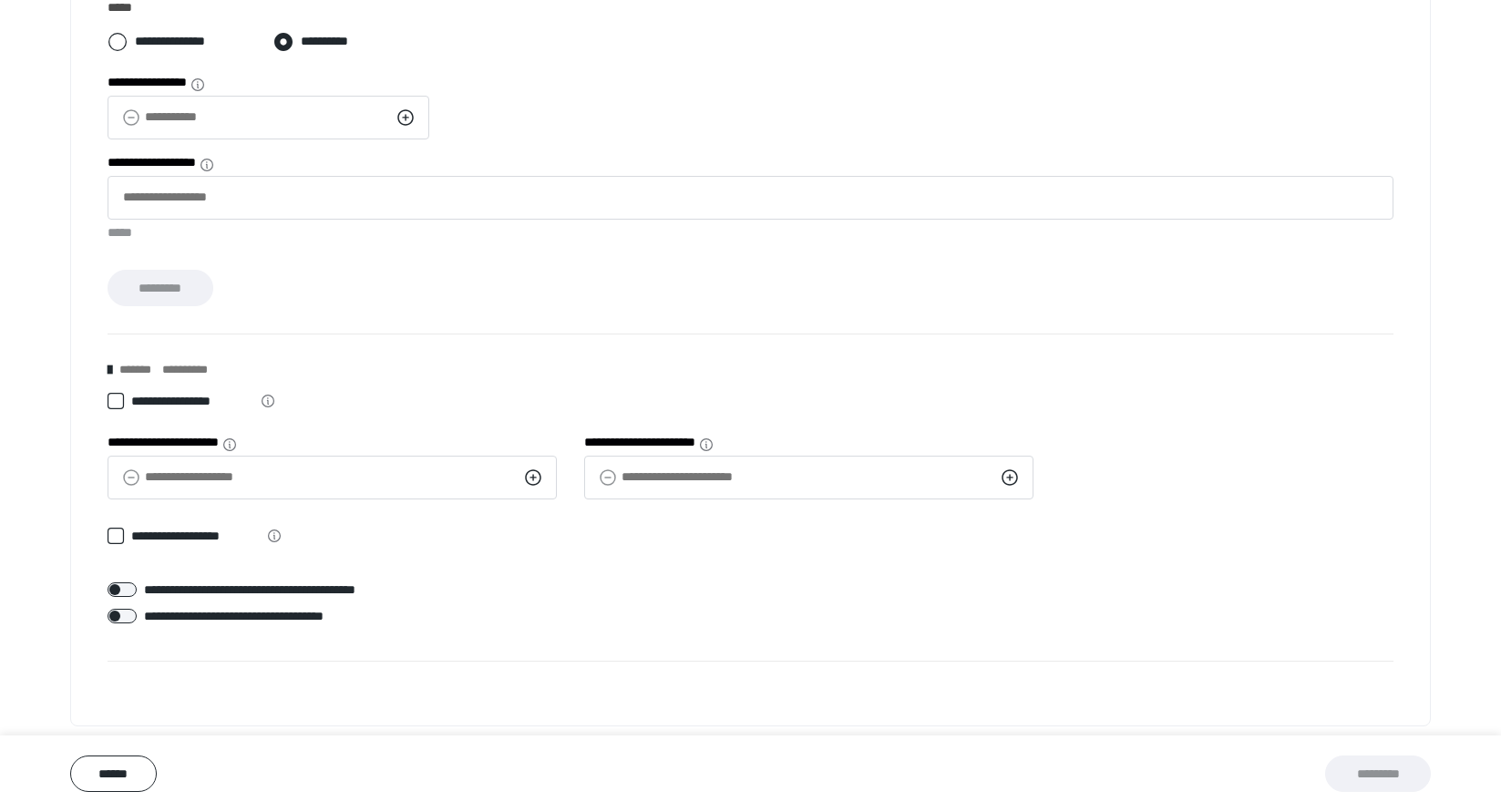 click at bounding box center (109, 370) 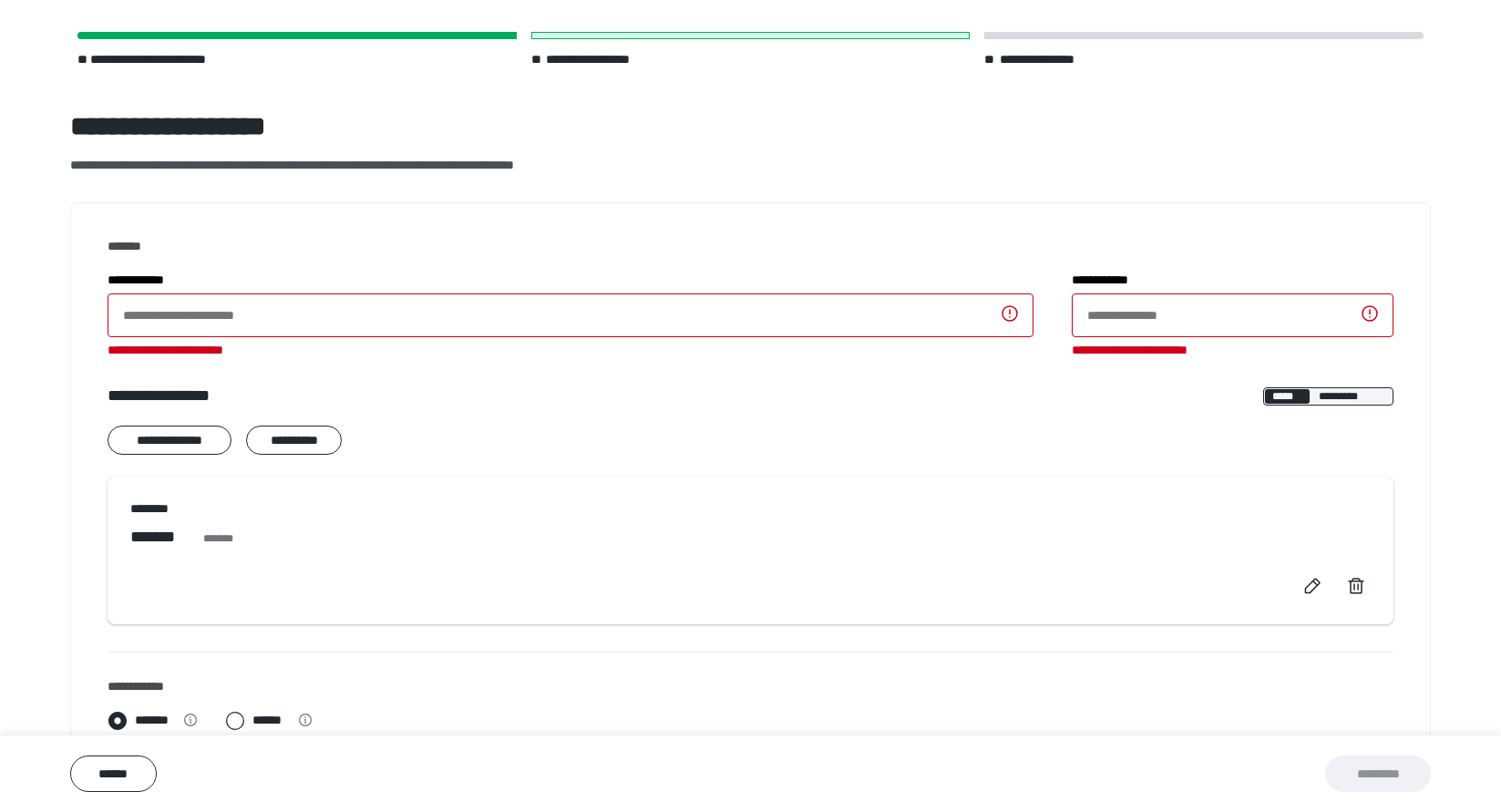 scroll, scrollTop: 54, scrollLeft: 0, axis: vertical 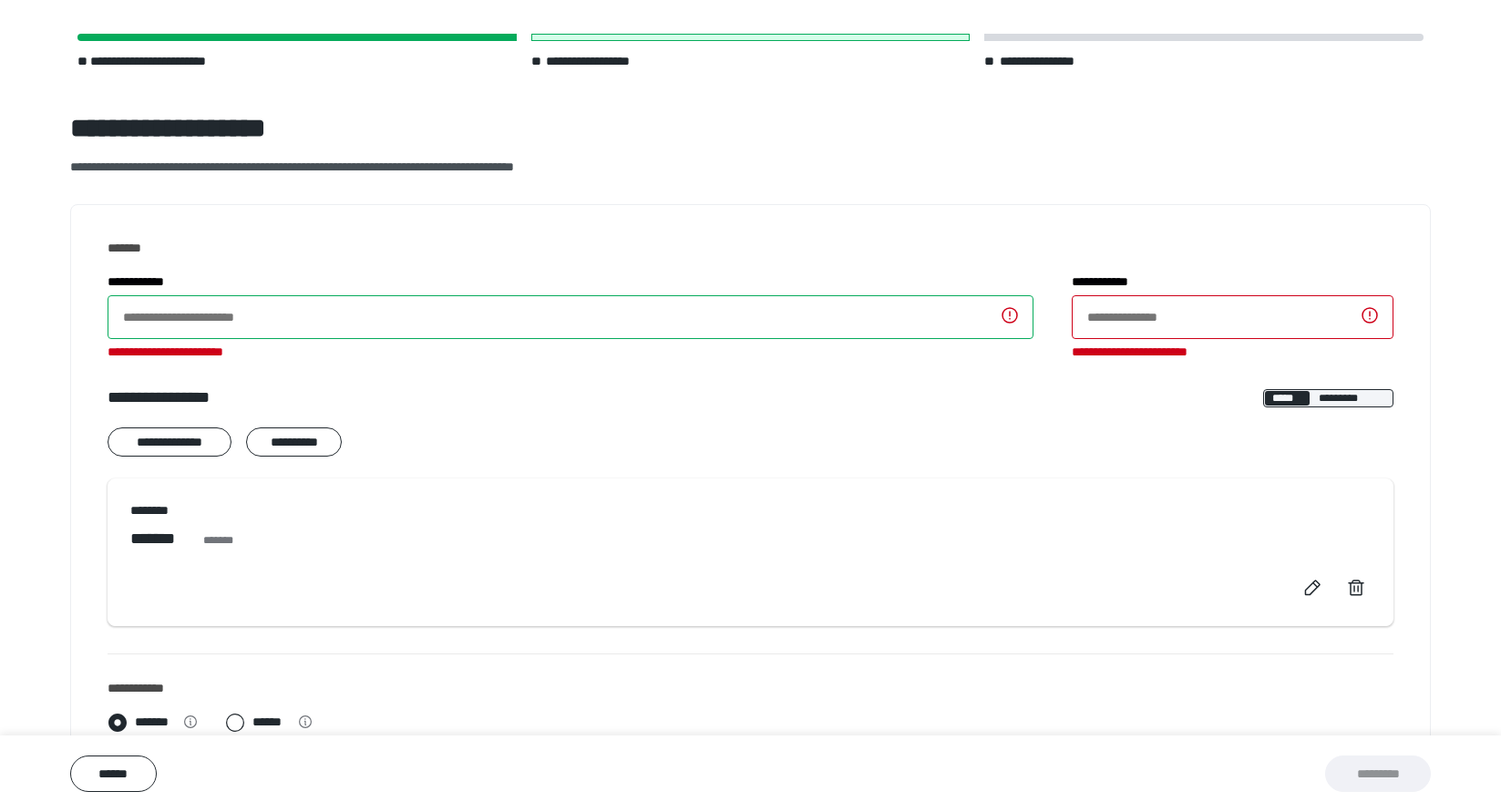 click on "**********" at bounding box center [571, 317] 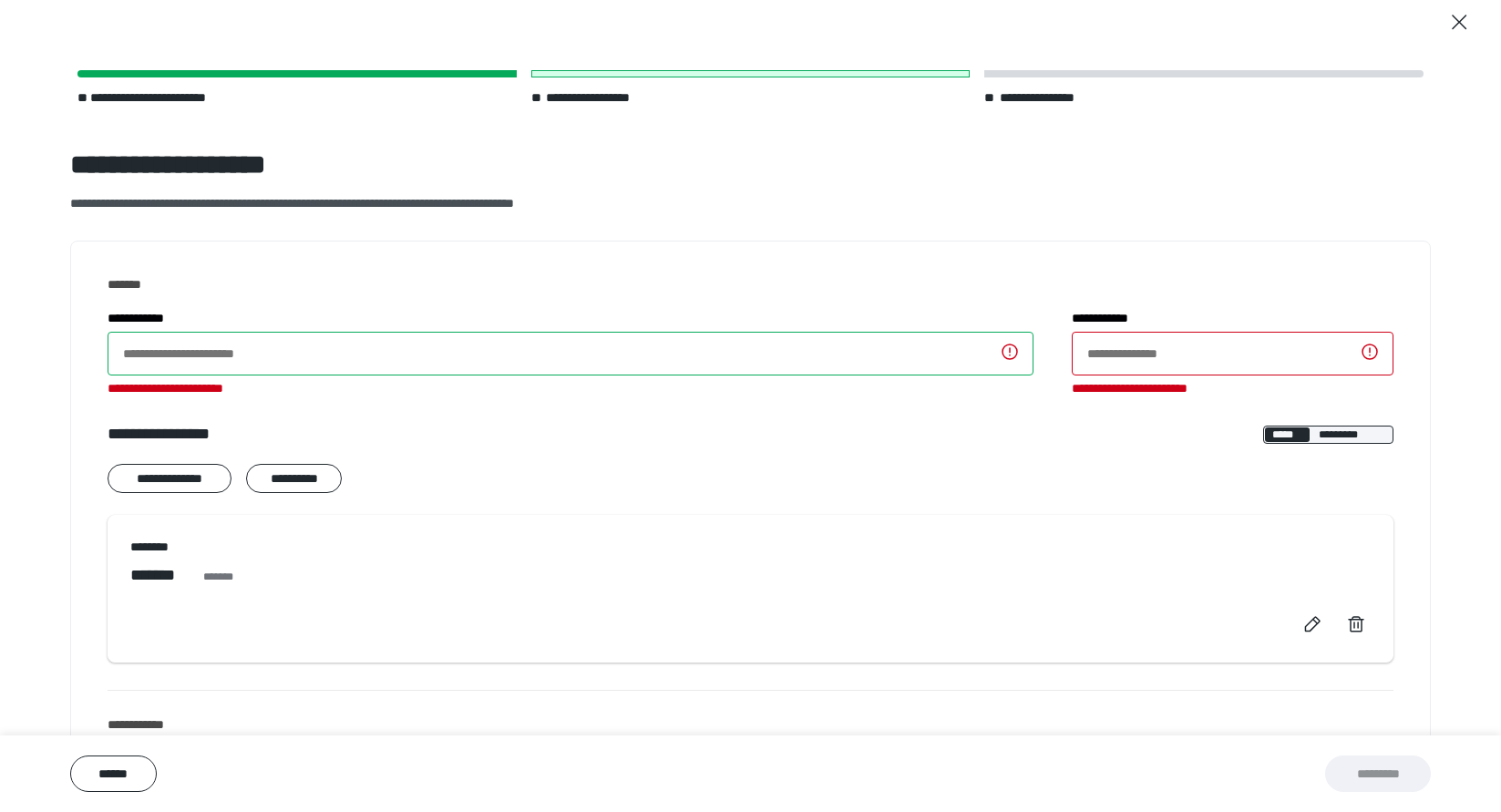 scroll, scrollTop: 24, scrollLeft: 0, axis: vertical 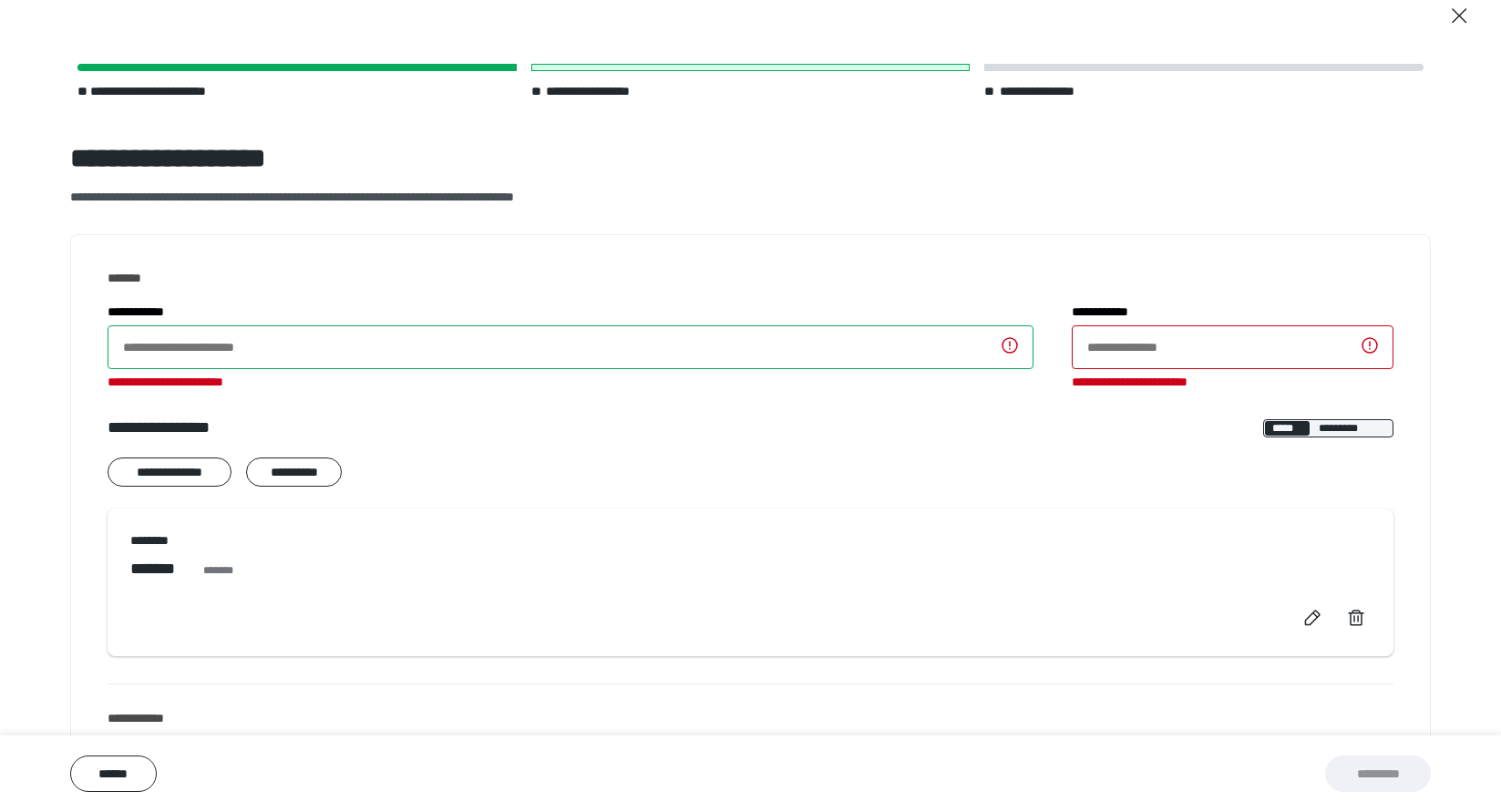 click on "**********" at bounding box center [571, 347] 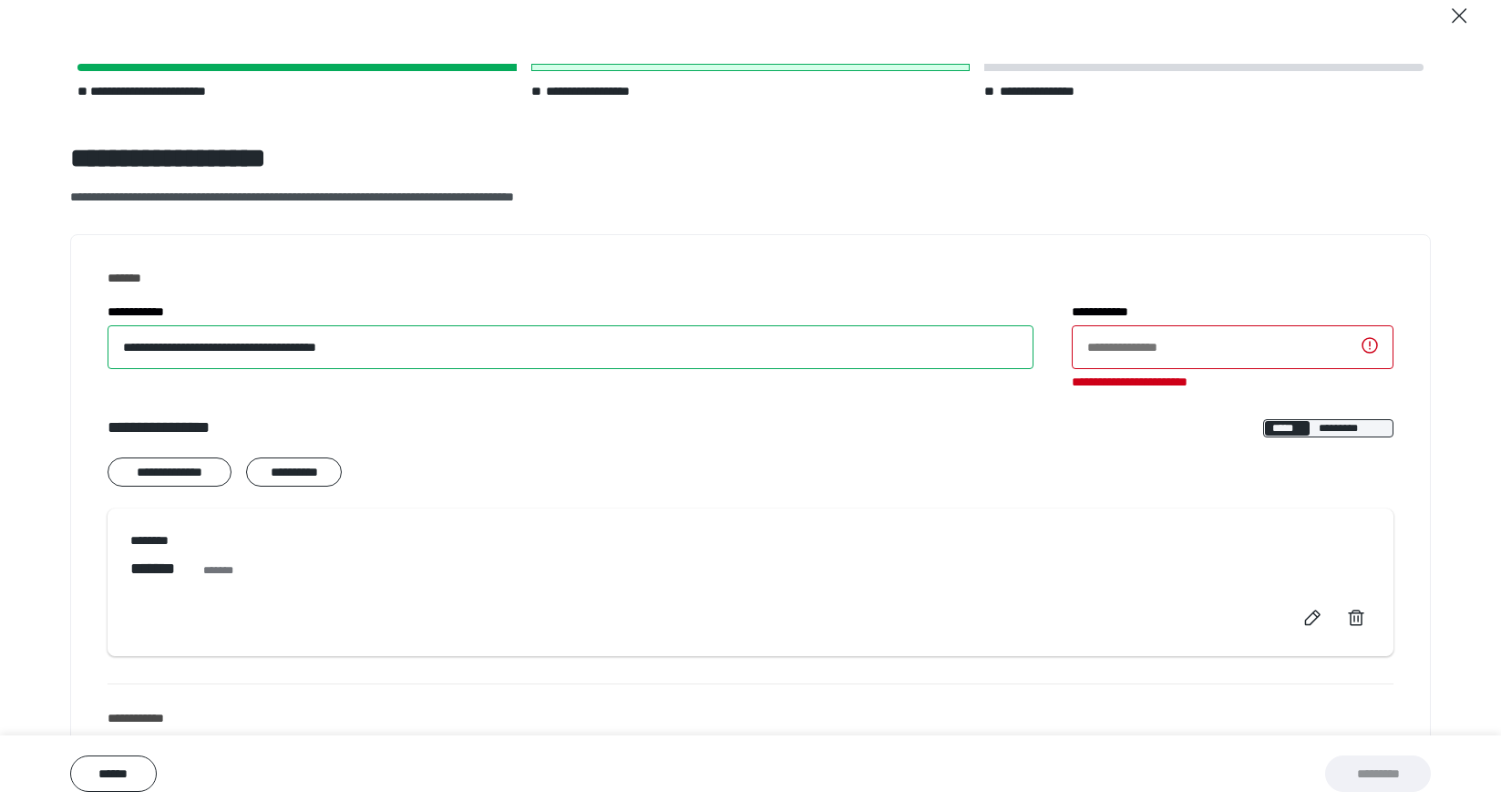 type on "**********" 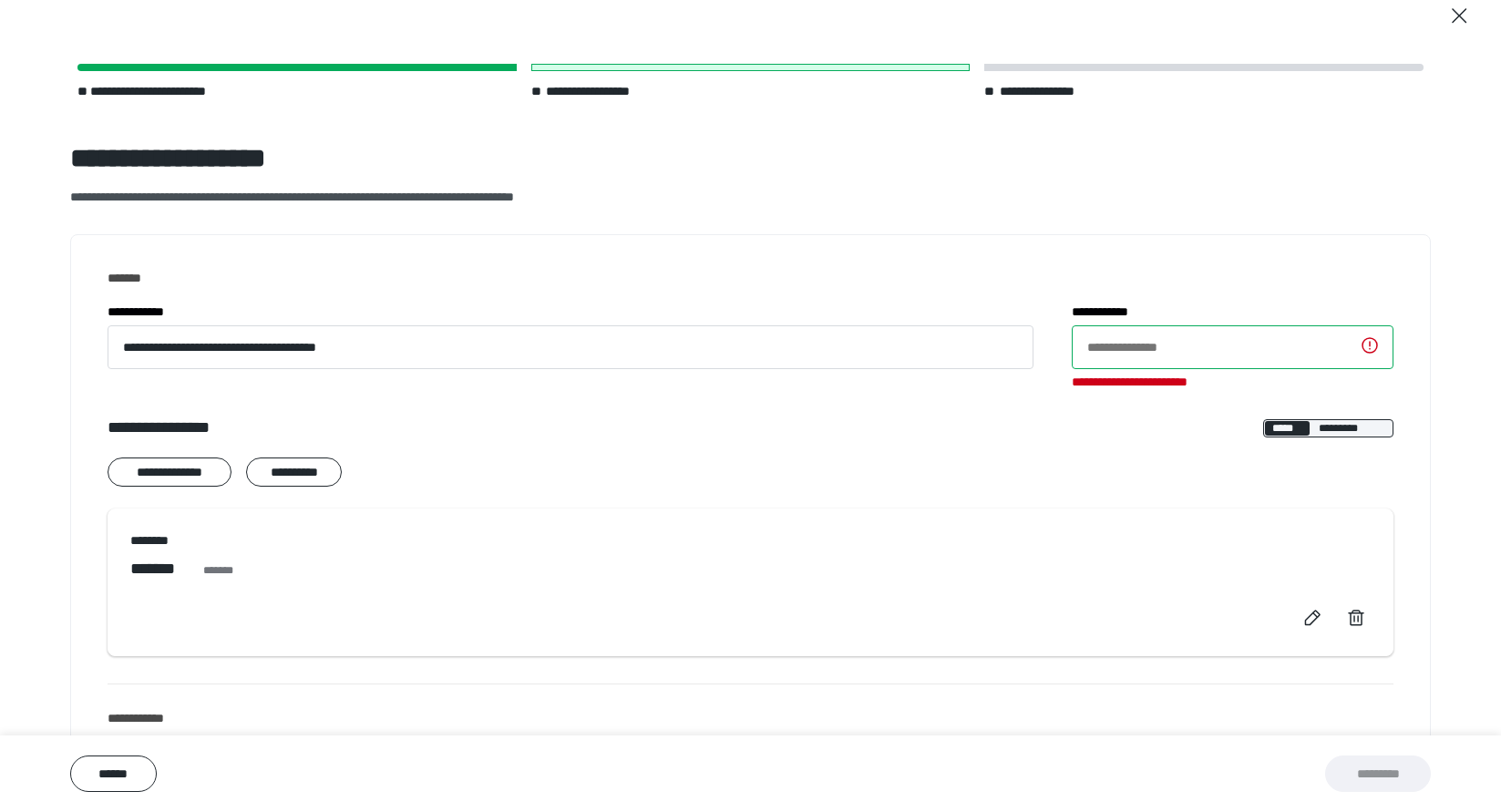 click on "**********" at bounding box center [1232, 347] 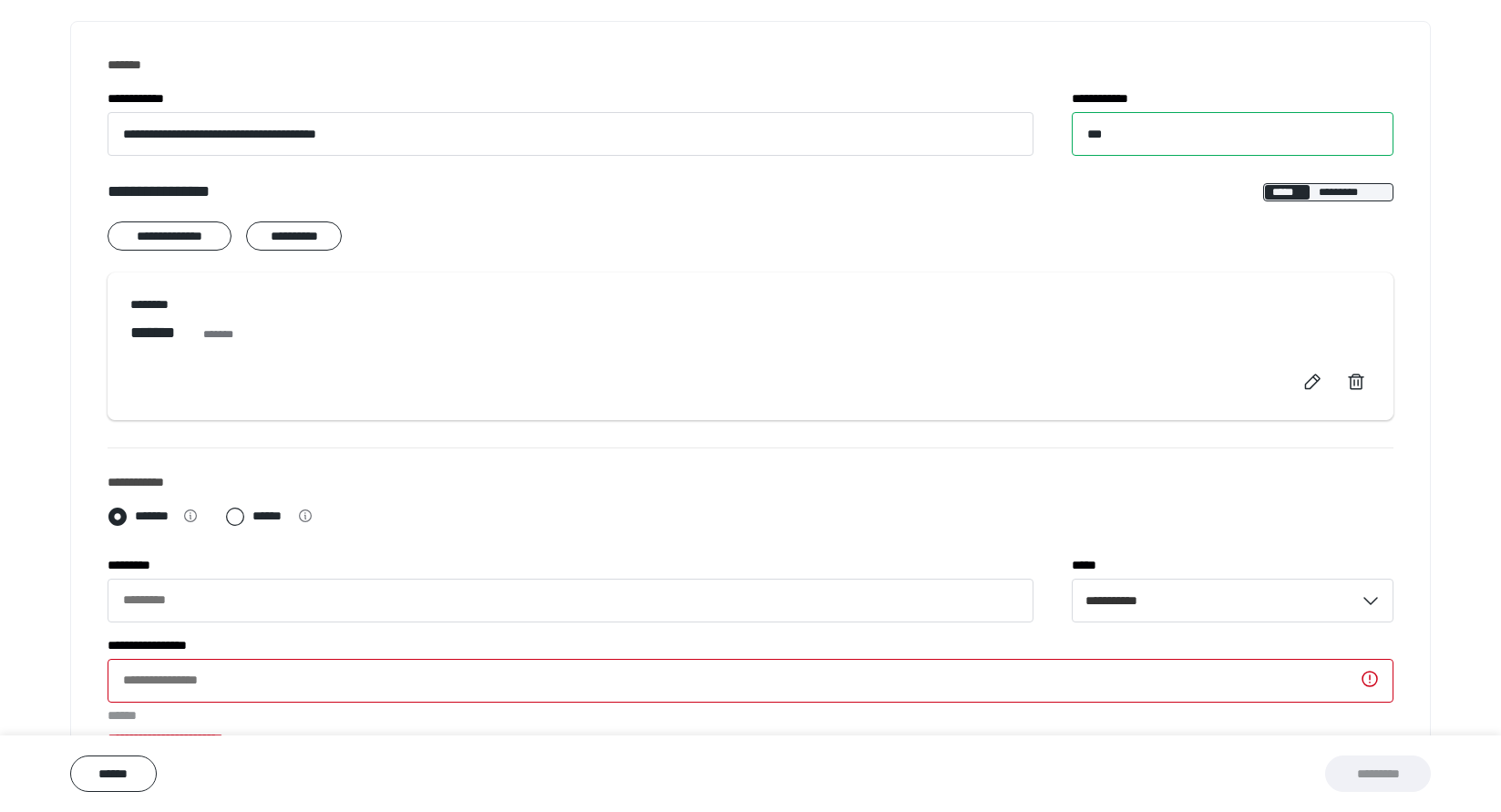 scroll, scrollTop: 242, scrollLeft: 0, axis: vertical 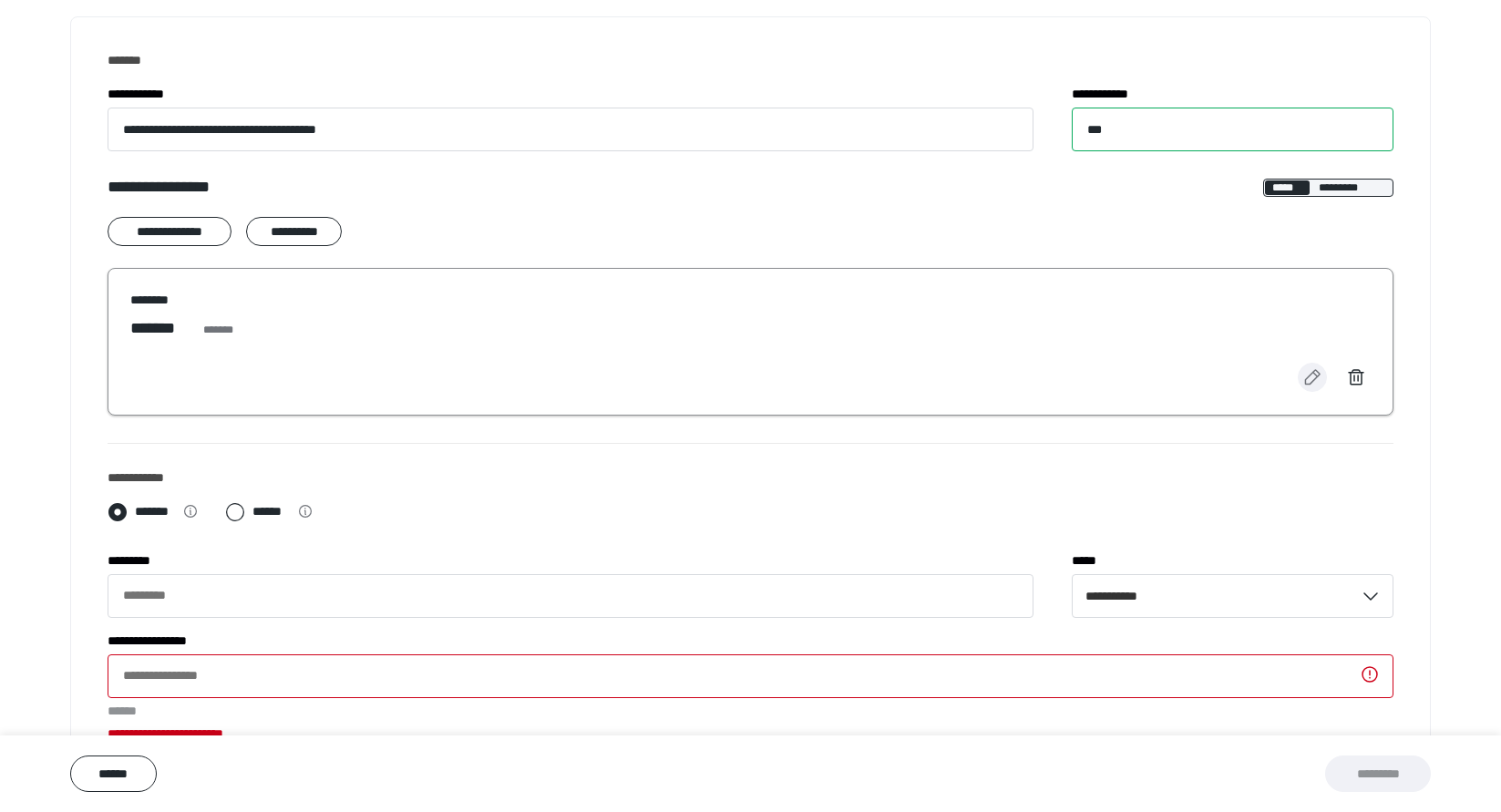 type on "***" 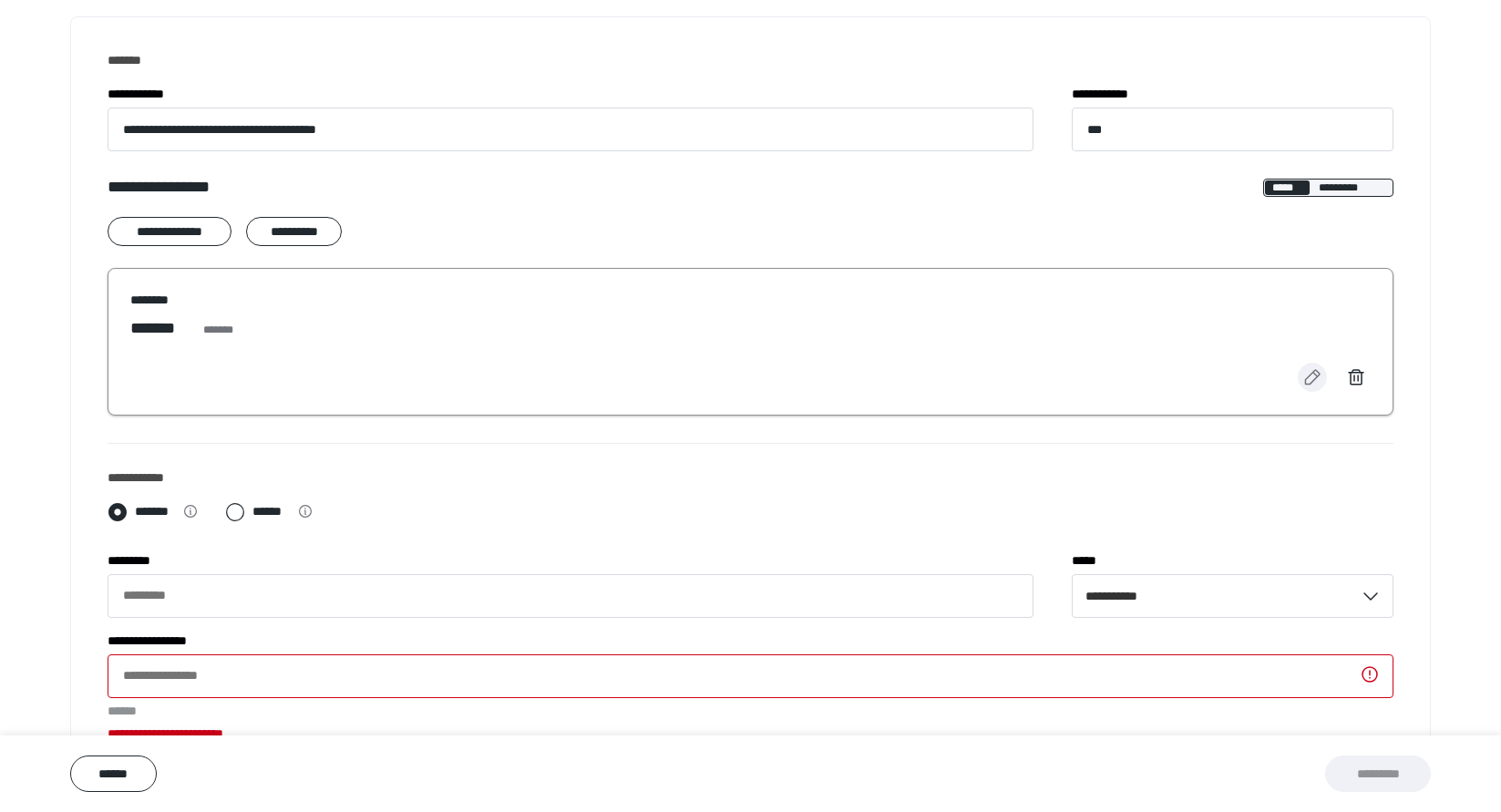 click at bounding box center (1312, 377) 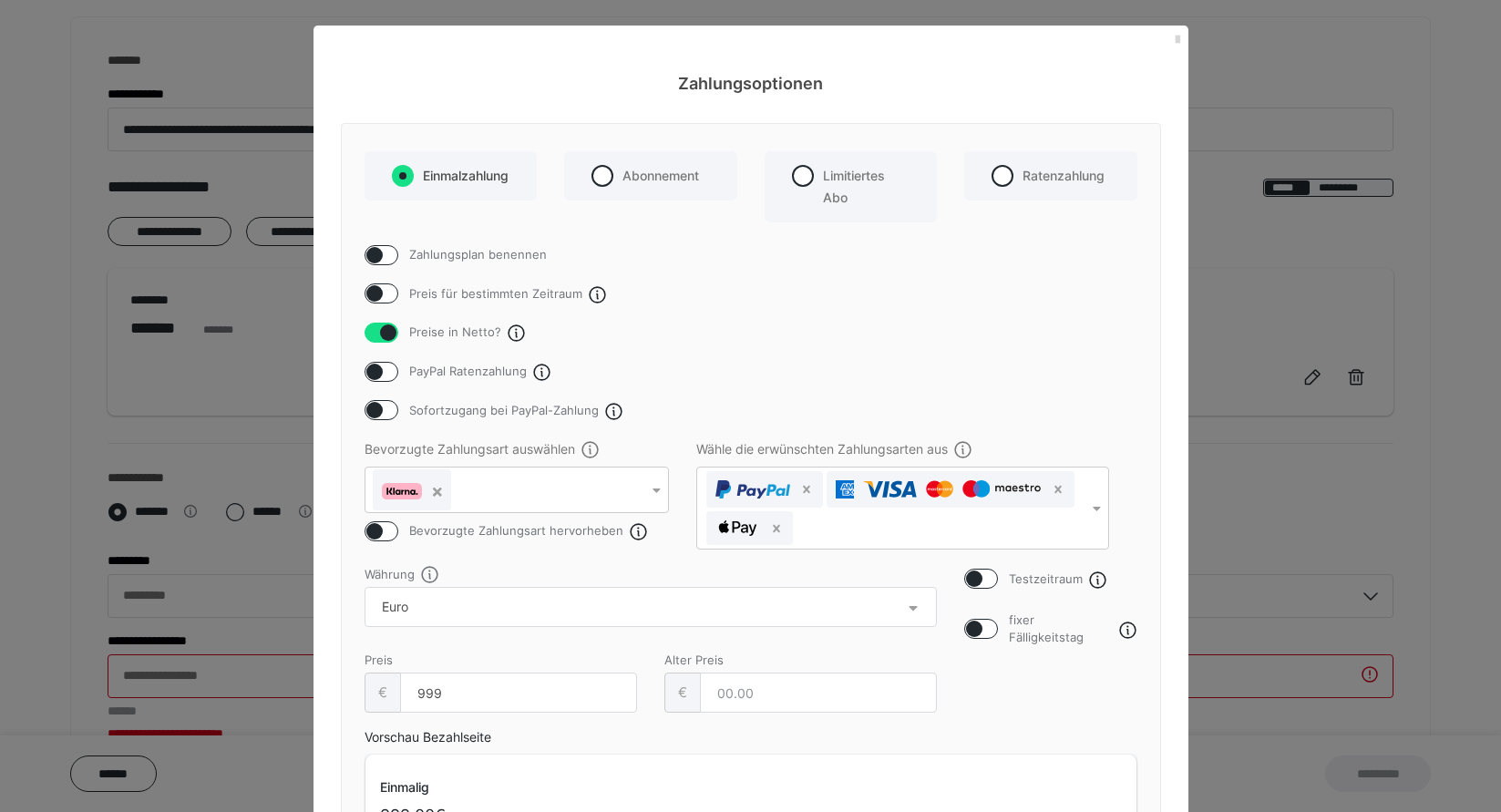 click at bounding box center (1177, 40) 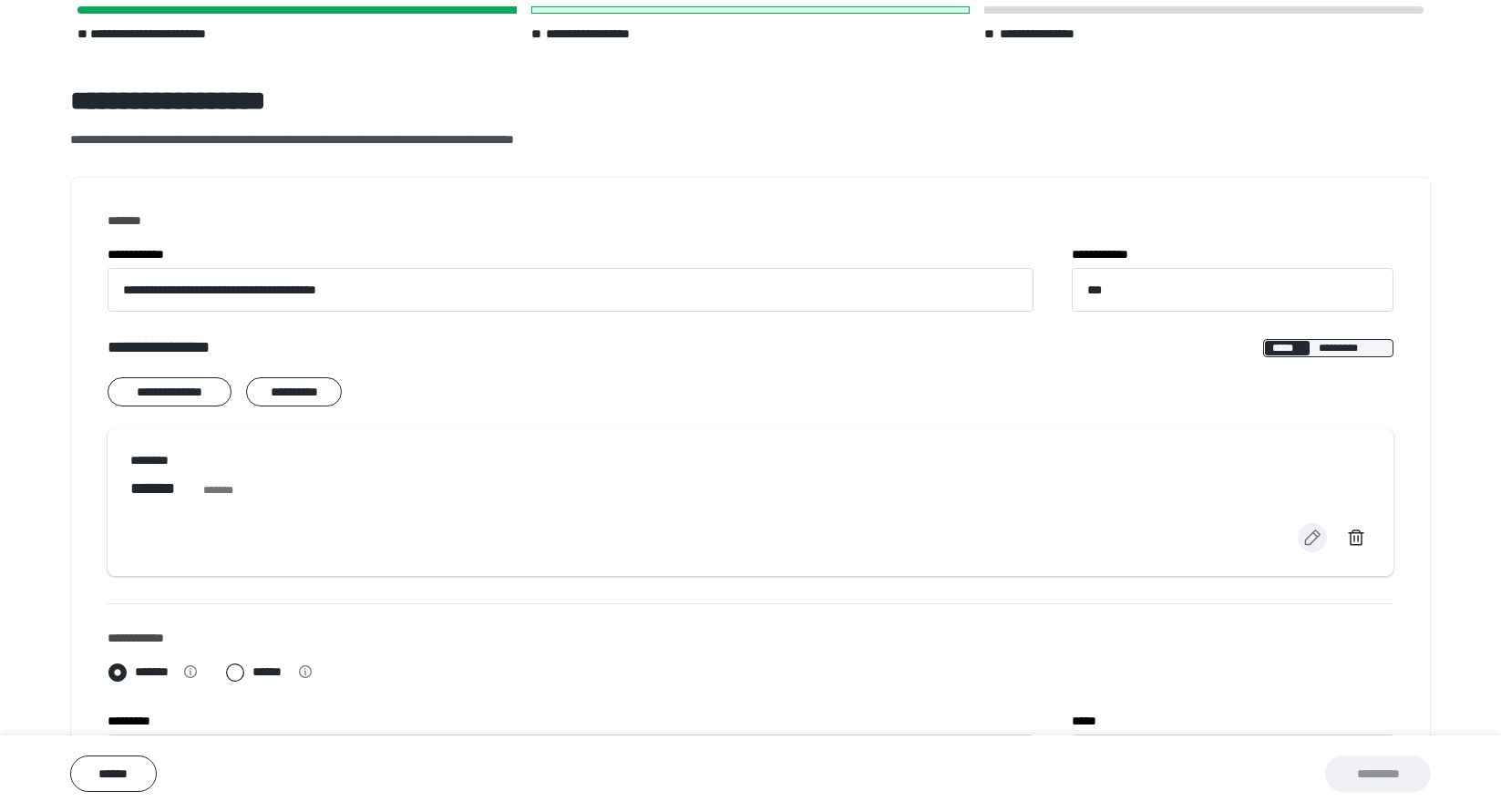 scroll, scrollTop: 96, scrollLeft: 0, axis: vertical 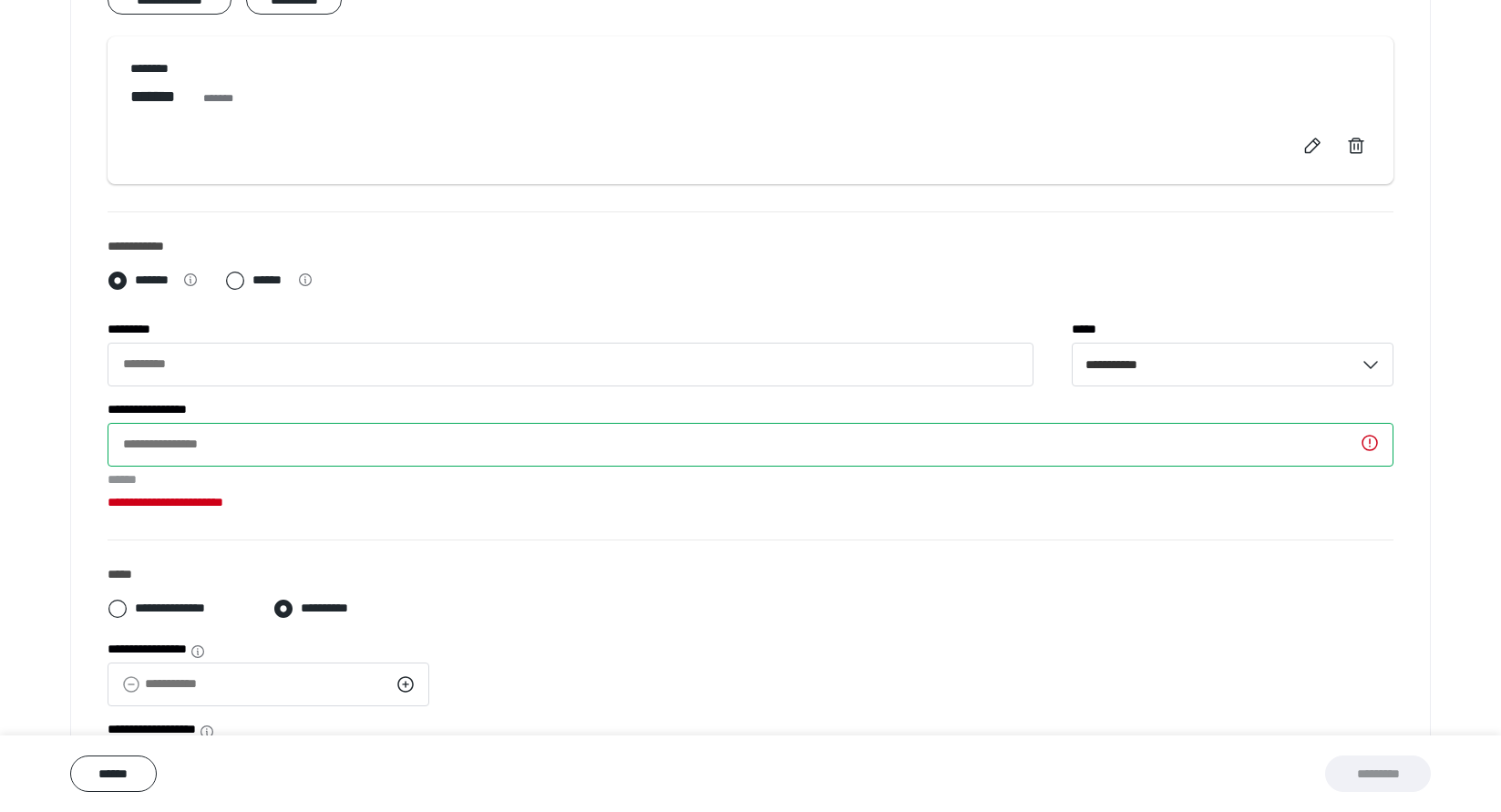 click on "**********" at bounding box center (750, 445) 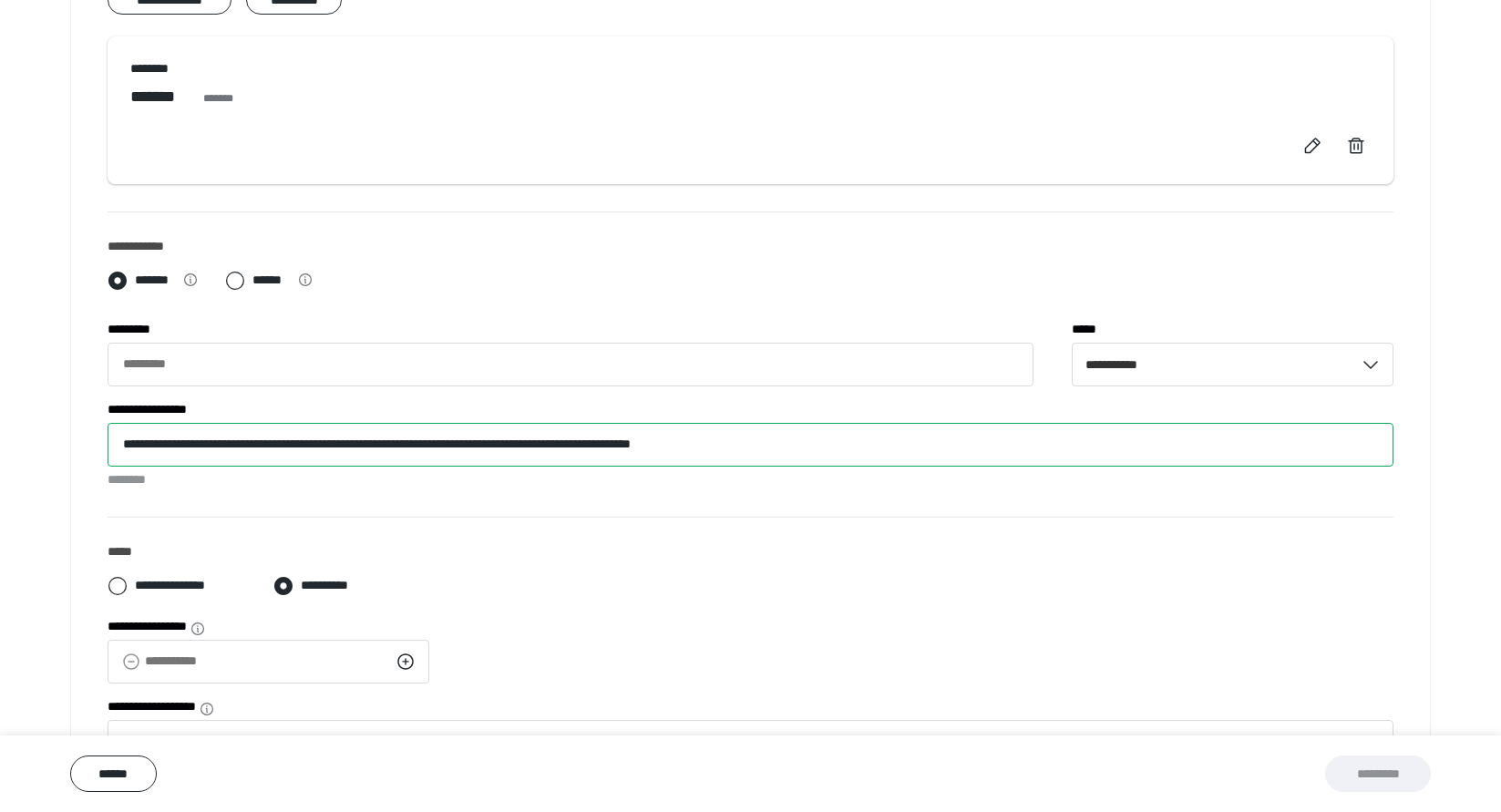 drag, startPoint x: 673, startPoint y: 444, endPoint x: 616, endPoint y: 442, distance: 57.03508 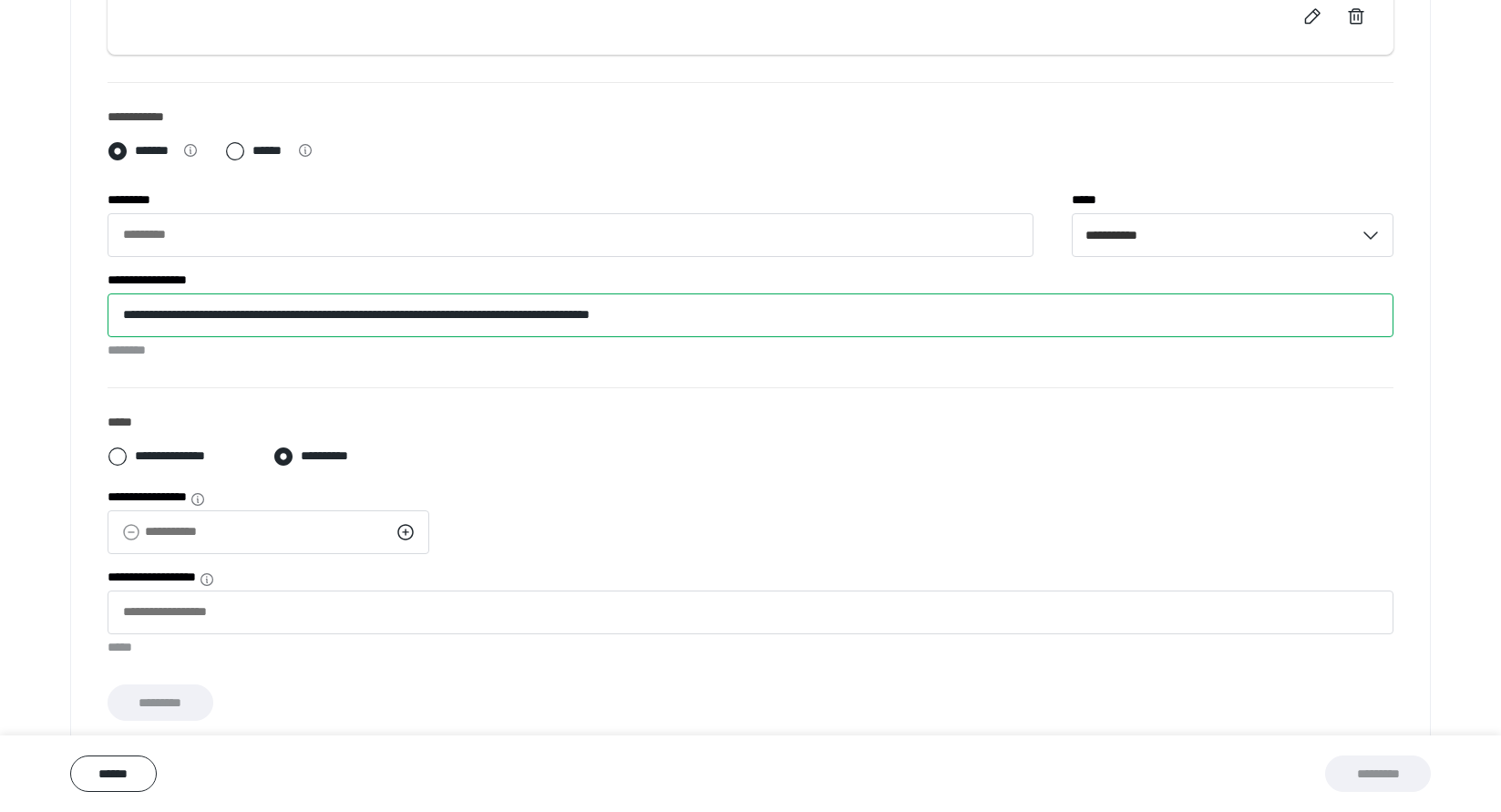 scroll, scrollTop: 431, scrollLeft: 0, axis: vertical 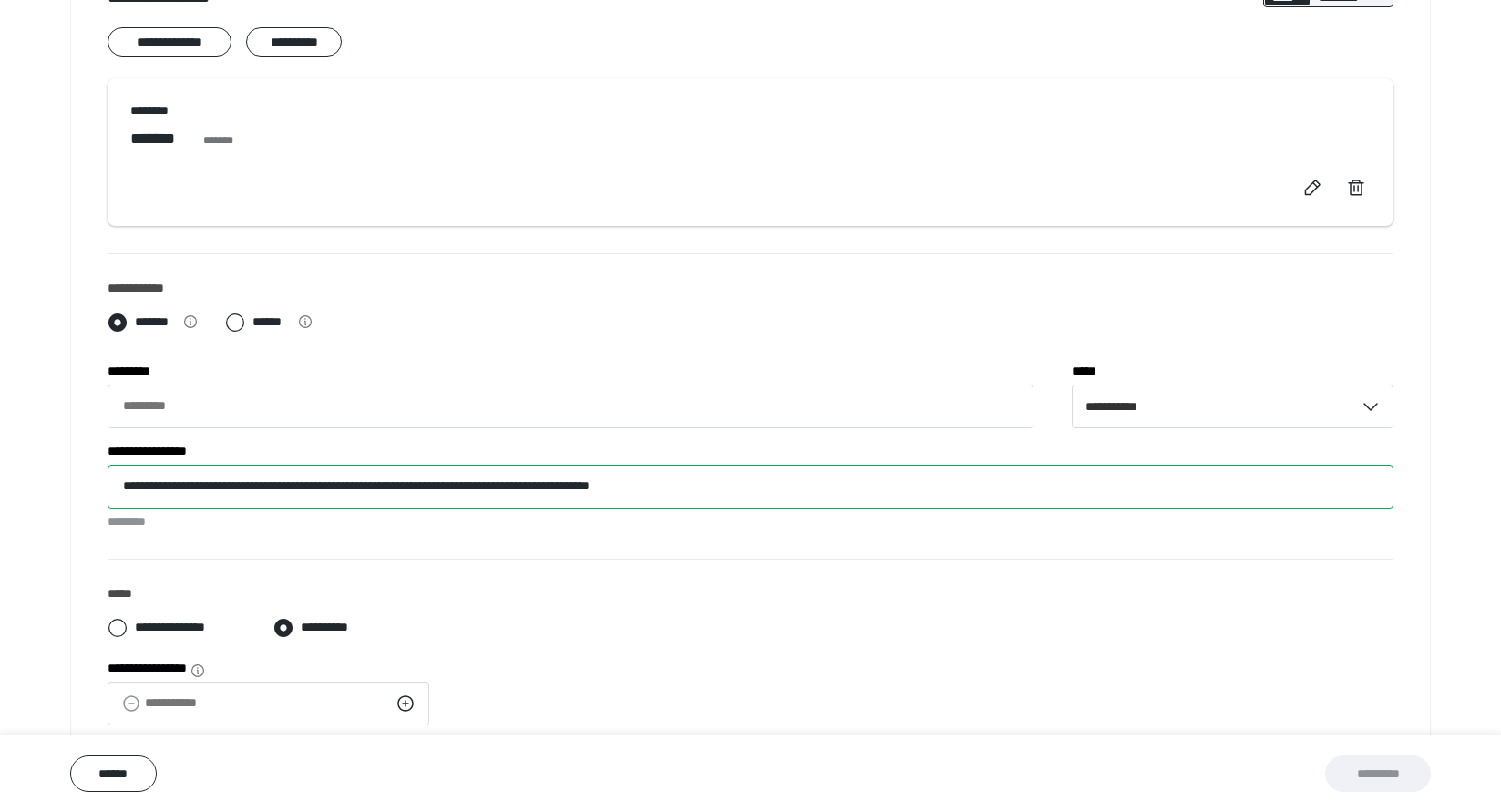 type on "**********" 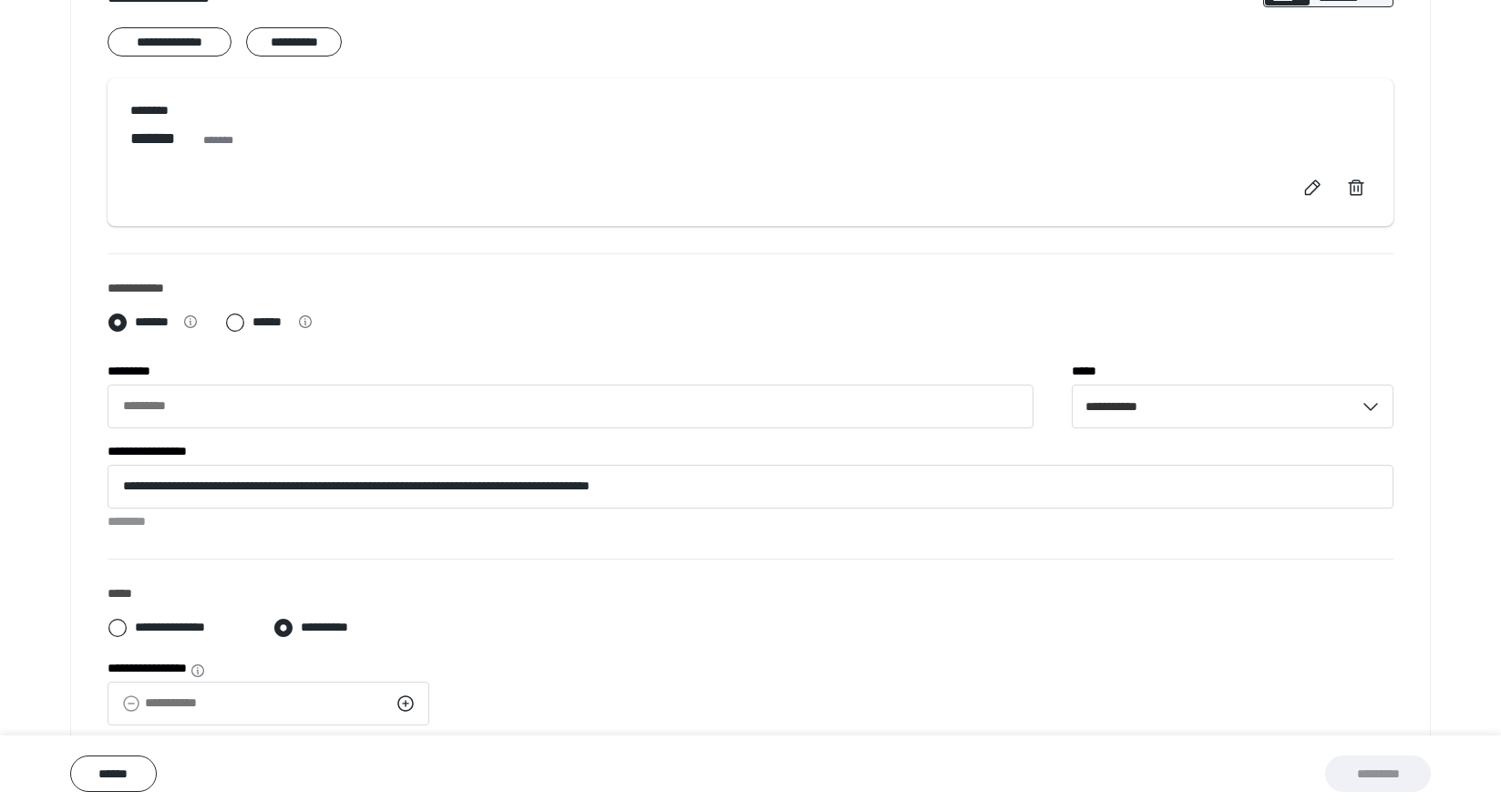 click on "**********" at bounding box center [750, 632] 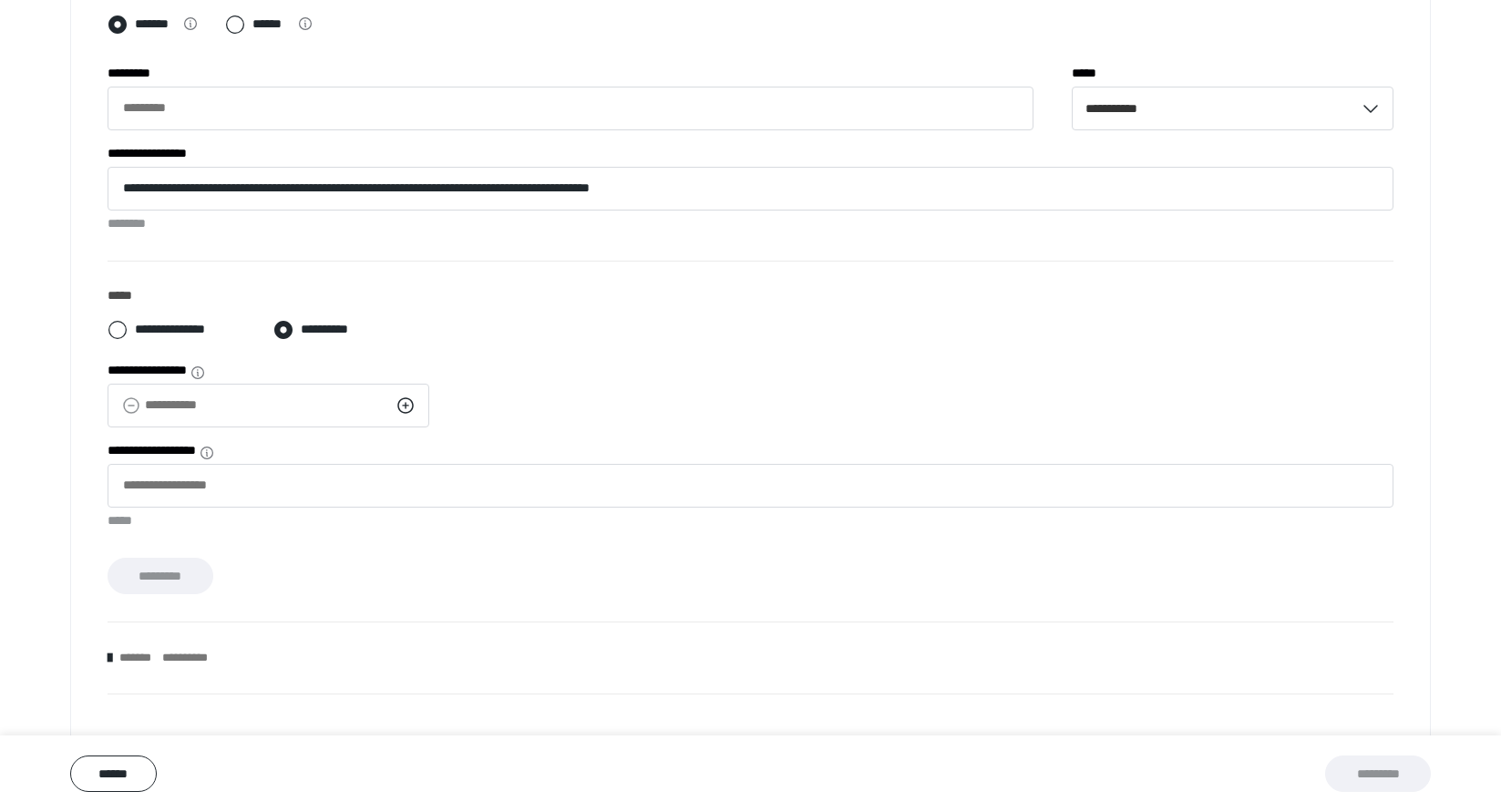 scroll, scrollTop: 726, scrollLeft: 0, axis: vertical 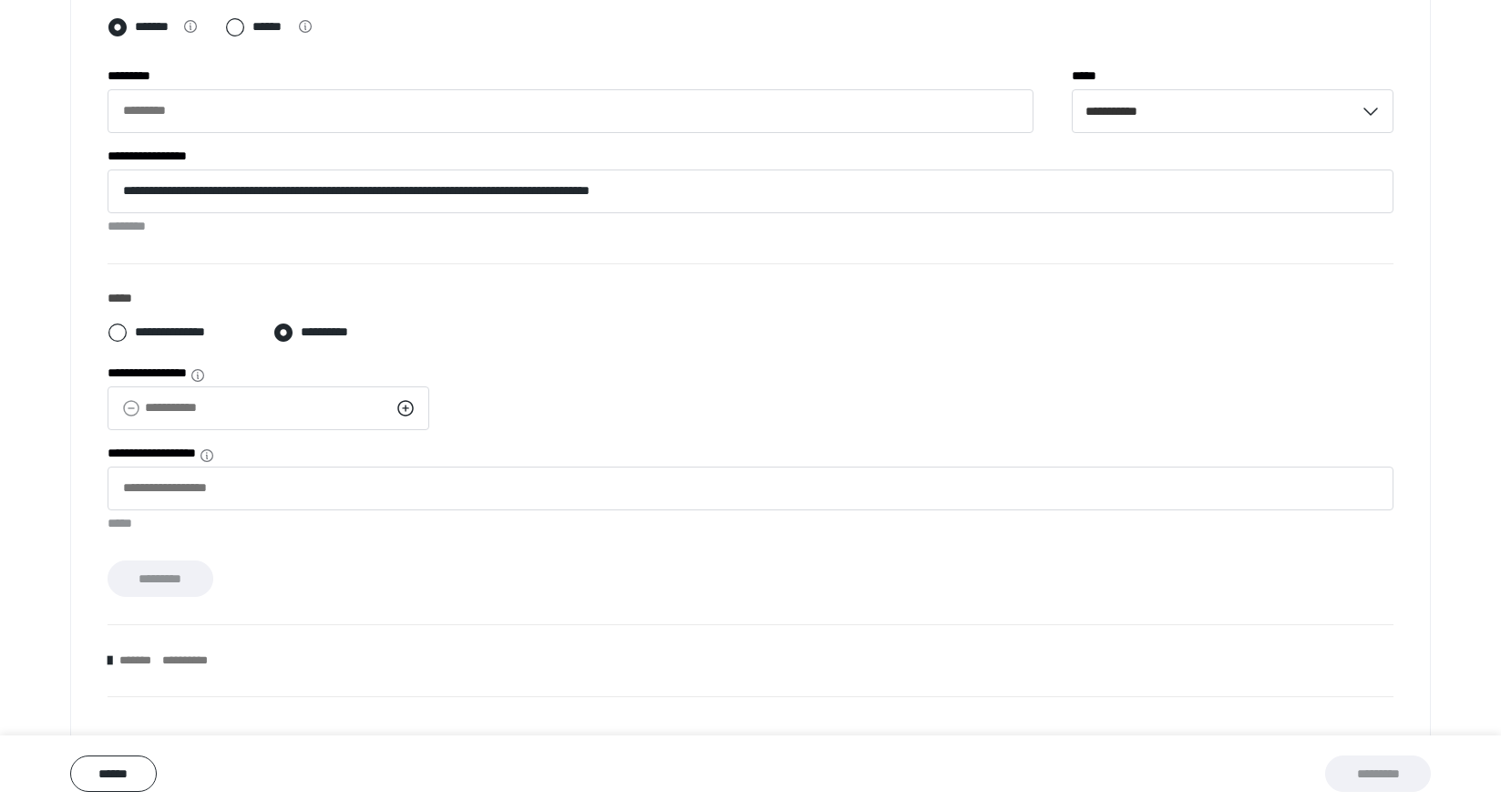 click on "*****" at bounding box center [750, 523] 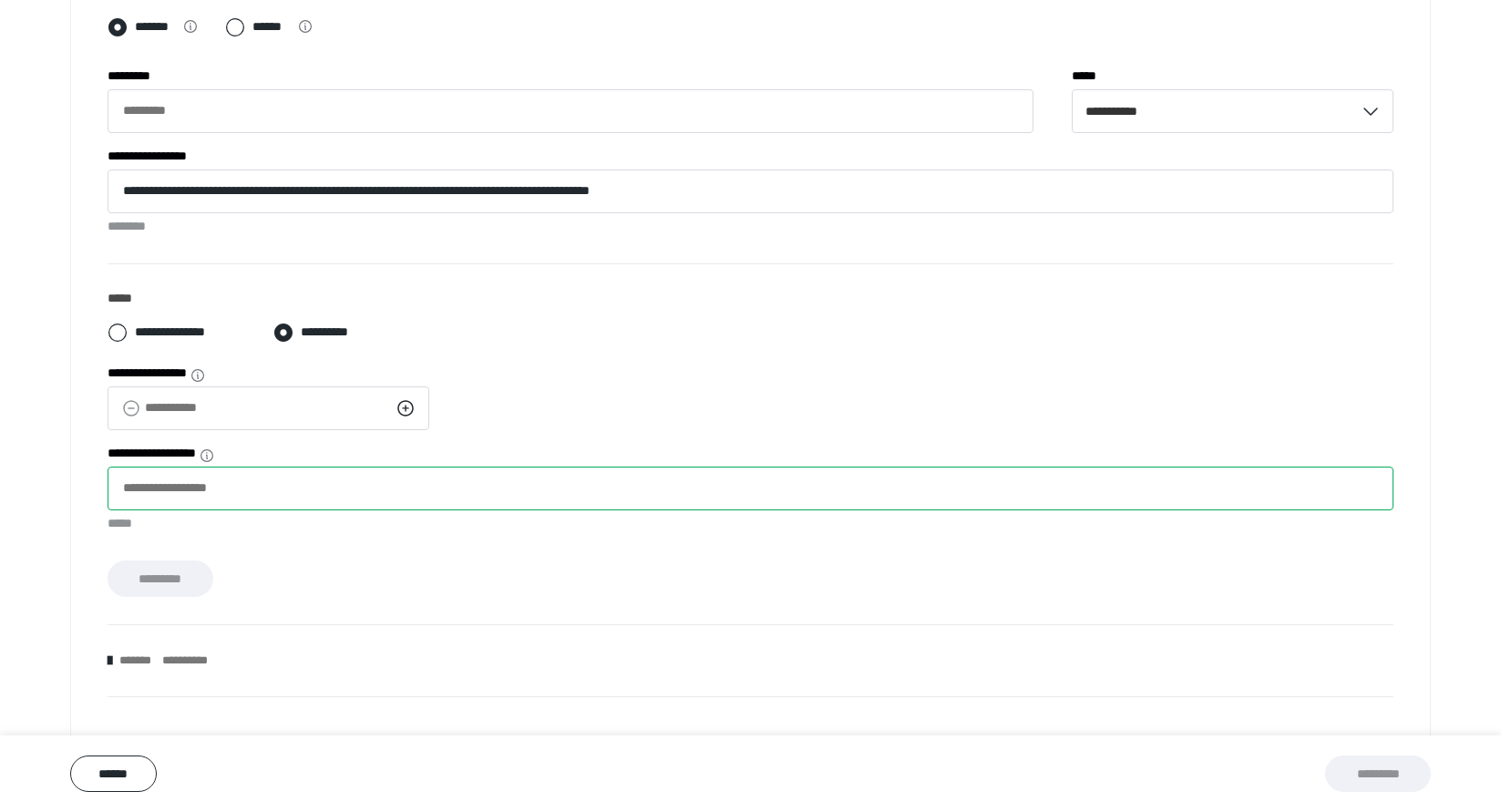 click on "**********" at bounding box center (750, 488) 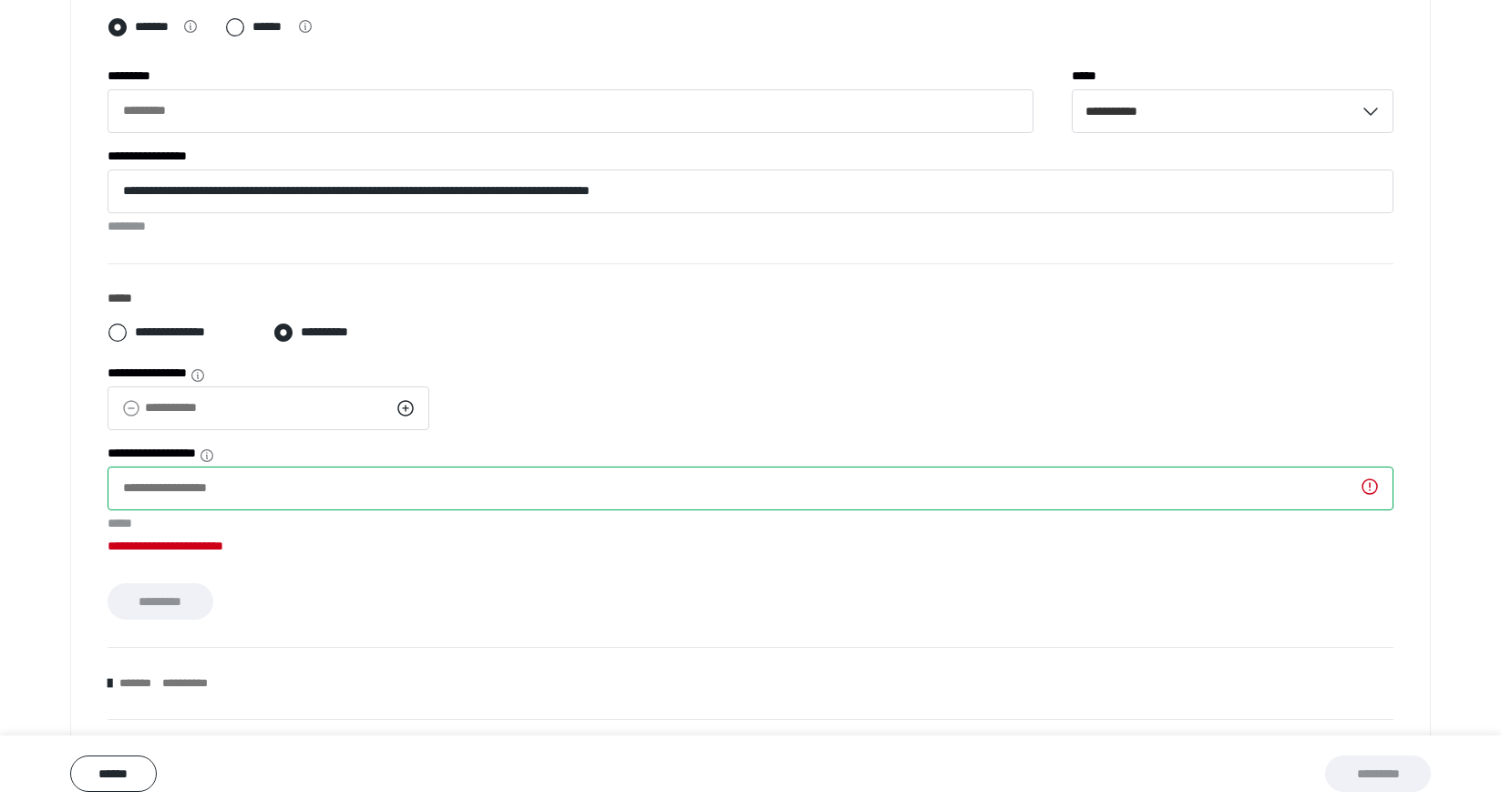 click on "**********" at bounding box center [750, 488] 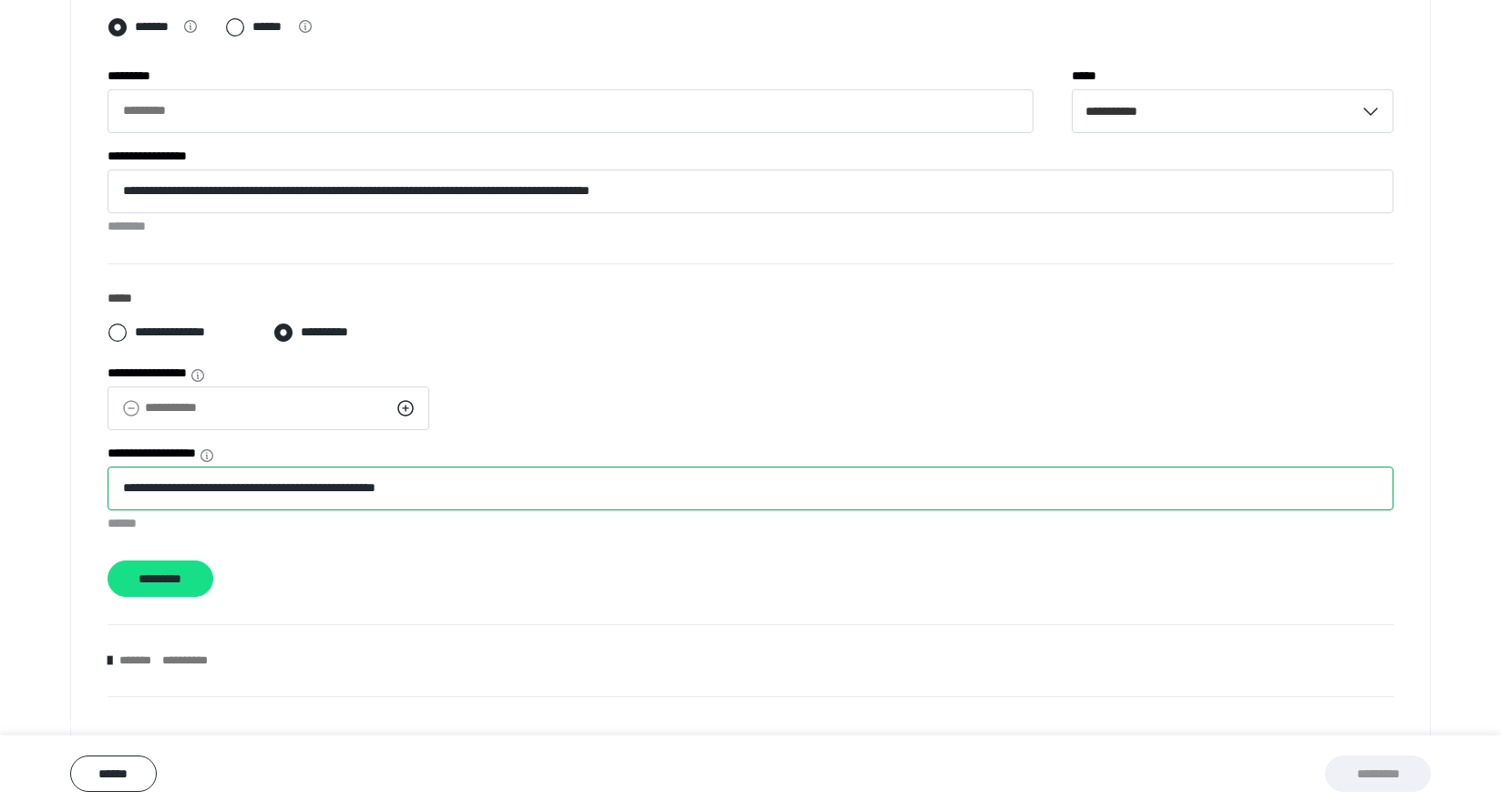 type on "**********" 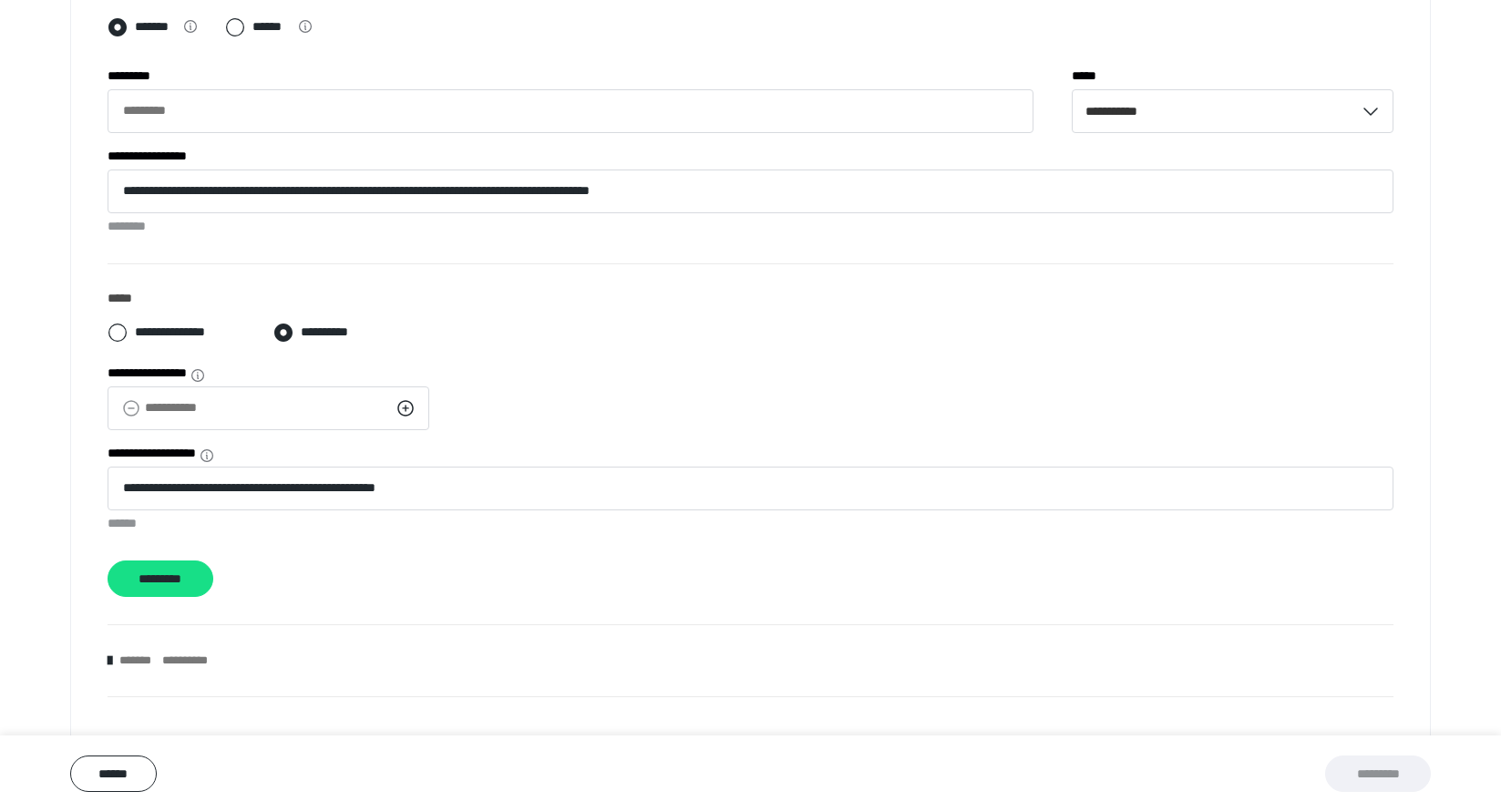 click on "**********" at bounding box center (750, 480) 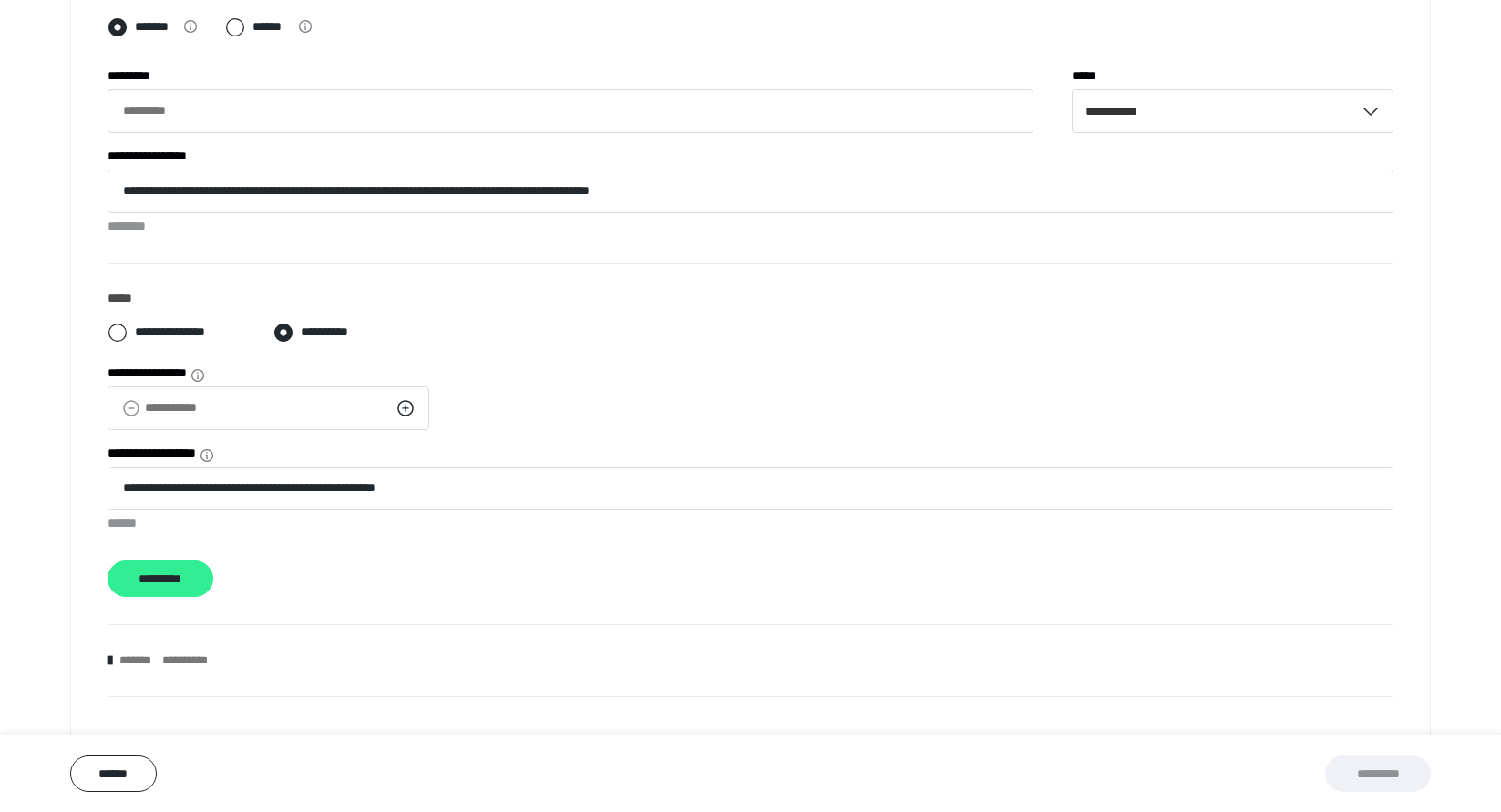 click on "*********" at bounding box center [160, 579] 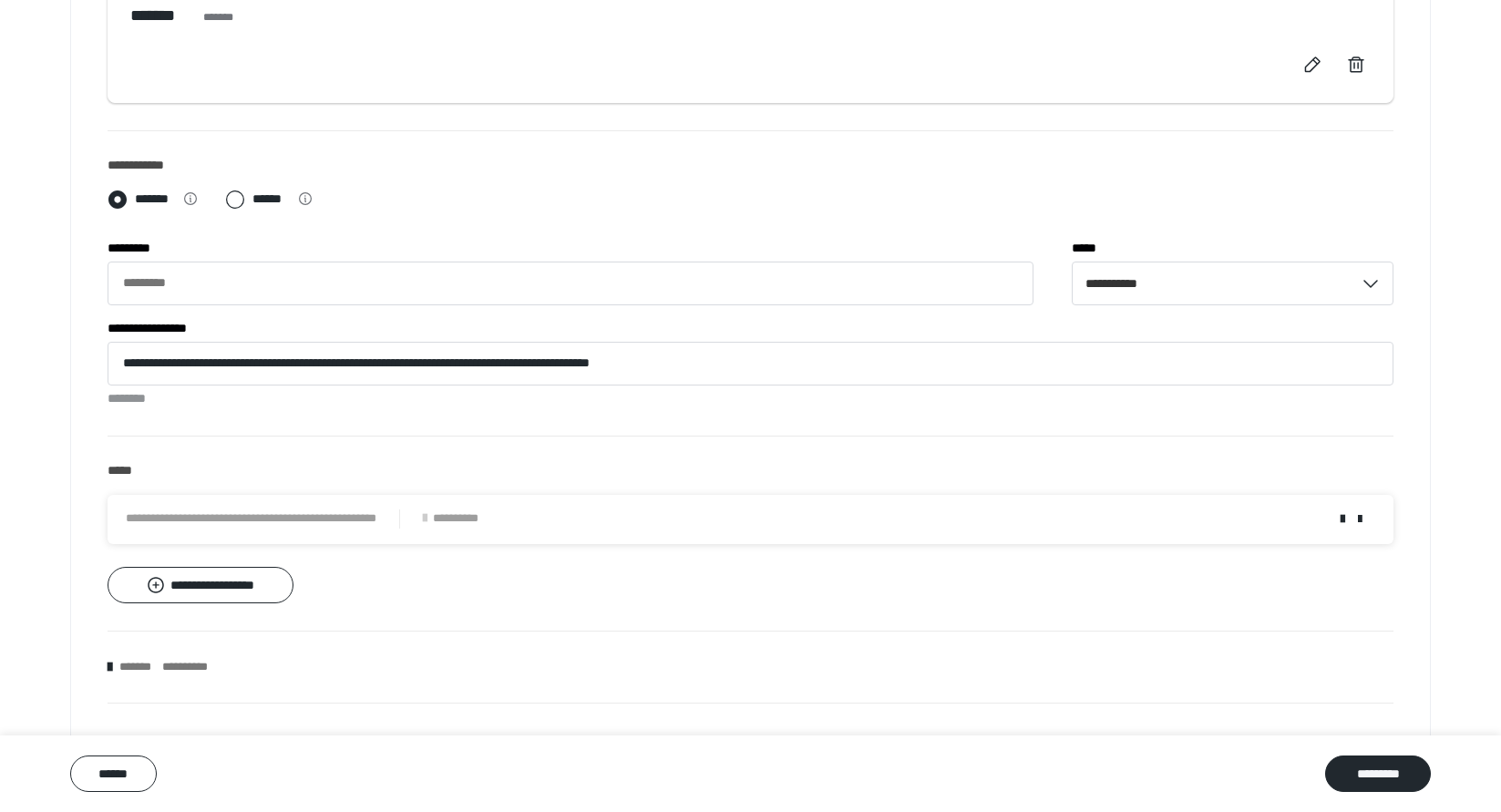 scroll, scrollTop: 595, scrollLeft: 0, axis: vertical 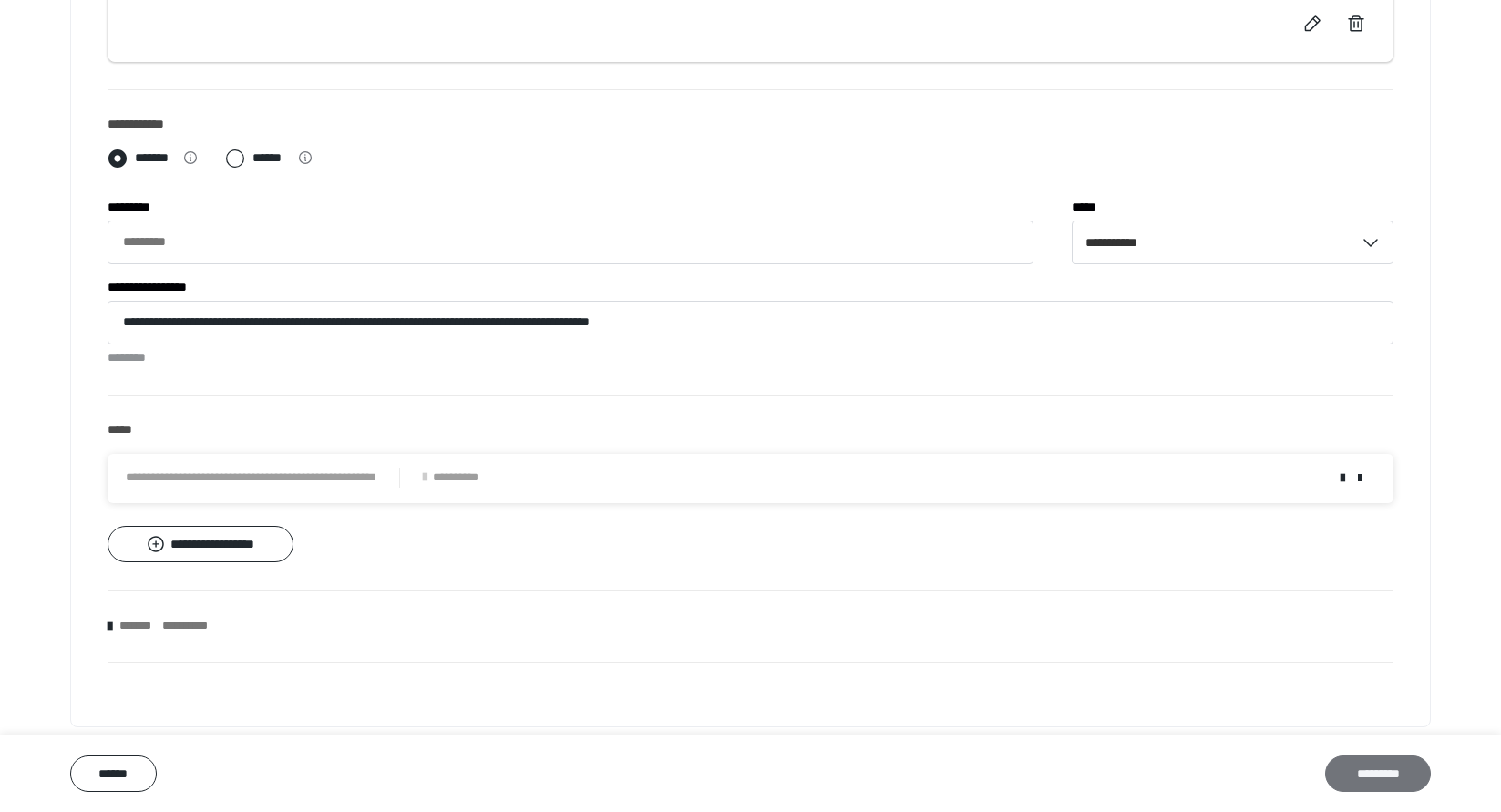 click on "*********" at bounding box center [1378, 774] 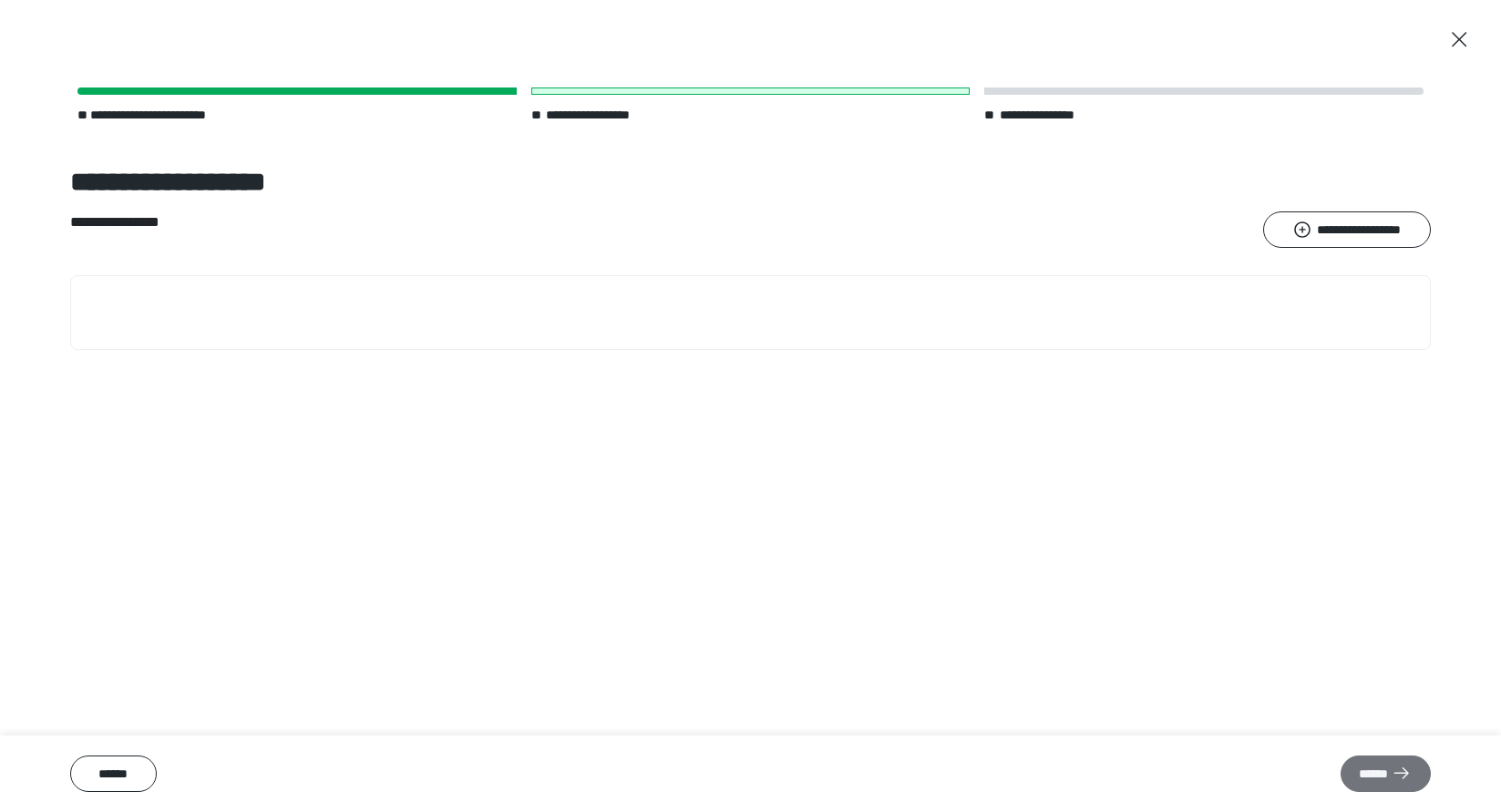 scroll, scrollTop: 0, scrollLeft: 0, axis: both 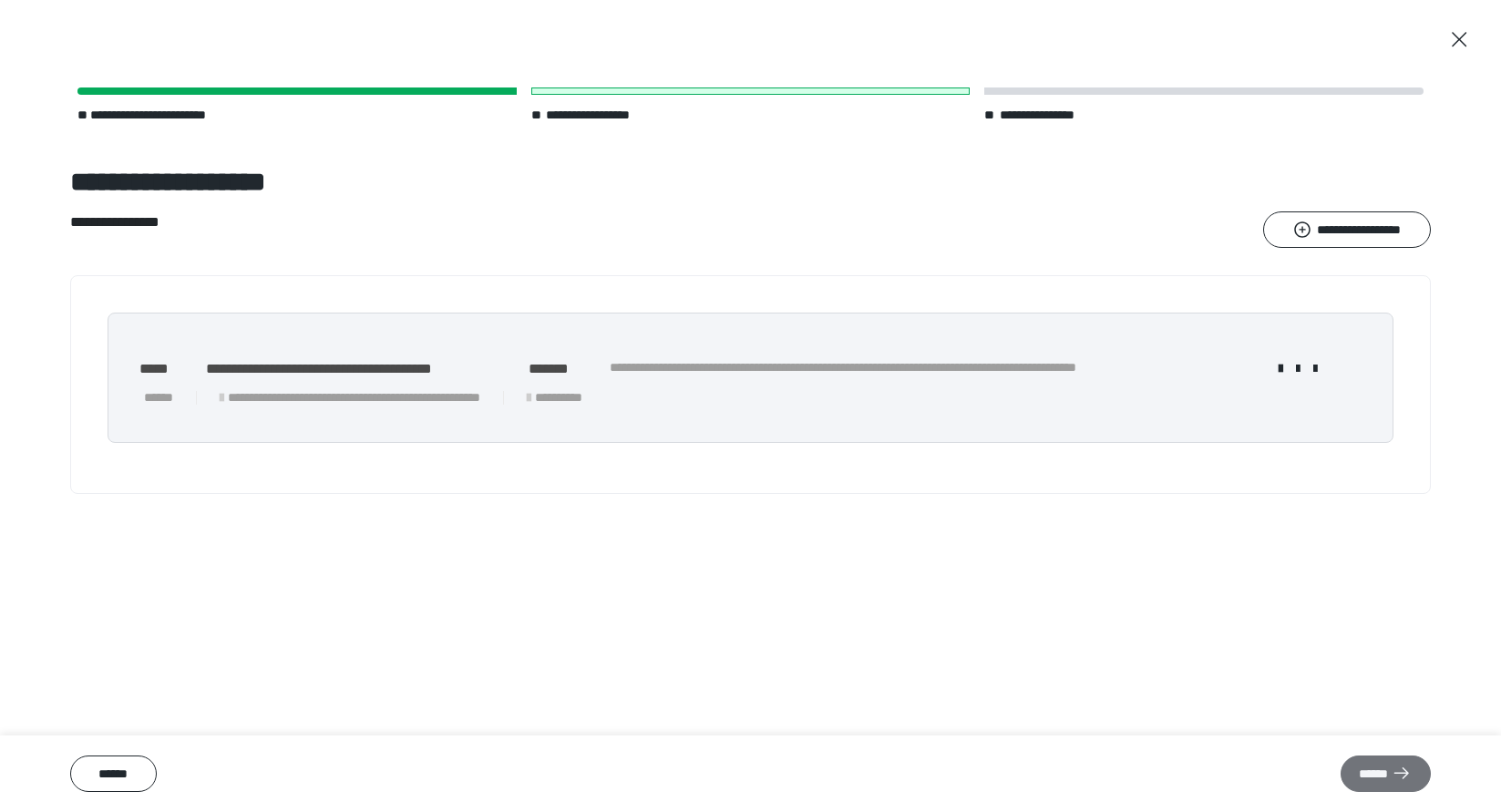 click on "******" at bounding box center (1385, 774) 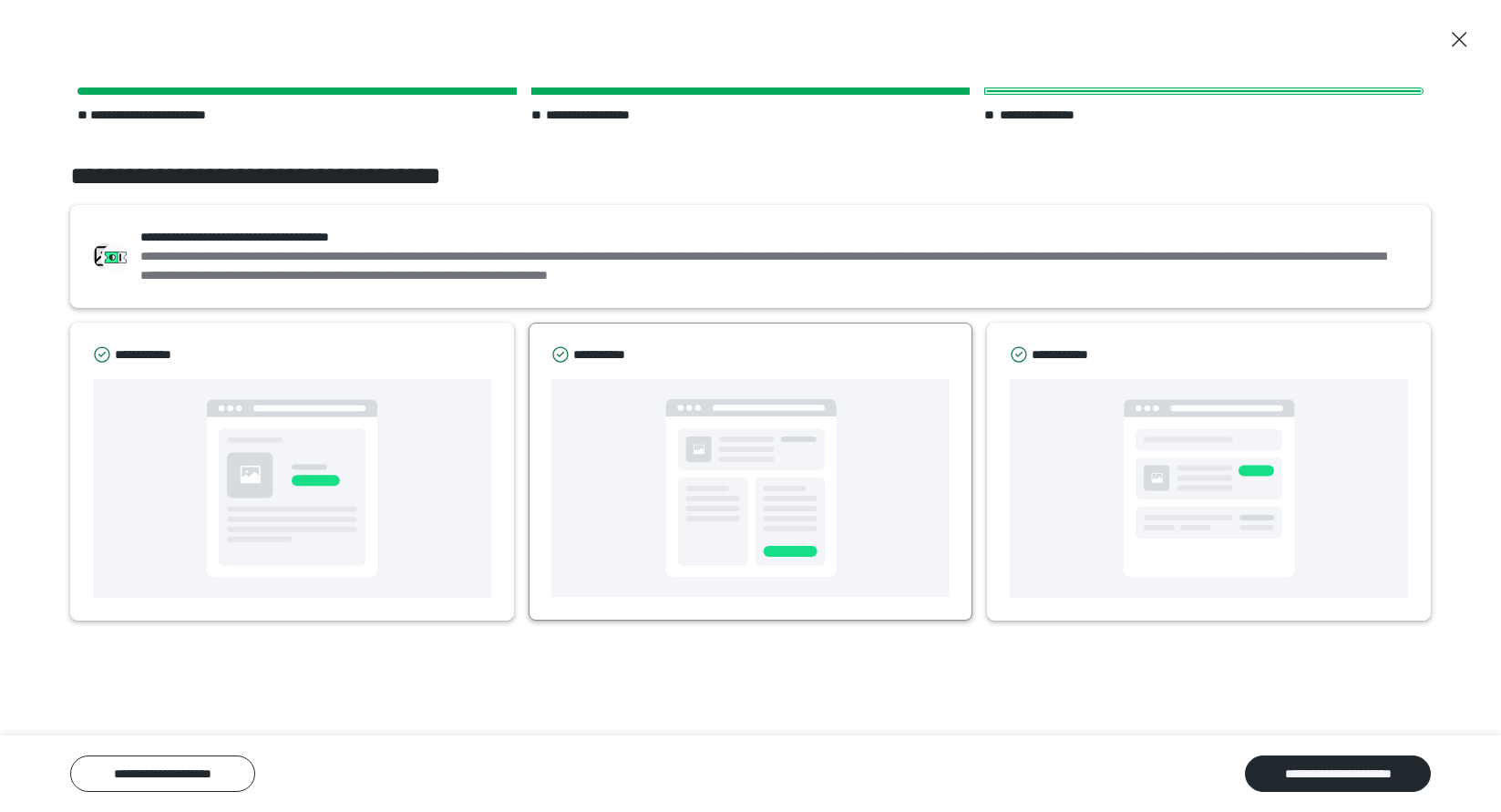 click at bounding box center [750, 488] 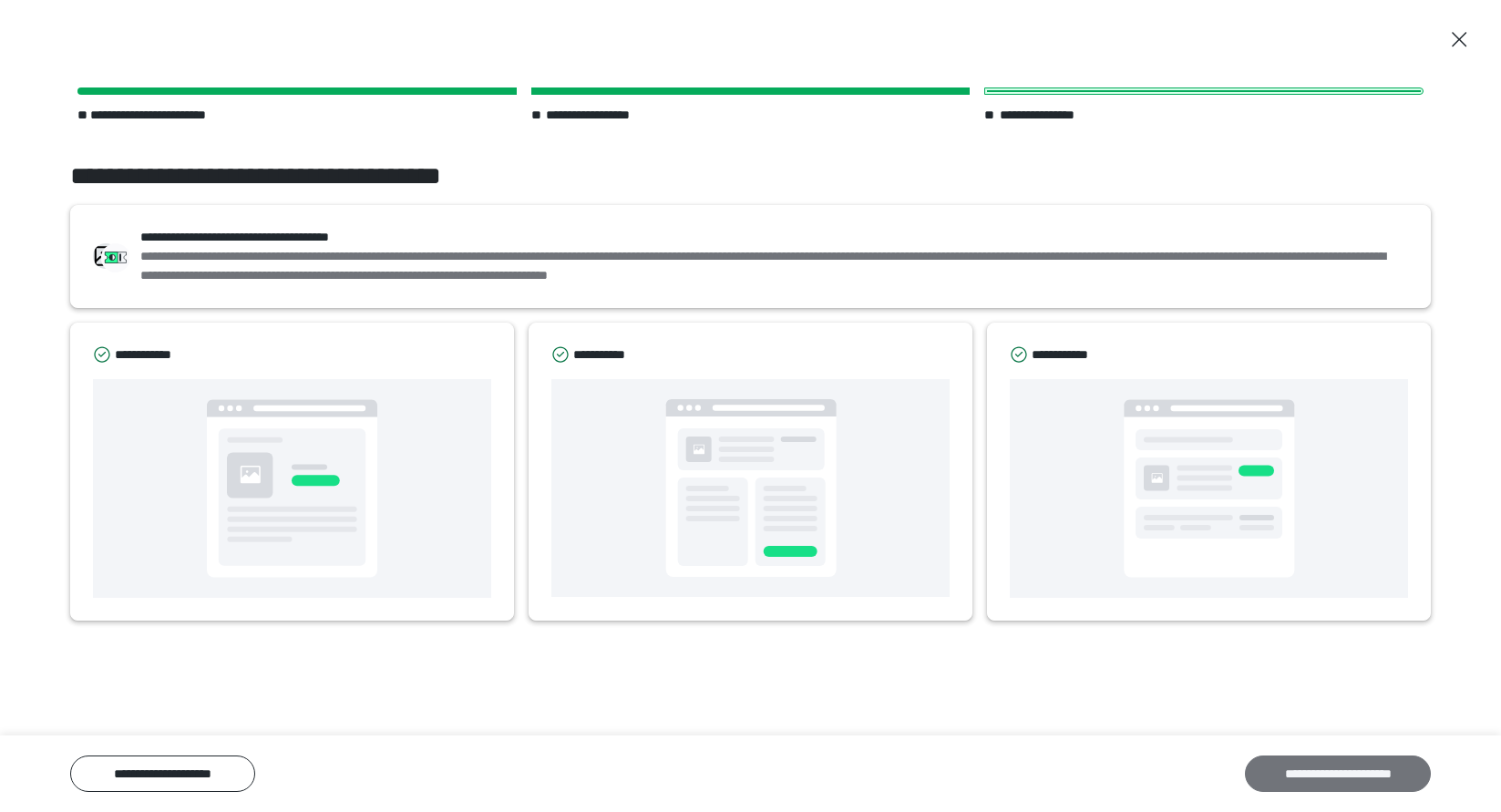 click on "**********" at bounding box center [1338, 774] 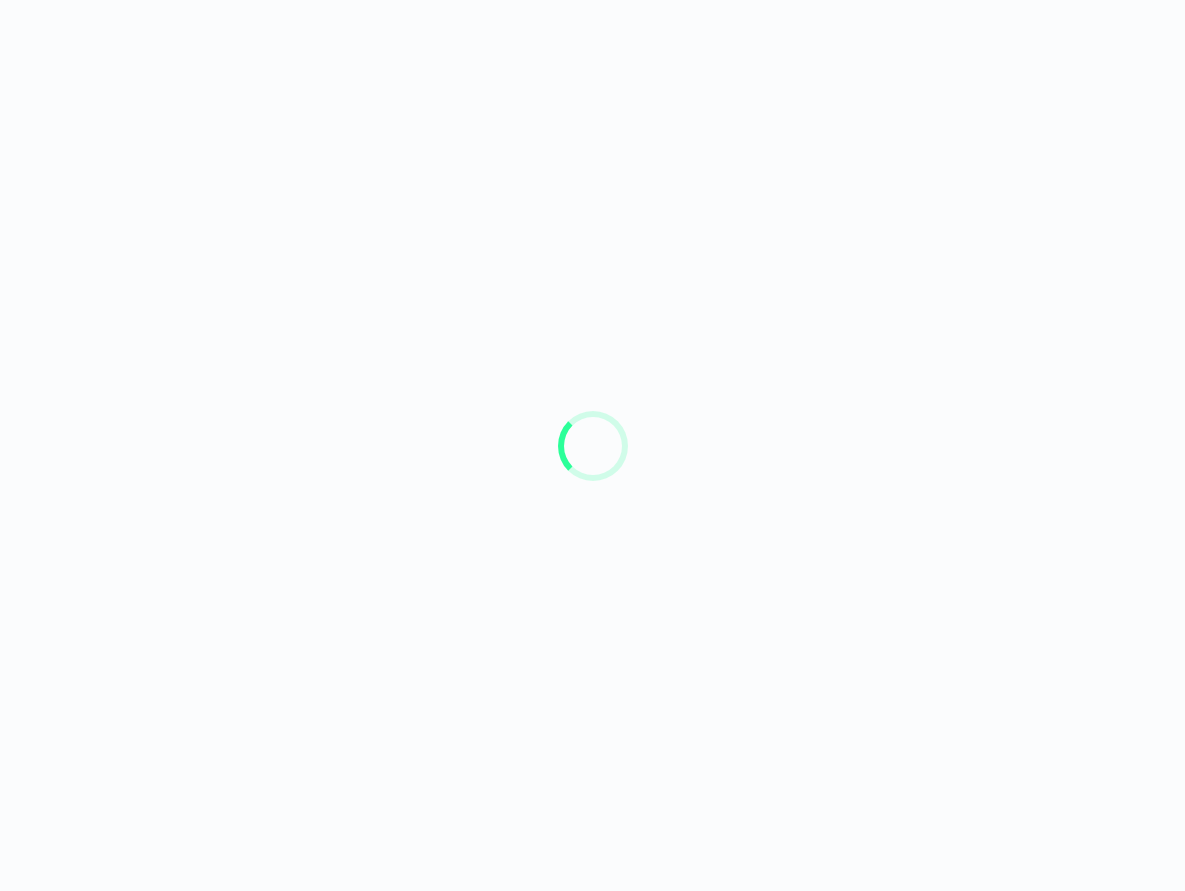 scroll, scrollTop: 0, scrollLeft: 0, axis: both 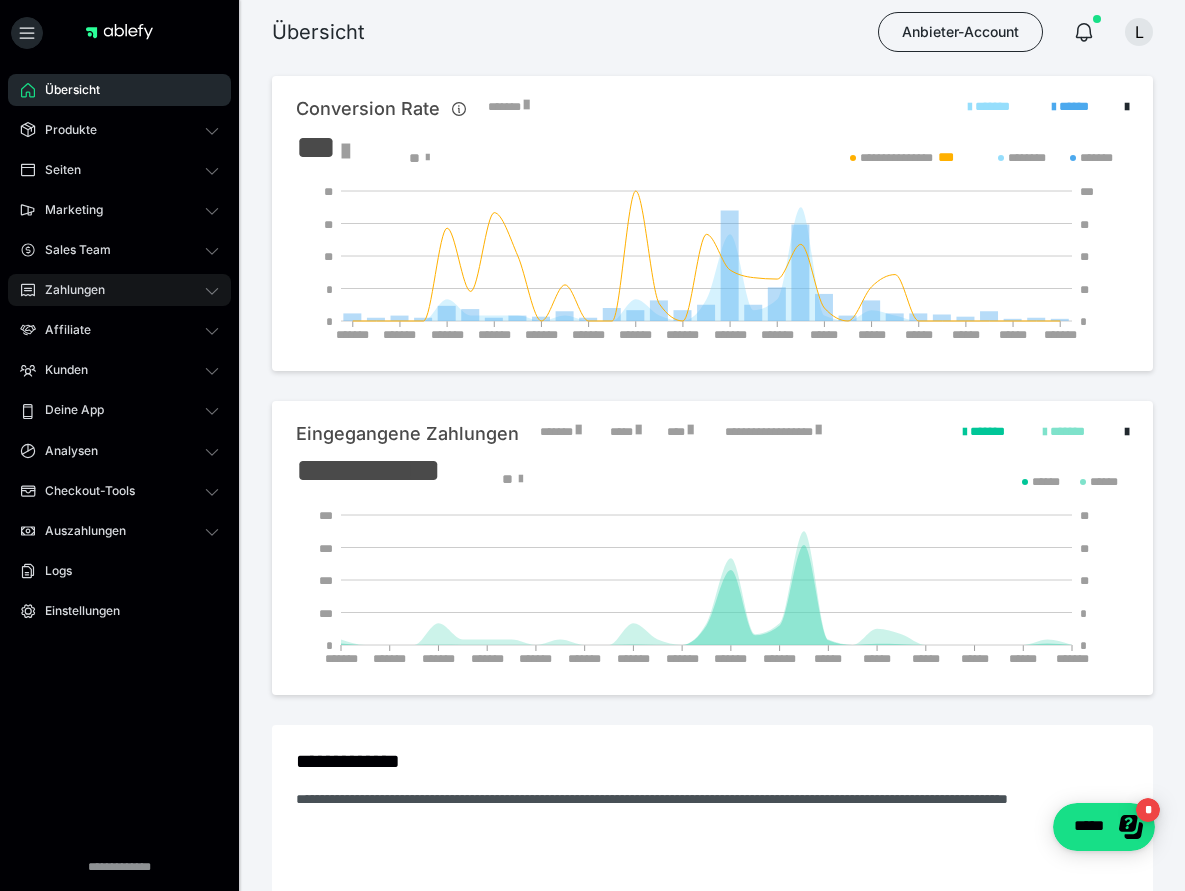 click on "Zahlungen" at bounding box center [119, 290] 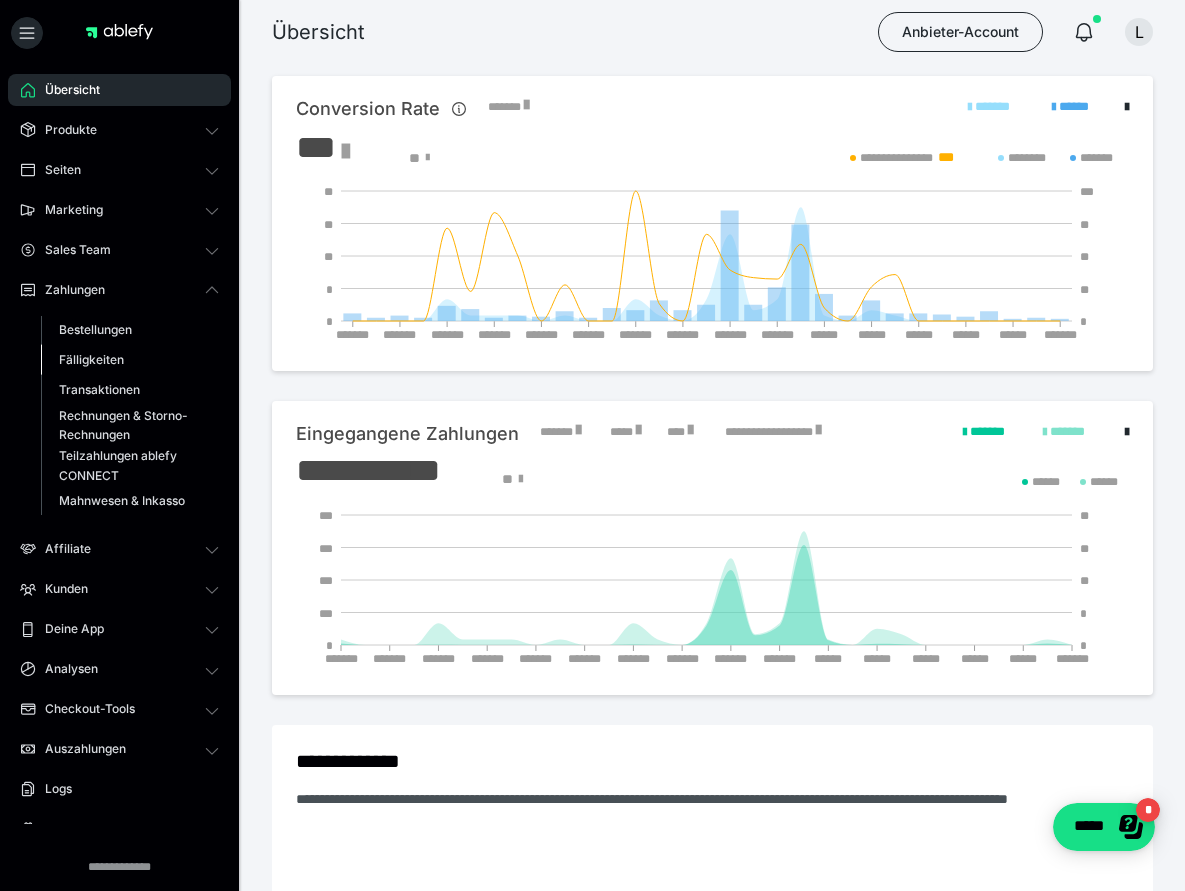 click on "Fälligkeiten" at bounding box center [130, 360] 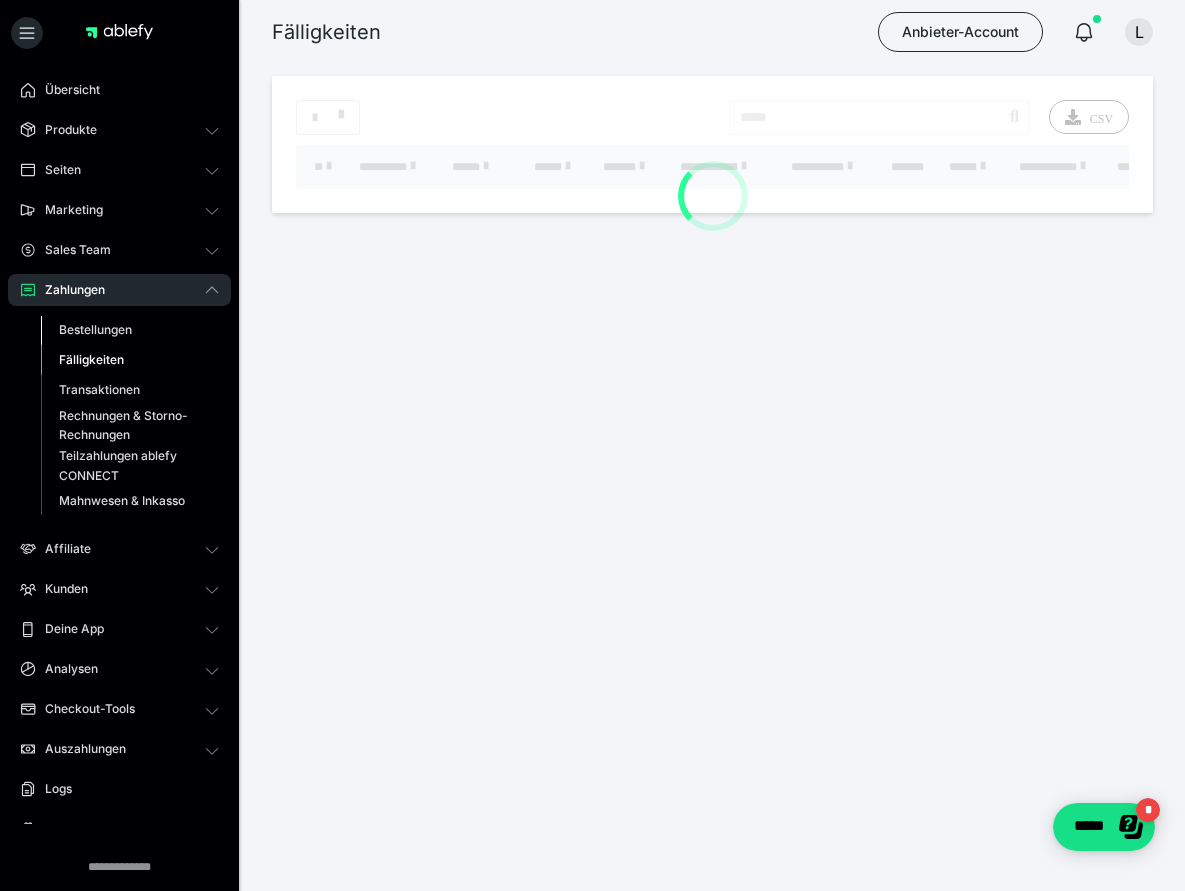 click on "Bestellungen" at bounding box center (130, 330) 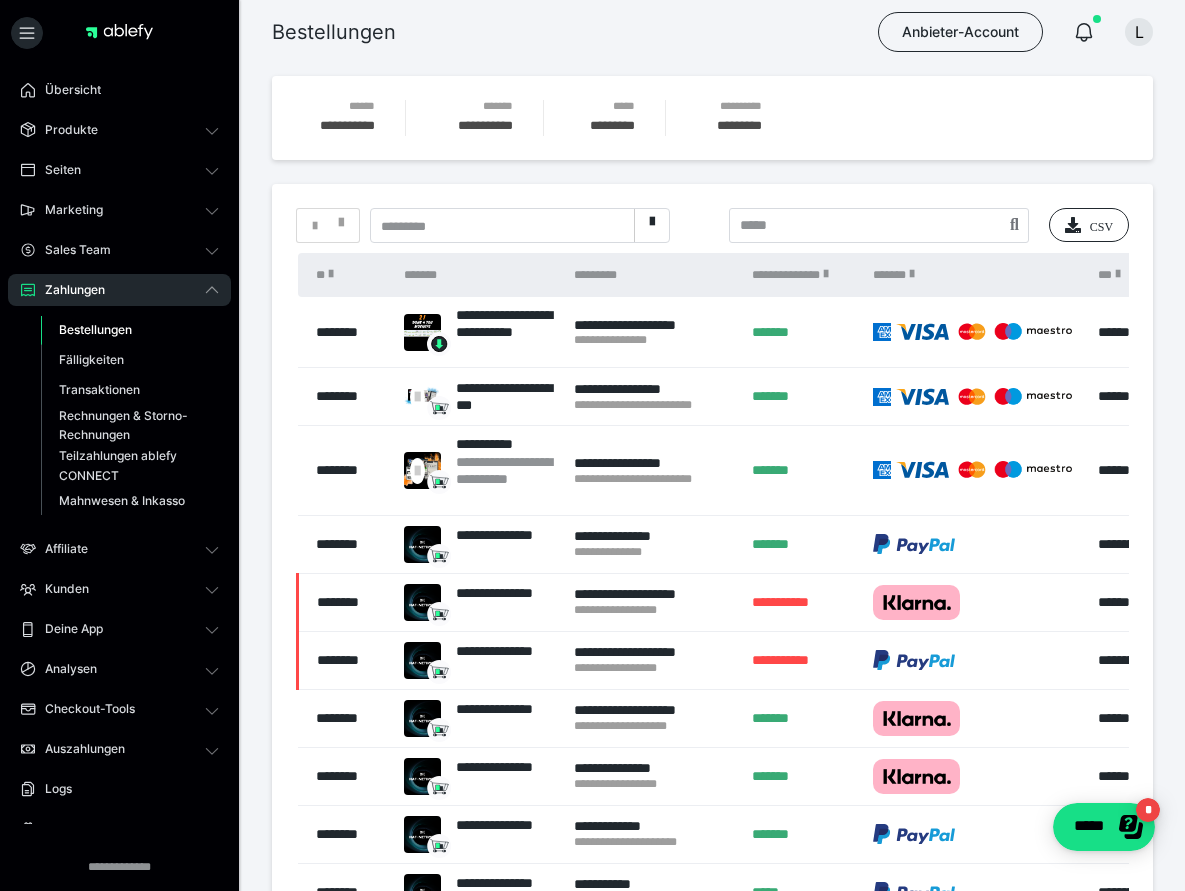 click on "Übersicht Produkte Alle Produkte Produkt-Kategorien Online-Kurs-Themes Mediathek Seiten Shop-Themes Membership-Themes ableSHARE Marketing Gutscheincodes Marketing-Tools Live-Stream-Events Content-IDs Upsell-Funnels Order Bumps Tracking-Codes E-Mail-Schnittstellen Webhooks Sales Team Deals Provisionsplan Mitglieder Zahlungen Bestellungen Fälligkeiten Transaktionen Rechnungen & Storno-Rechnungen Teilzahlungen ablefy CONNECT Mahnwesen & Inkasso Affiliate Affiliate-Programme Affiliates Statistiken Landingpages Kunden Kunden Kurs-Zugänge Membership-Zugänge E-Ticket-Bestellungen Awards Lizenzschlüssel Deine App Analysen Analysen Analysen 3.0 Checkout-Tools Bezahlseiten-Templates Zahlungspläne Zusatzkosten Widerrufskonditionen Zusatzfelder Zusatzfeld-Antworten Auszahlungen Auszahlungen Logs Einstellungen" at bounding box center (119, 519) 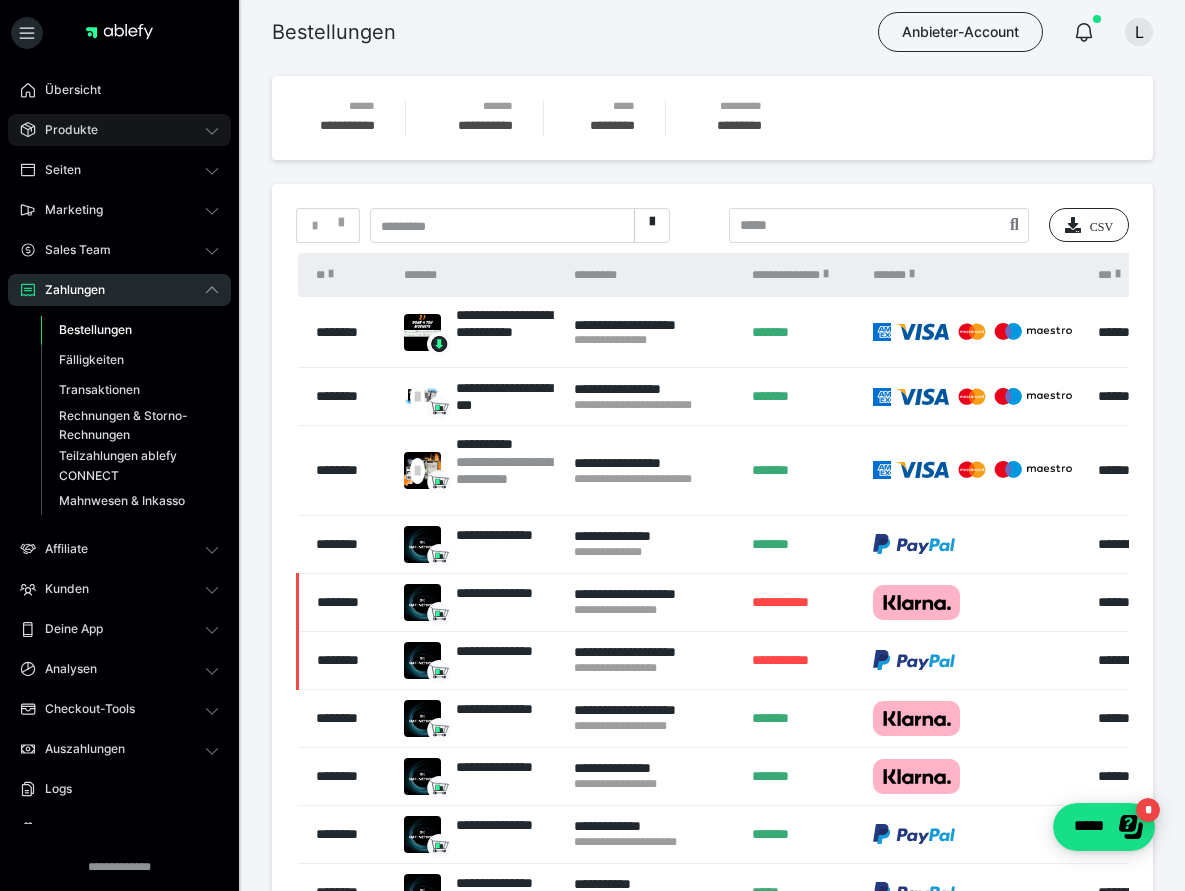 click on "Produkte" at bounding box center [119, 130] 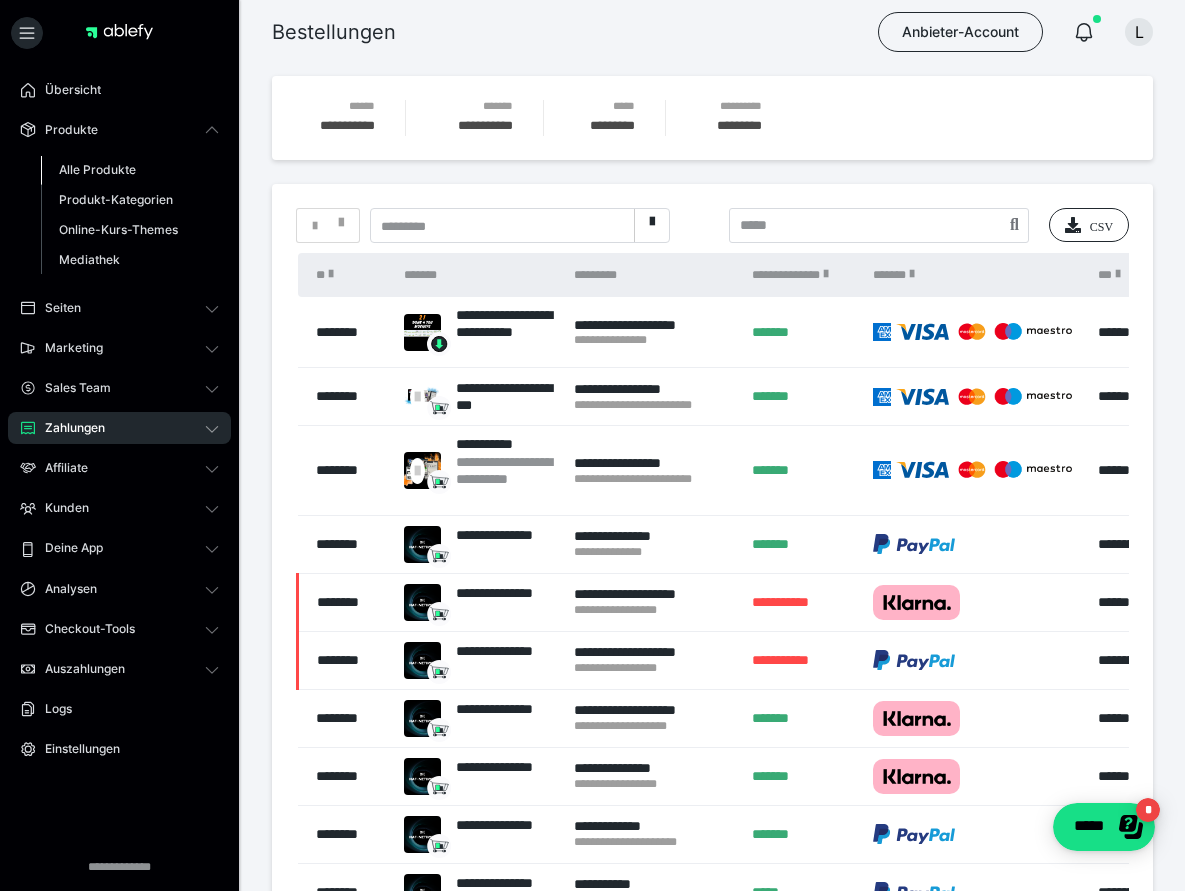 click on "Alle Produkte" at bounding box center (97, 169) 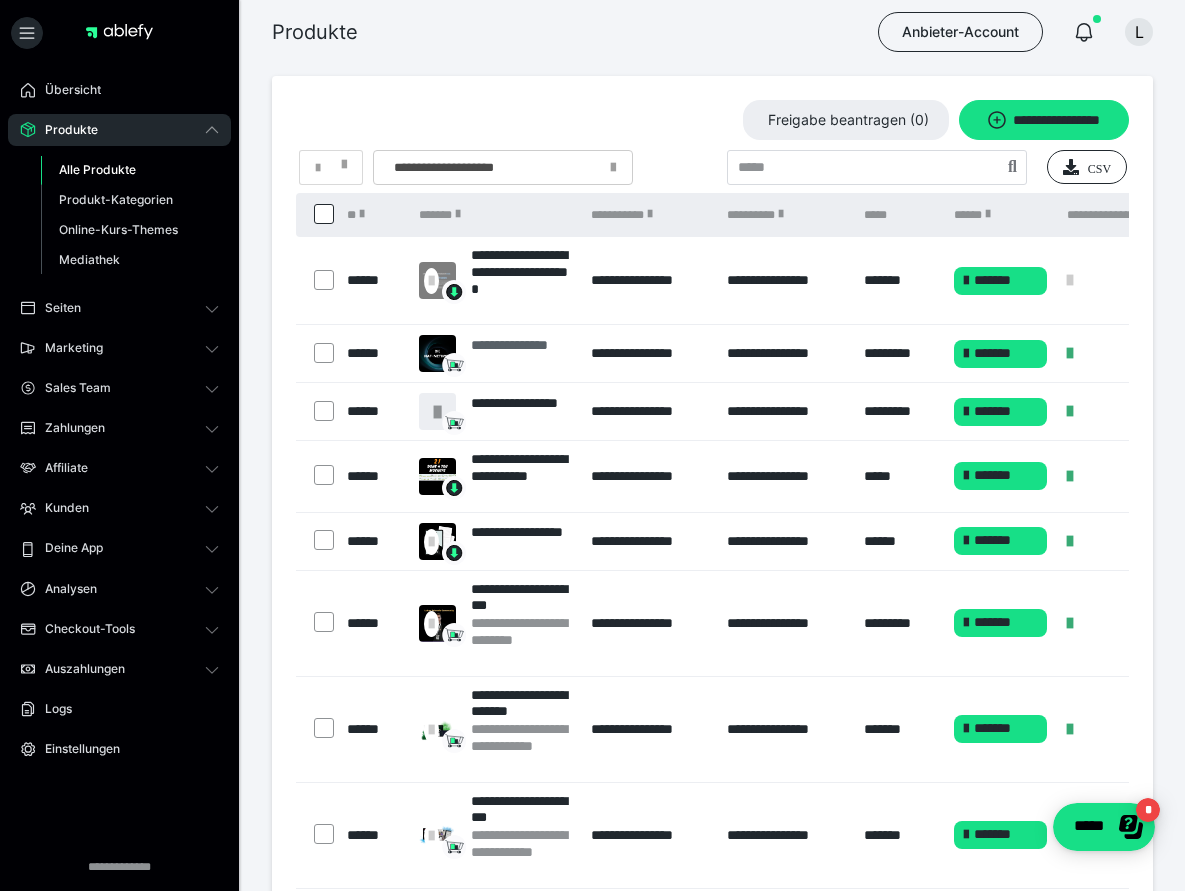 click on "**********" at bounding box center [521, 354] 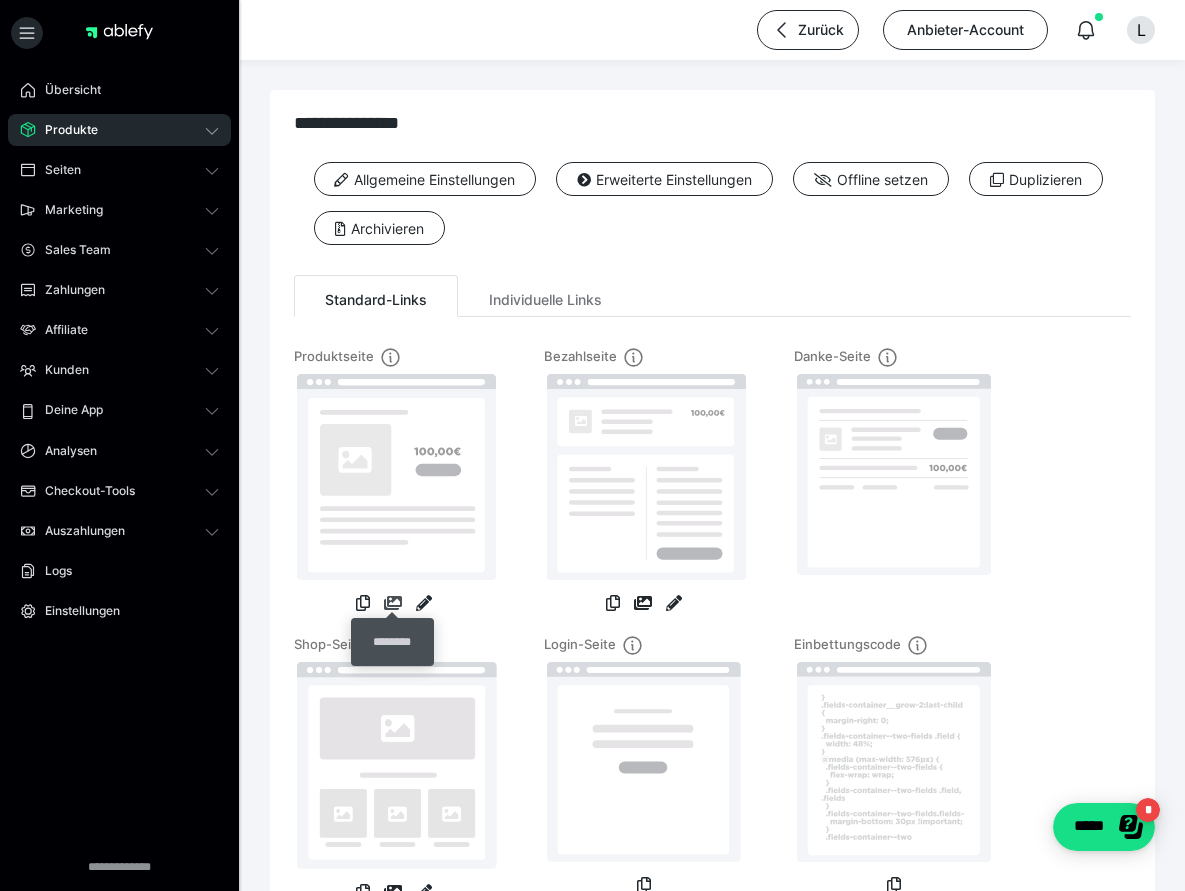 click at bounding box center [393, 603] 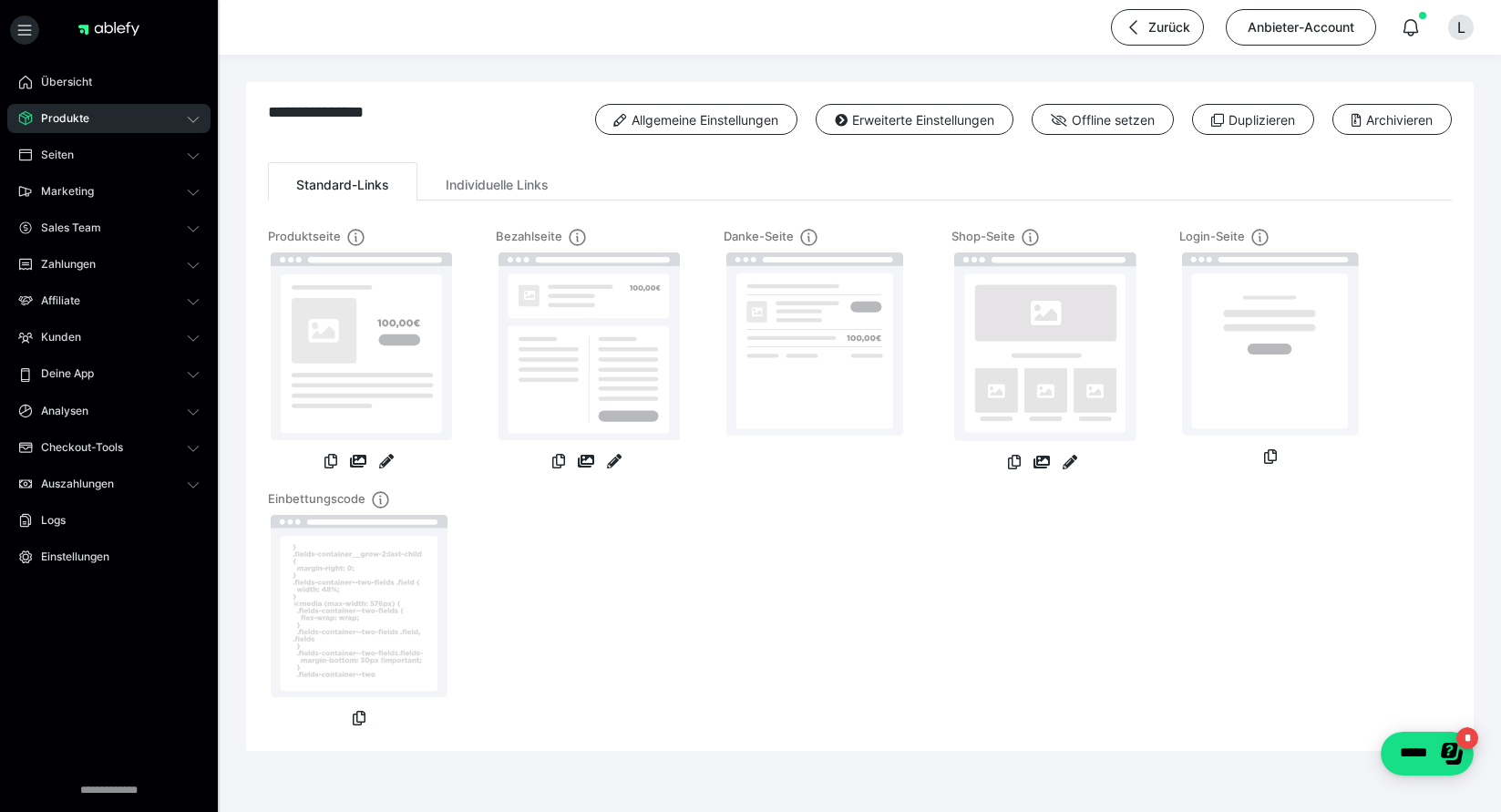 click on "Produkte" at bounding box center [108, 118] 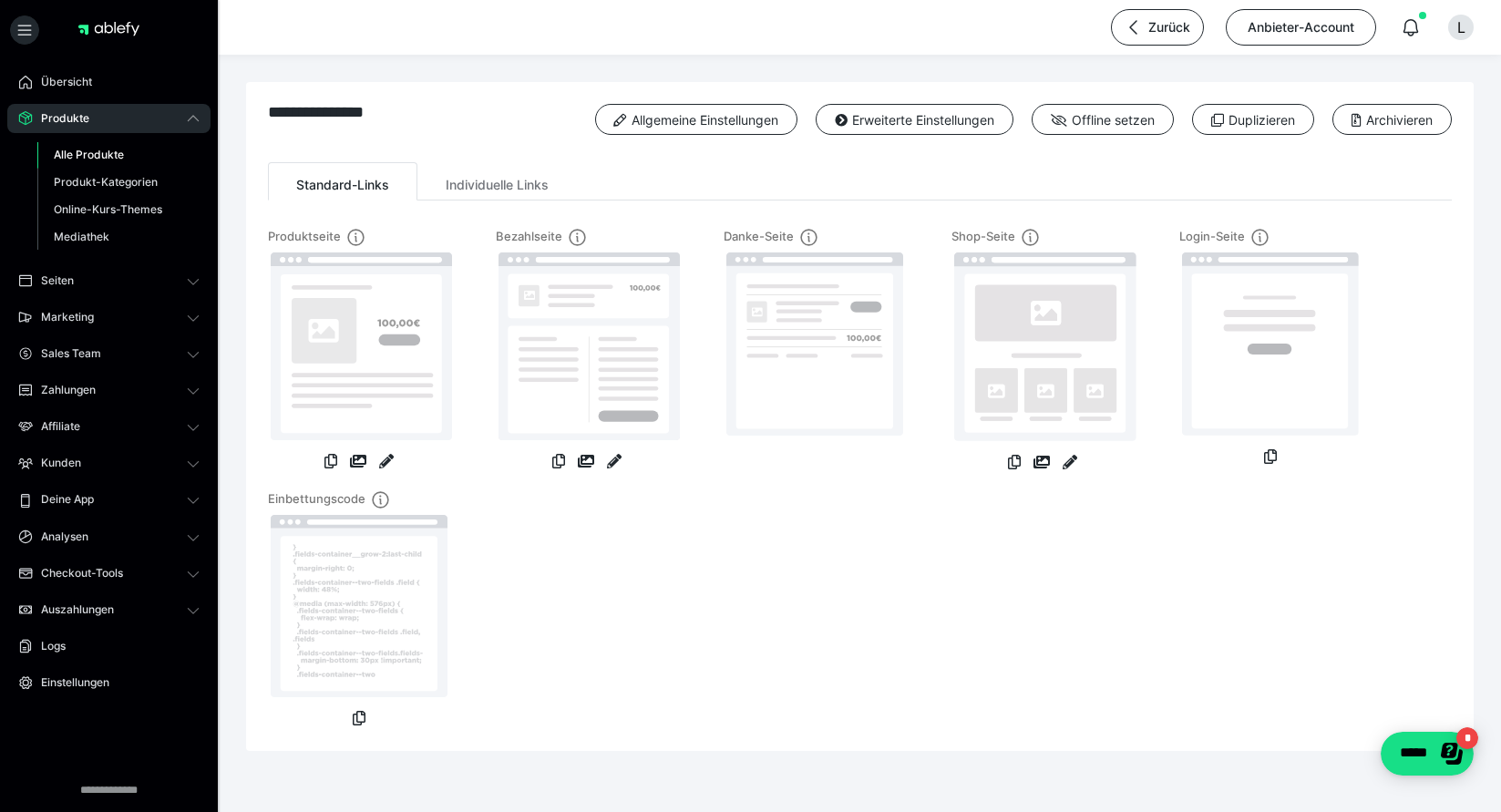 click on "Alle Produkte" at bounding box center (88, 154) 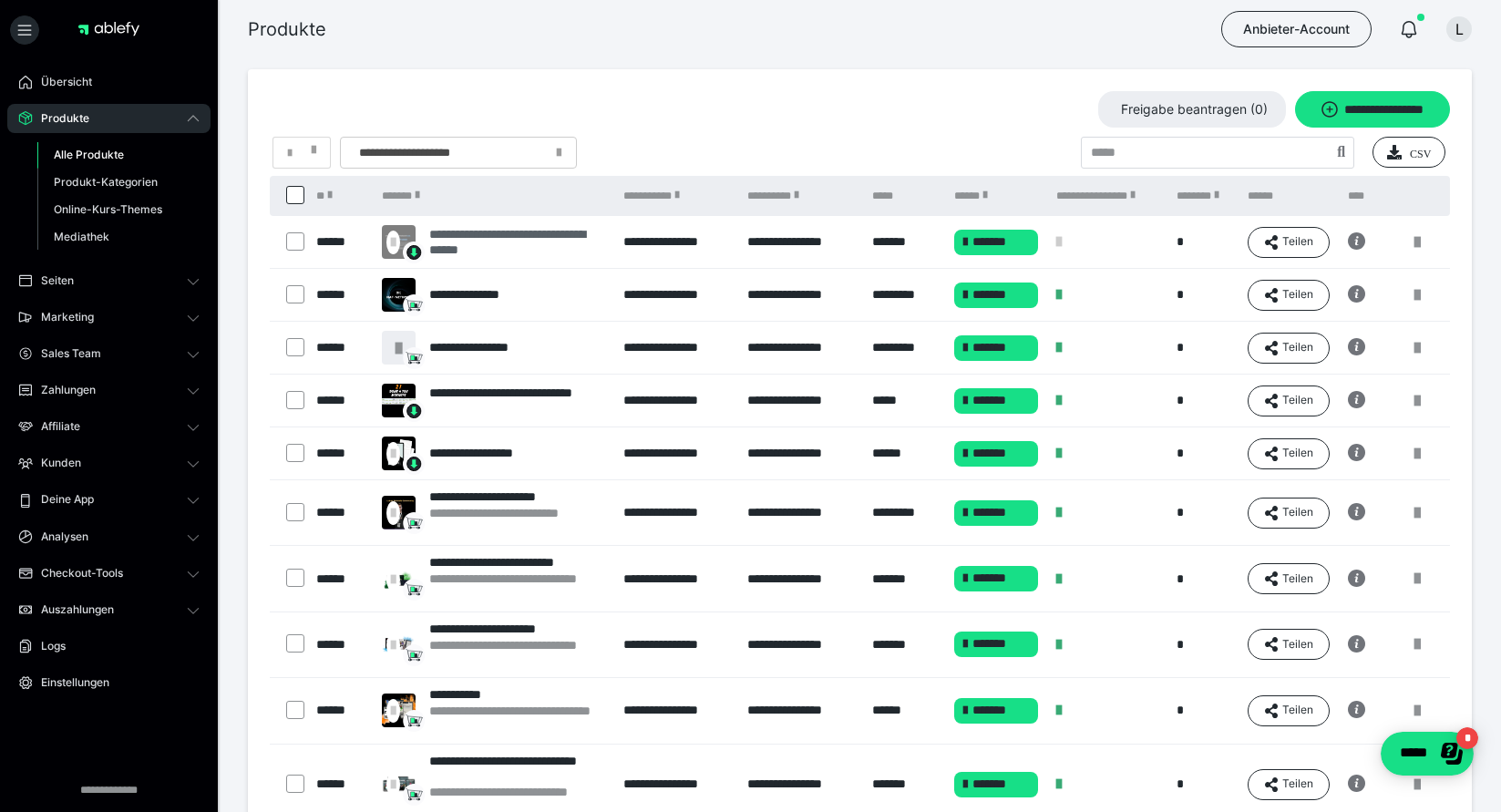 click on "**********" at bounding box center [518, 242] 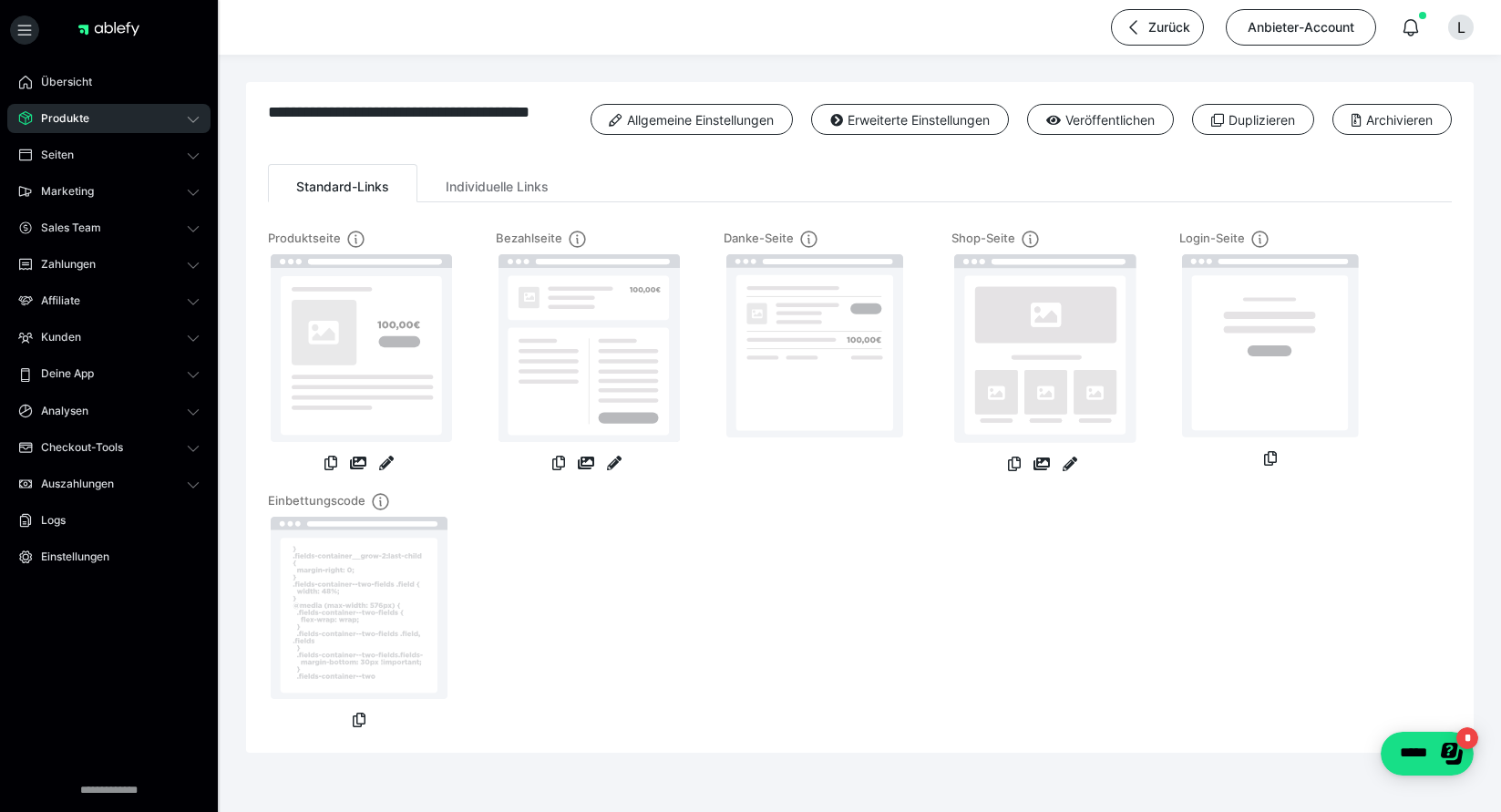 click at bounding box center (358, 465) 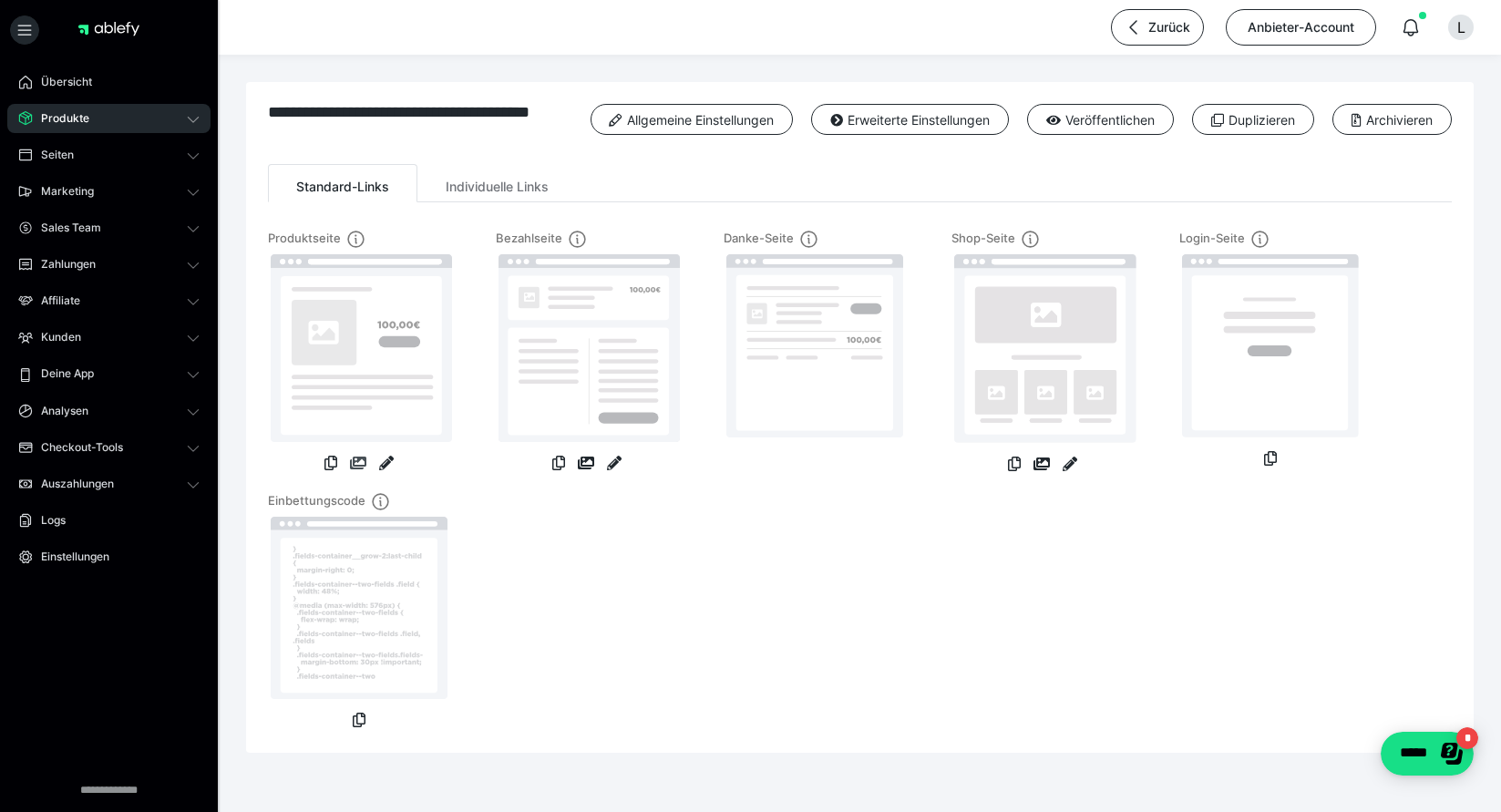 click at bounding box center [358, 463] 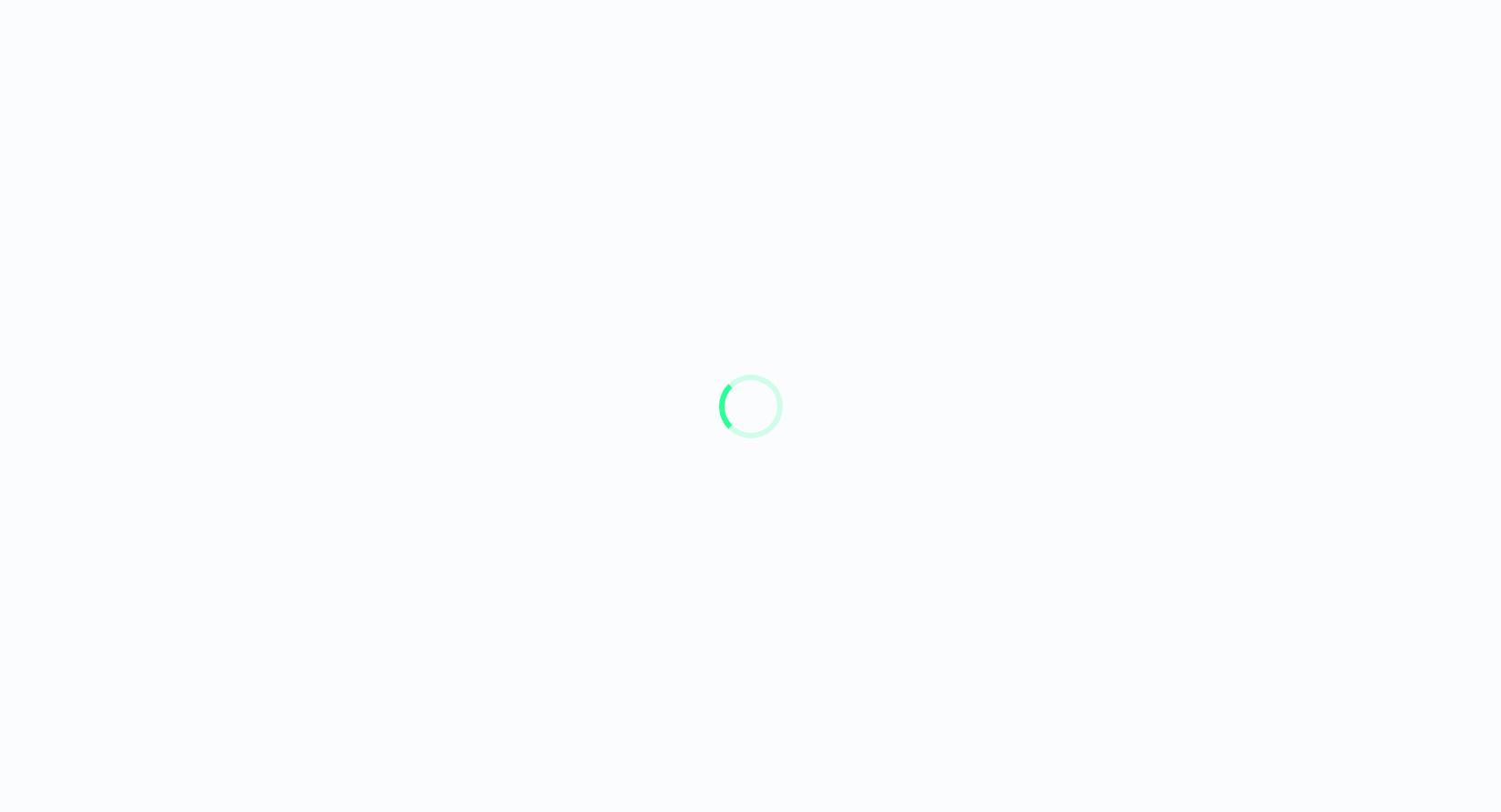 scroll, scrollTop: 0, scrollLeft: 0, axis: both 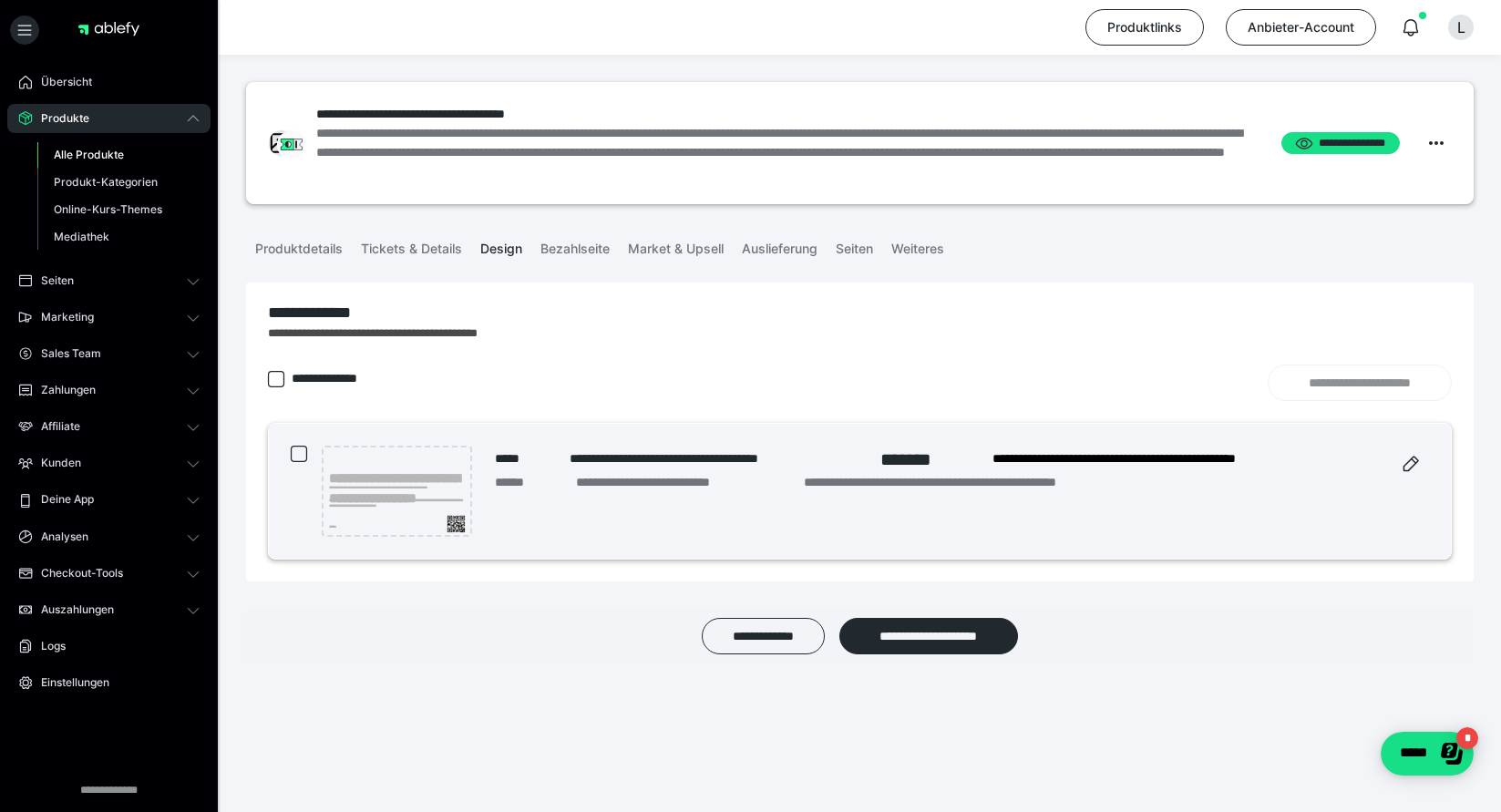 click on "**********" at bounding box center [396, 491] 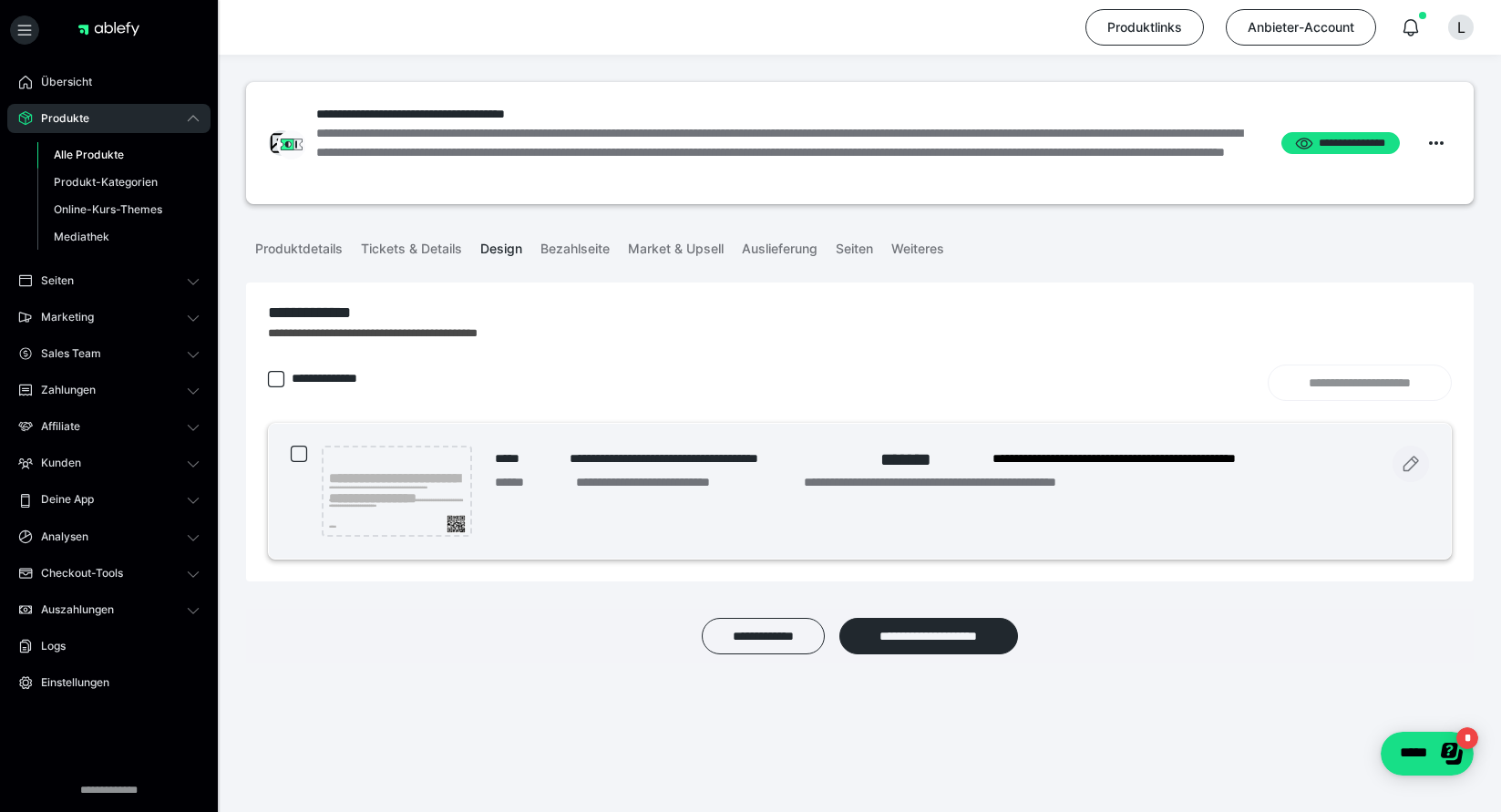 click 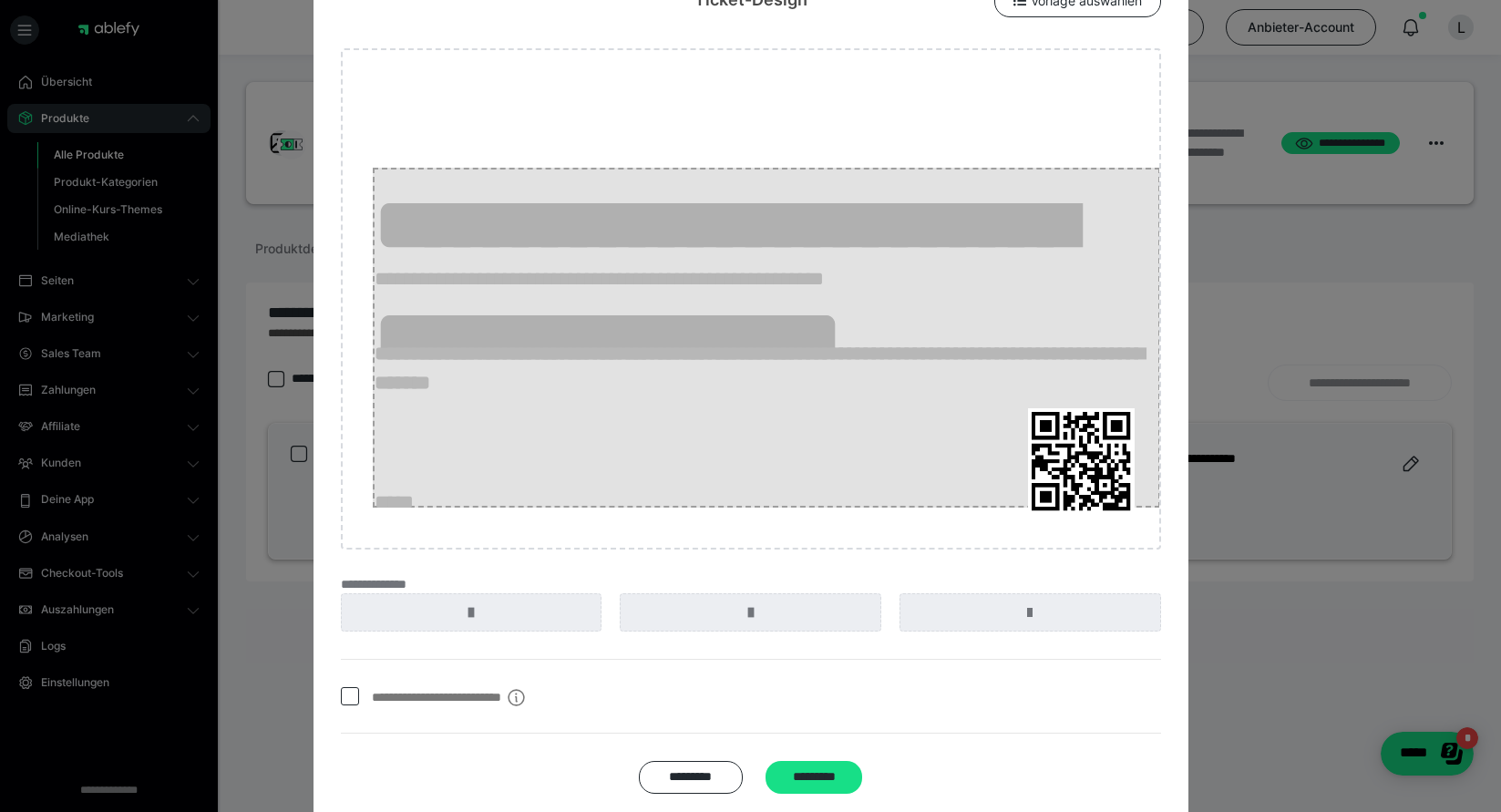 scroll, scrollTop: 98, scrollLeft: 0, axis: vertical 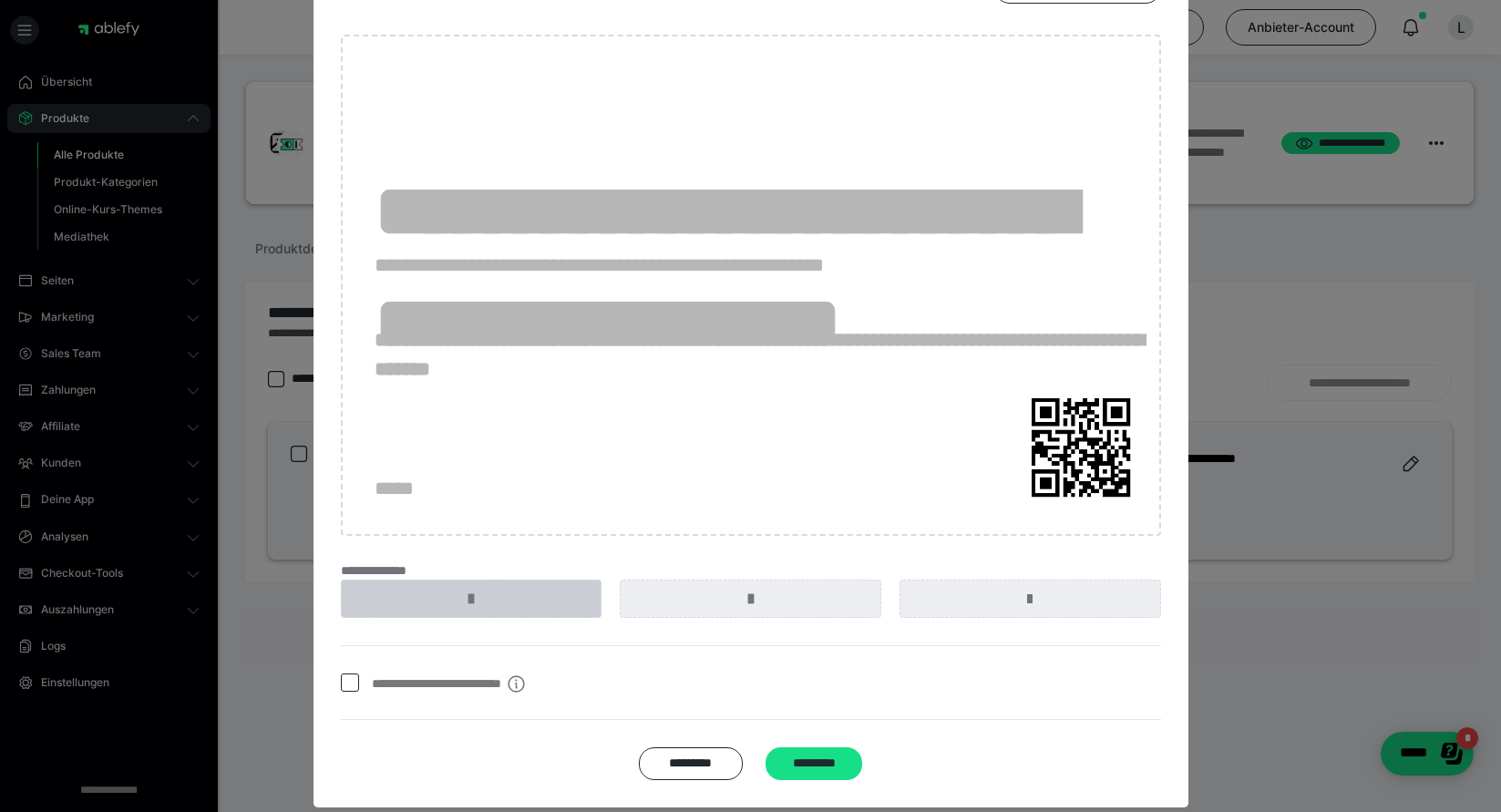 click at bounding box center (471, 599) 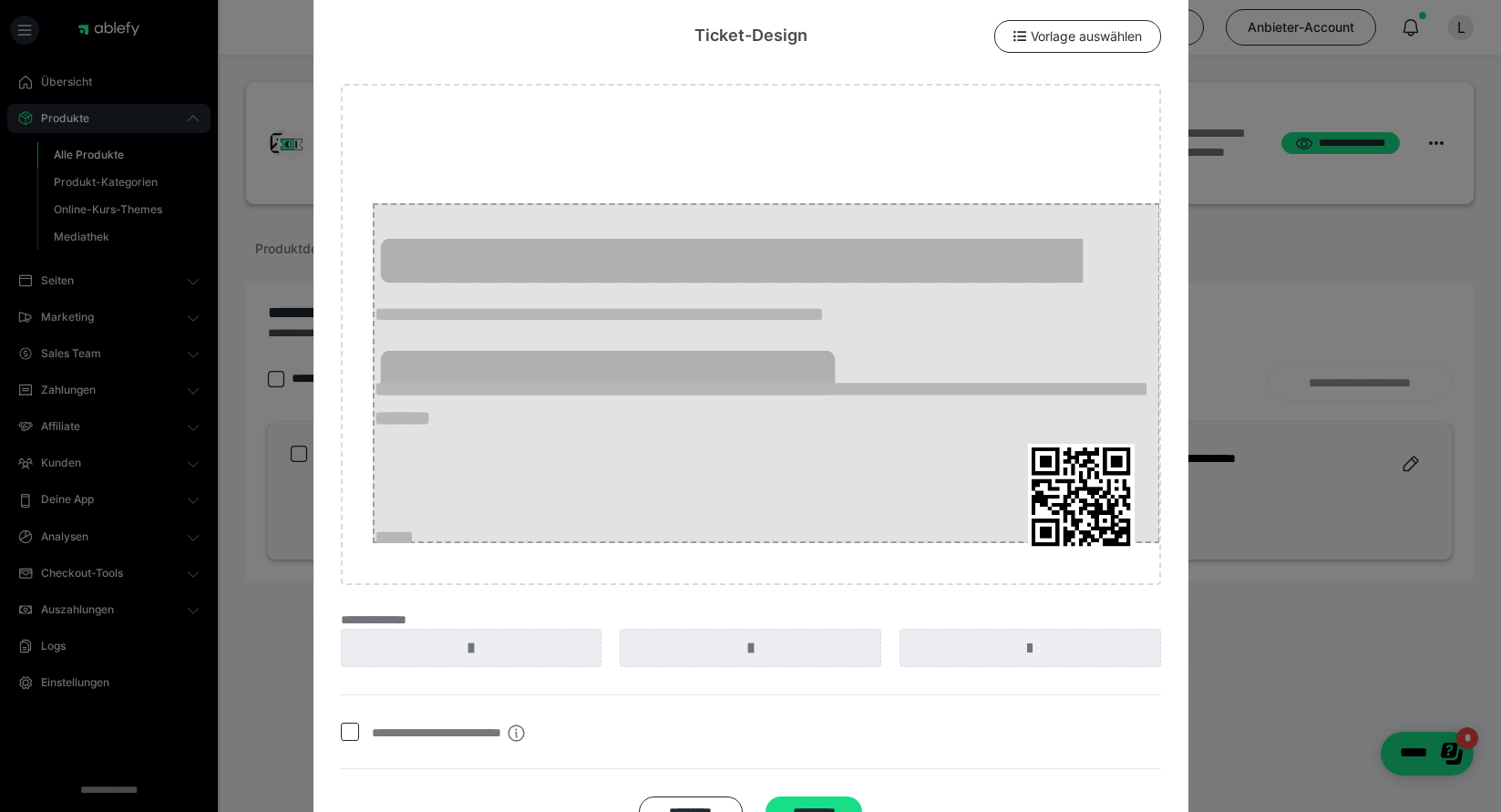 scroll, scrollTop: 109, scrollLeft: 0, axis: vertical 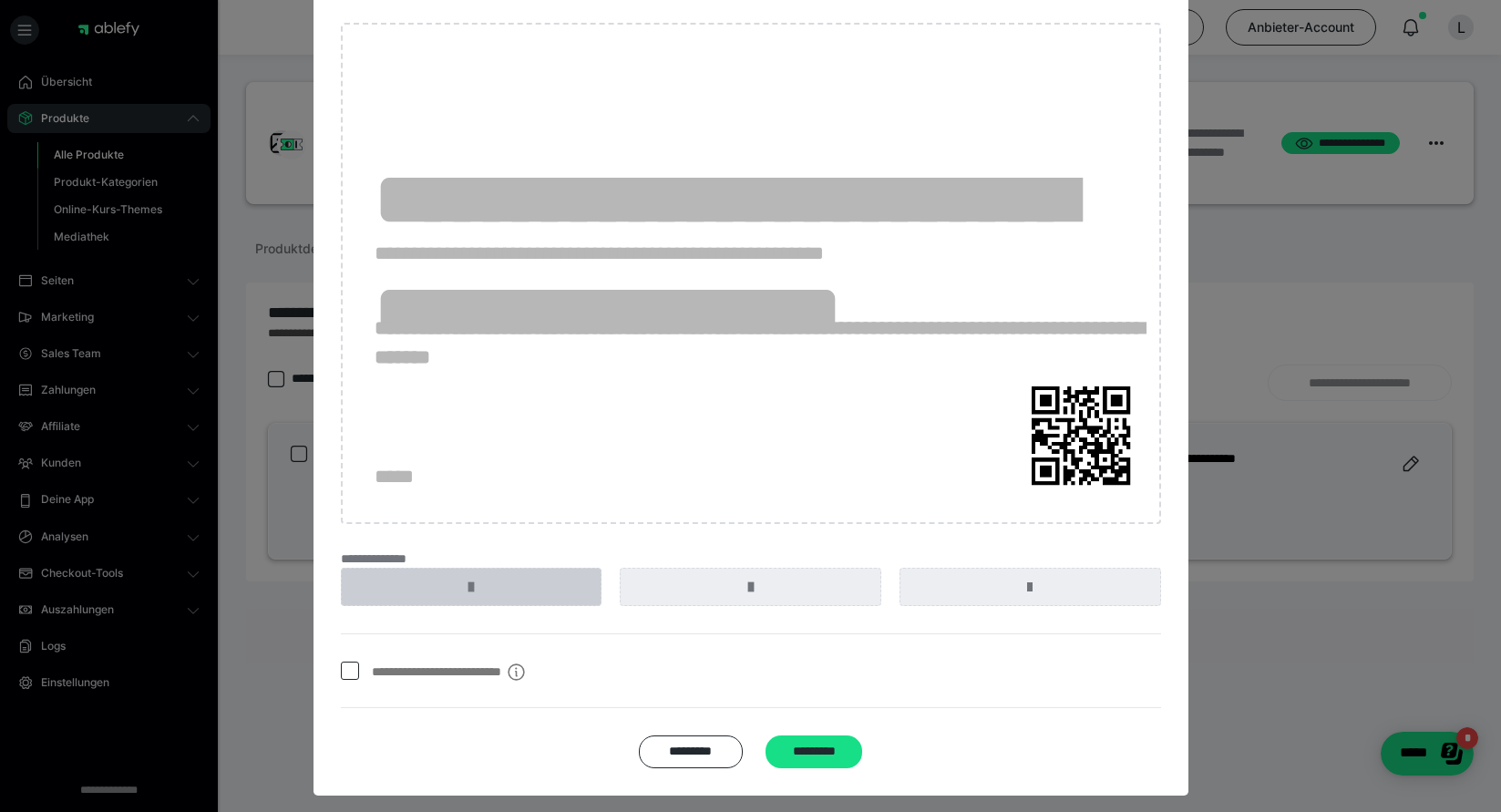 click at bounding box center (471, 587) 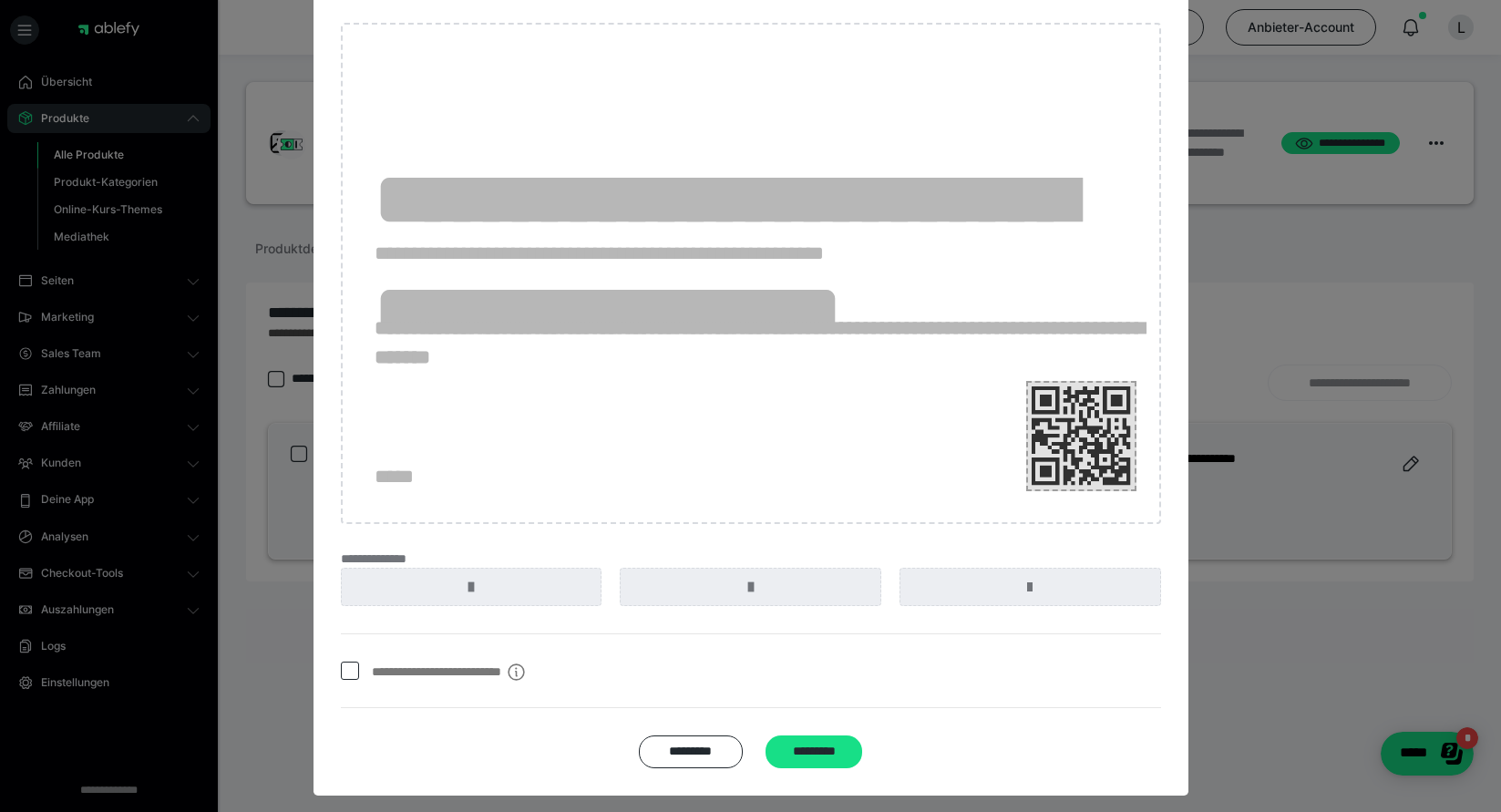 click at bounding box center [1081, 436] 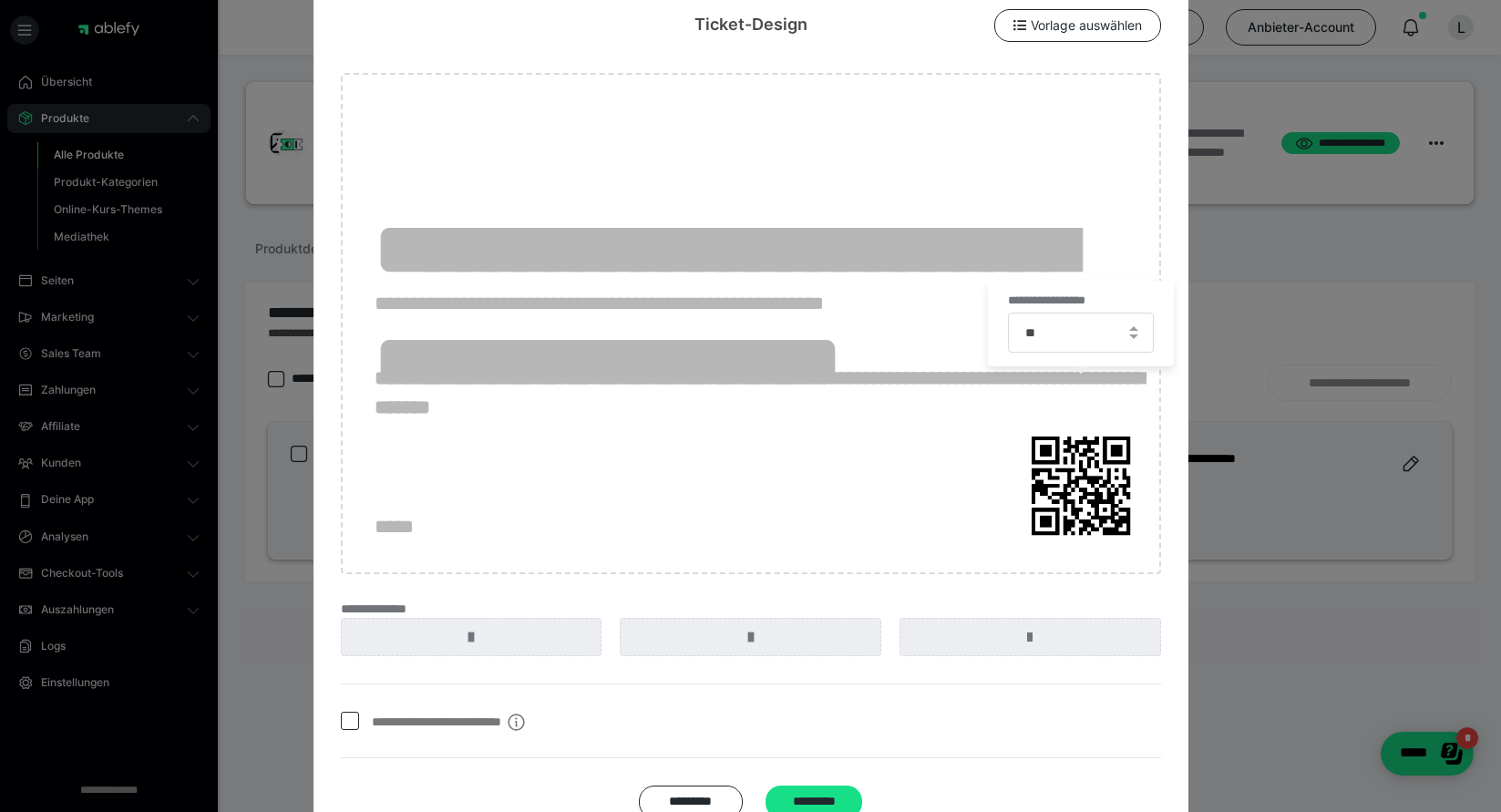 scroll, scrollTop: 0, scrollLeft: 0, axis: both 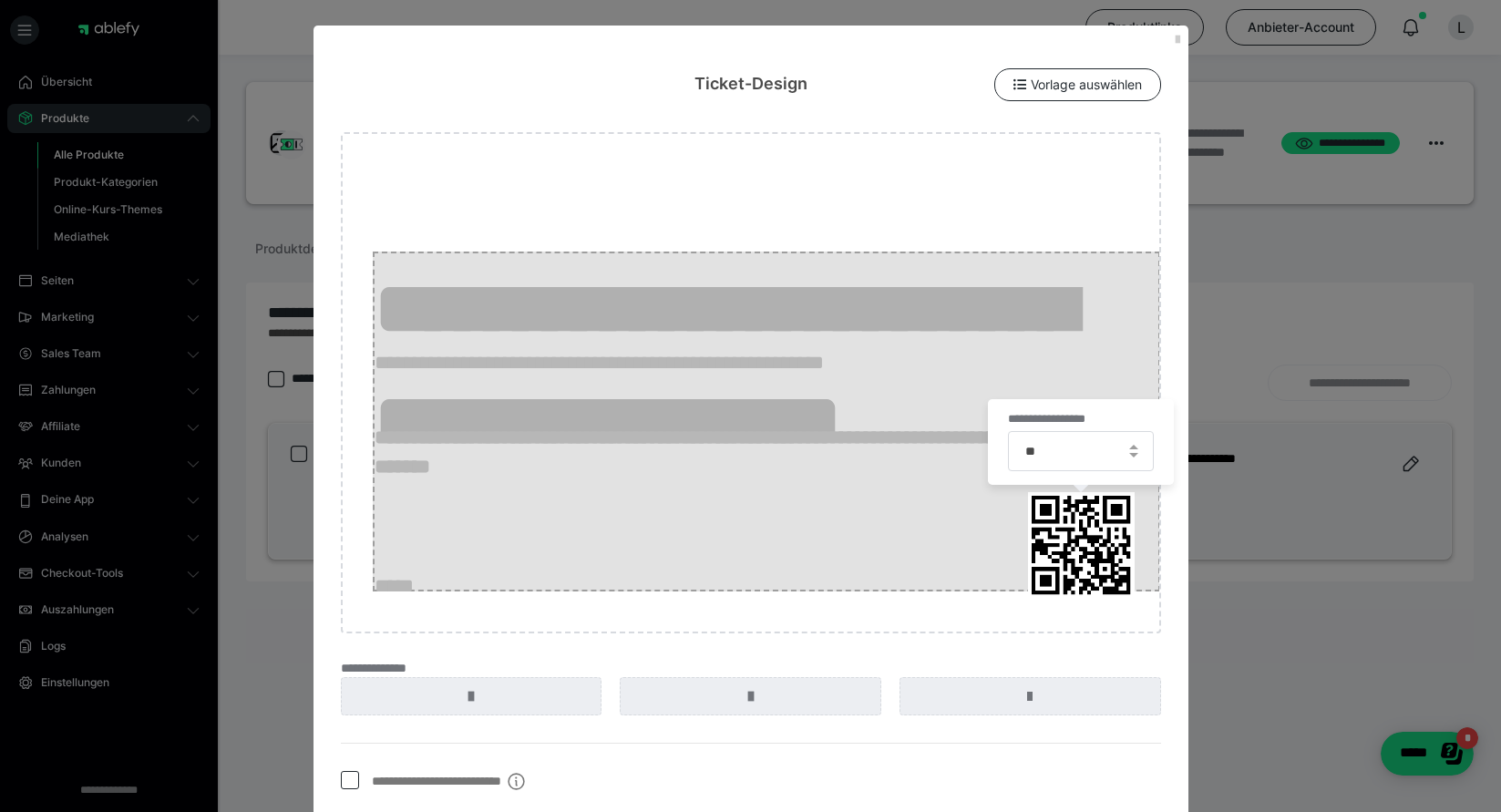 click on "**********" at bounding box center [766, 421] 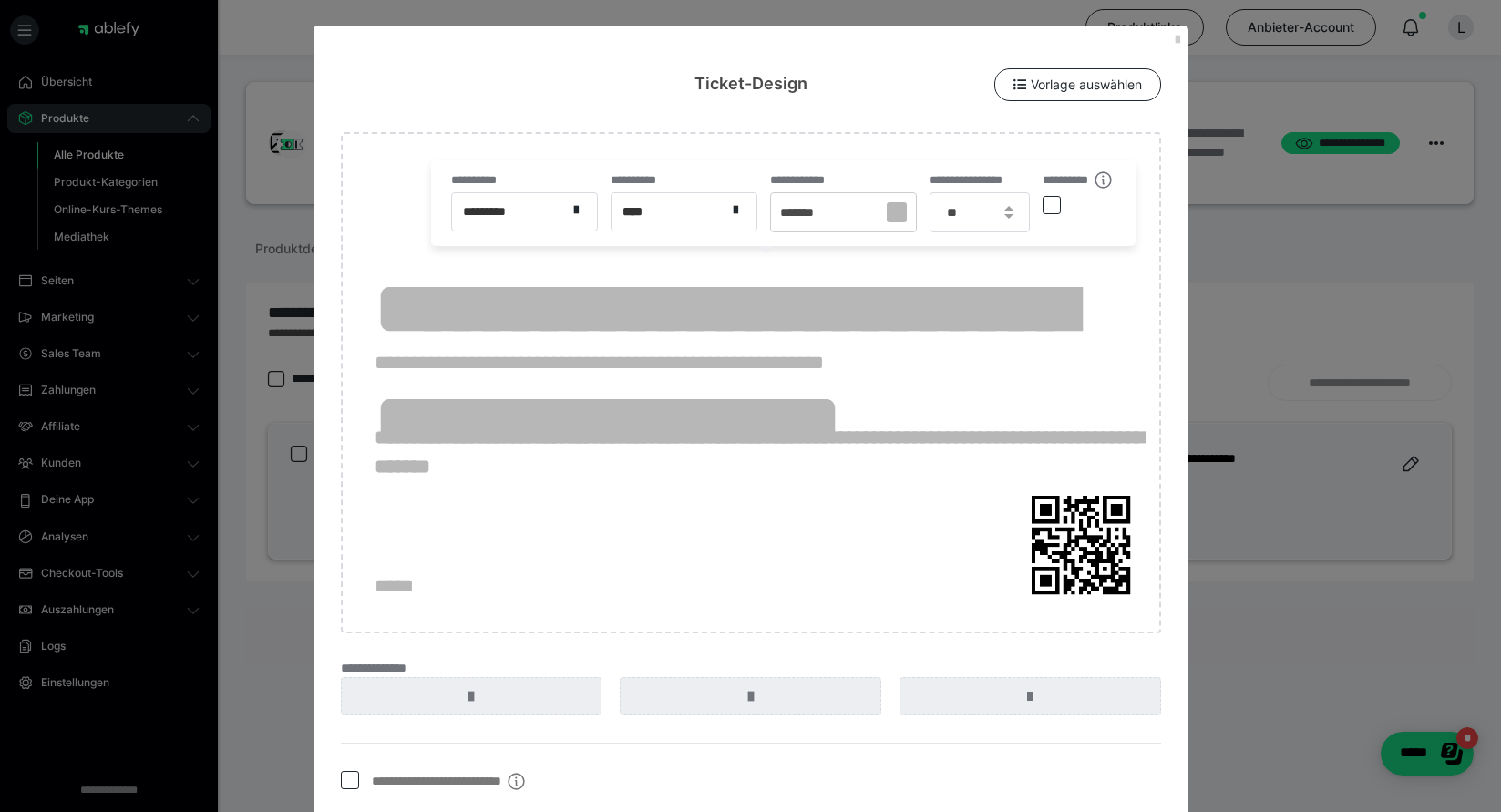 click on "**********" at bounding box center (751, 383) 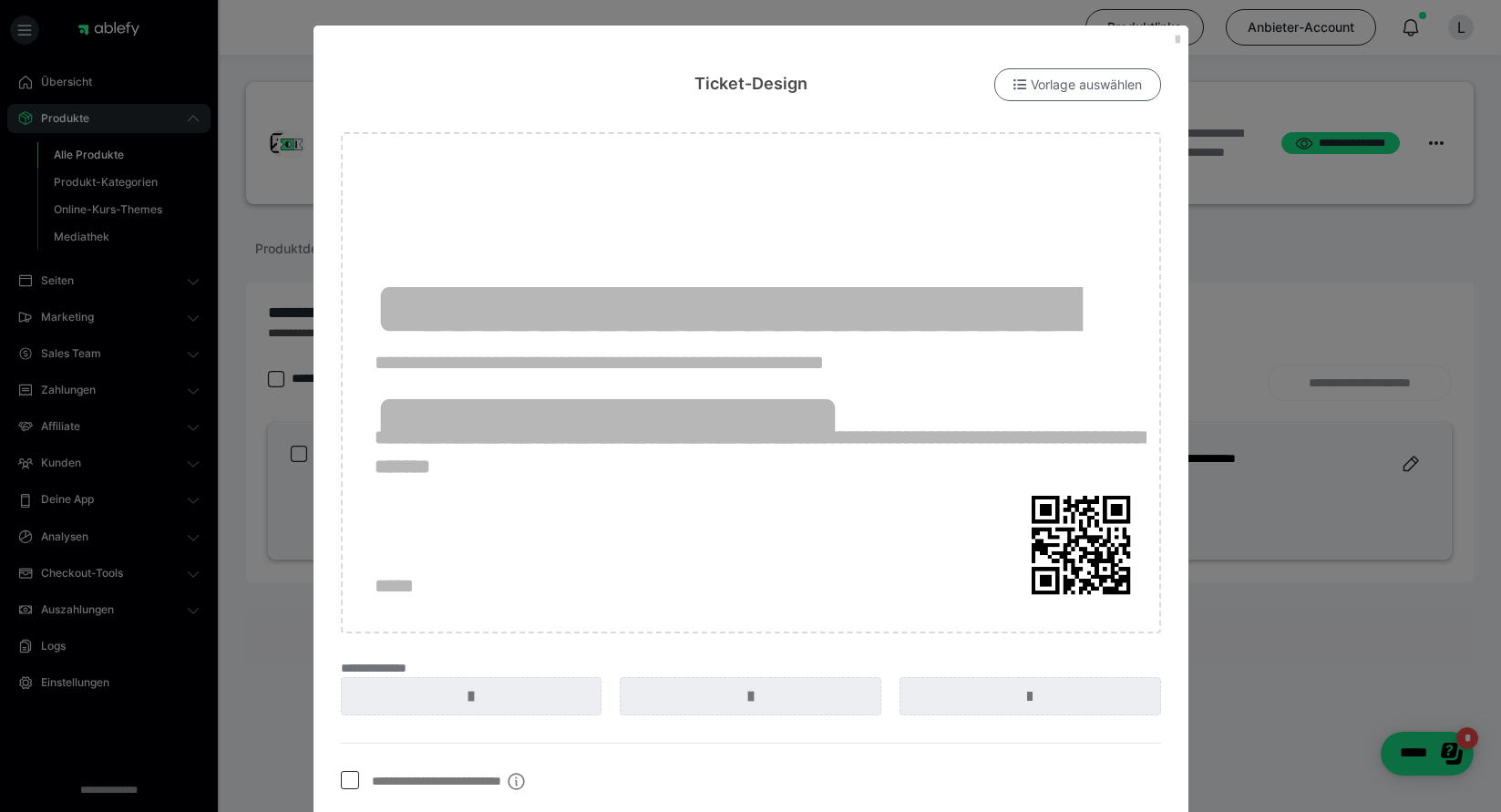 click at bounding box center [1020, 85] 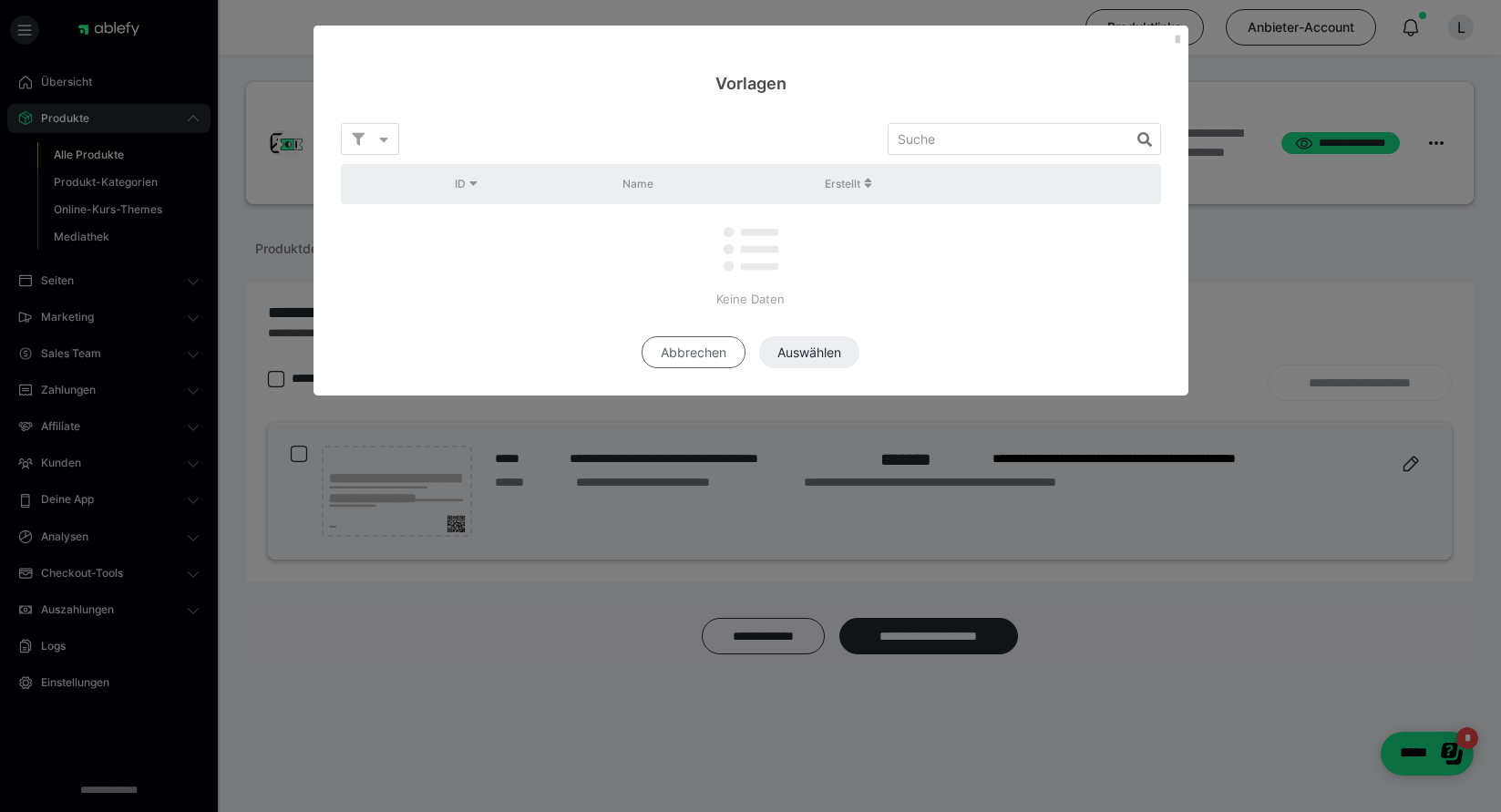 click on "Abbrechen" at bounding box center (694, 353) 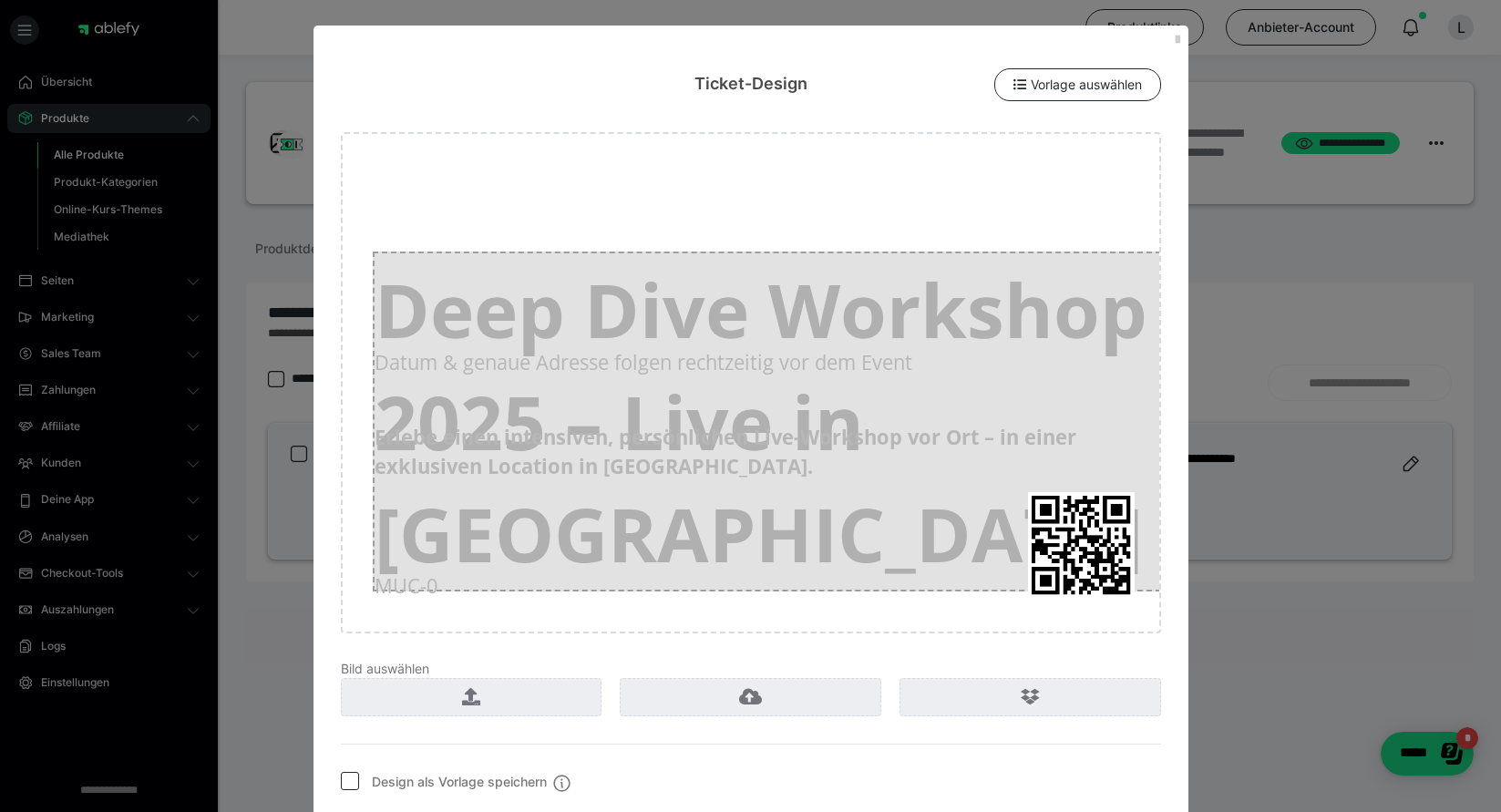 click on "Deep Dive Workshop 2025 – Live in München" at bounding box center (766, 421) 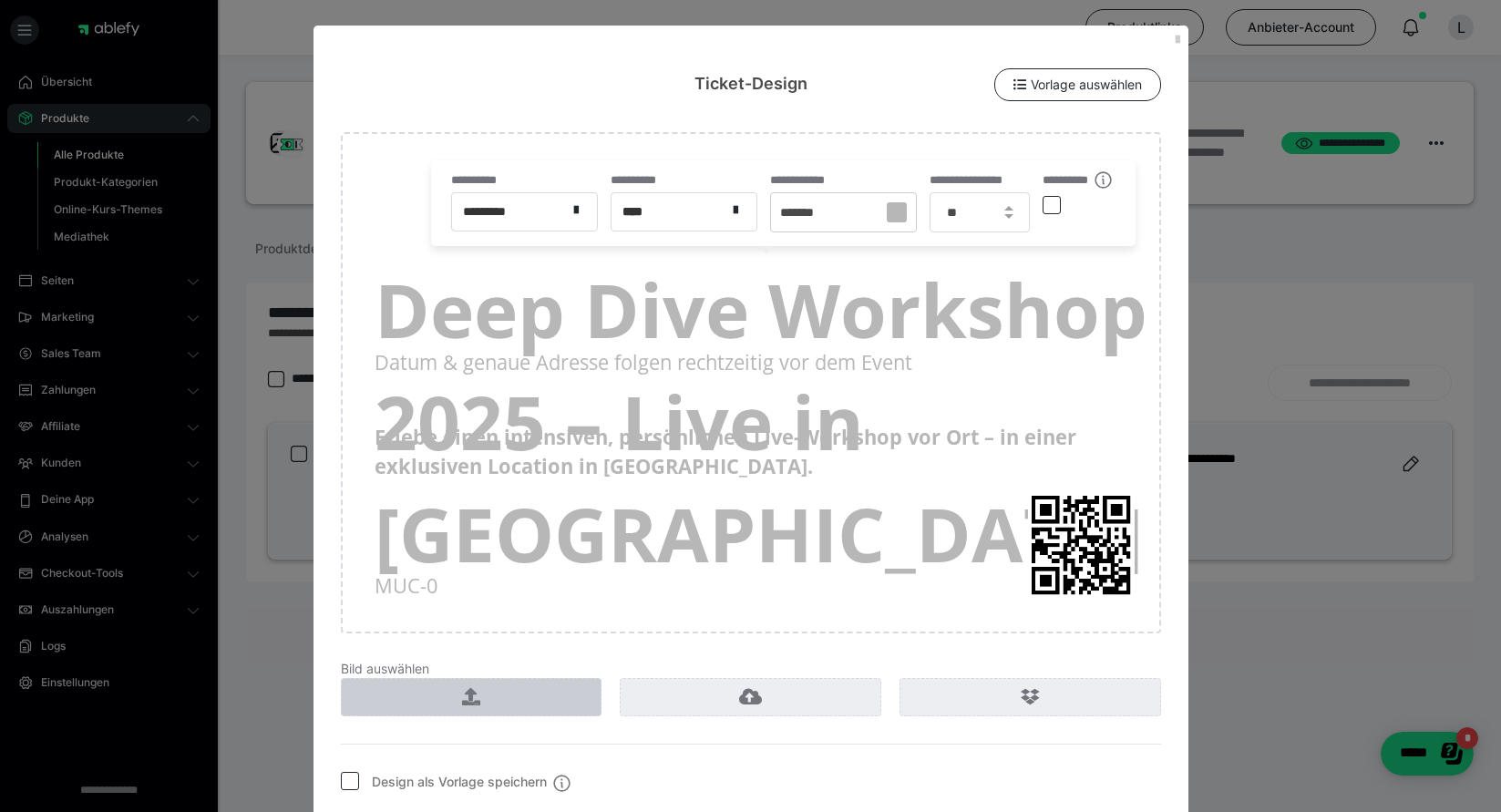 click at bounding box center (471, 697) 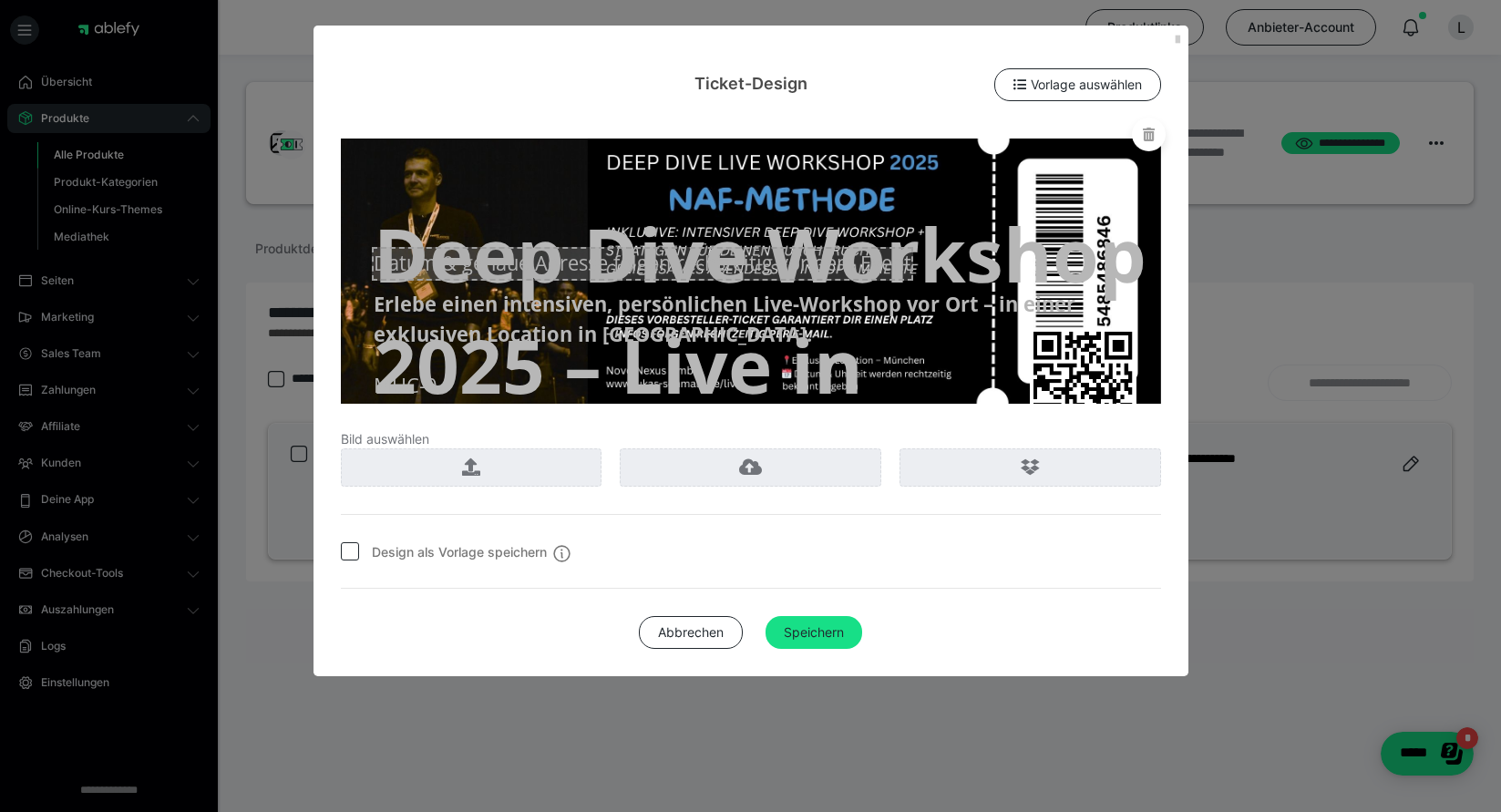 click on "Datum & genaue Adresse folgen rechtzeitig vor dem Event" at bounding box center [643, 263] 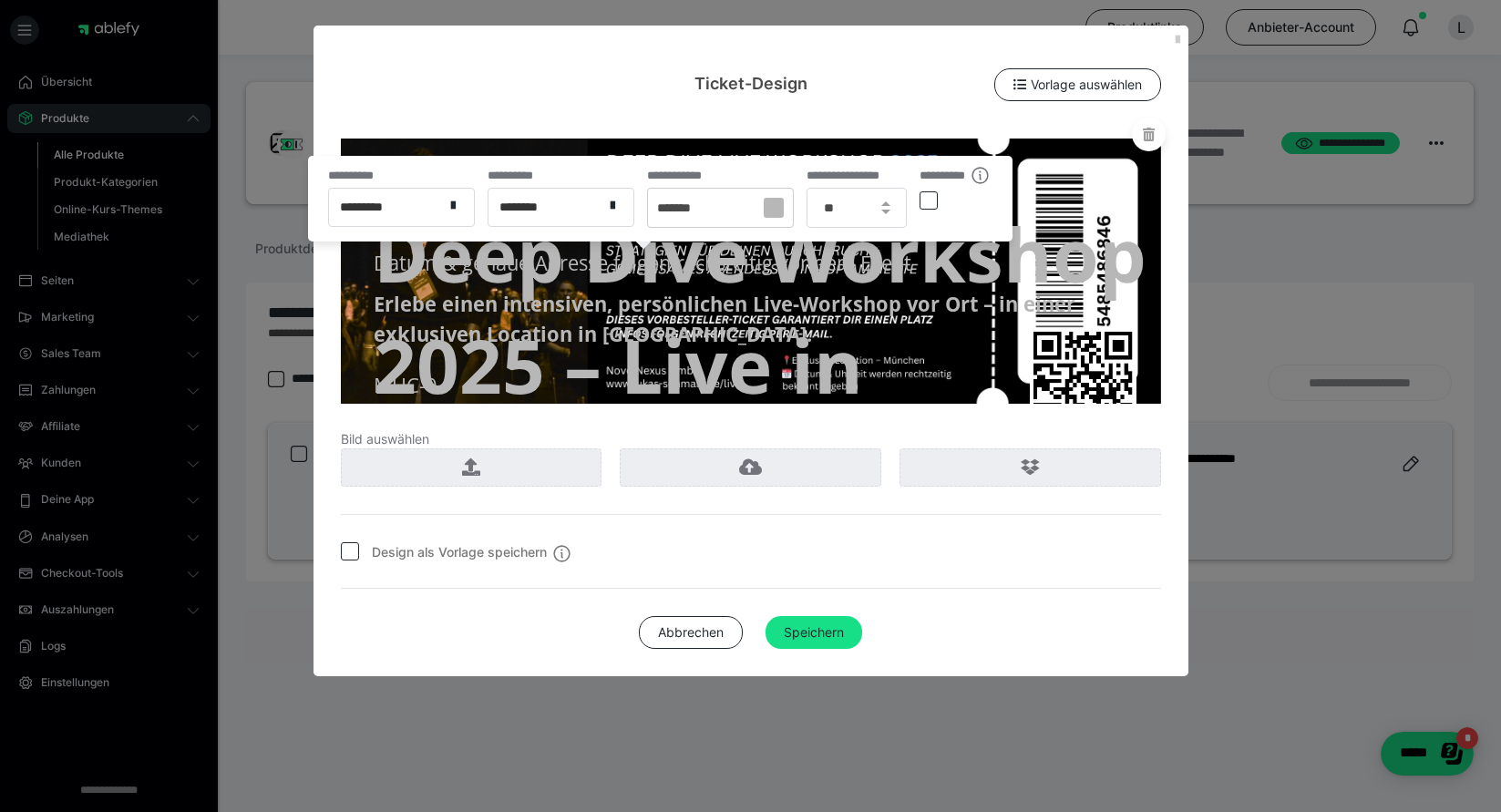 click at bounding box center (929, 200) 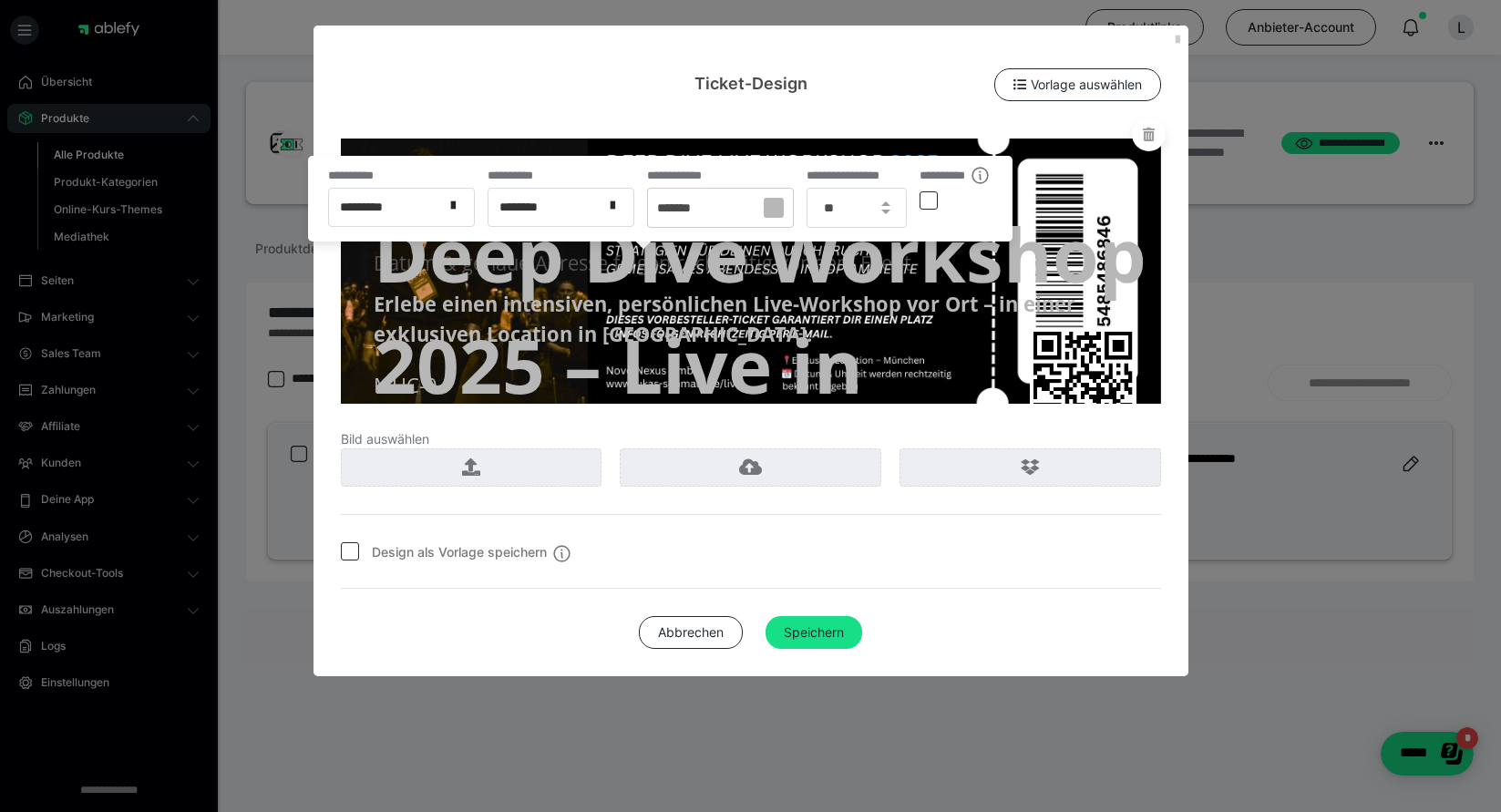 click at bounding box center (929, 200) 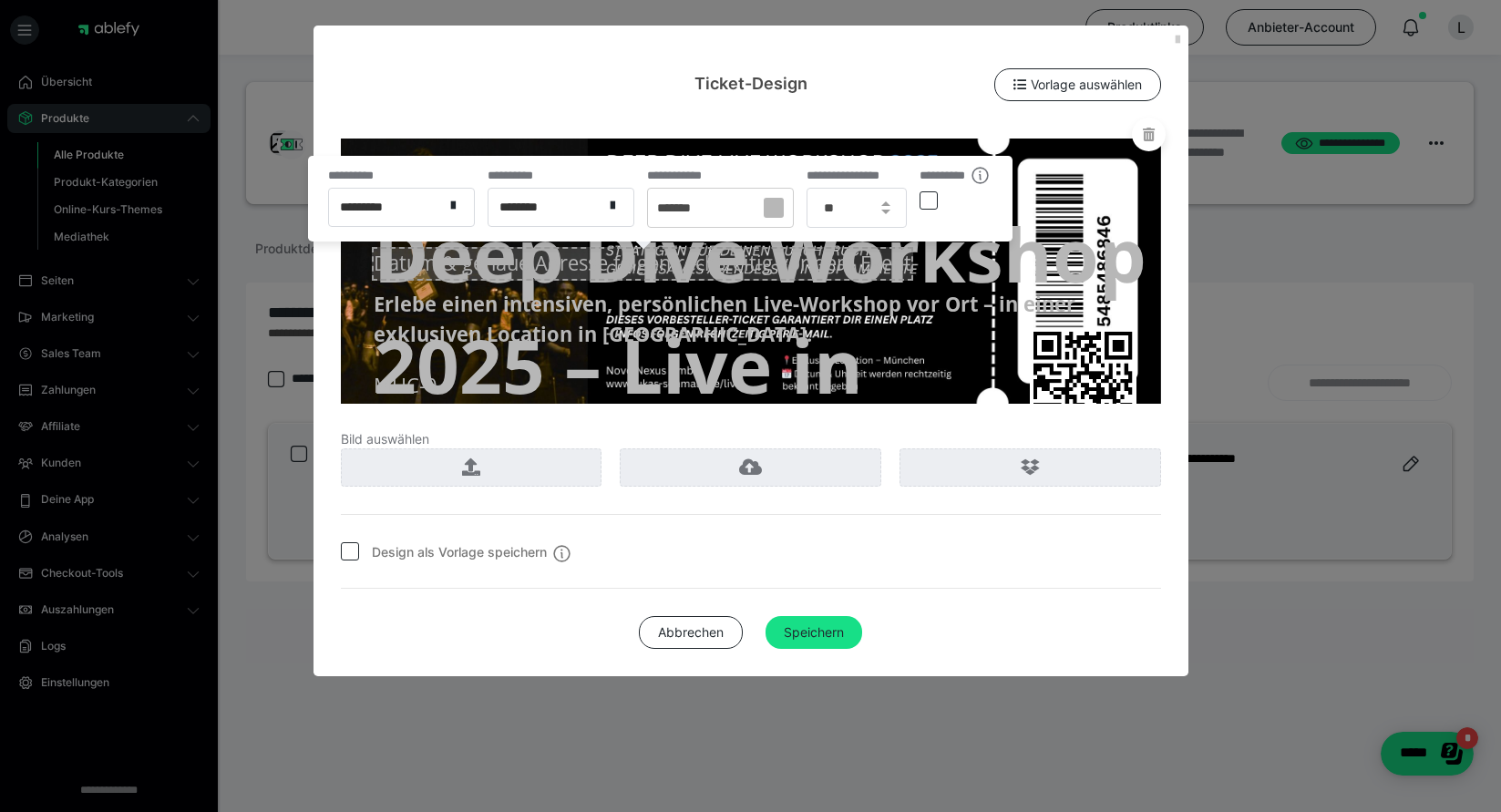 click on "Datum & genaue Adresse folgen rechtzeitig vor dem Event" at bounding box center [643, 263] 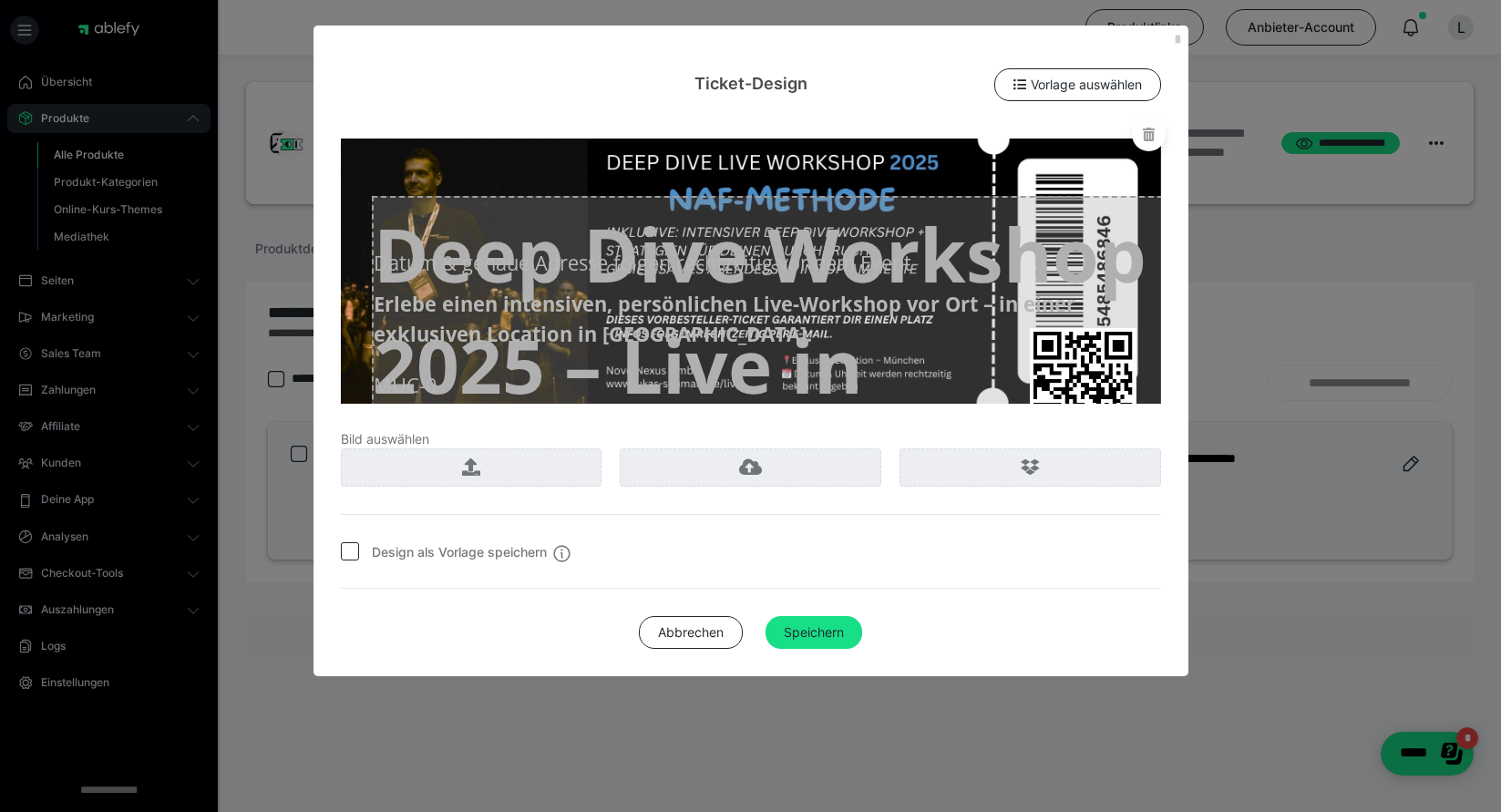 click on "Deep Dive Workshop 2025 – Live in München" at bounding box center (767, 365) 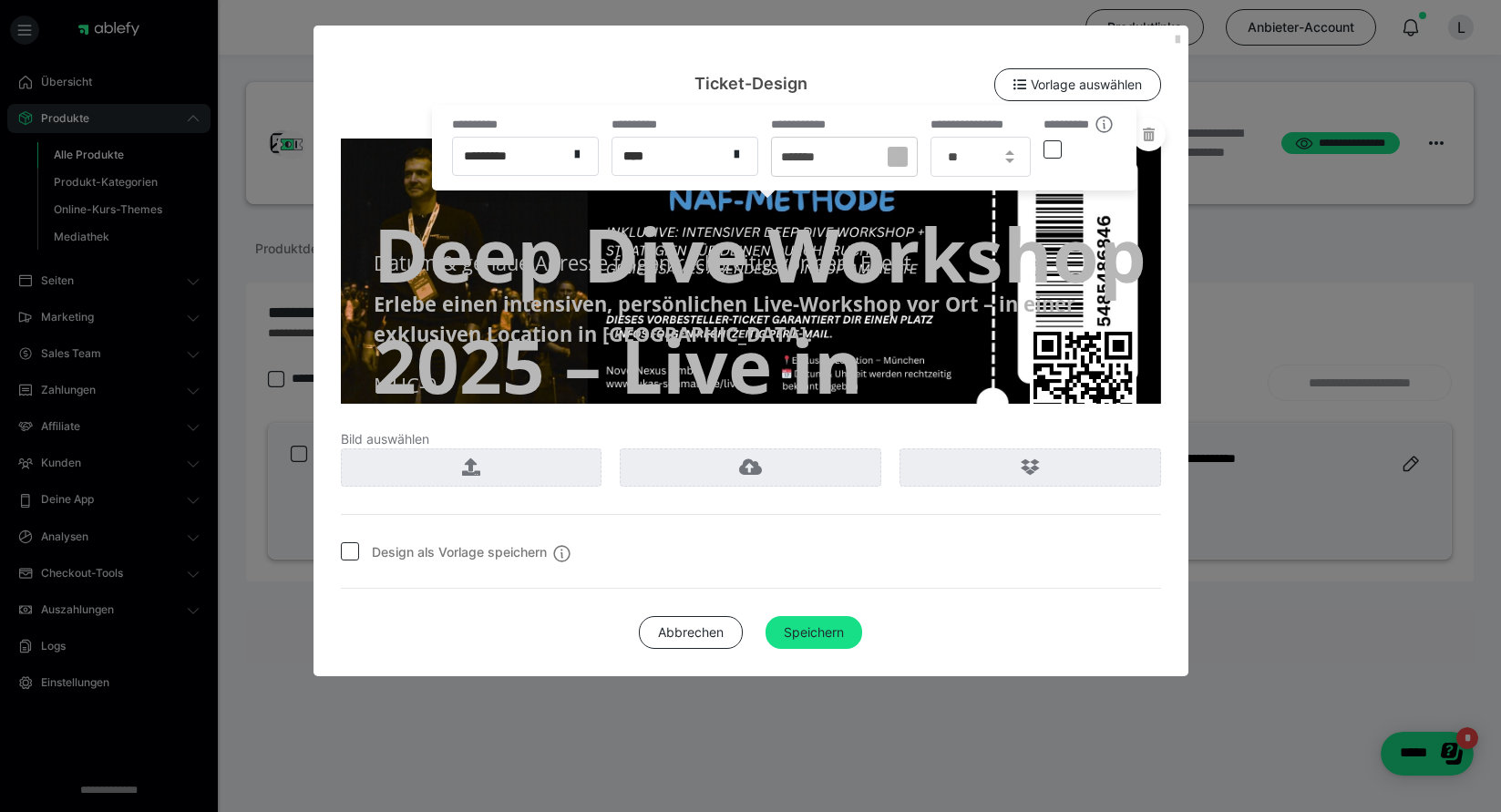 click at bounding box center [1053, 149] 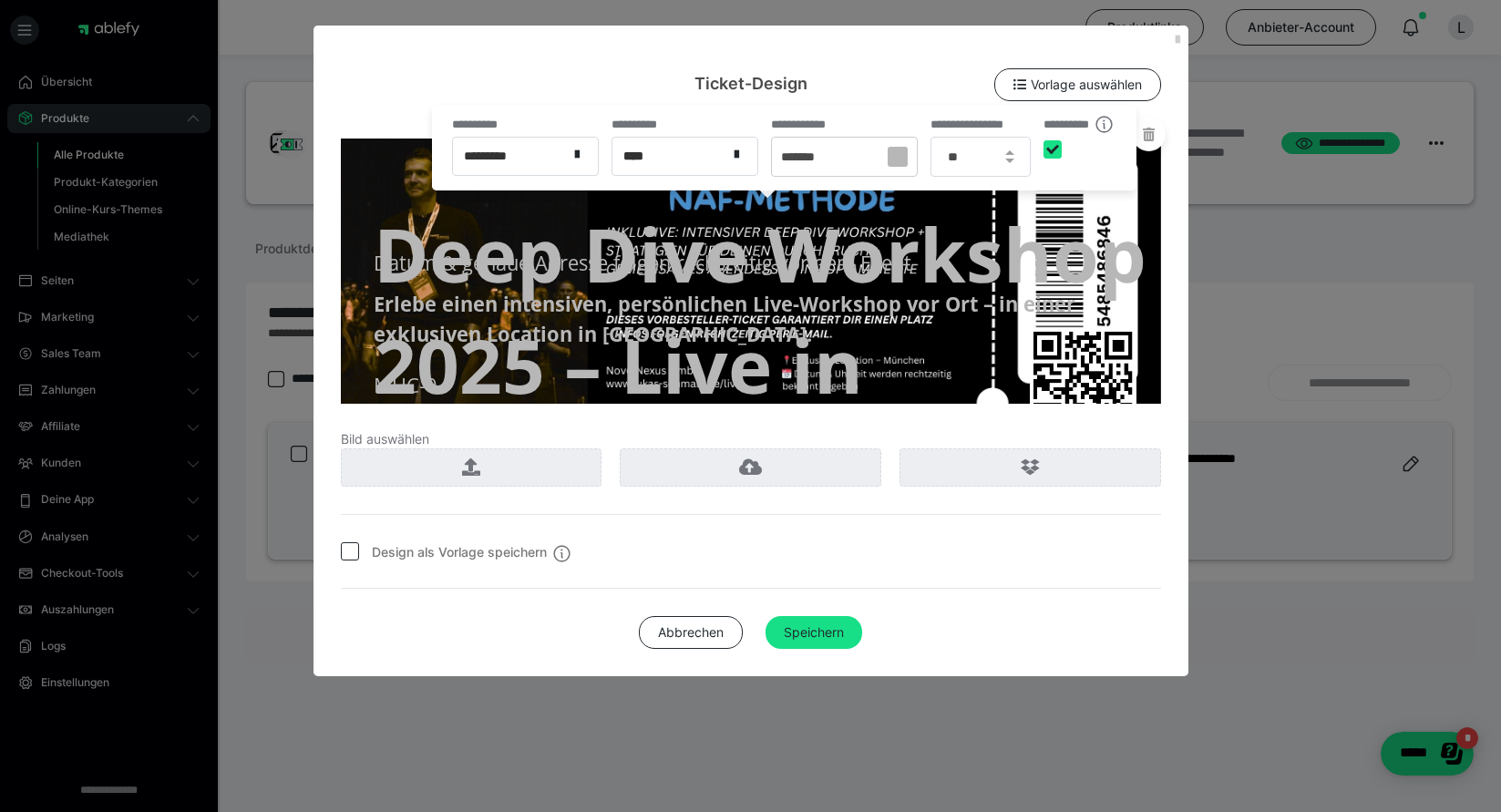 checkbox on "****" 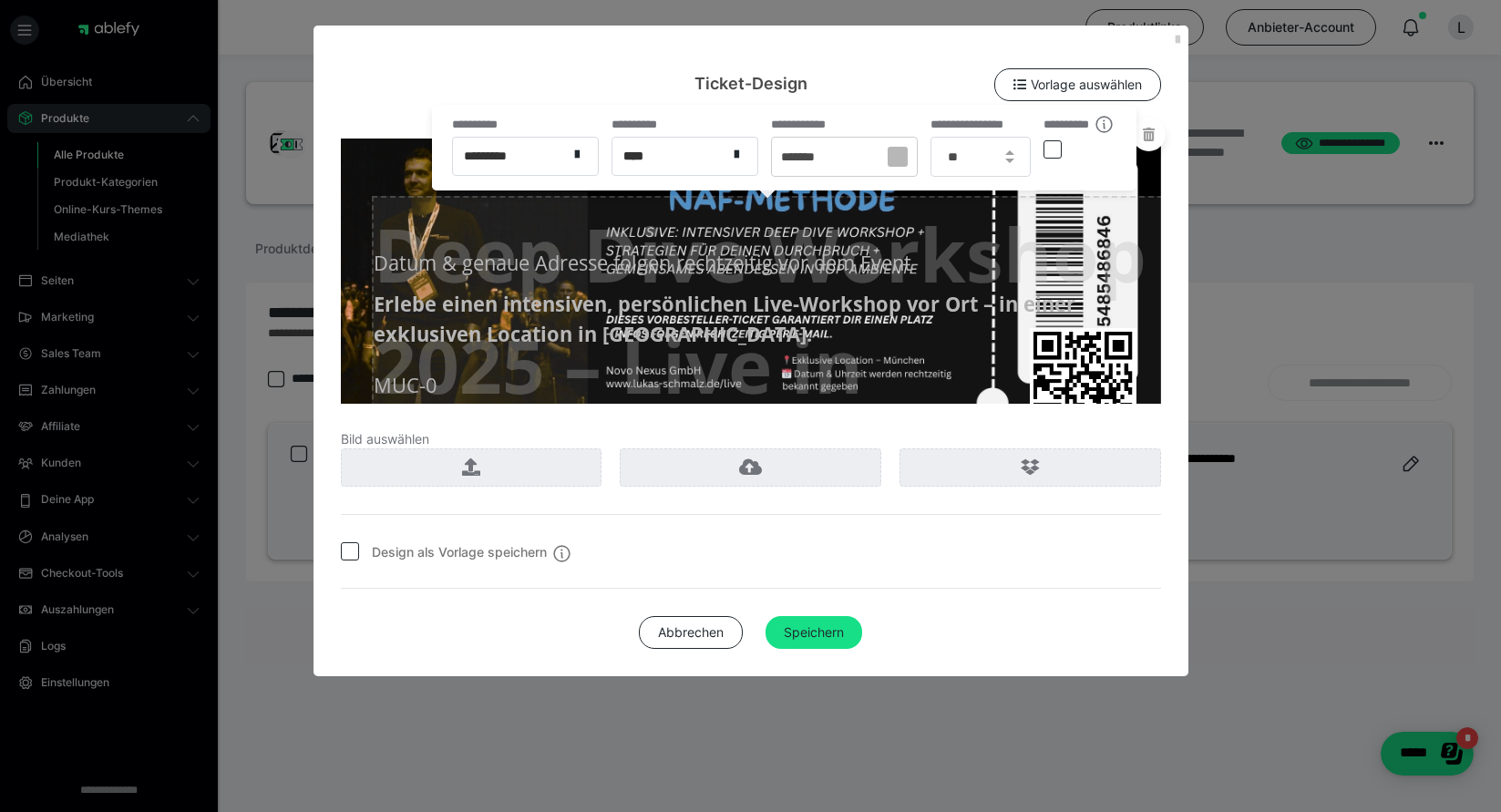 click on "Deep Dive Workshop 2025 – Live in München" at bounding box center (767, 365) 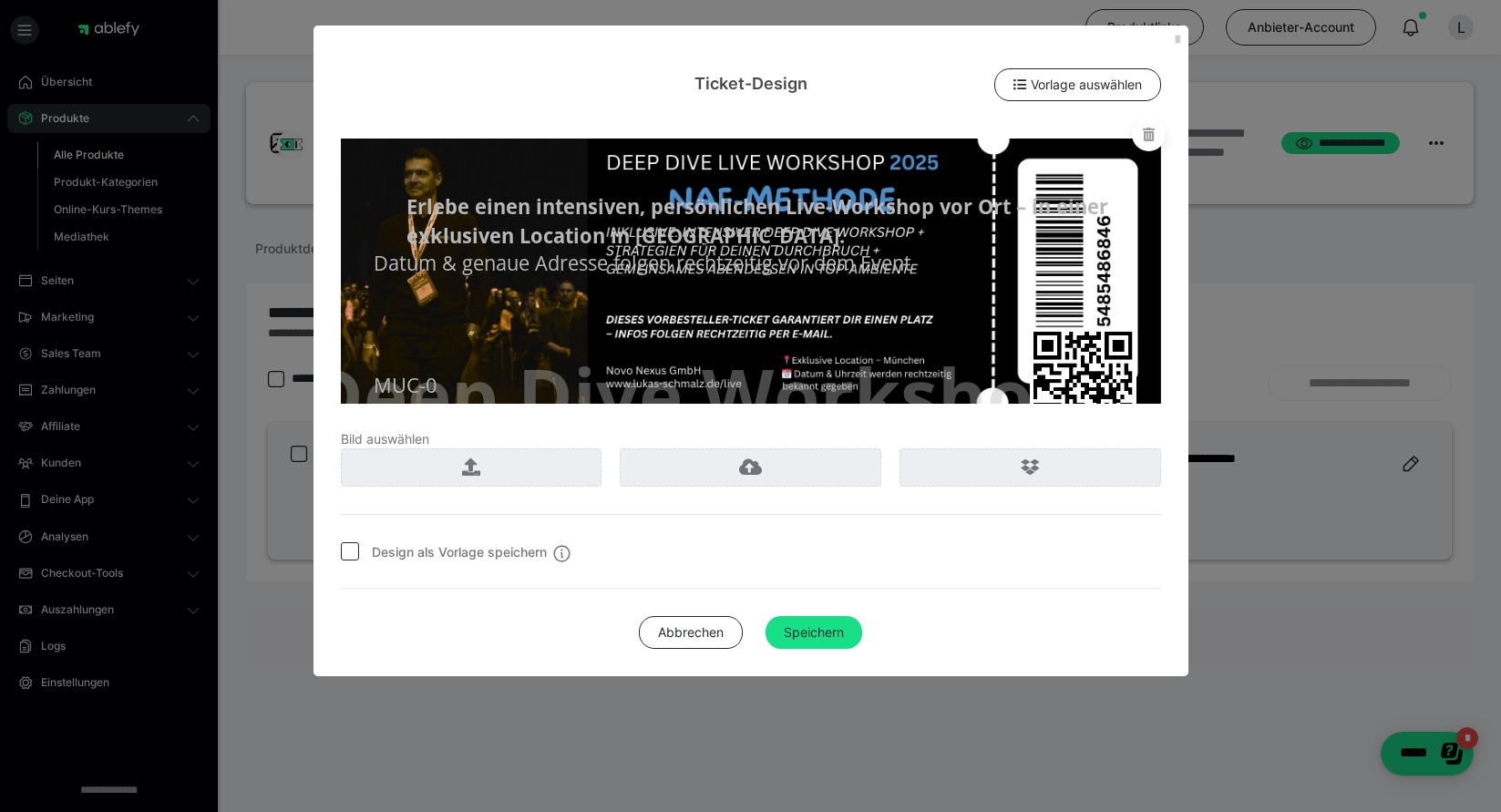 click at bounding box center [751, 271] 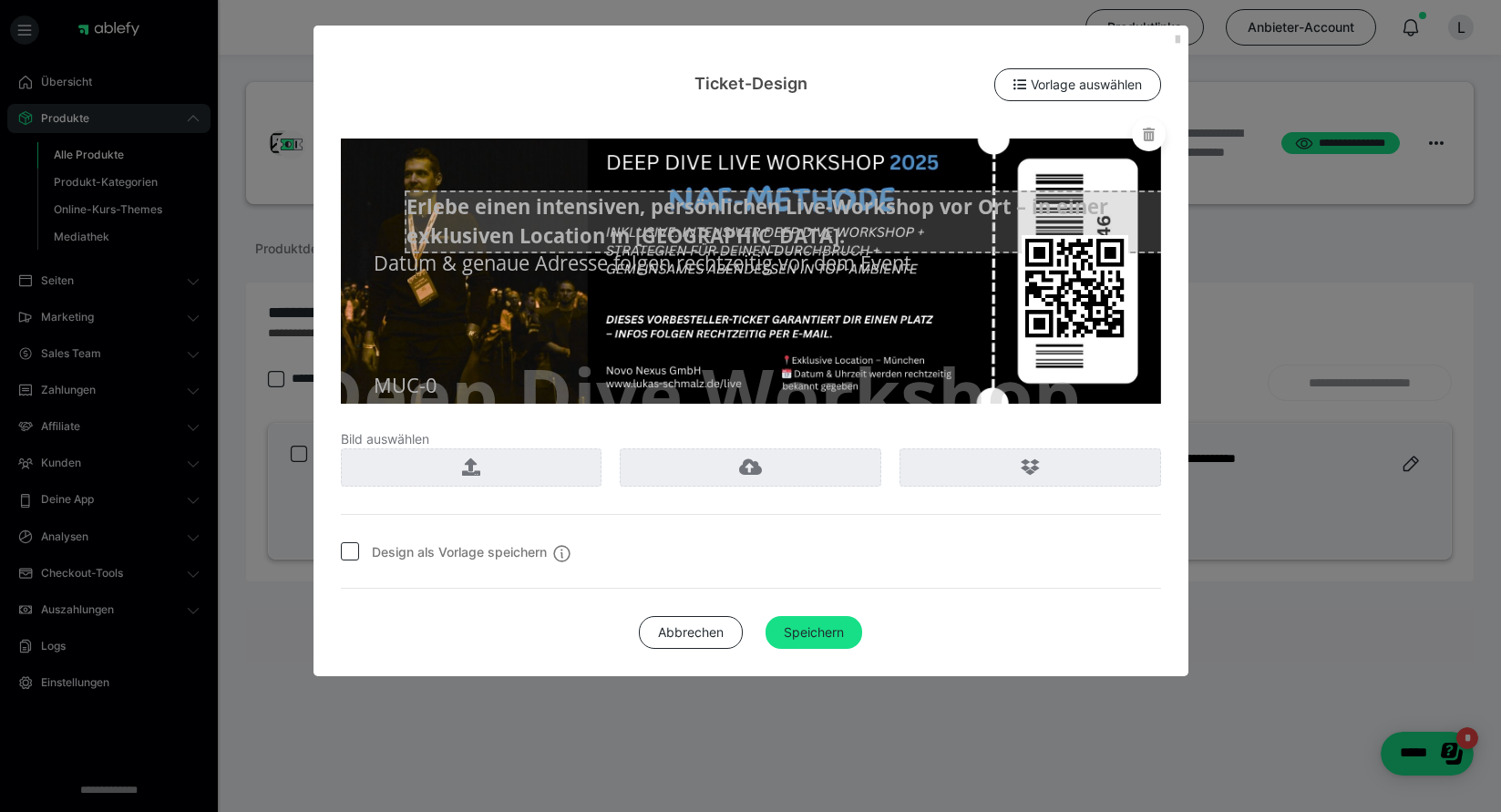 click on "Erlebe einen intensiven, persönlichen Live-Workshop vor Ort – in einer exklusiven Location in München." at bounding box center [784, 222] 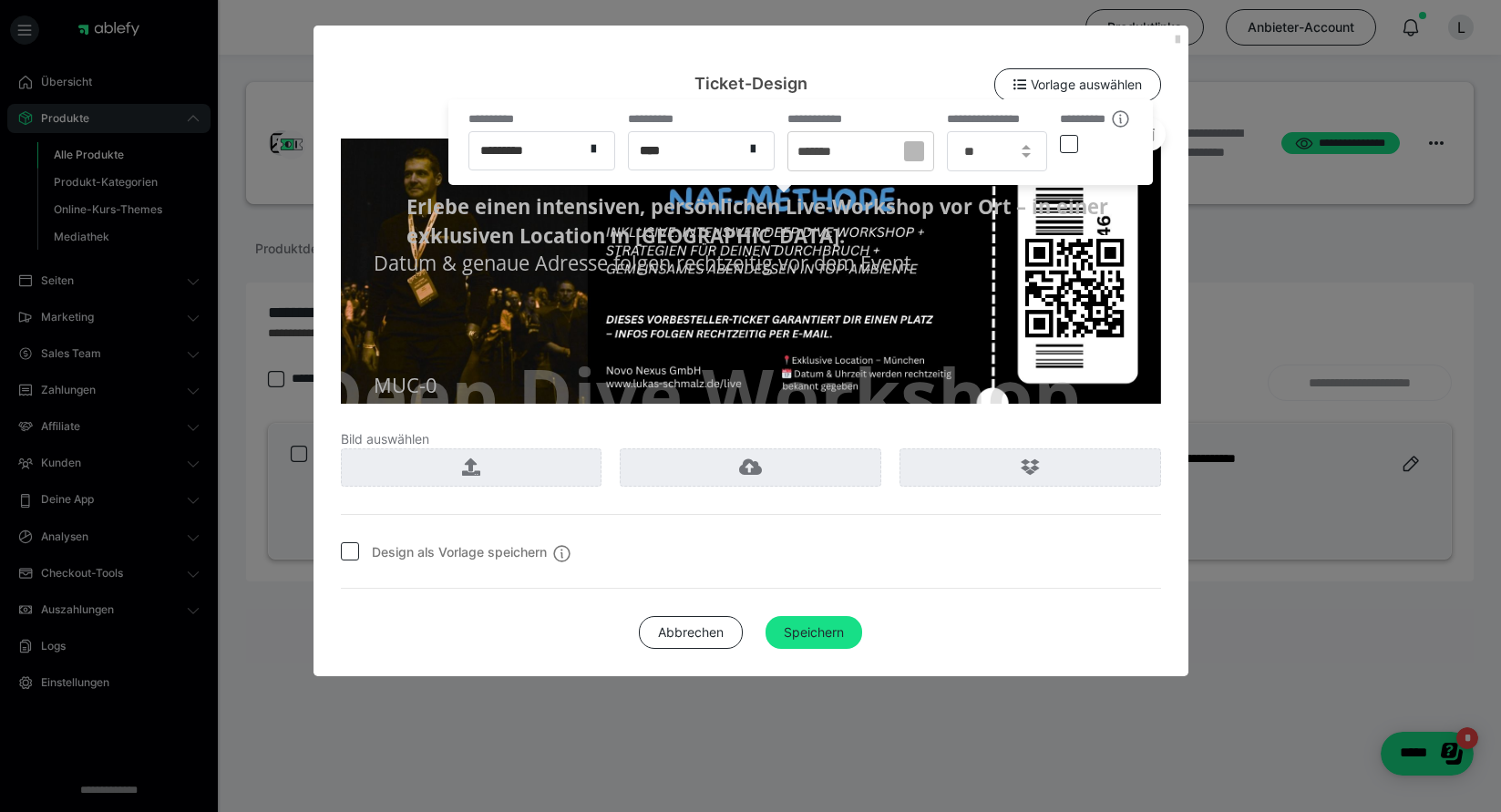 click at bounding box center (1069, 144) 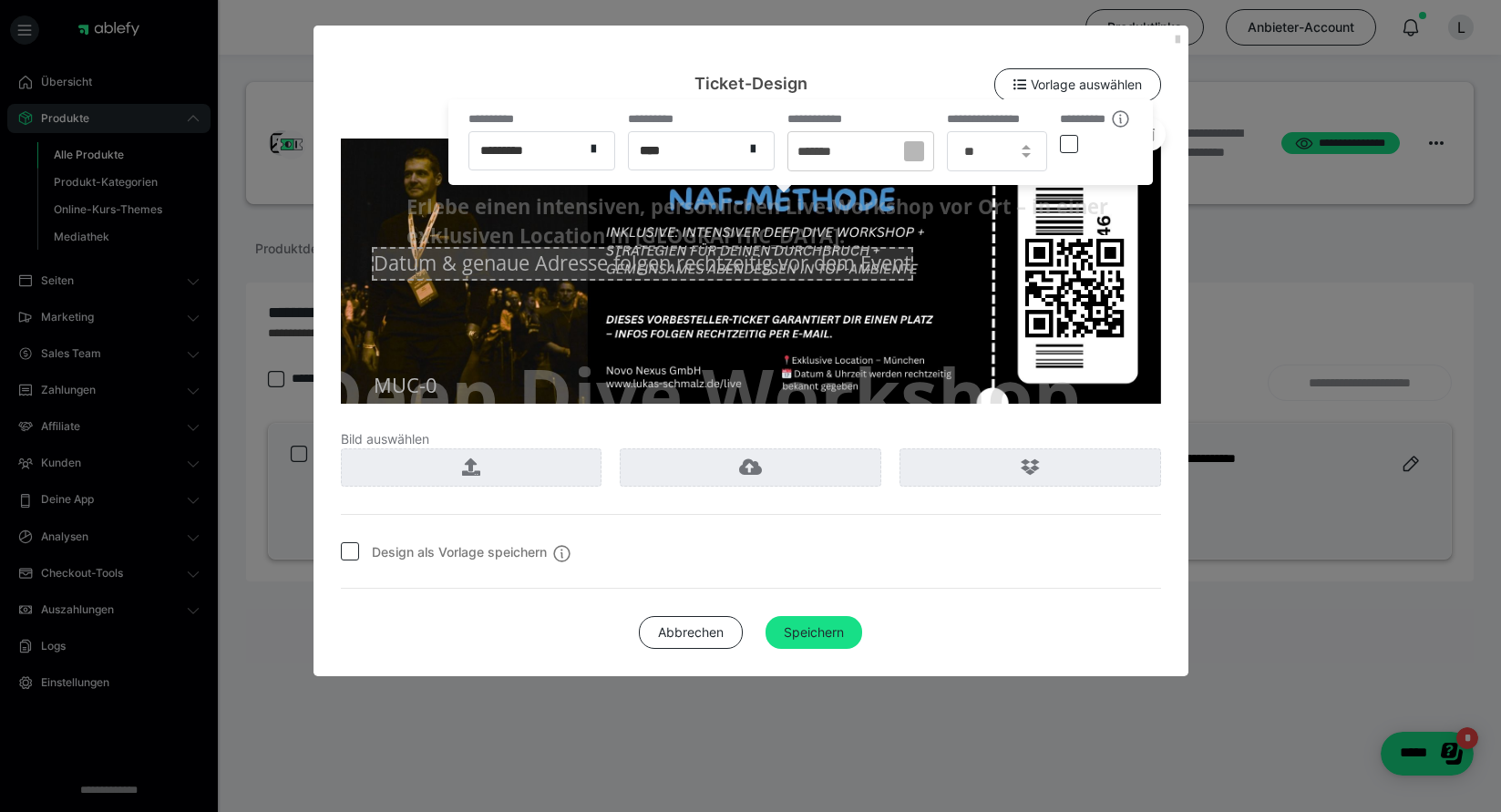 click on "Datum & genaue Adresse folgen rechtzeitig vor dem Event" at bounding box center [643, 263] 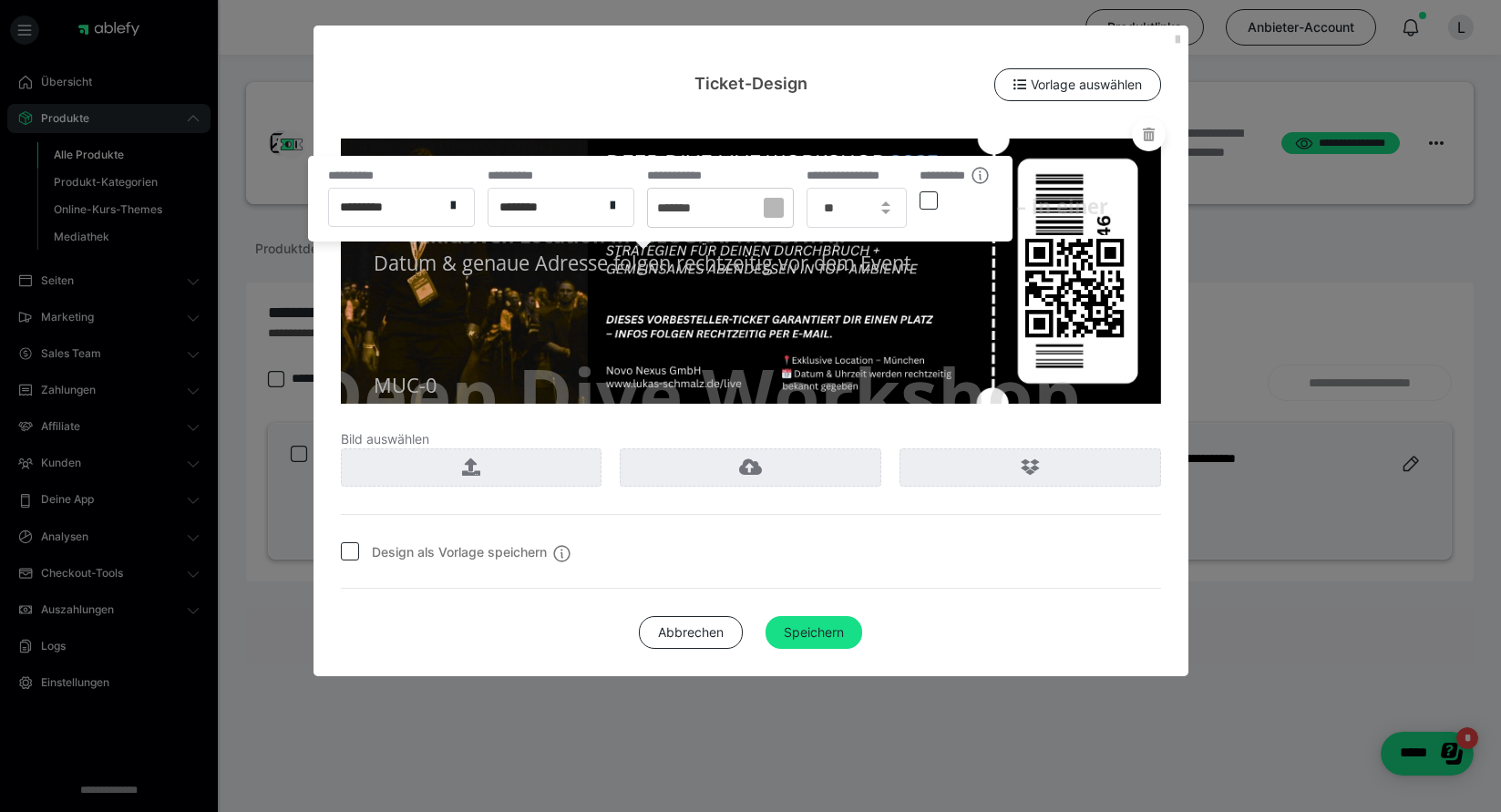 click at bounding box center (929, 200) 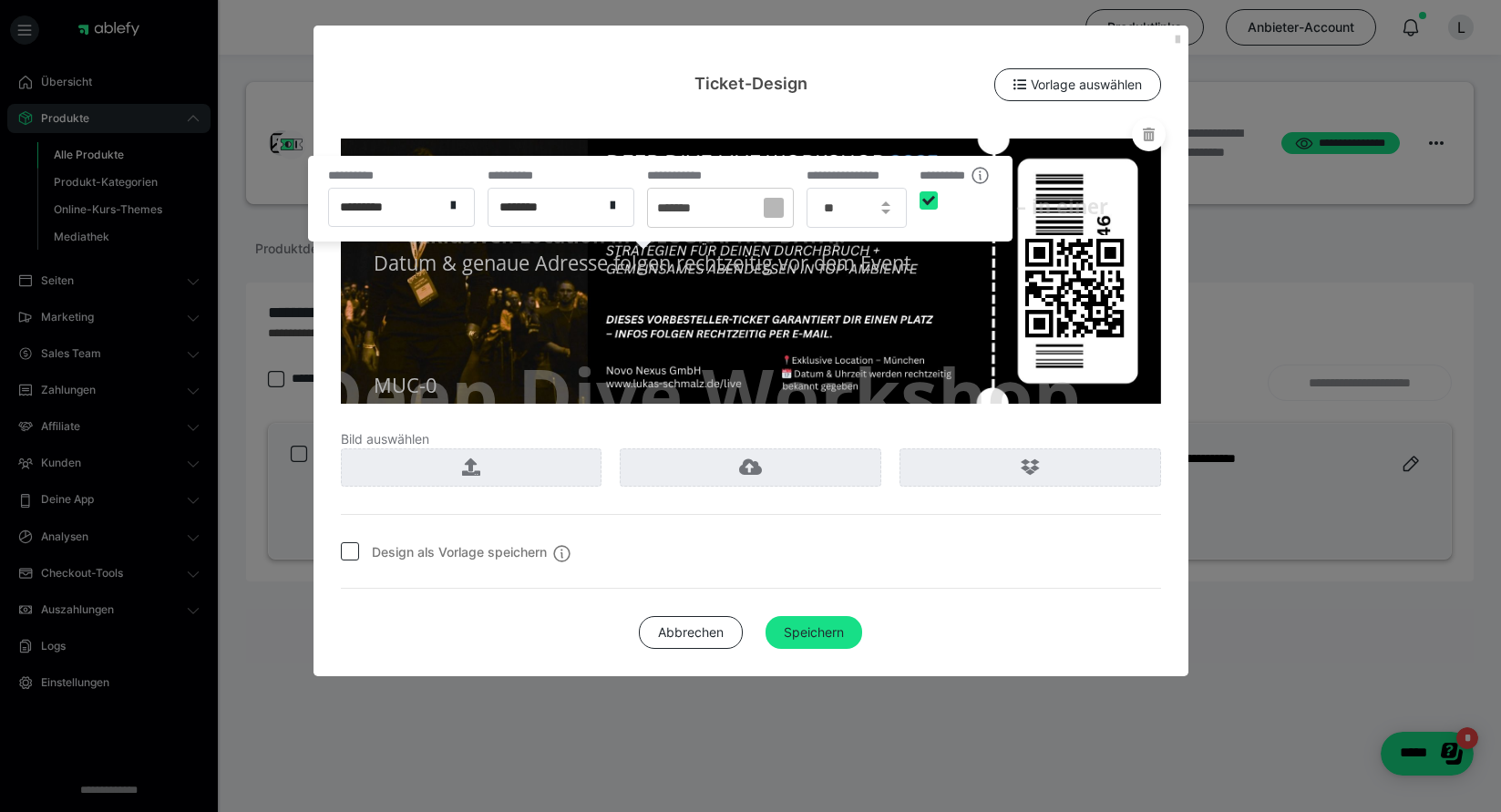 checkbox on "****" 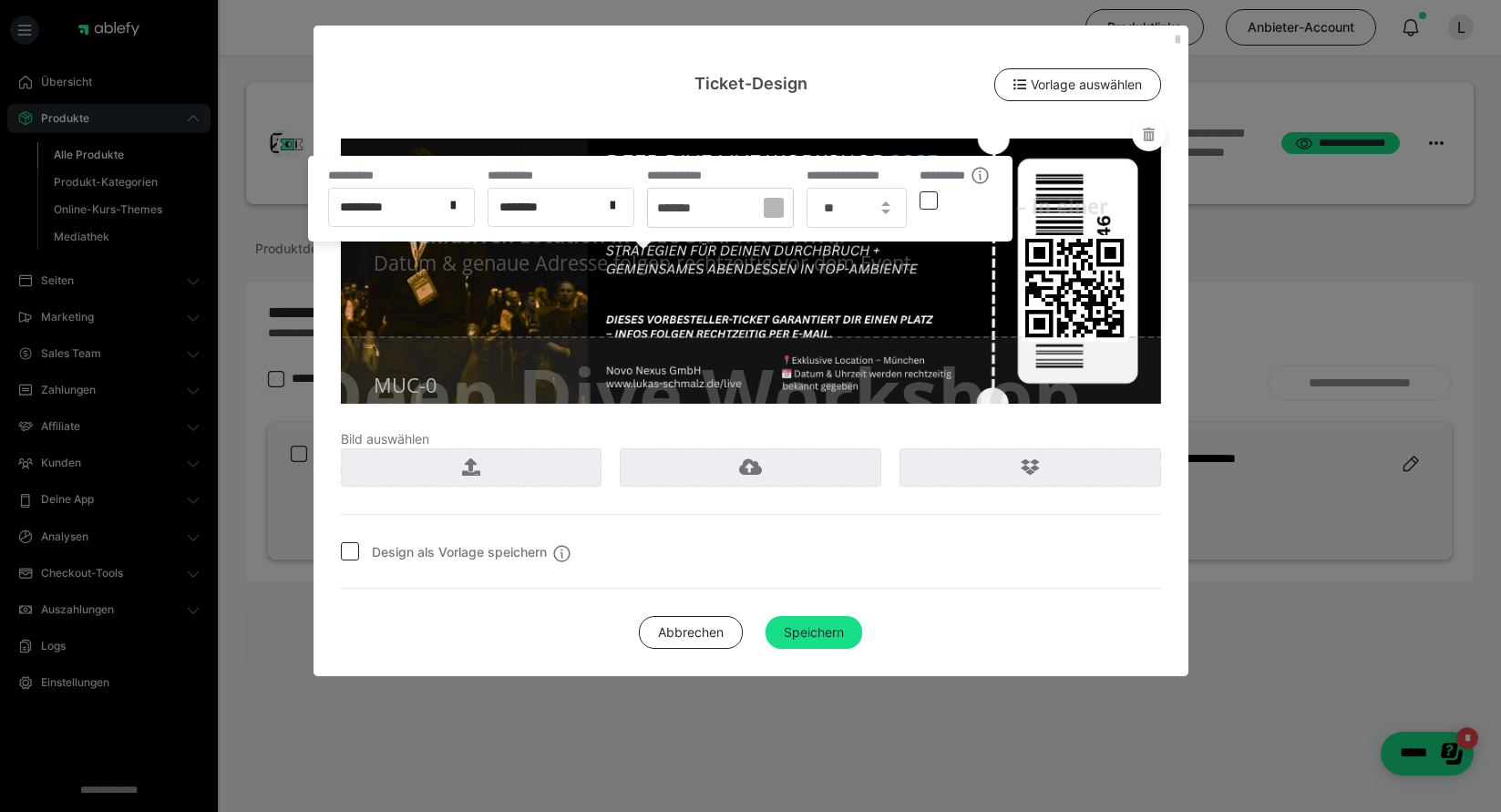 click on "Deep Dive Workshop 2025 – Live in München" at bounding box center (735, 506) 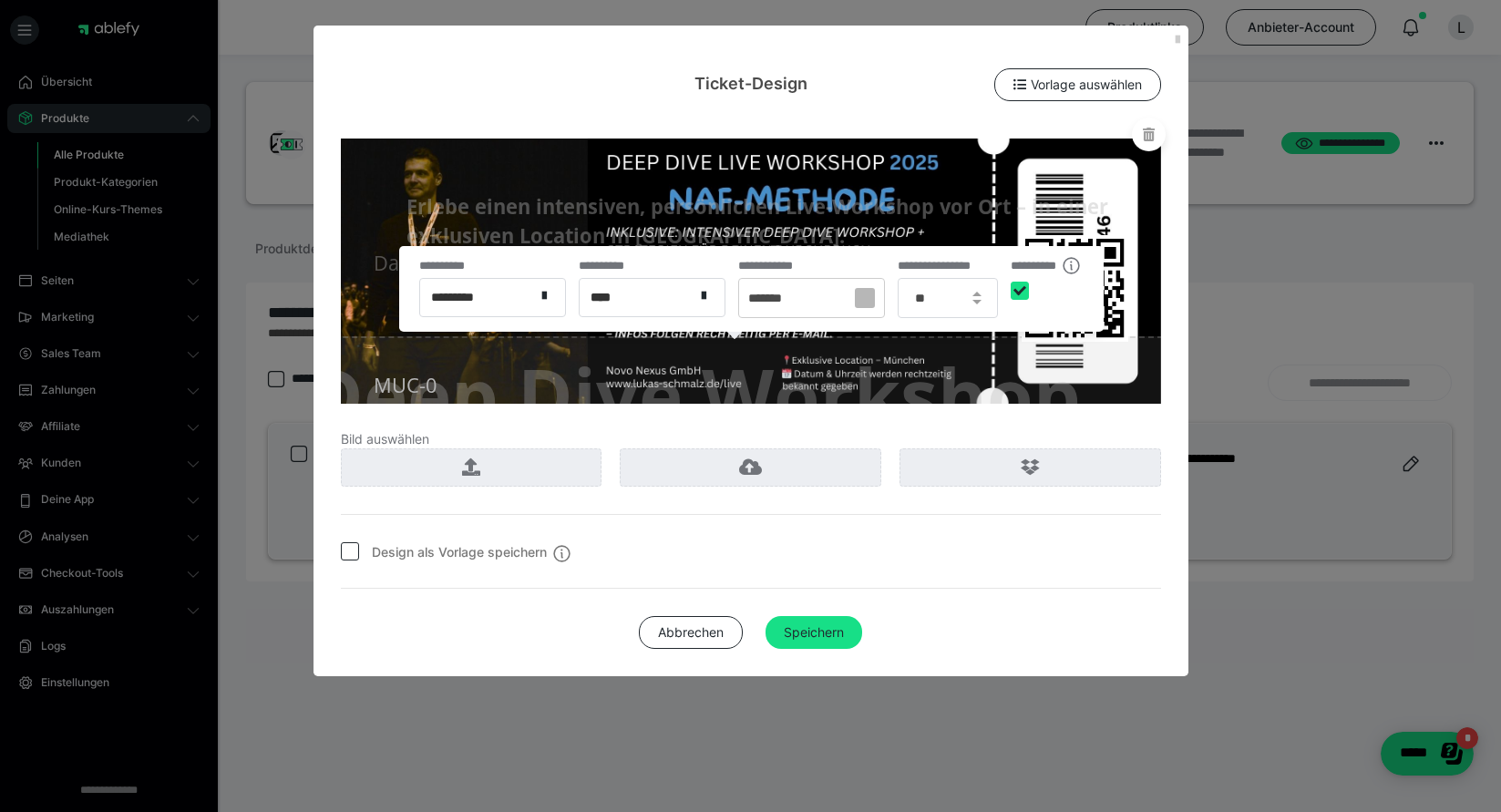 click on "Deep Dive Workshop 2025 – Live in München" at bounding box center (735, 506) 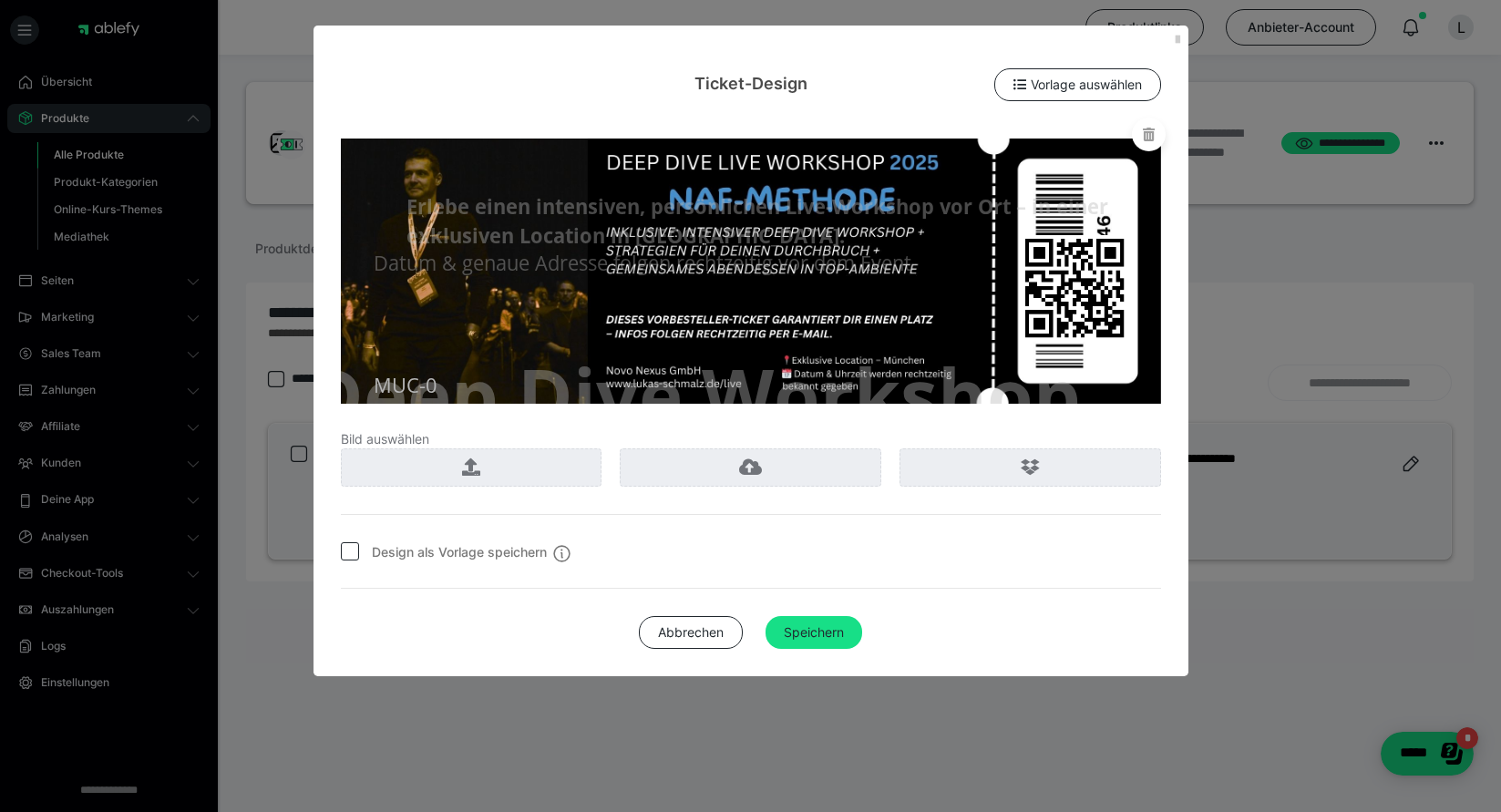 click on "Deep Dive Workshop 2025 – Live in München  Erlebe einen intensiven, persönlichen Live-Workshop vor Ort – in einer exklusiven Location in München. Datum & genaue Adresse folgen rechtzeitig vor dem Event MUC-0 Bild auswählen Design als Vorlage speichern Abbrechen Speichern" at bounding box center (751, 385) 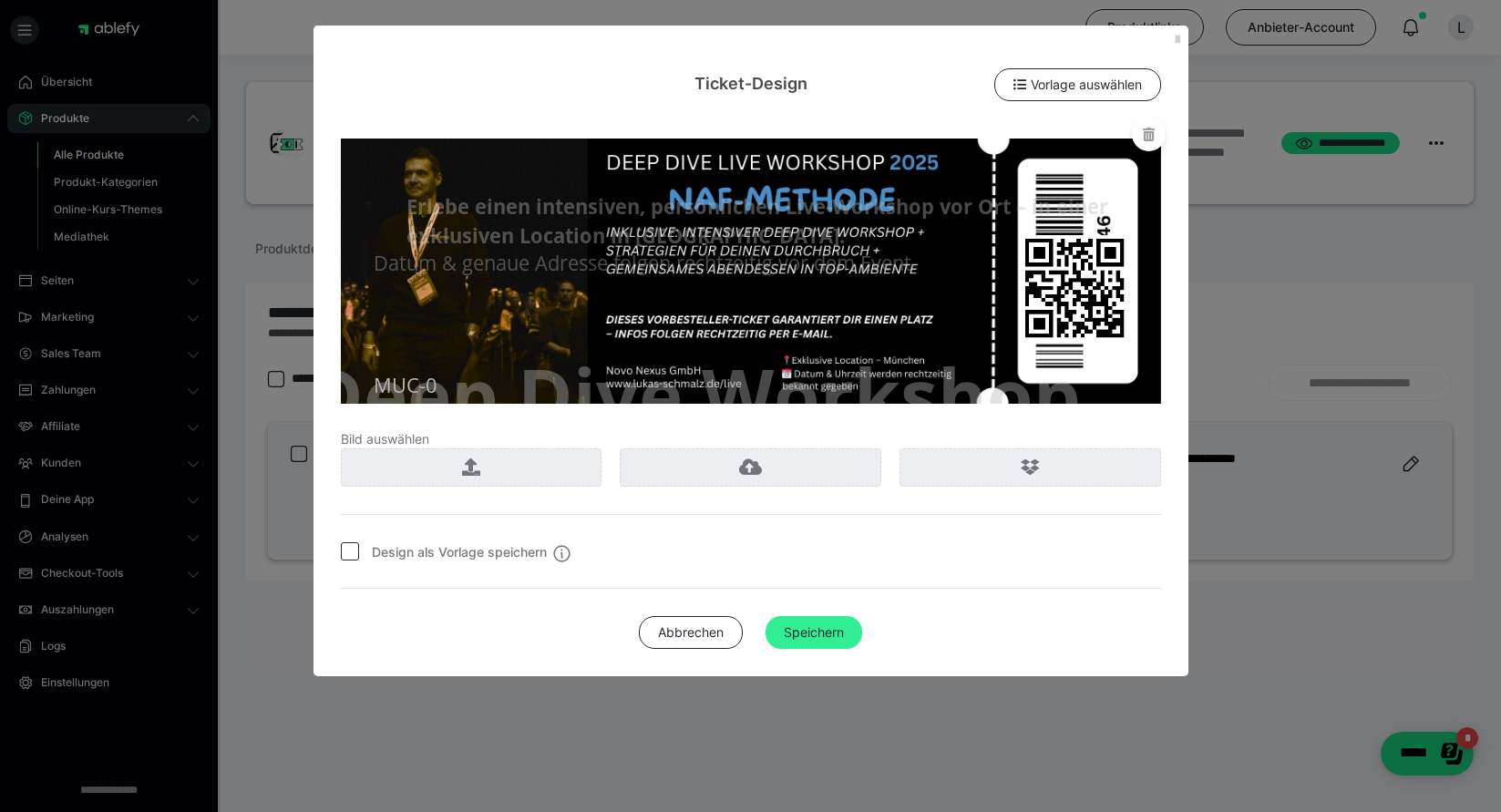 click on "Speichern" at bounding box center (814, 632) 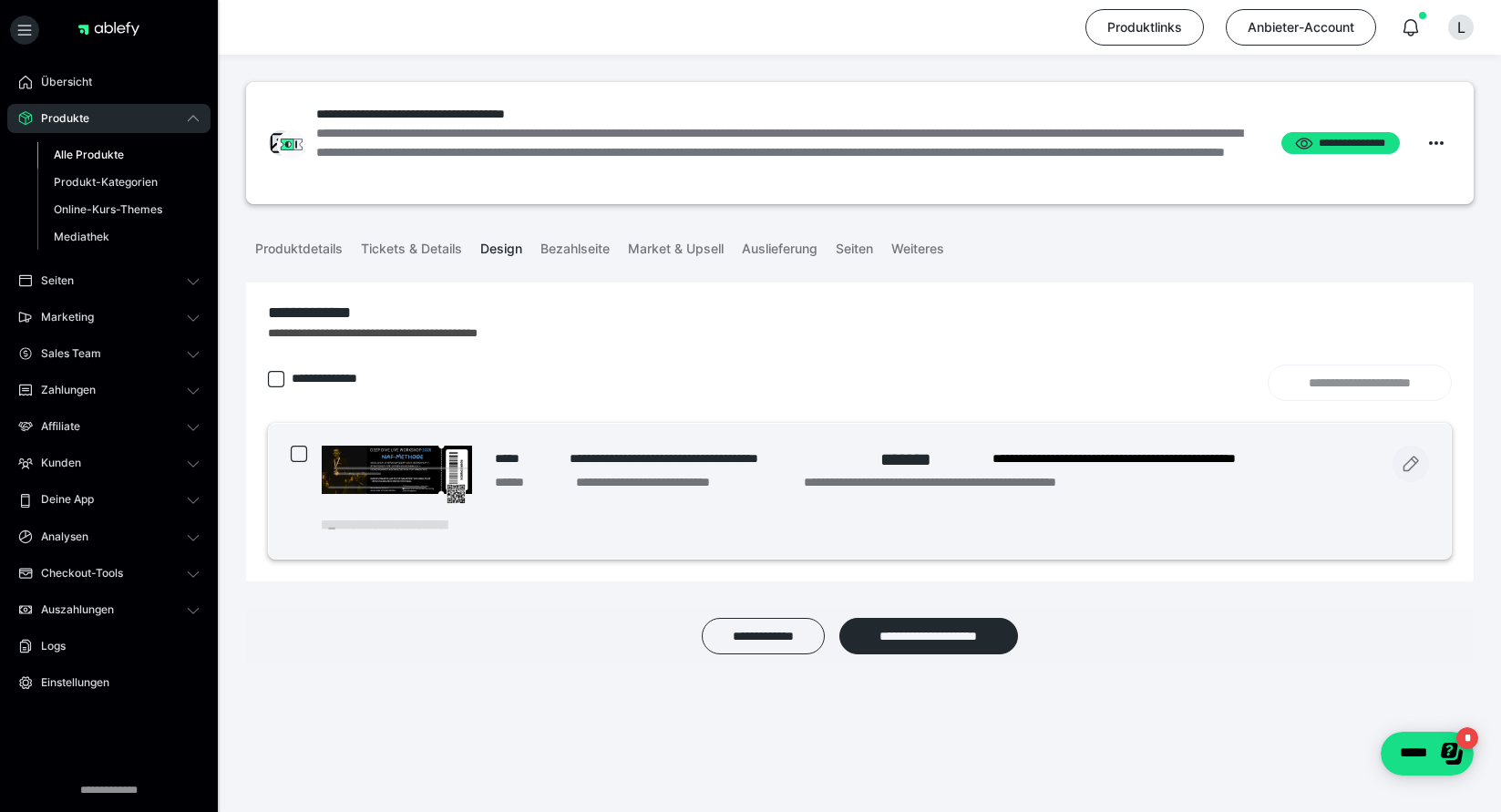 click at bounding box center [1411, 464] 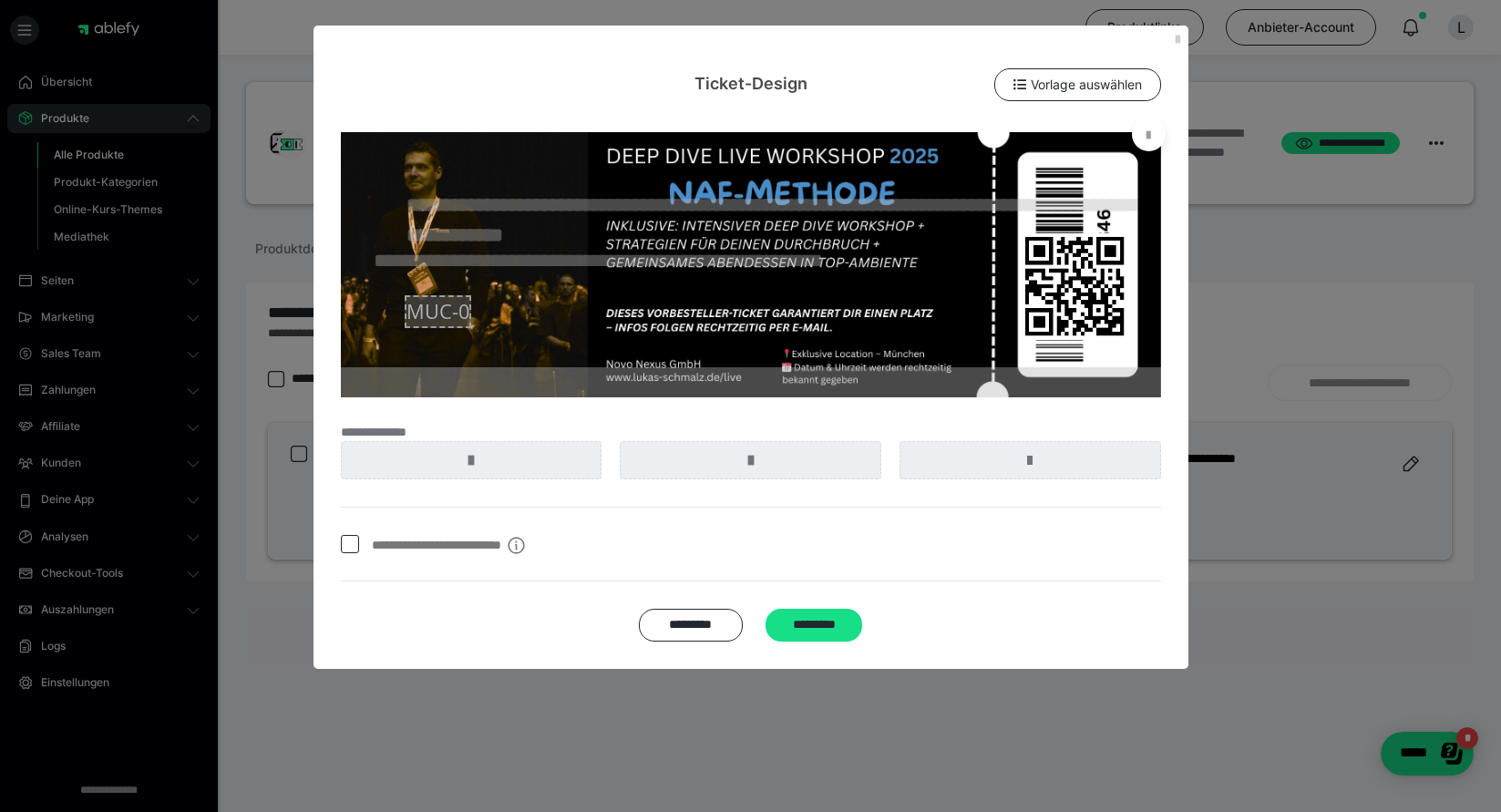 click on "MUC-0" at bounding box center (437, 312) 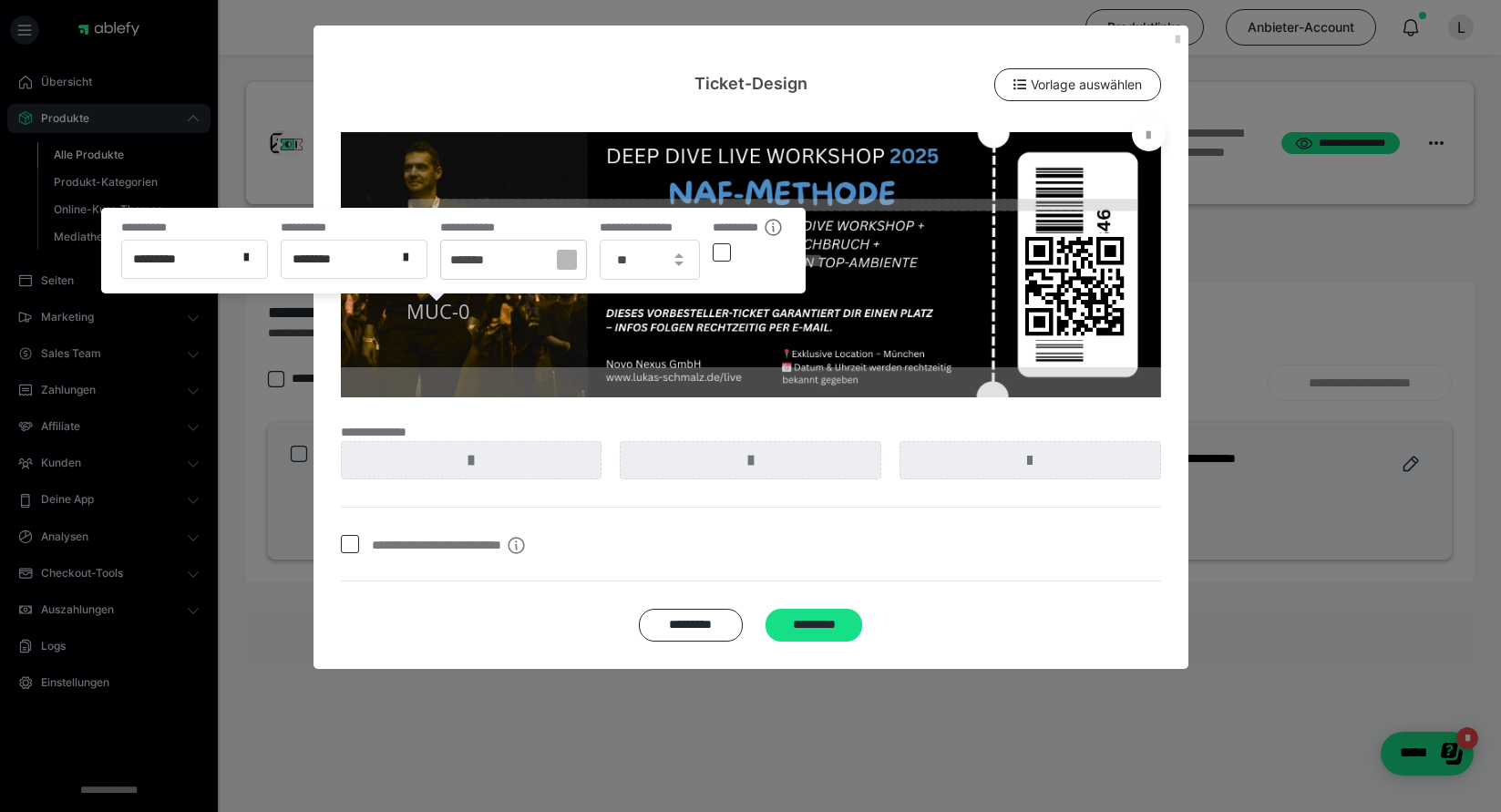 click at bounding box center (722, 252) 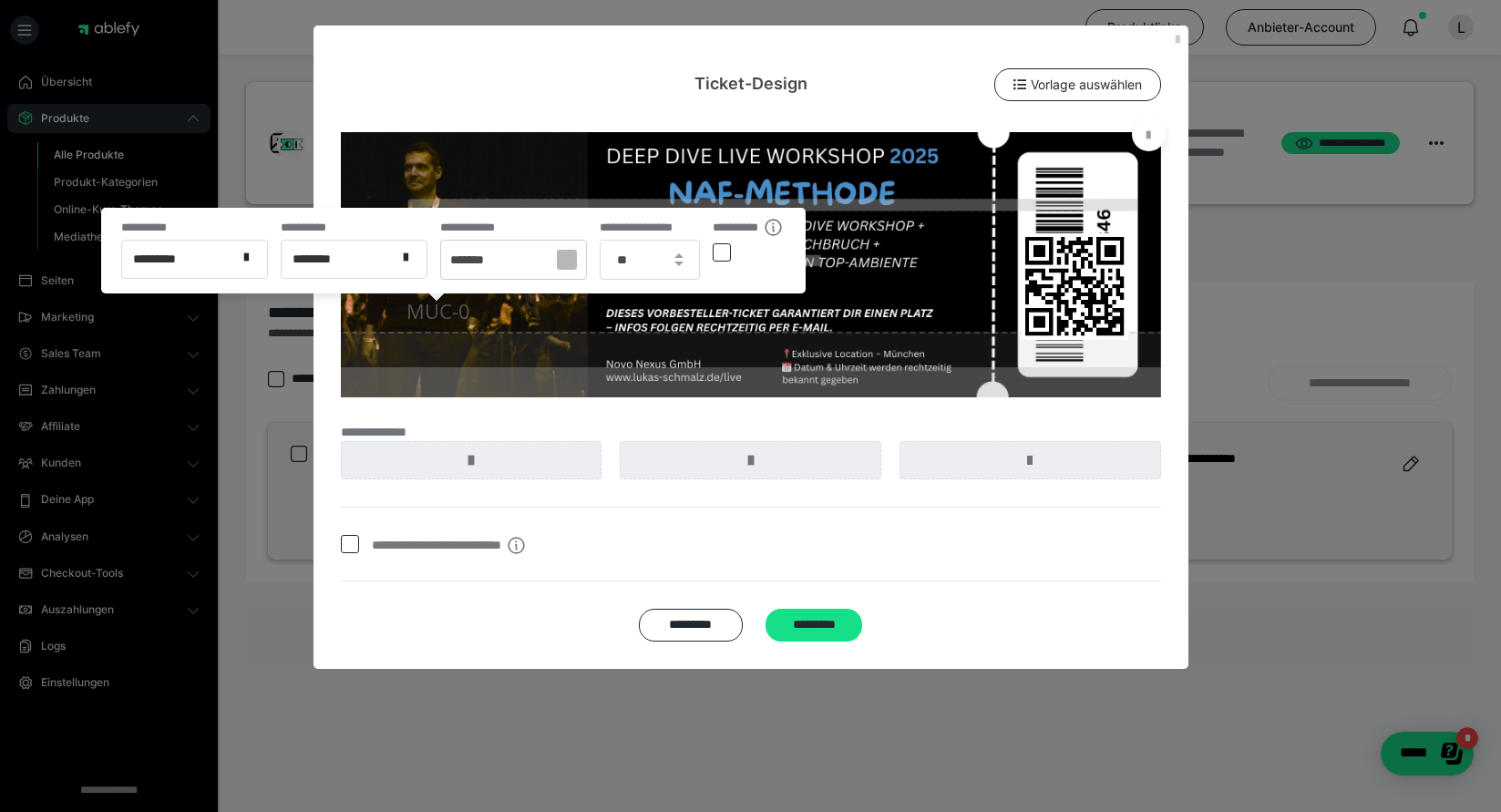click on "**********" at bounding box center (735, 501) 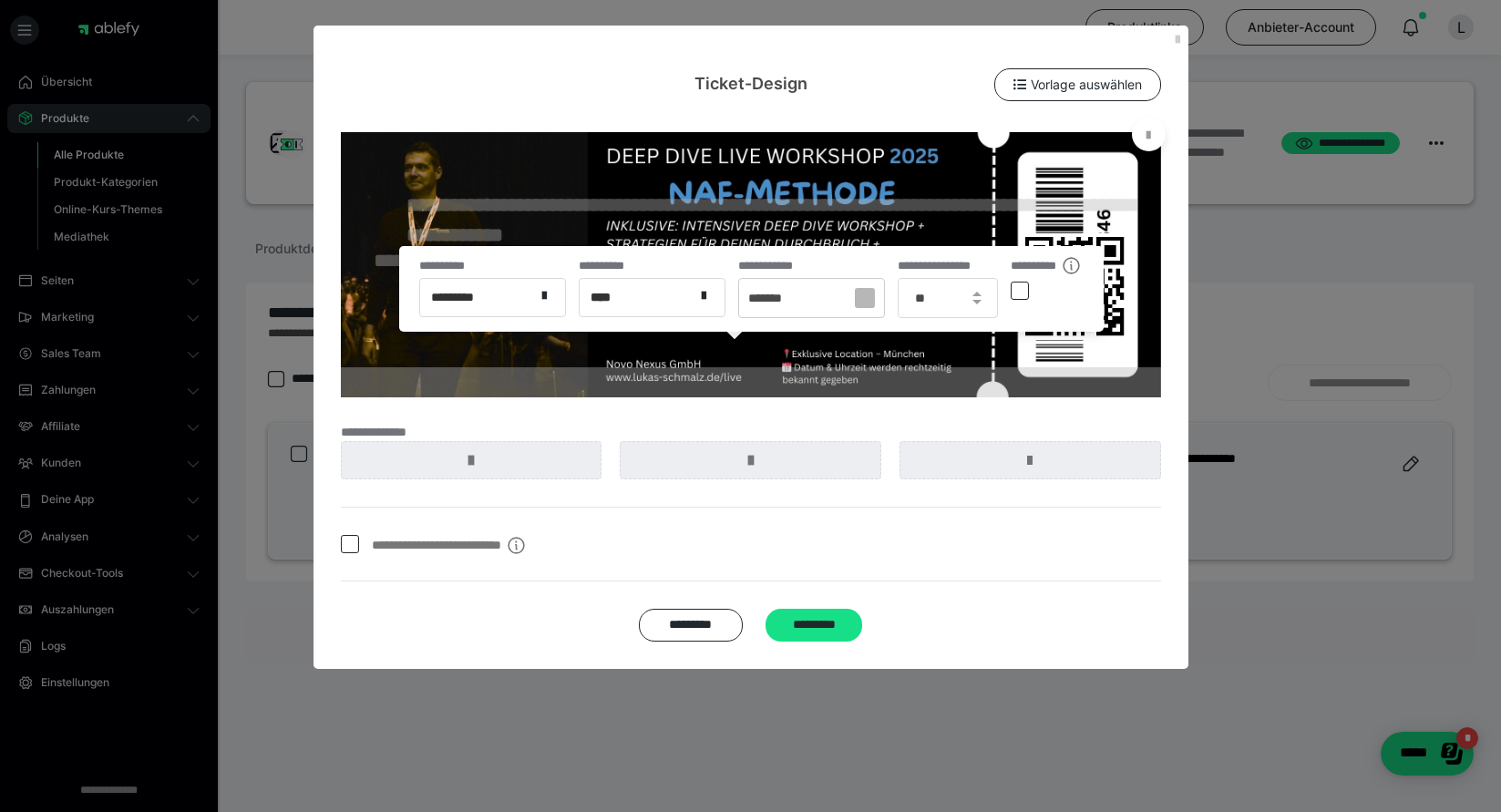 click at bounding box center (865, 298) 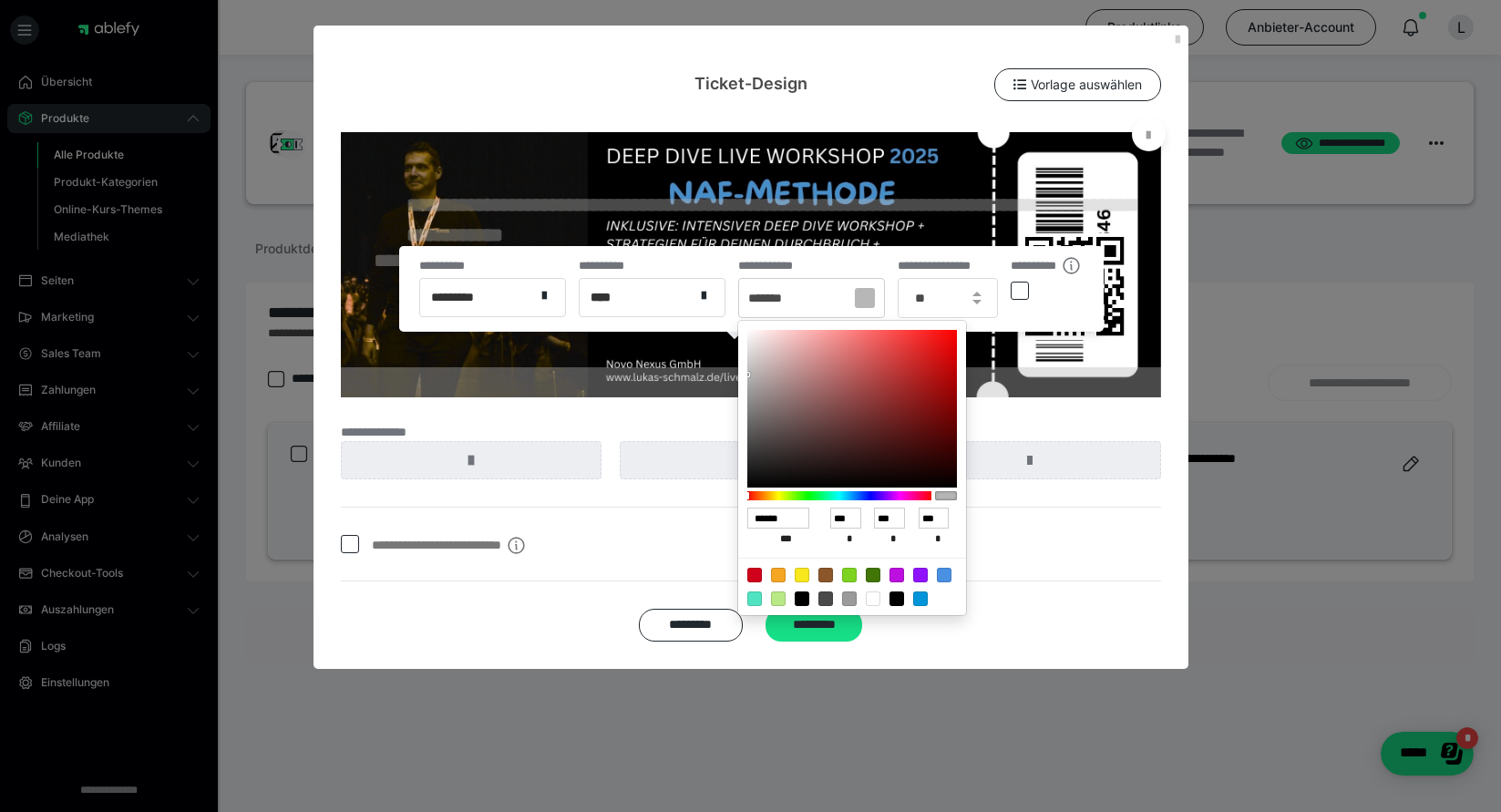 drag, startPoint x: 723, startPoint y: 424, endPoint x: 724, endPoint y: 344, distance: 80.00625 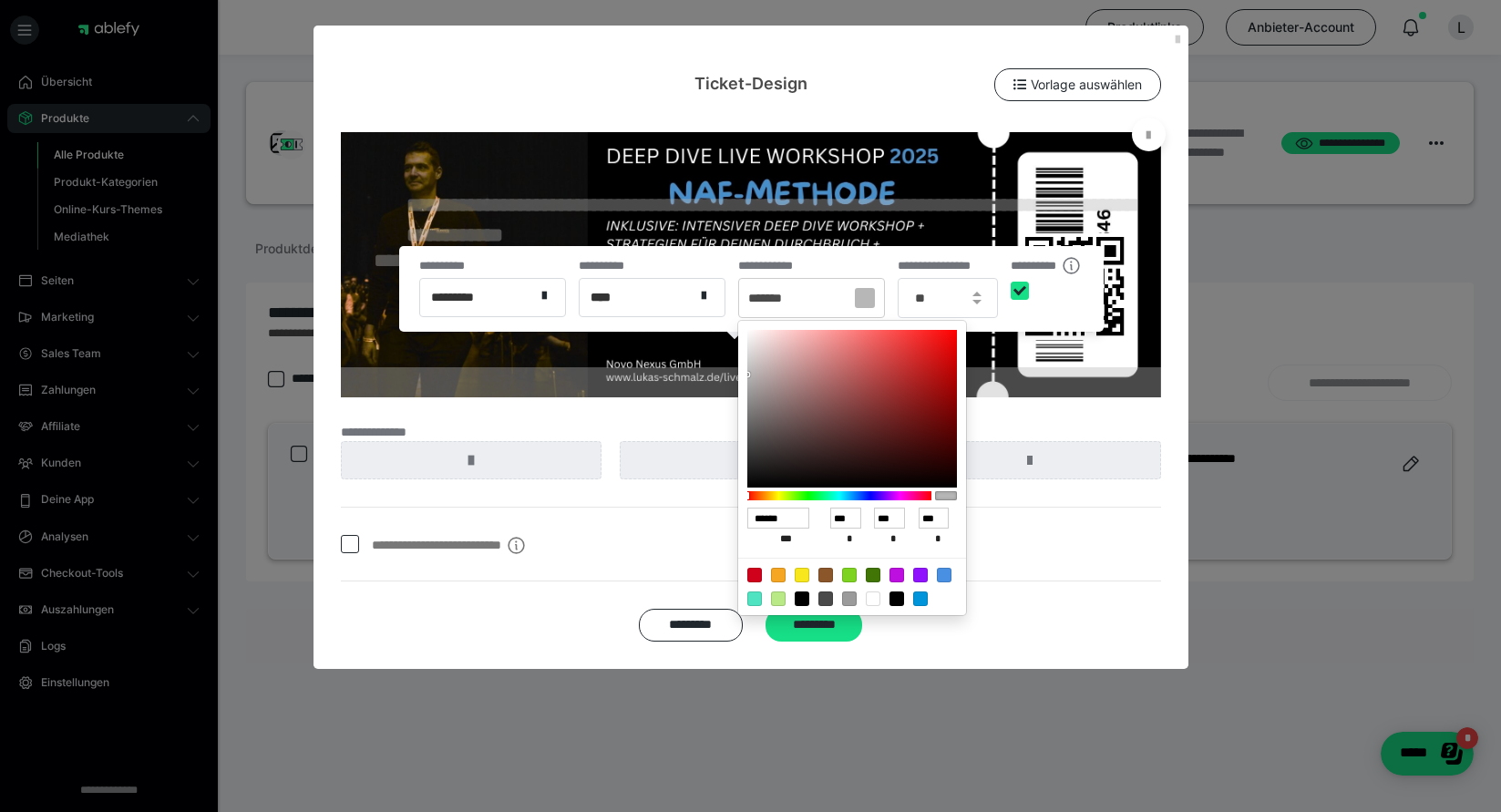 type on "******" 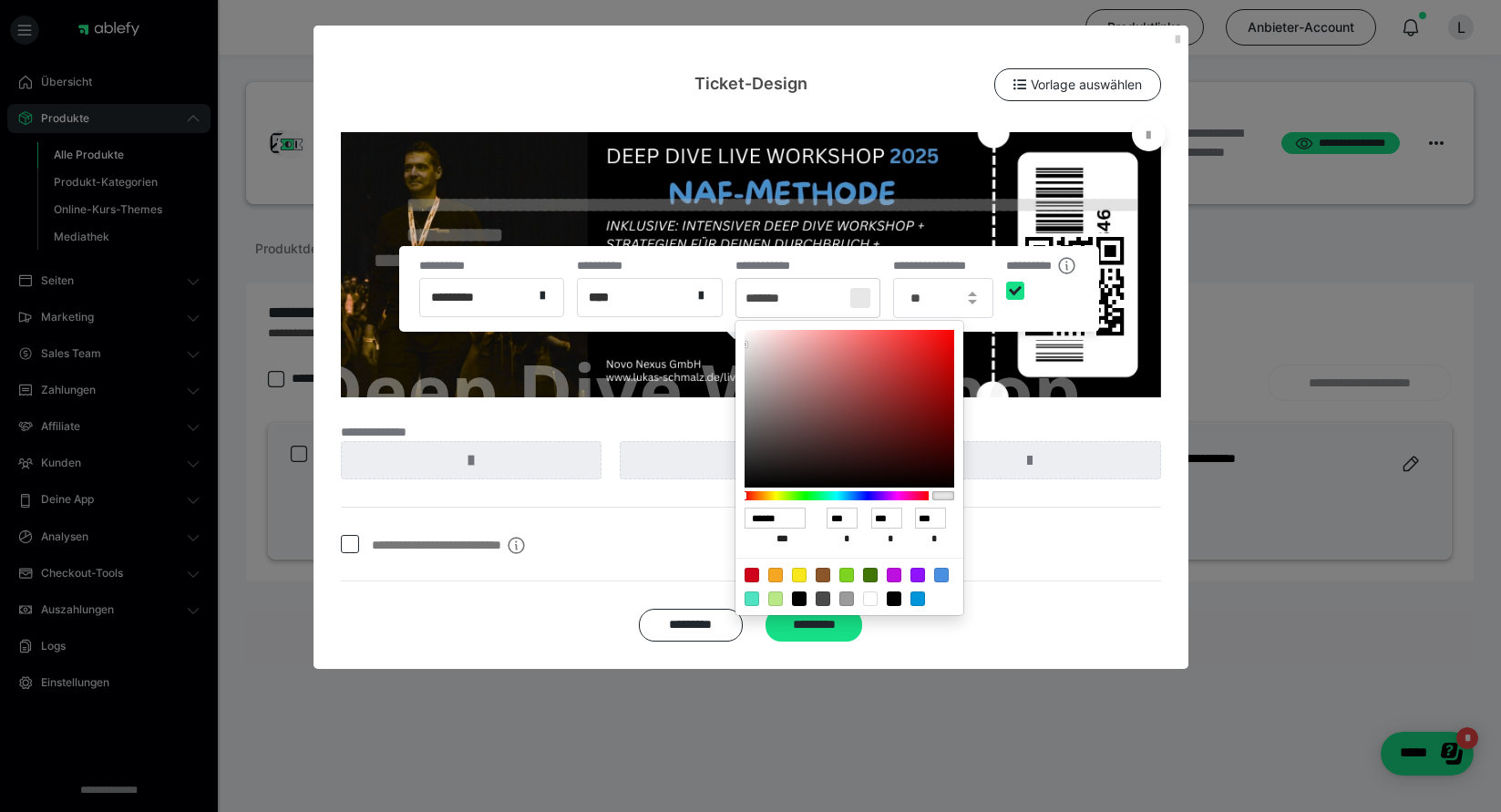 type on "******" 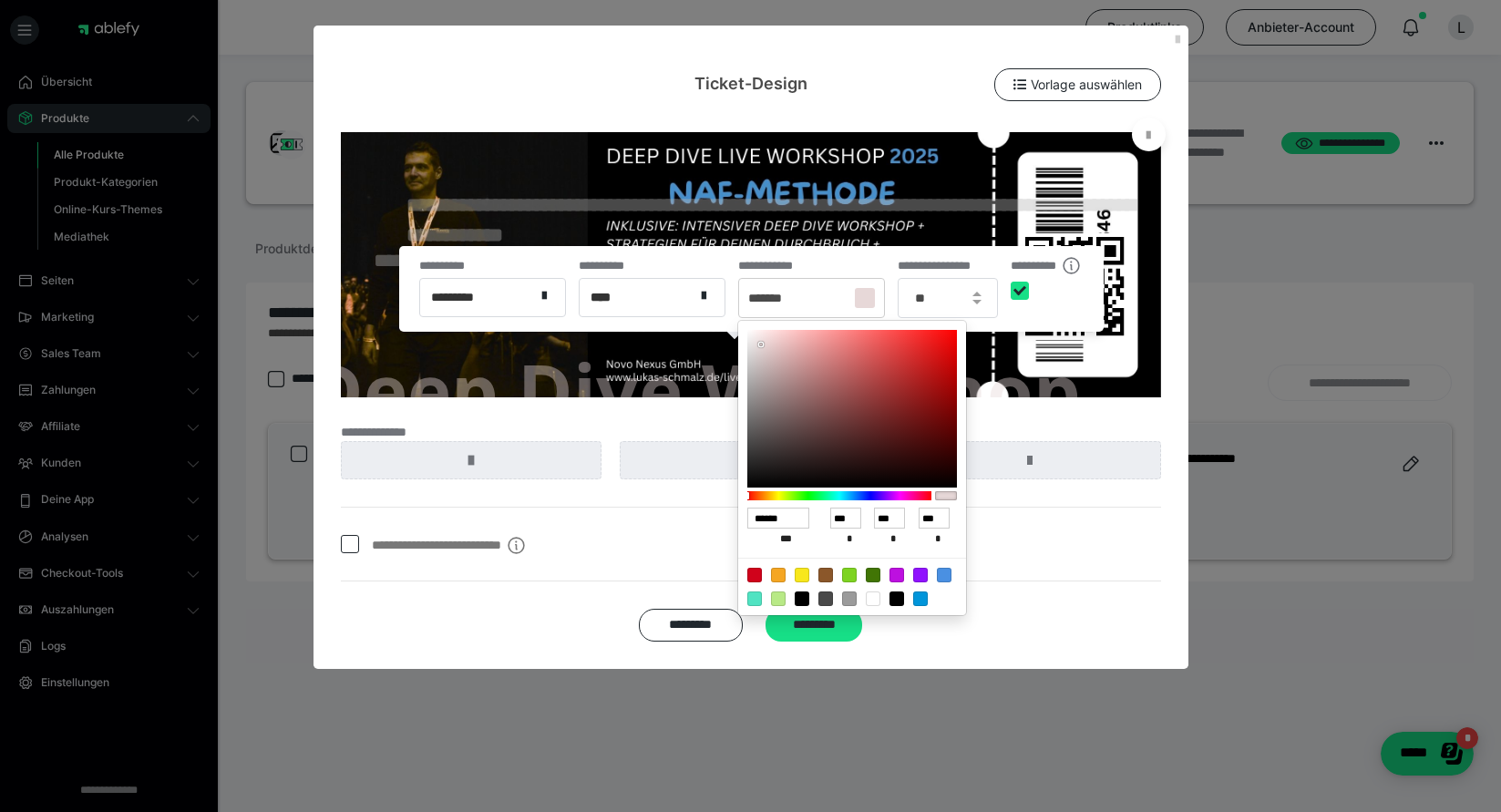 type on "******" 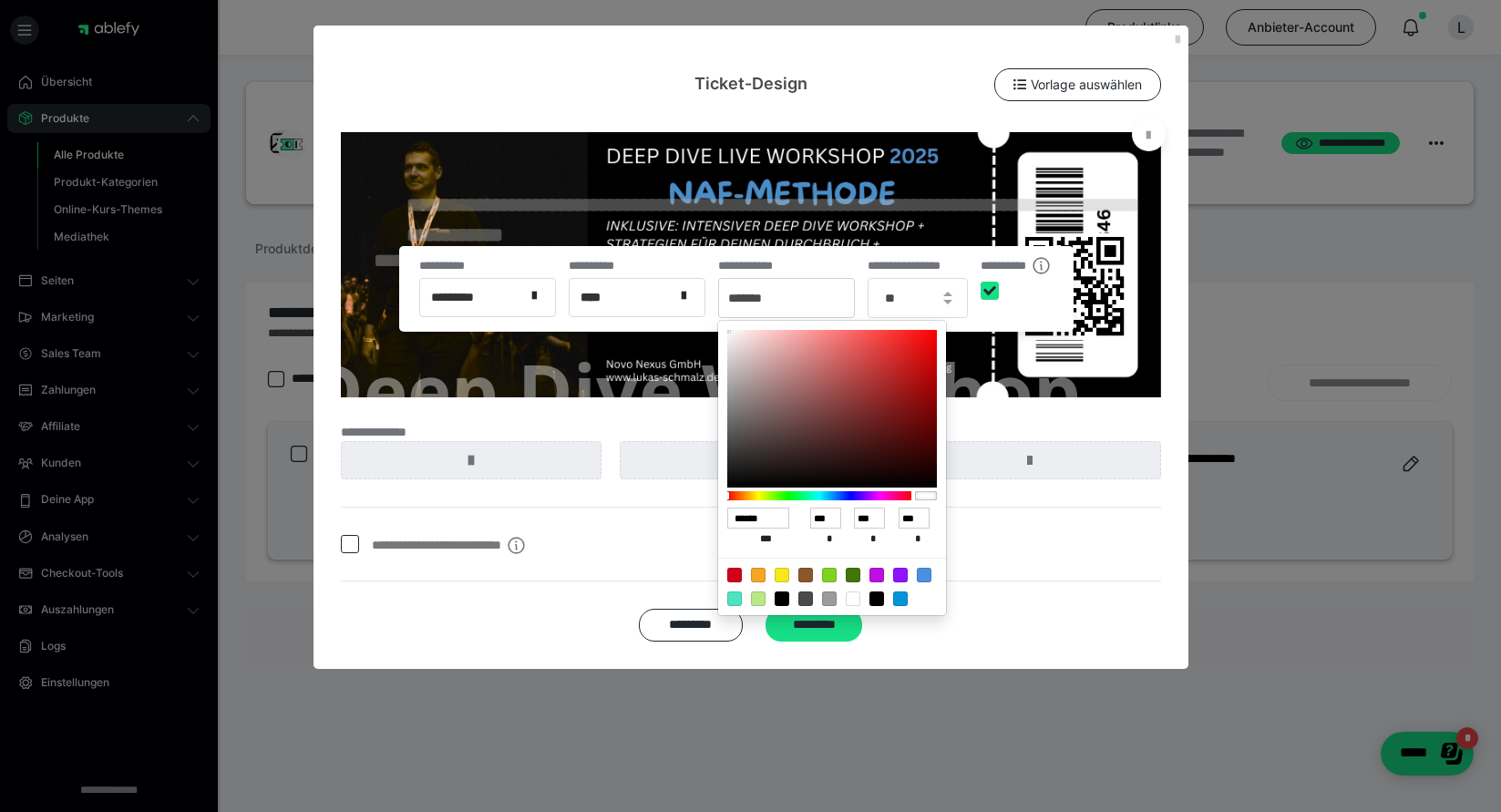 drag, startPoint x: 736, startPoint y: 344, endPoint x: 659, endPoint y: 313, distance: 83.006 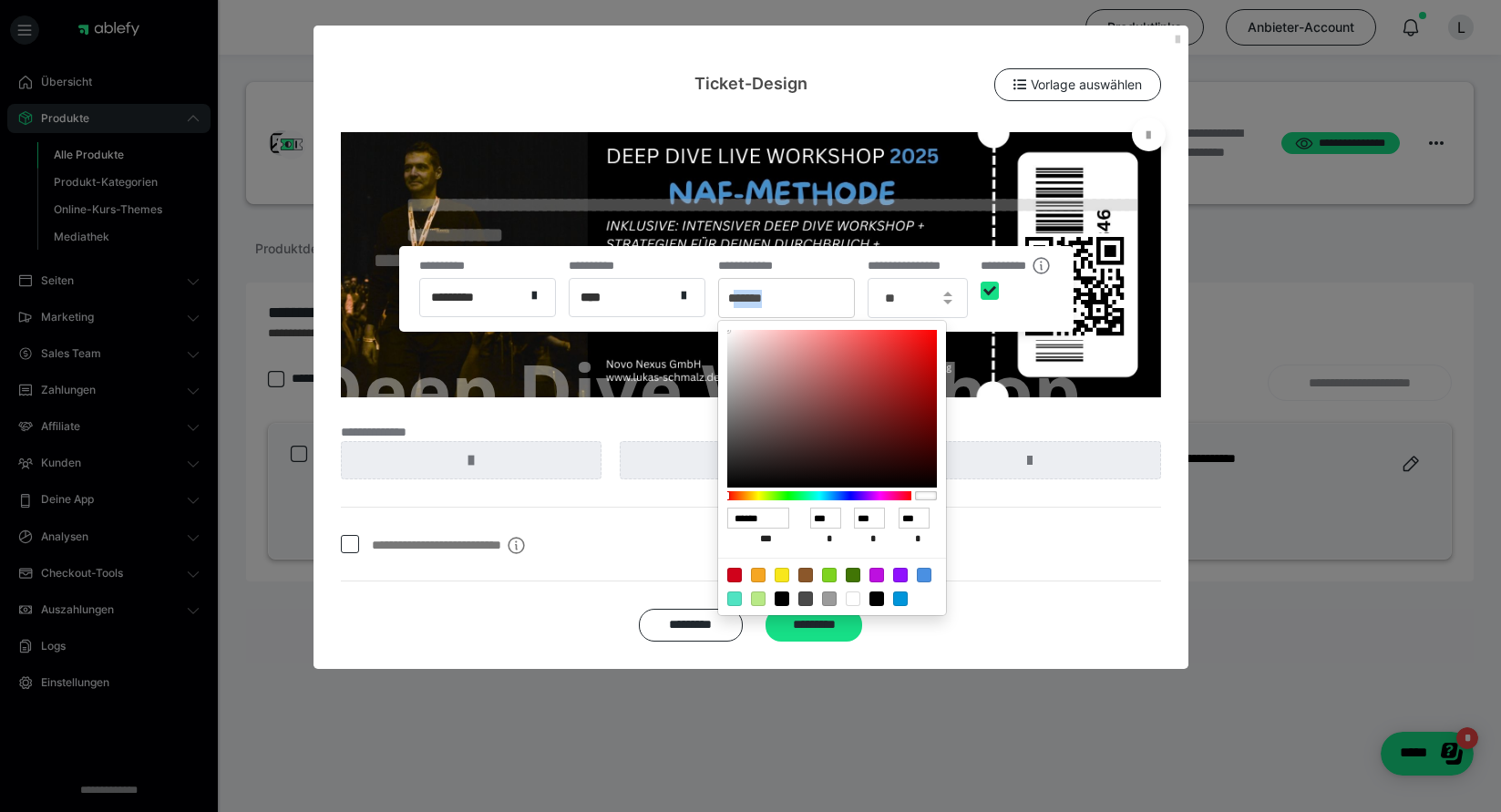 click on "*******" at bounding box center [745, 299] 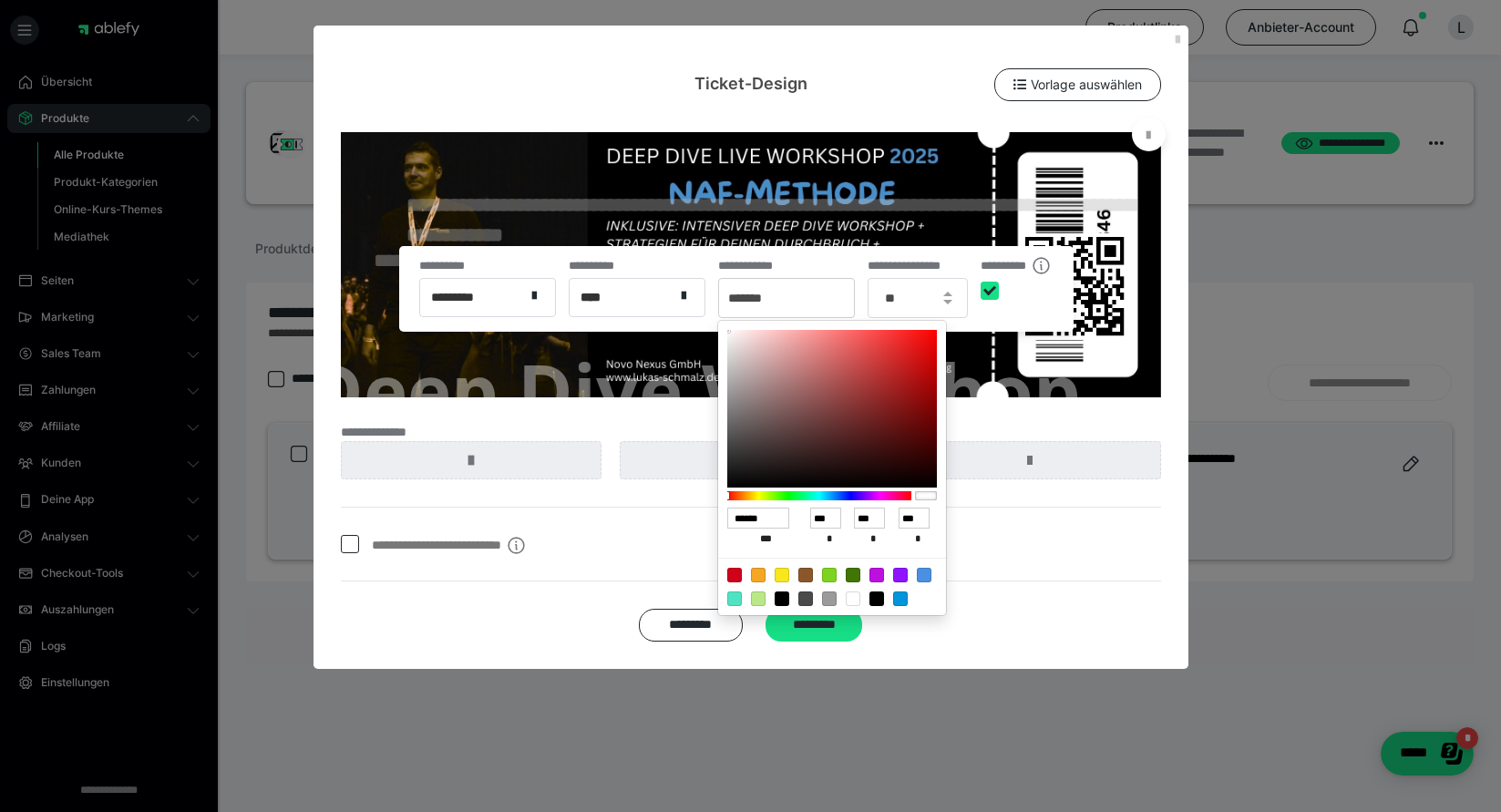 click at bounding box center (736, 289) 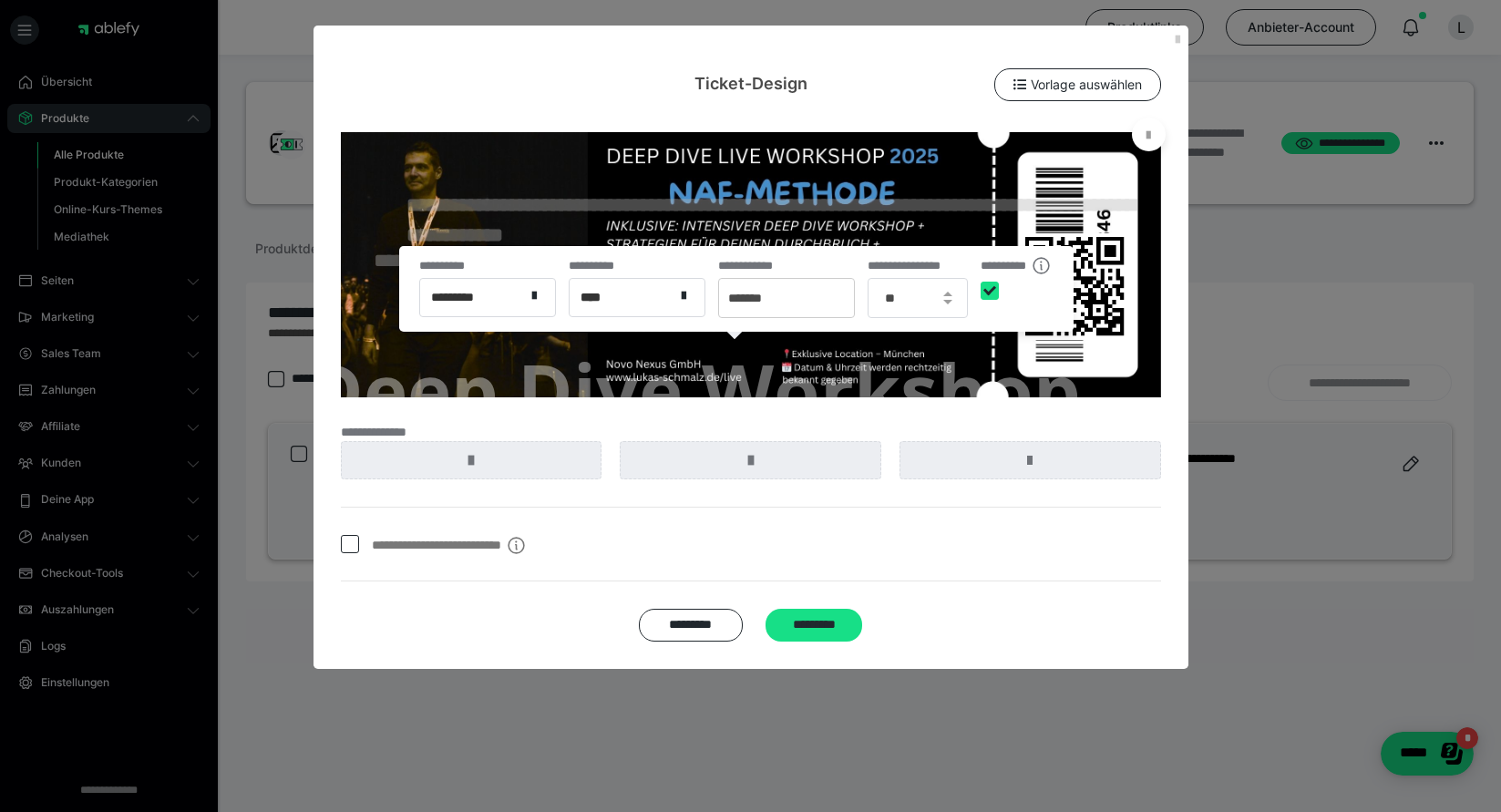 click on "**********" at bounding box center [751, 549] 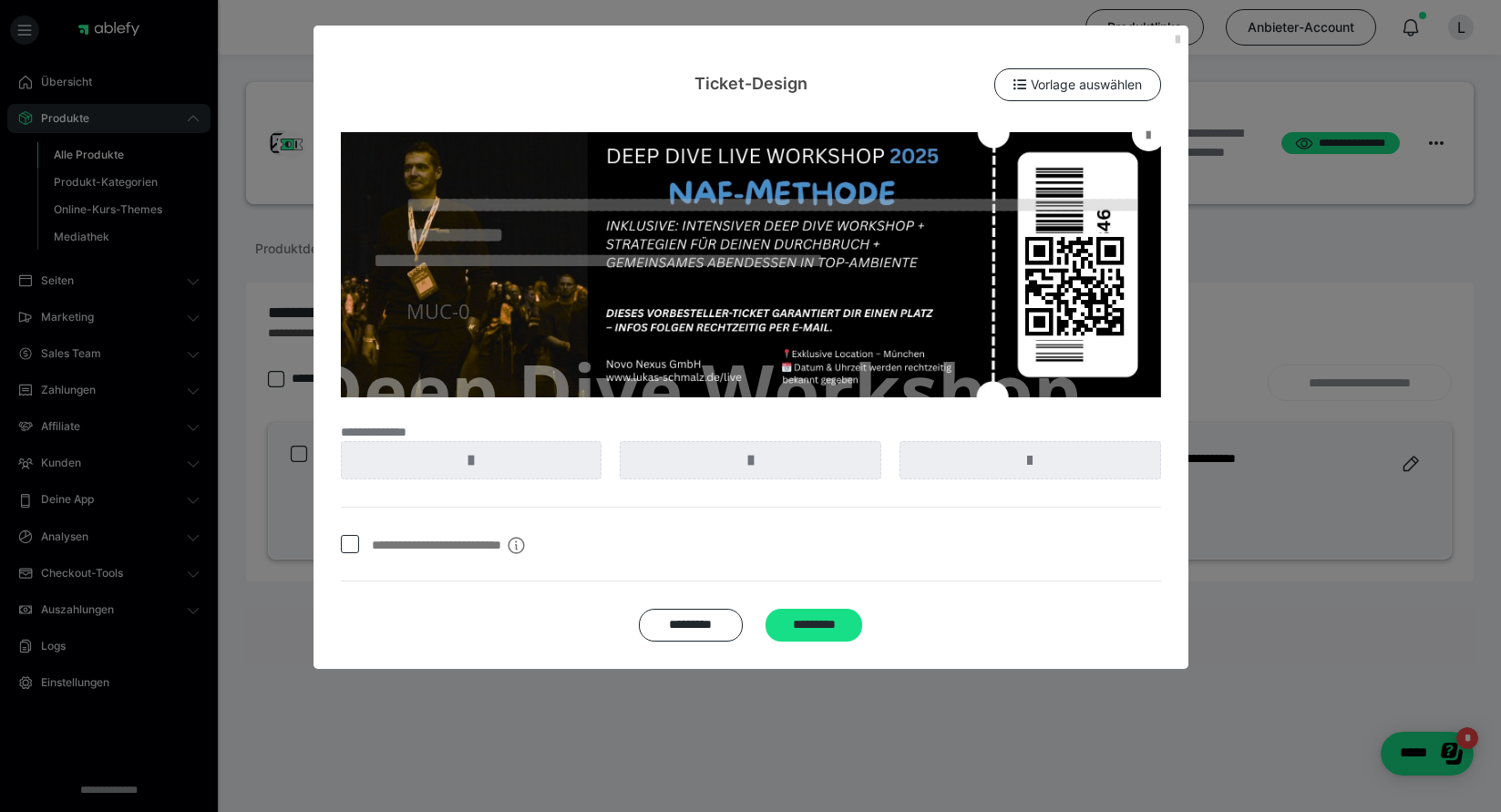 click at bounding box center (1148, 134) 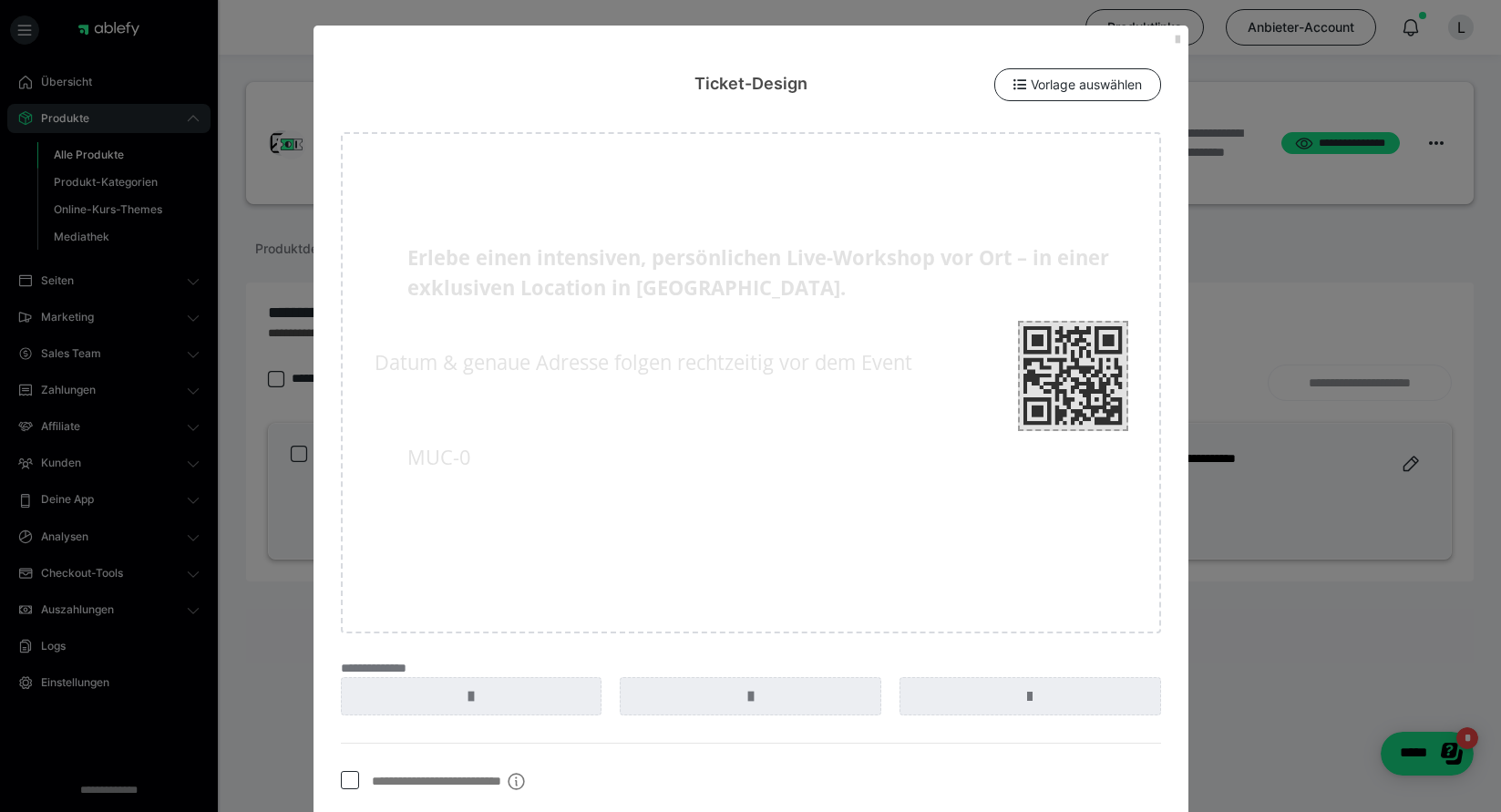 click at bounding box center (1073, 375) 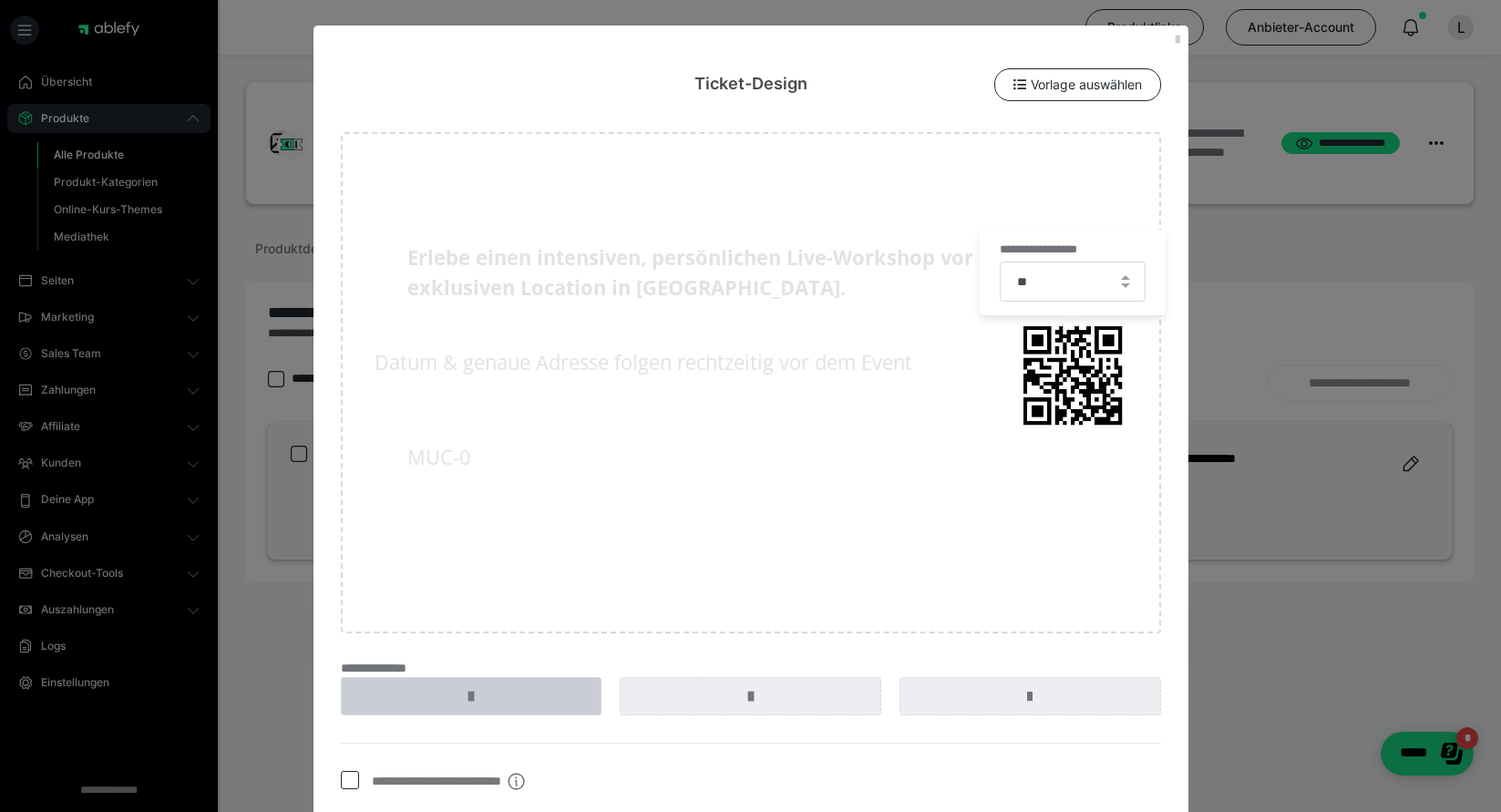 click at bounding box center (471, 696) 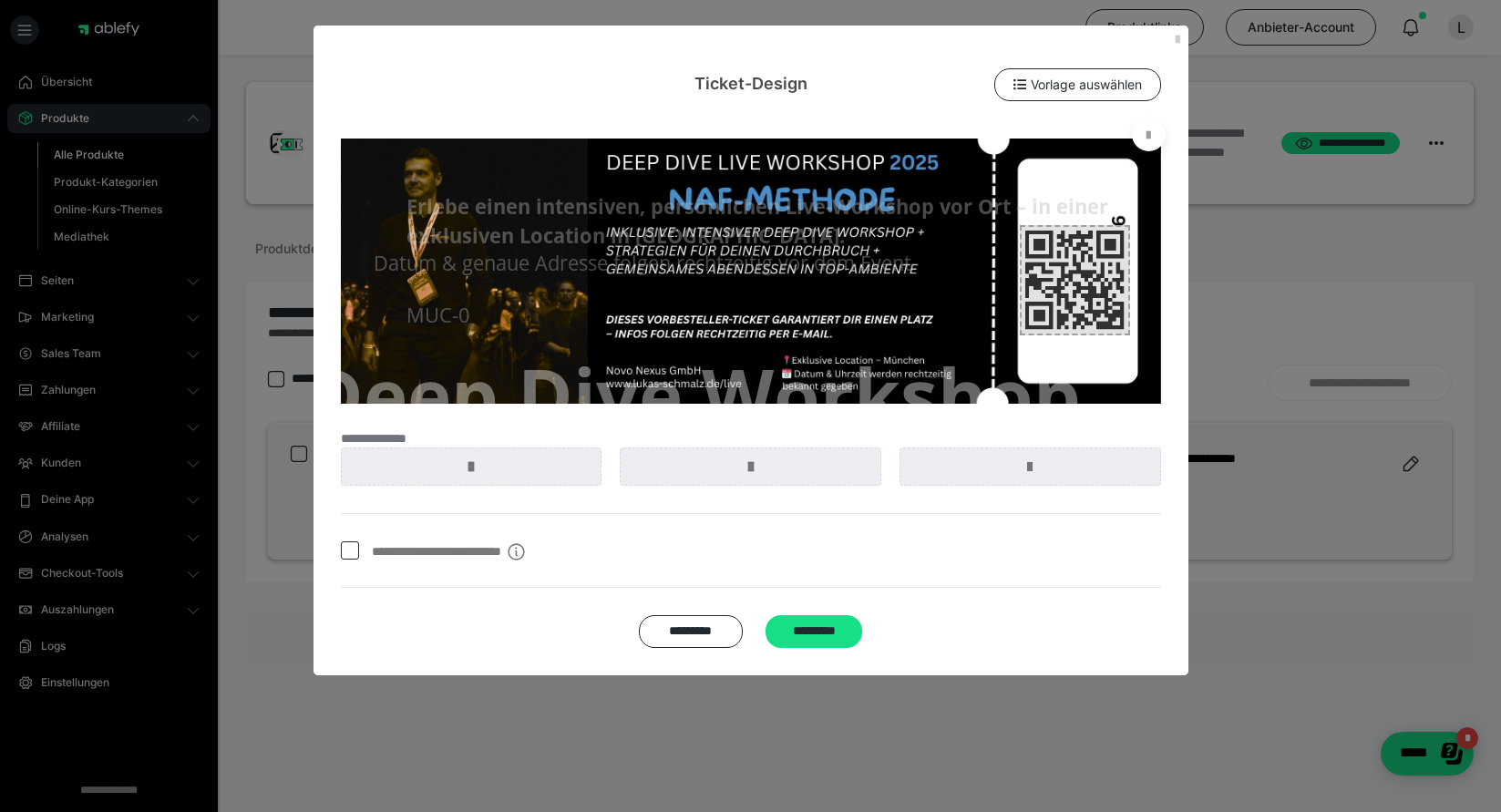 click at bounding box center [1074, 280] 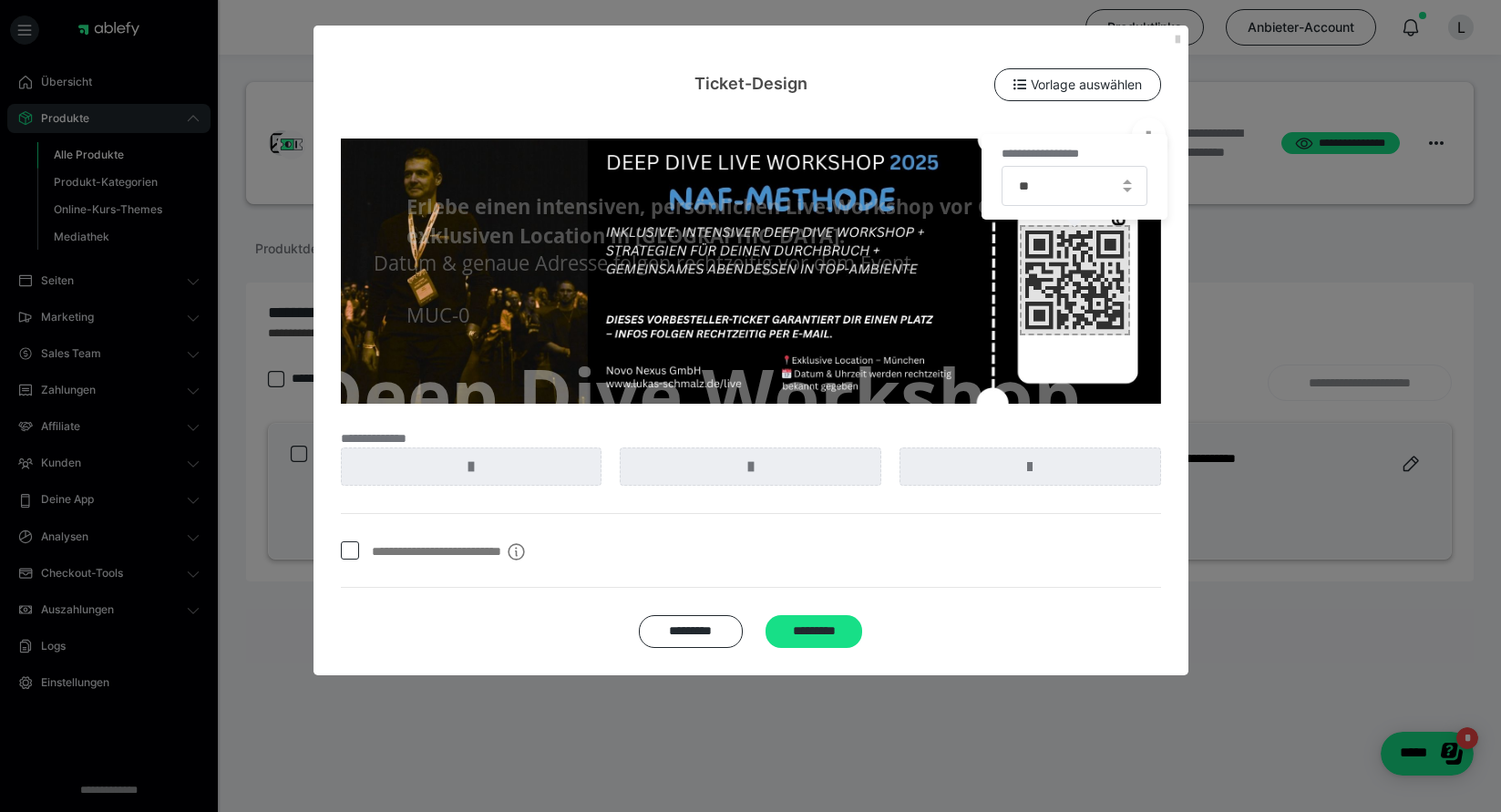 click at bounding box center (1074, 280) 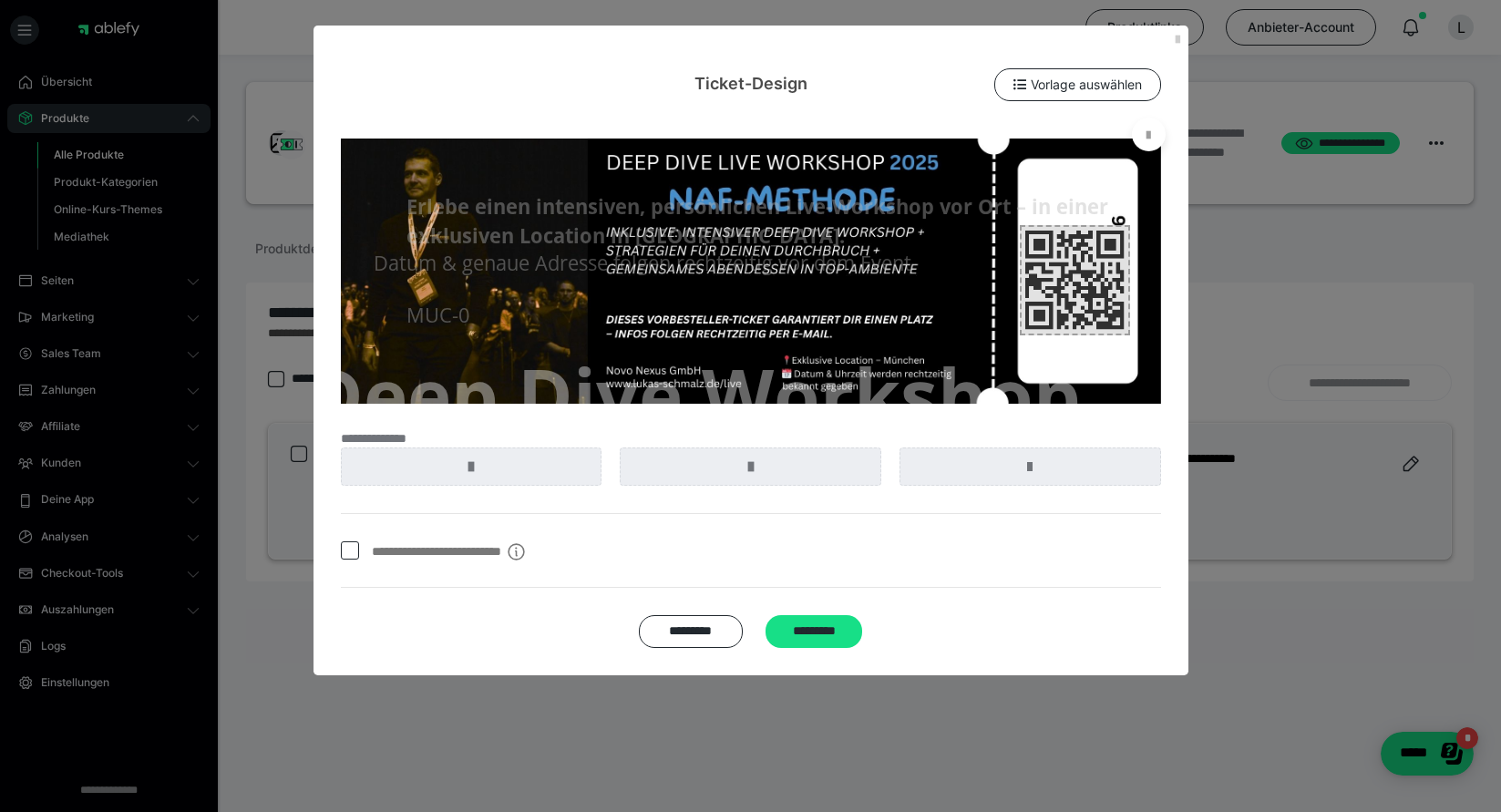click at bounding box center [1074, 280] 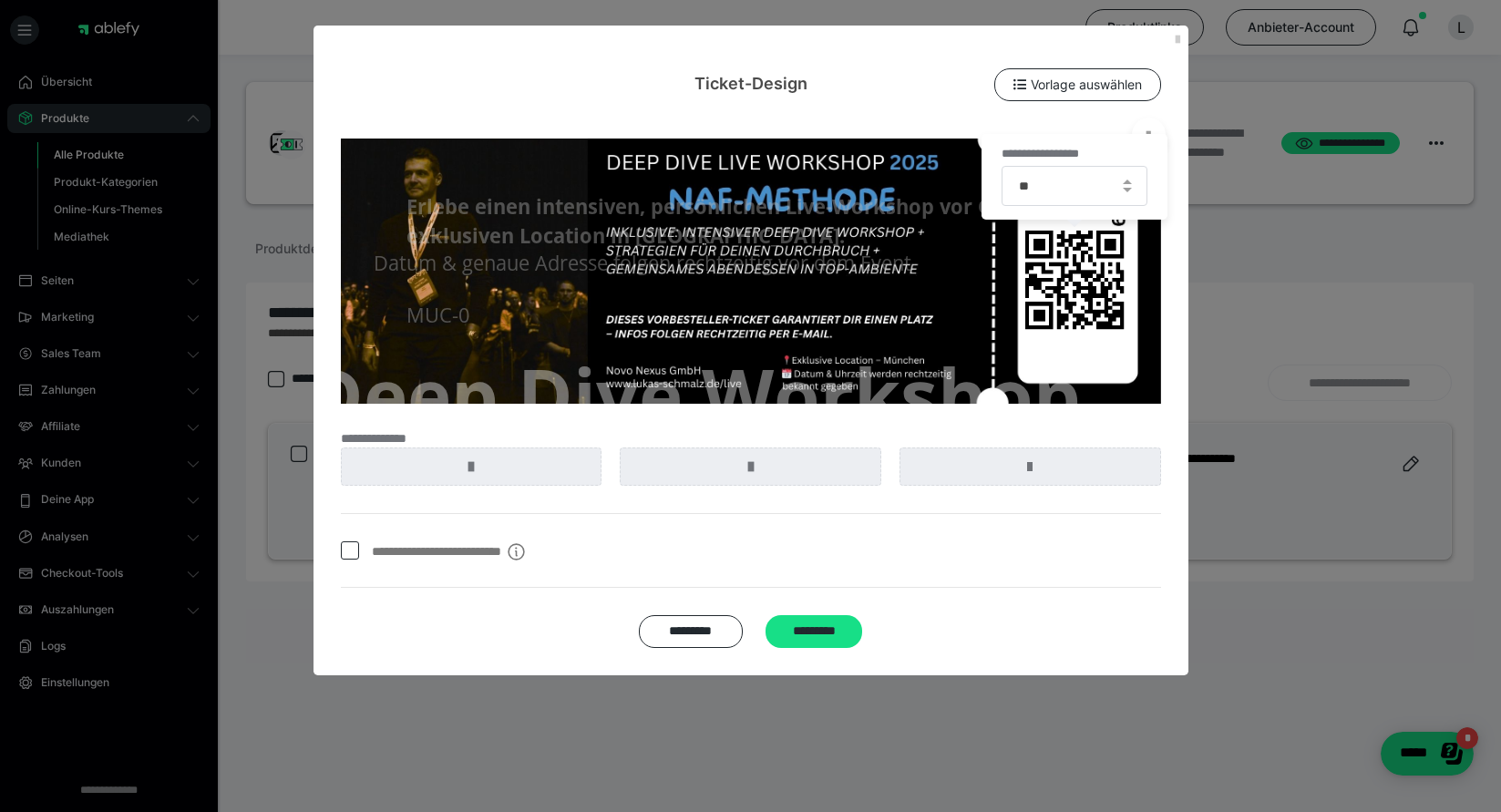 click at bounding box center (1126, 186) 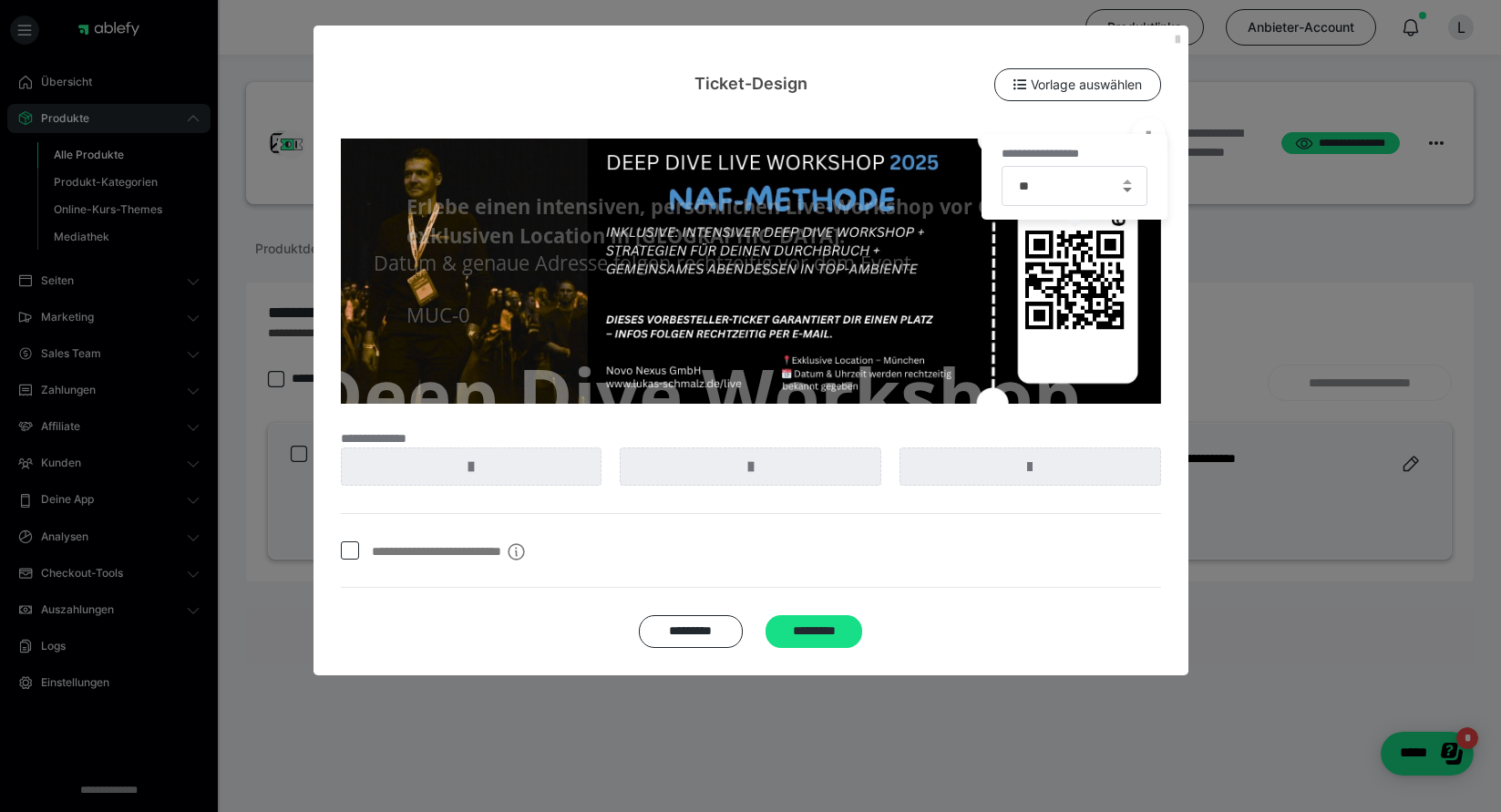 click at bounding box center (1127, 190) 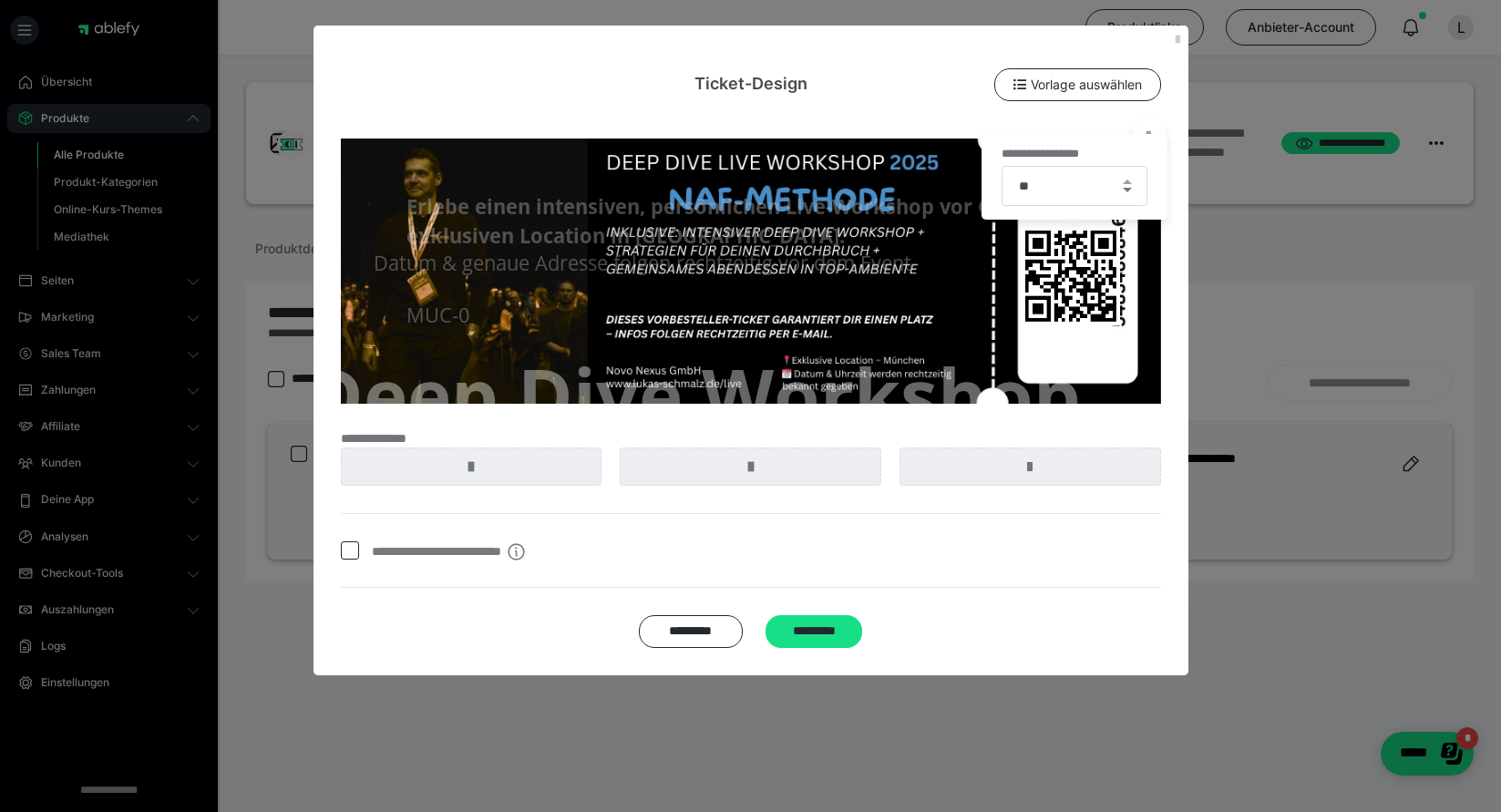 click at bounding box center [1127, 190] 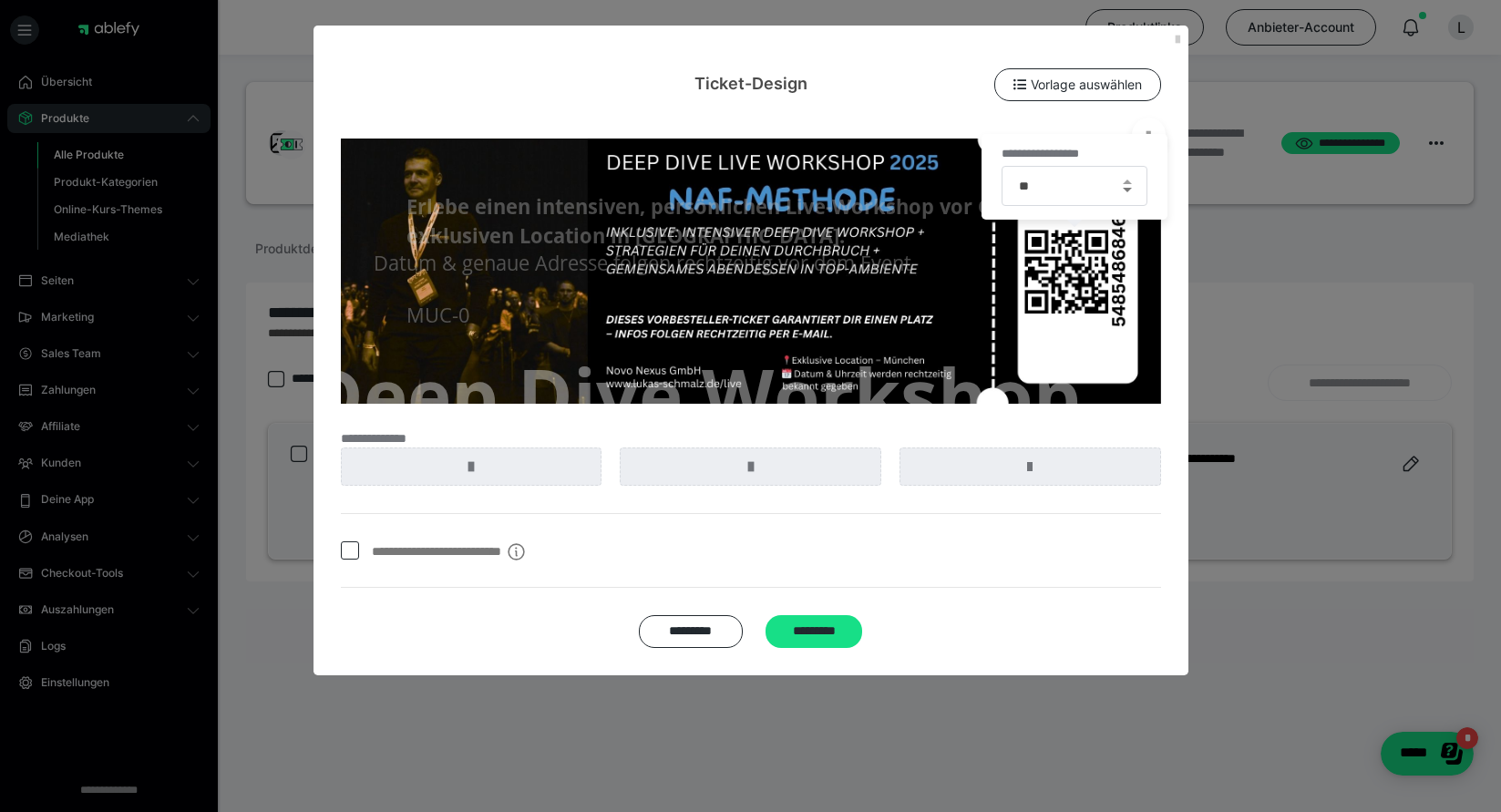 click at bounding box center (1127, 190) 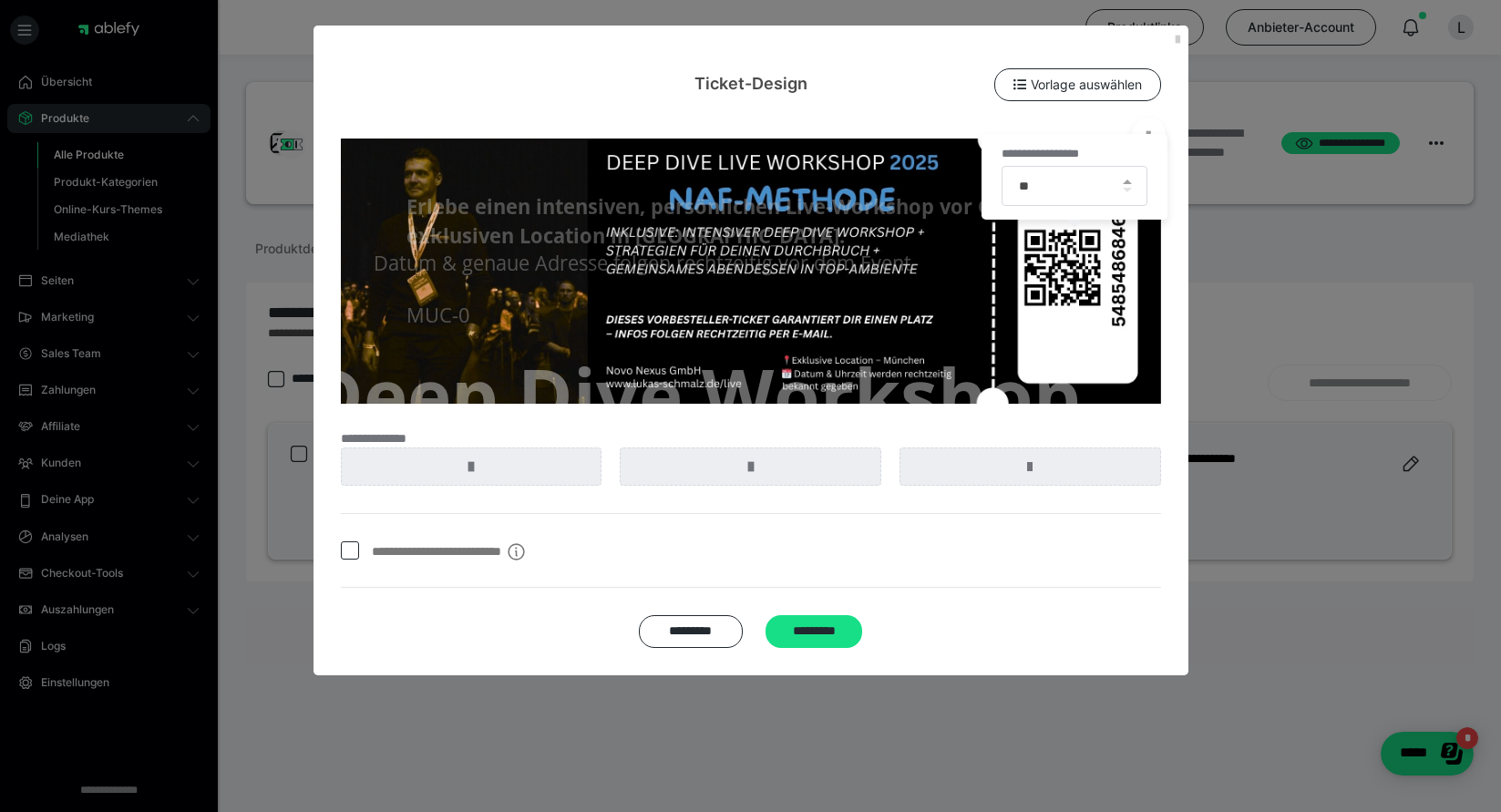 click at bounding box center (1126, 186) 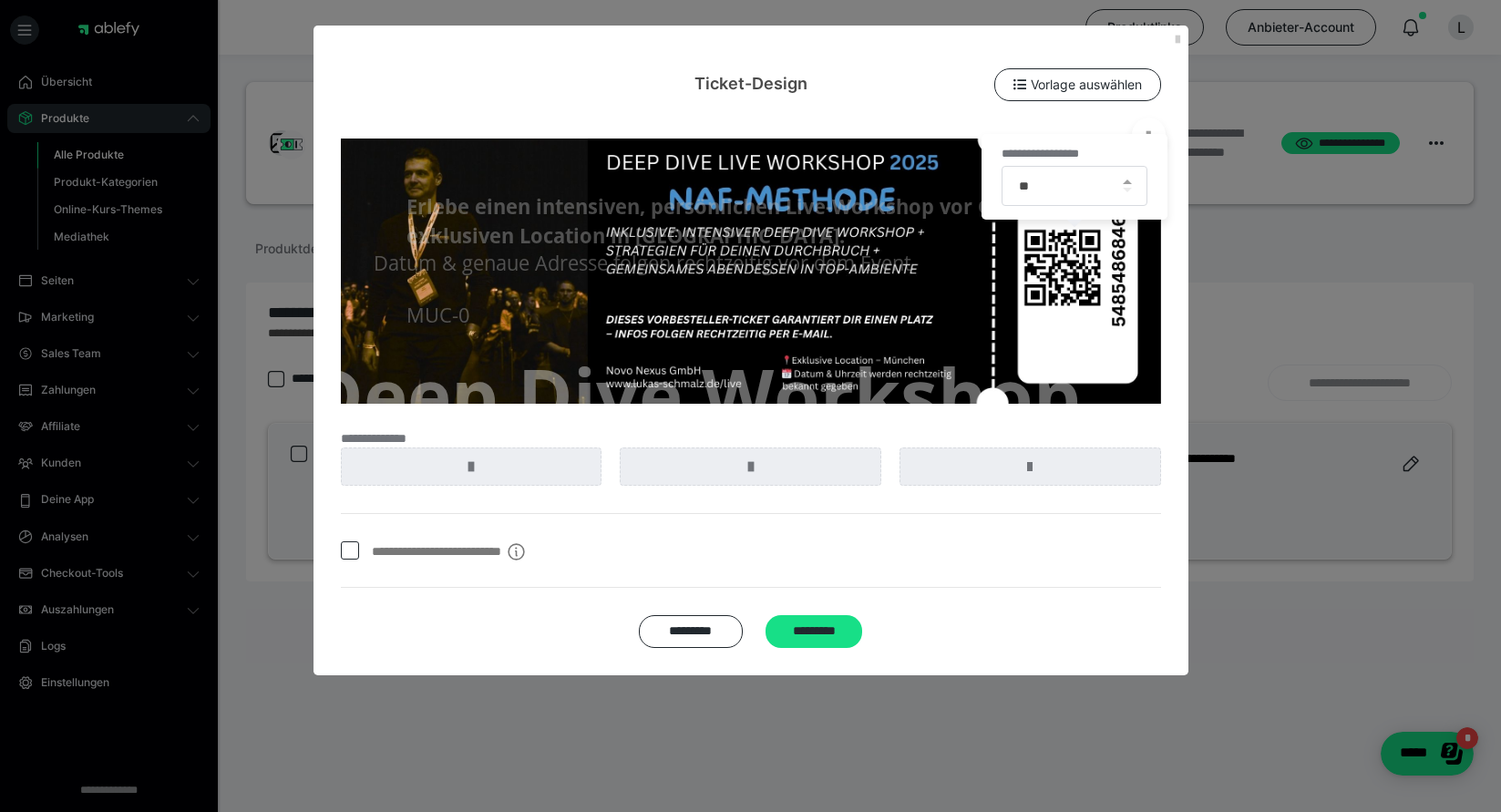 click at bounding box center (1126, 186) 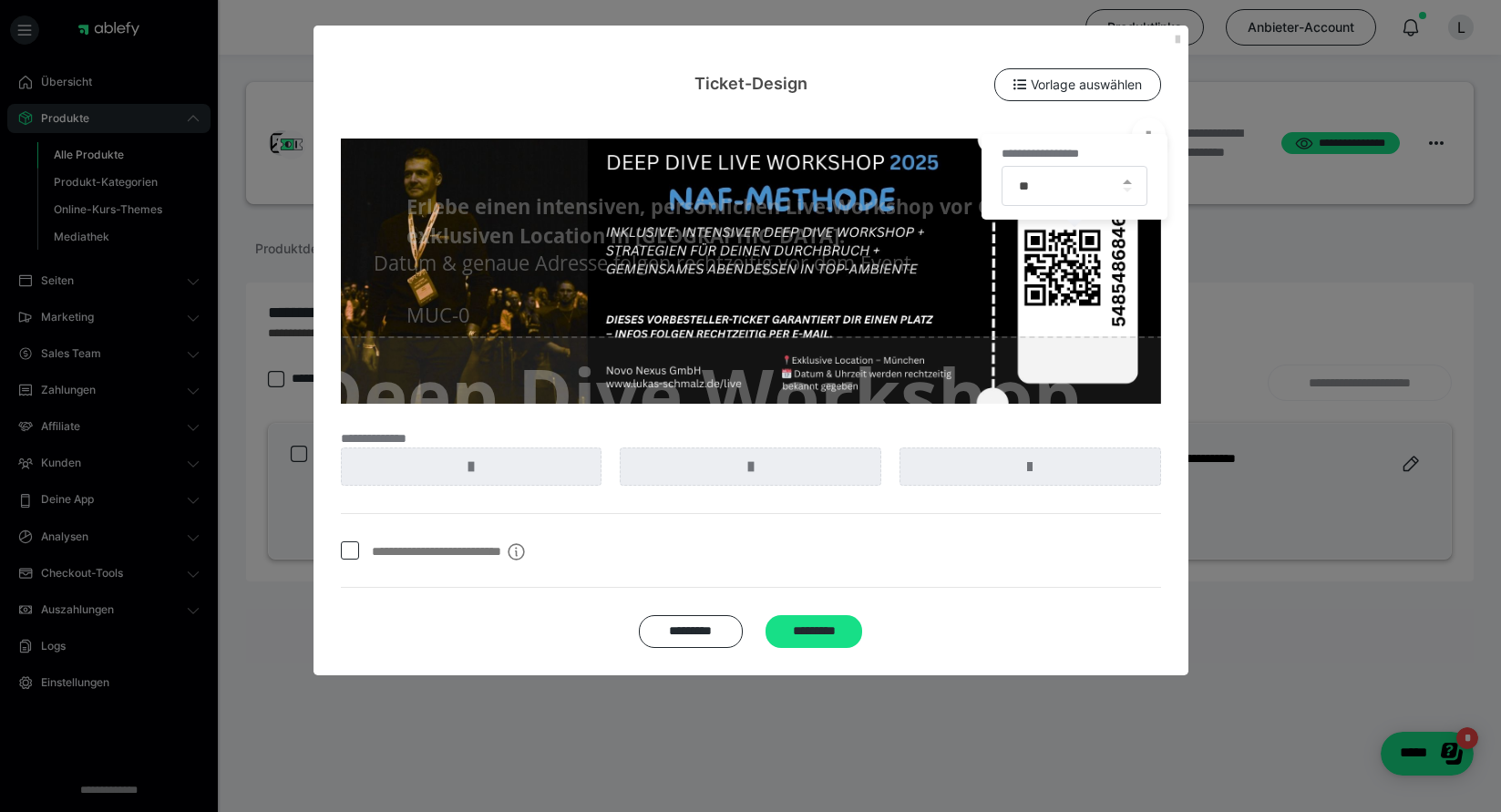 click on "Deep Dive Workshop 2025 – Live in München" at bounding box center (735, 506) 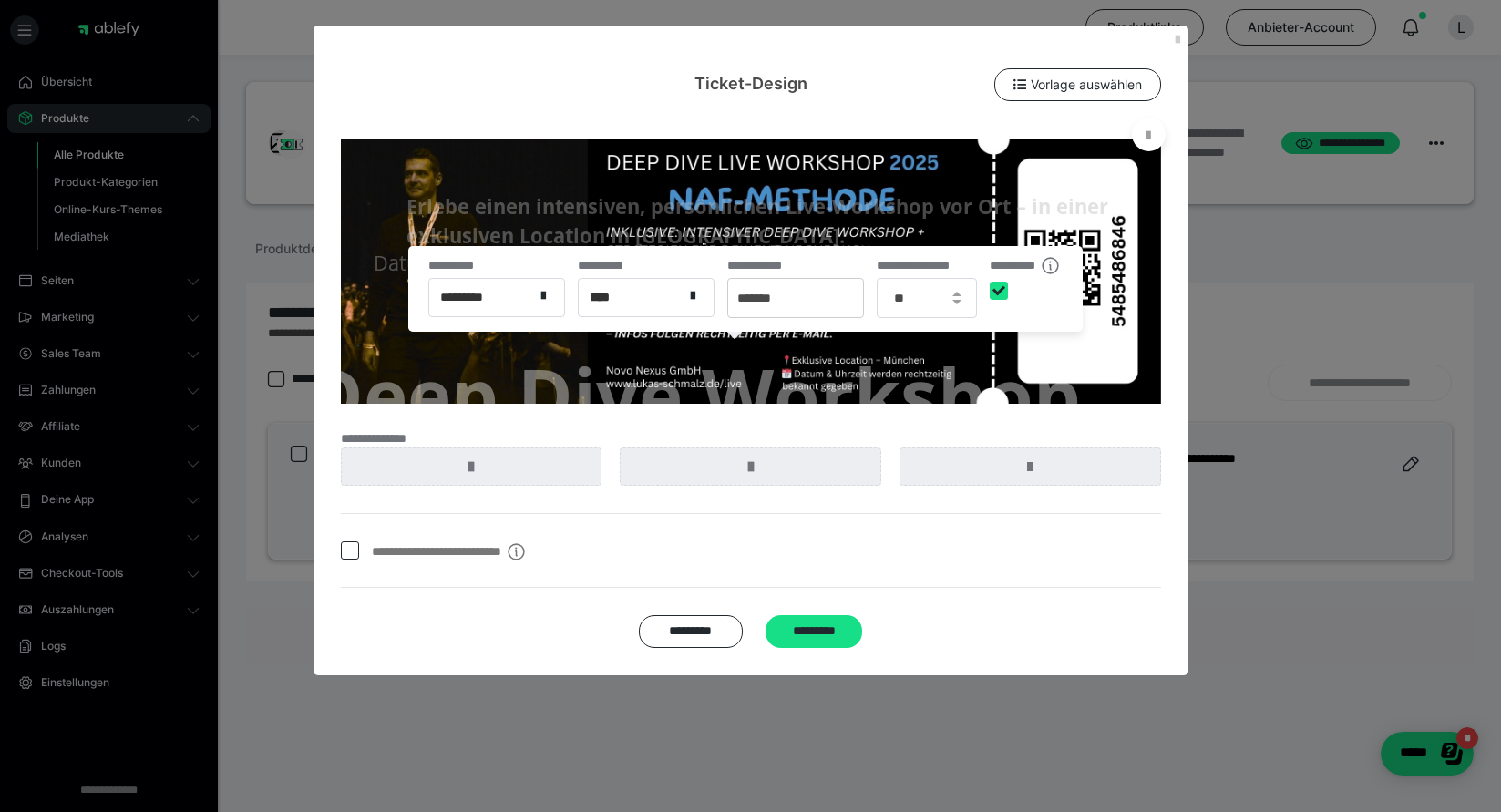 click on "**********" at bounding box center (750, 406) 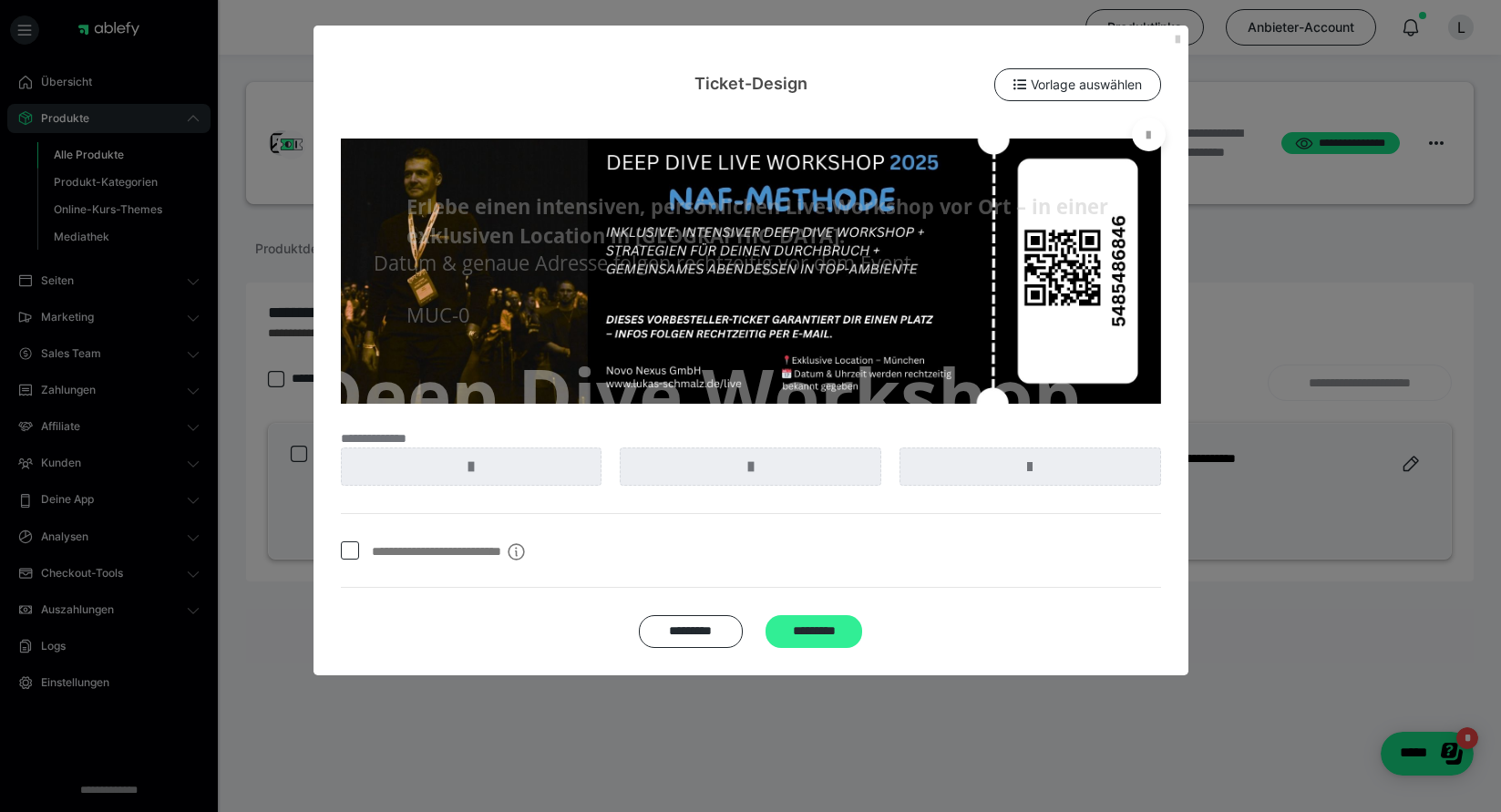 click on "*********" at bounding box center (814, 632) 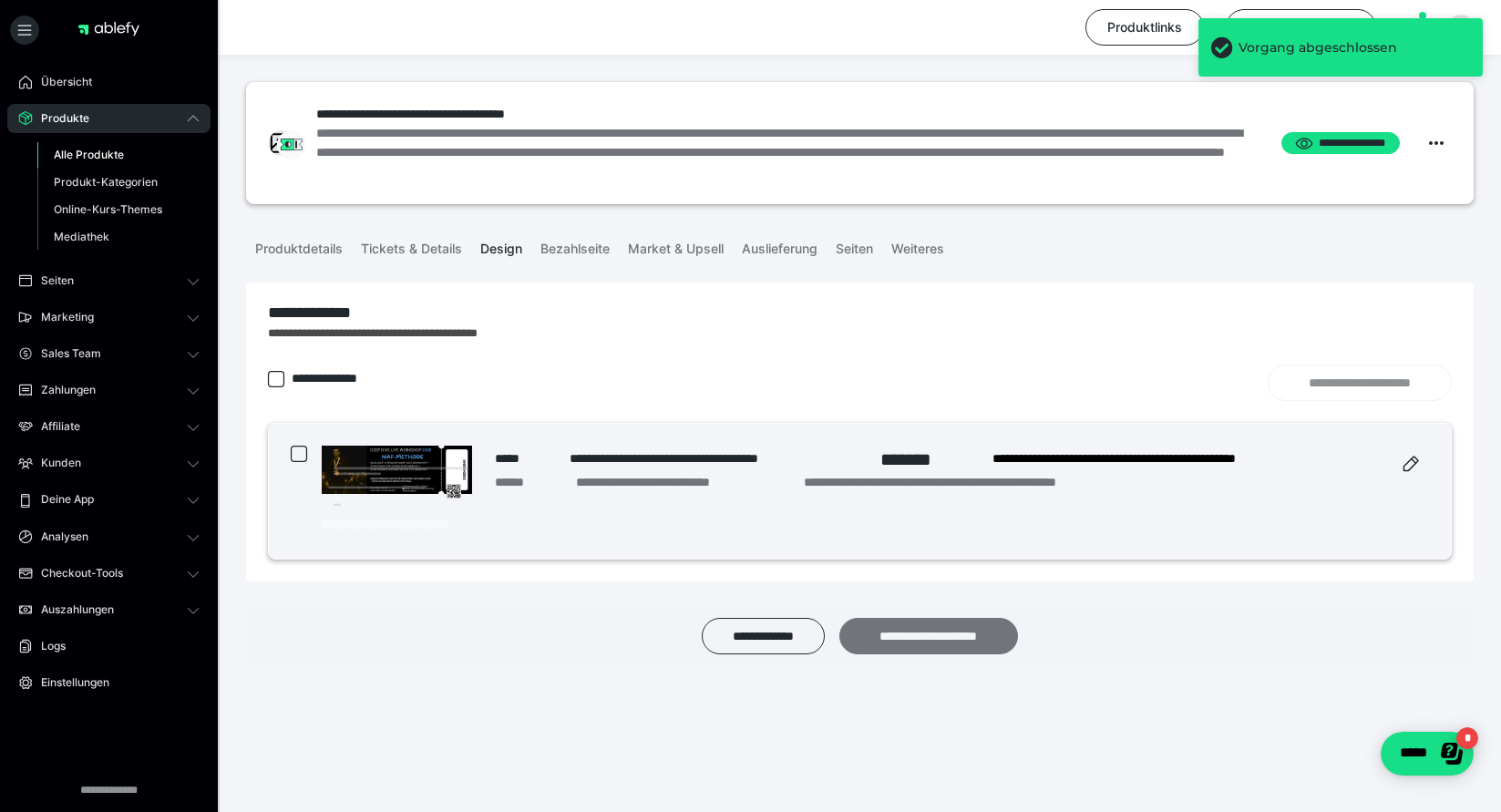 click on "**********" at bounding box center (929, 636) 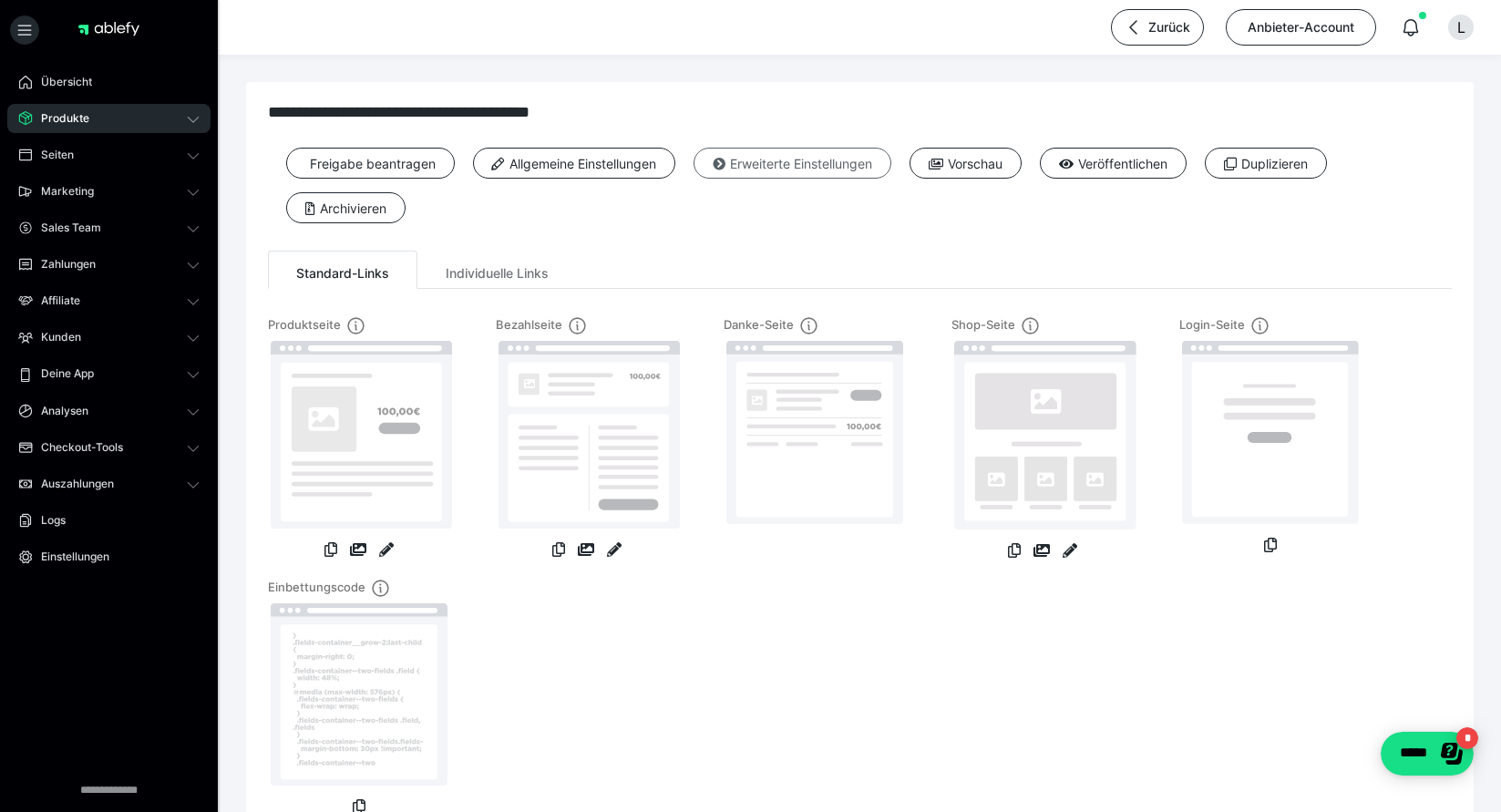 click on "Erweiterte Einstellungen" at bounding box center (792, 163) 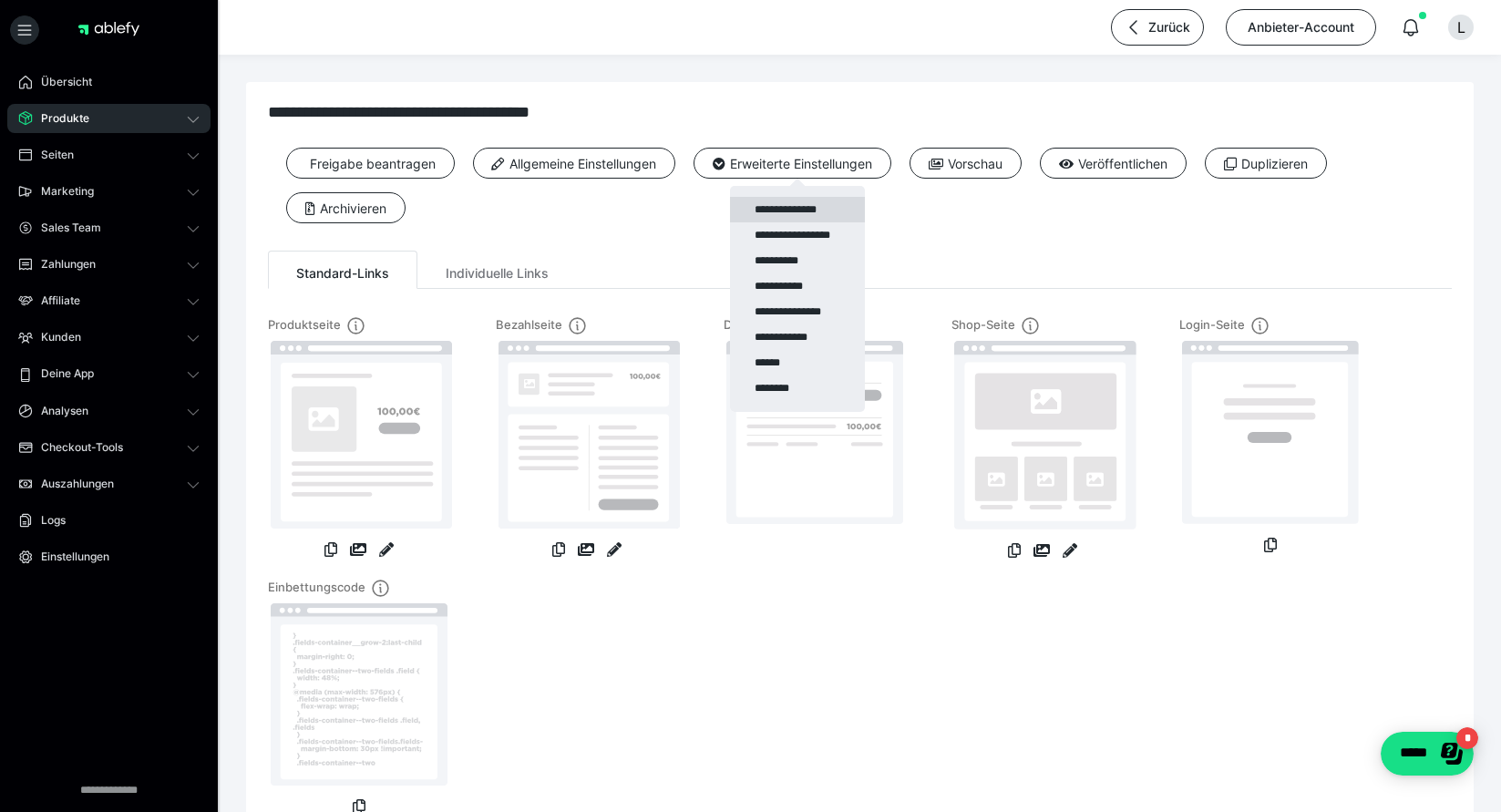 click on "**********" at bounding box center [797, 210] 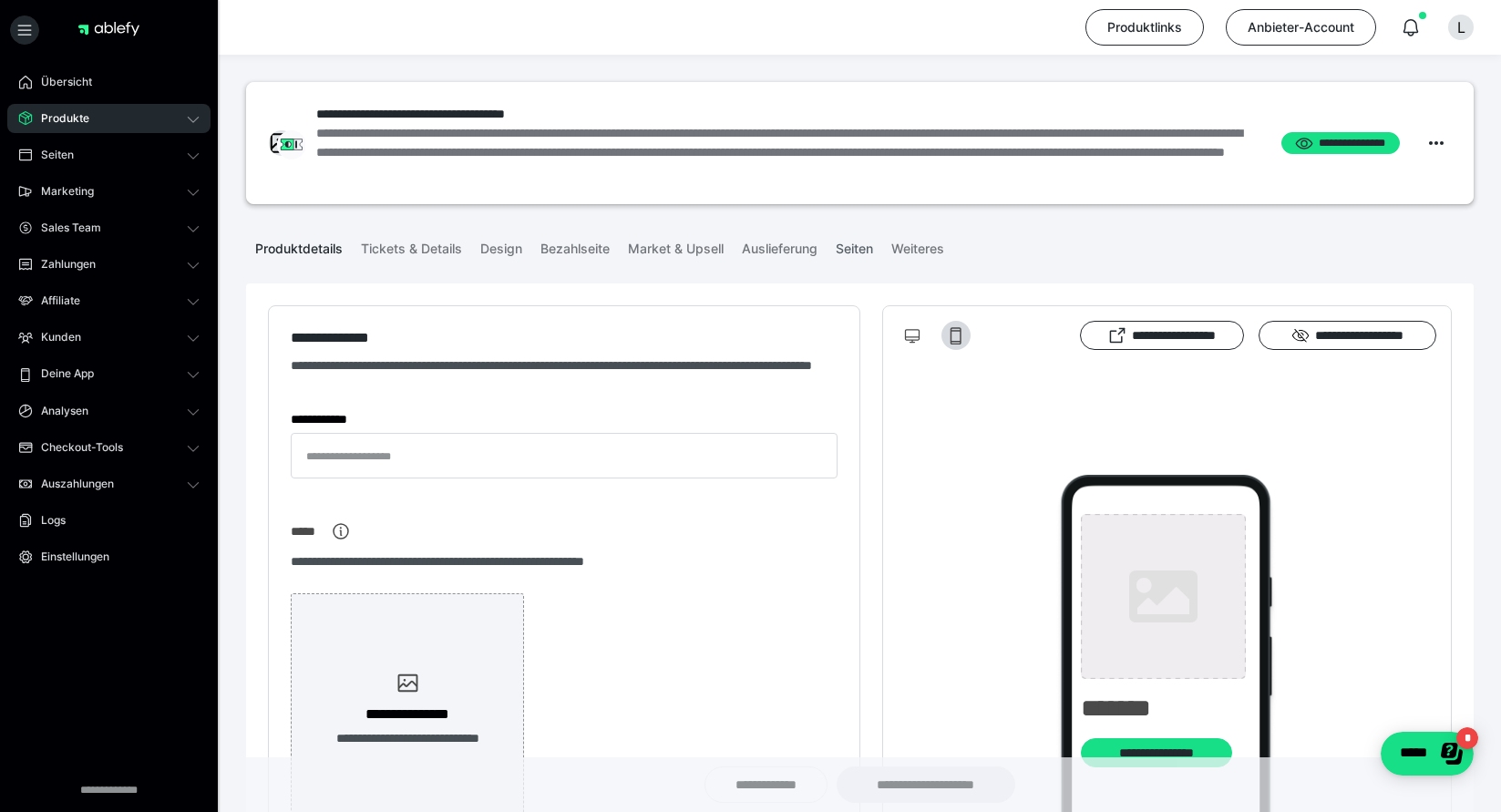 type on "**********" 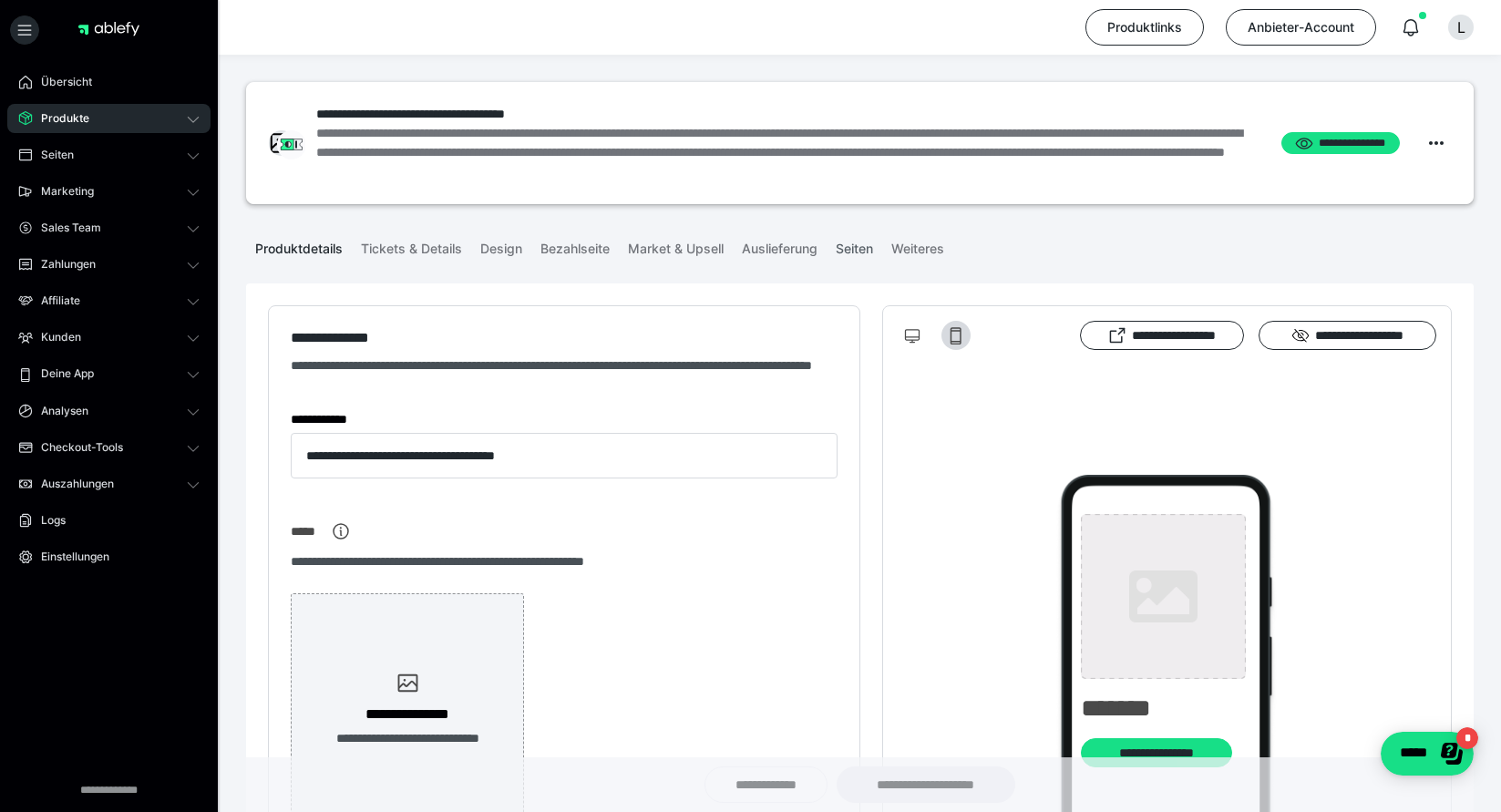 type on "**********" 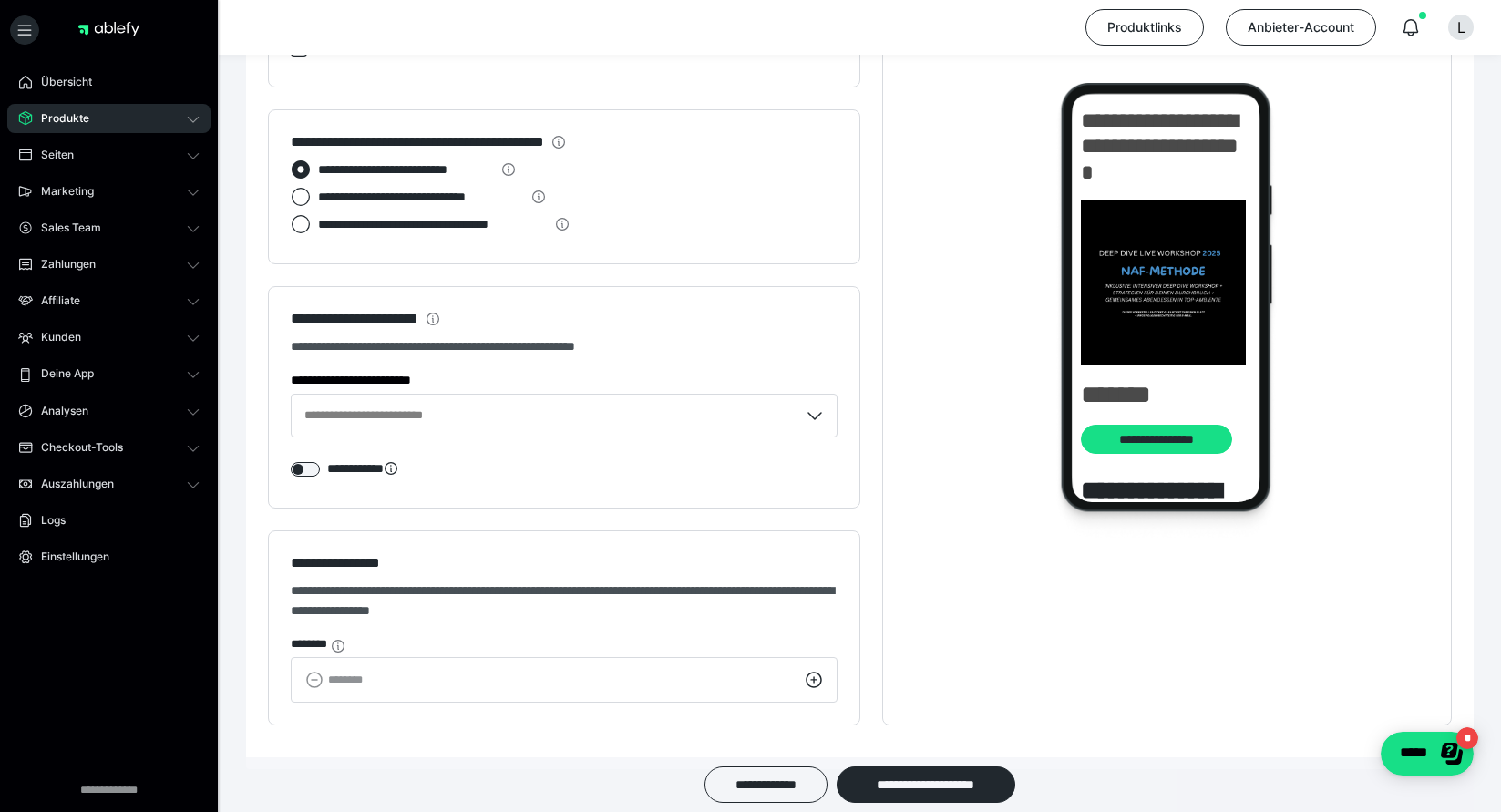 scroll, scrollTop: 1855, scrollLeft: 0, axis: vertical 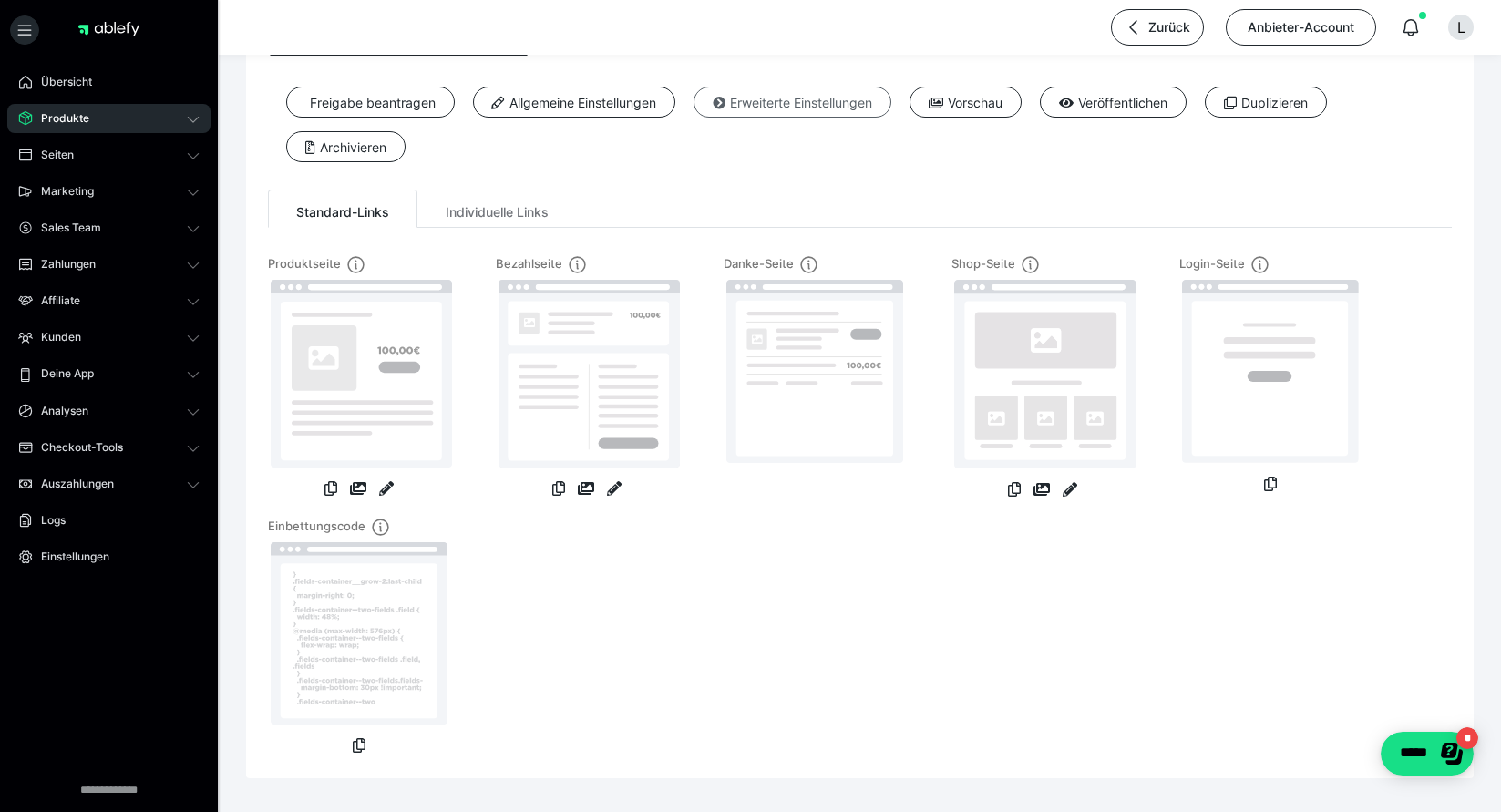 click on "Erweiterte Einstellungen" at bounding box center (792, 102) 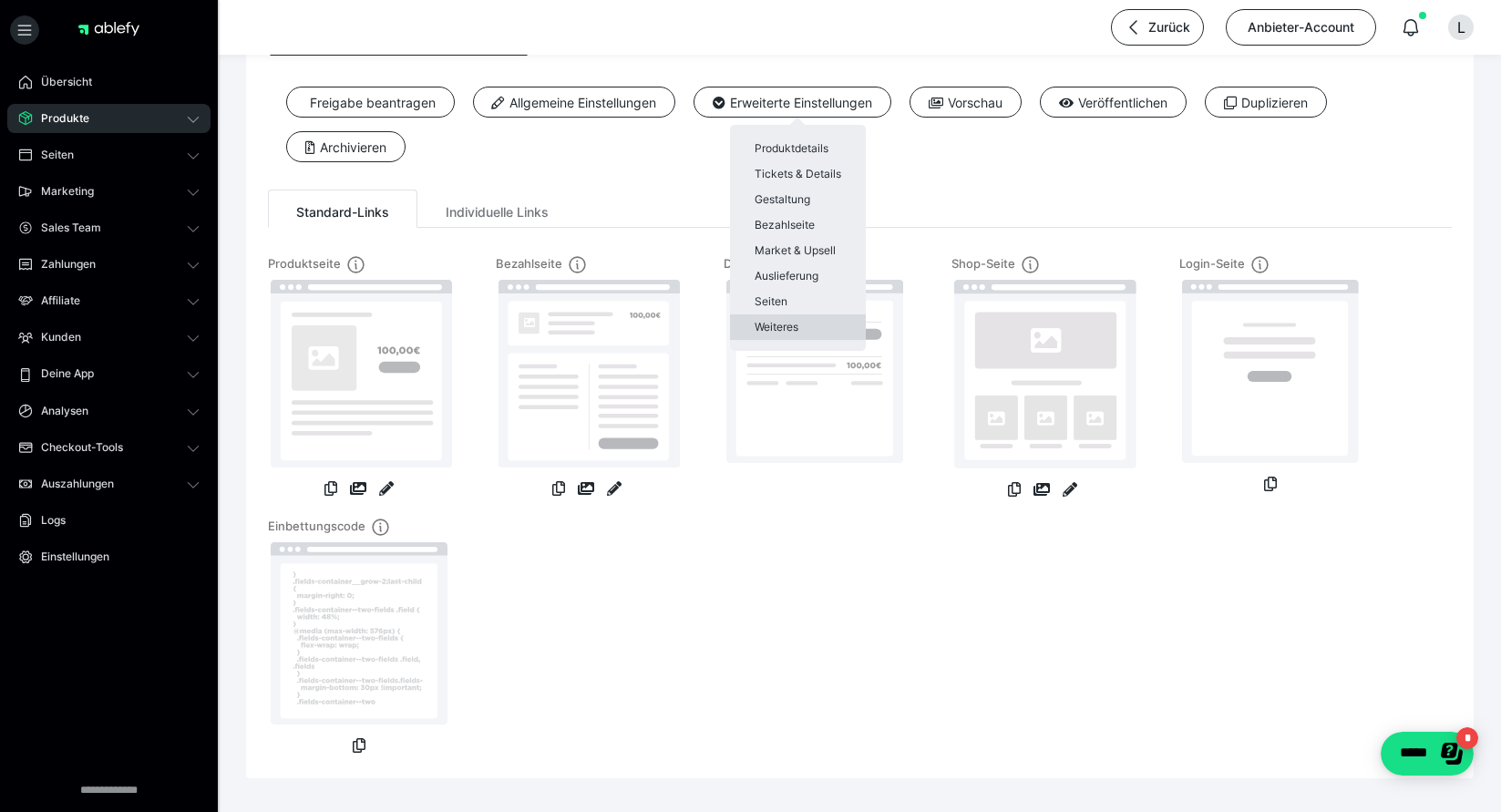 click on "Weiteres" at bounding box center (797, 327) 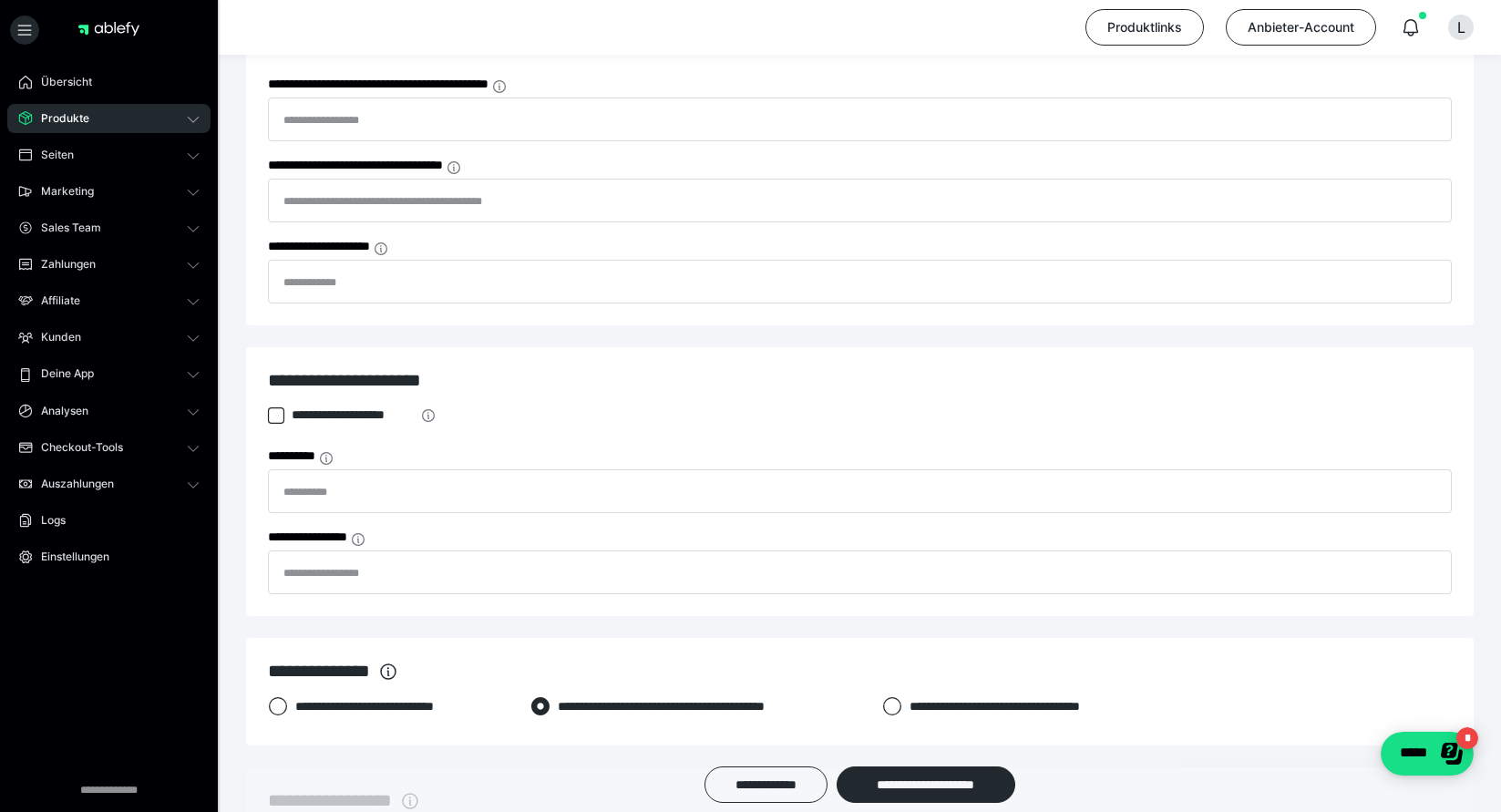 scroll, scrollTop: 534, scrollLeft: 0, axis: vertical 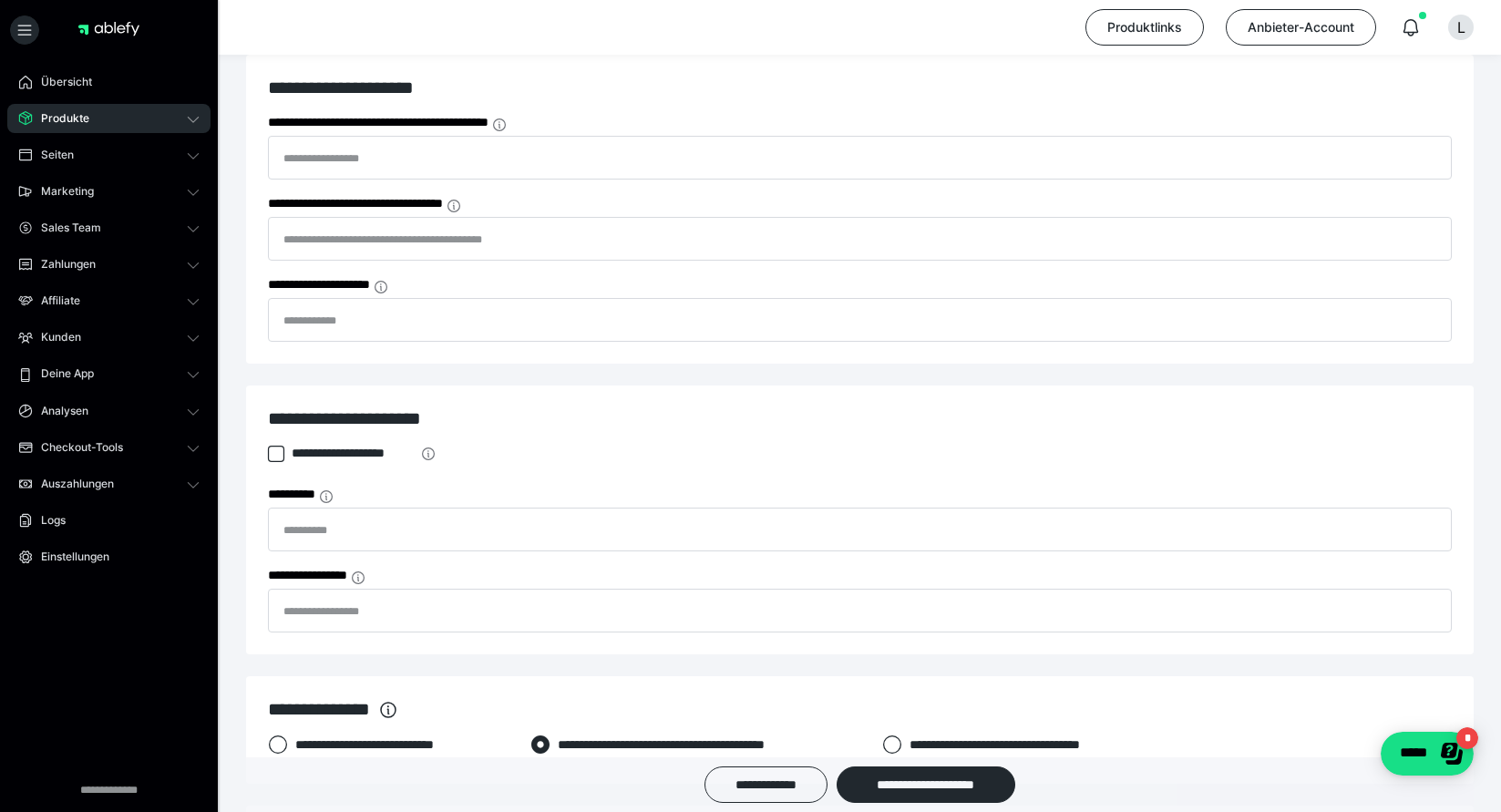 click on "**********" at bounding box center [353, 453] 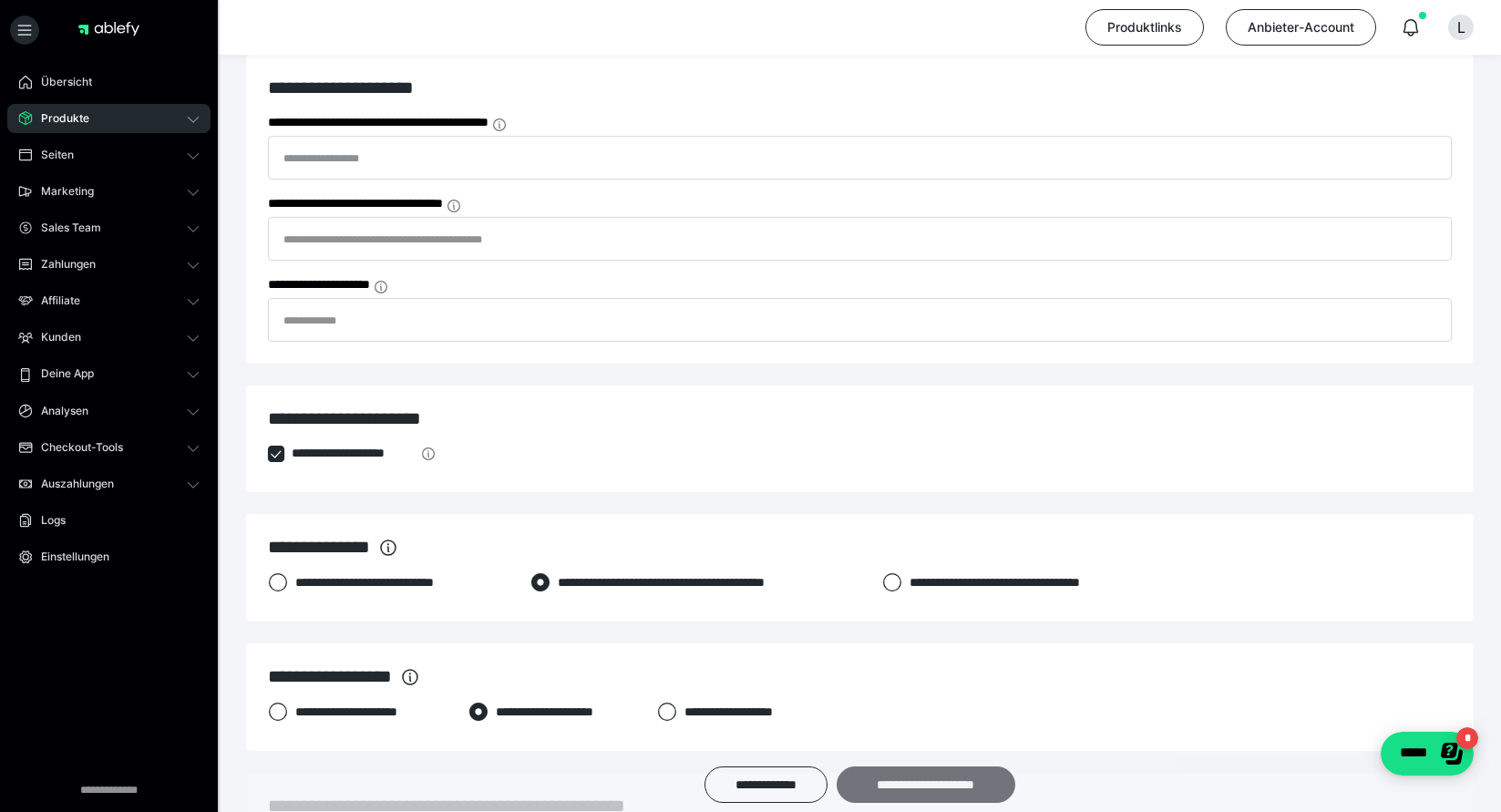 click on "**********" at bounding box center [926, 785] 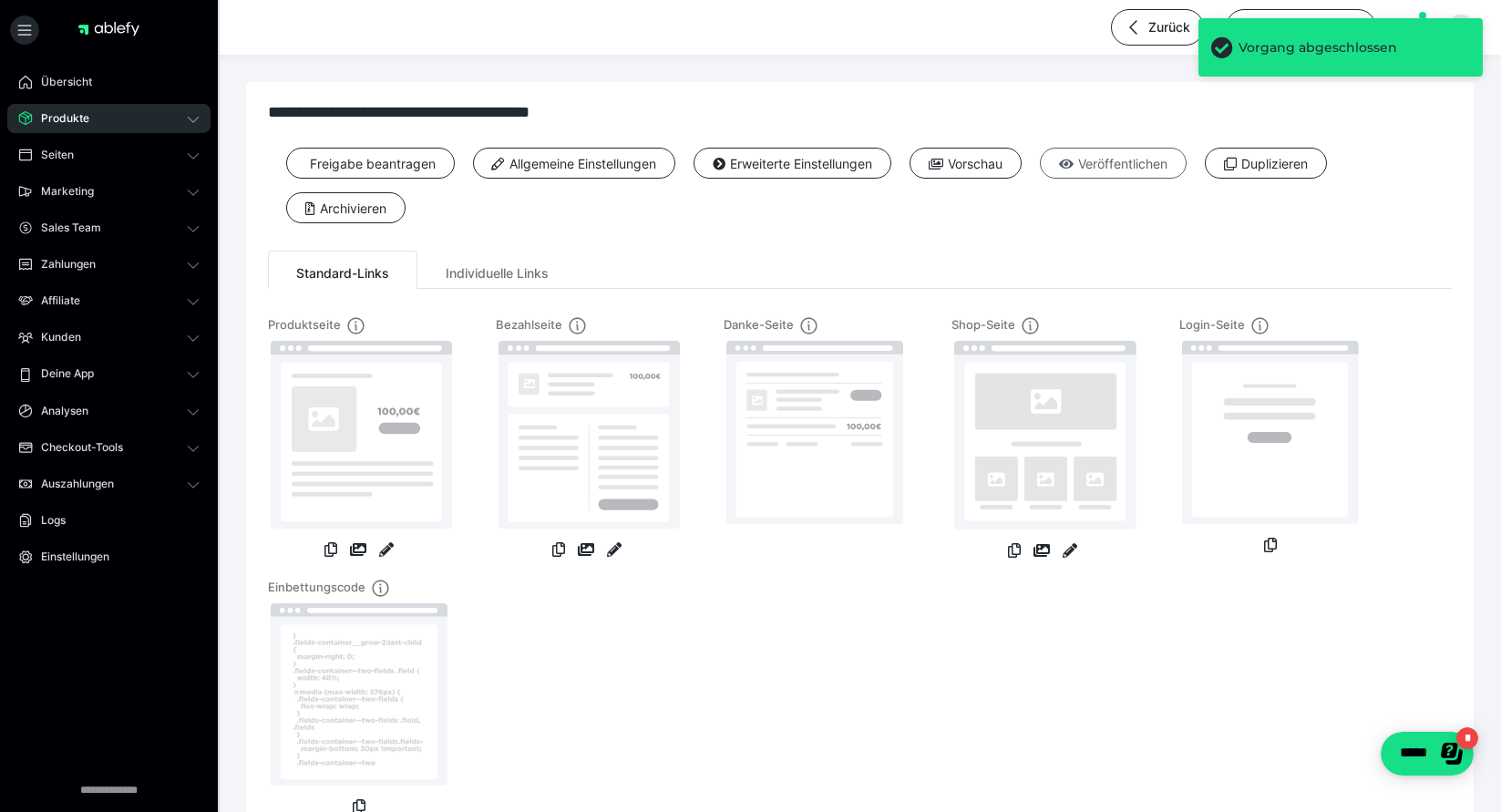 click at bounding box center (1066, 164) 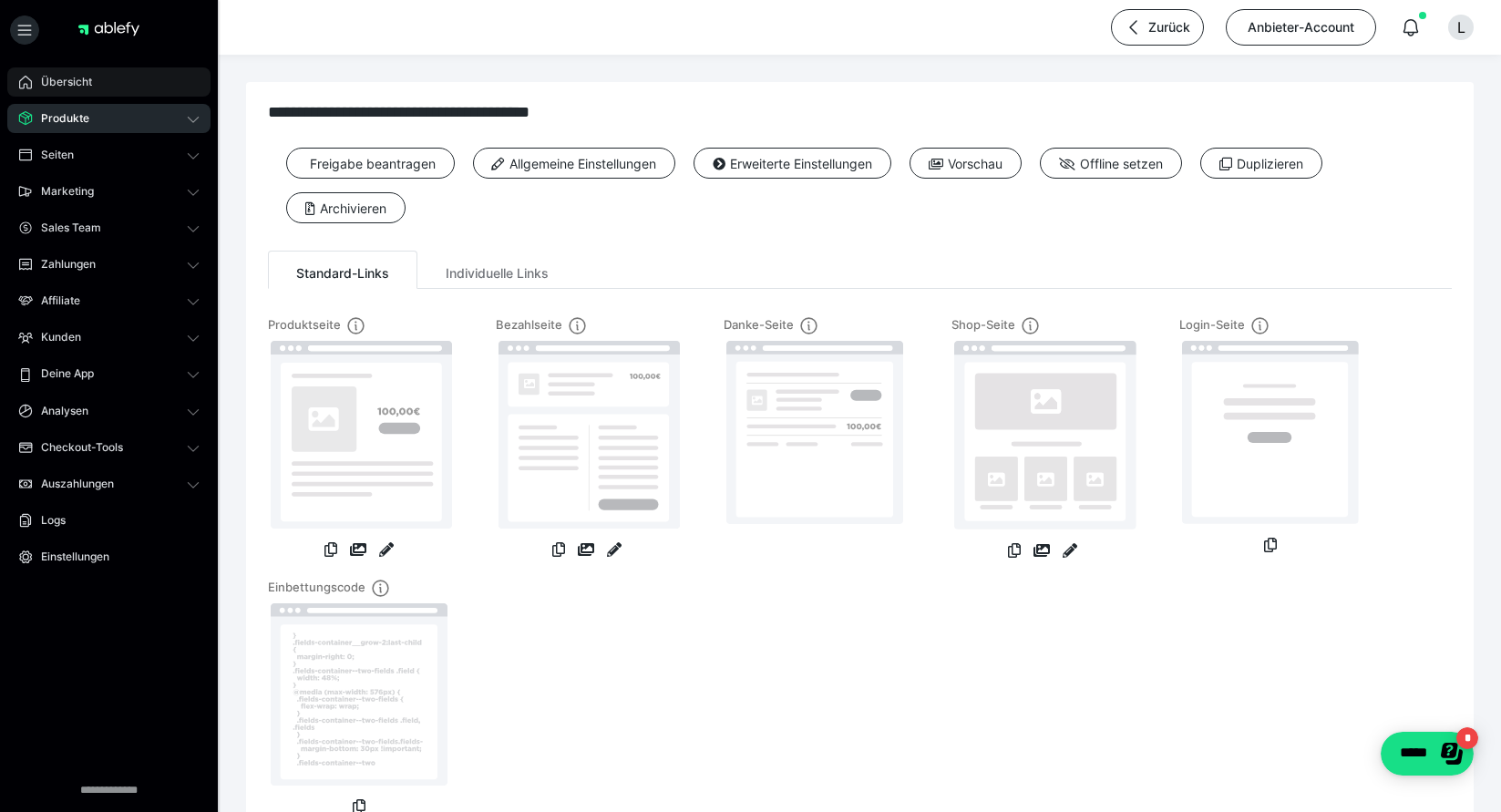 click on "Übersicht" at bounding box center (108, 82) 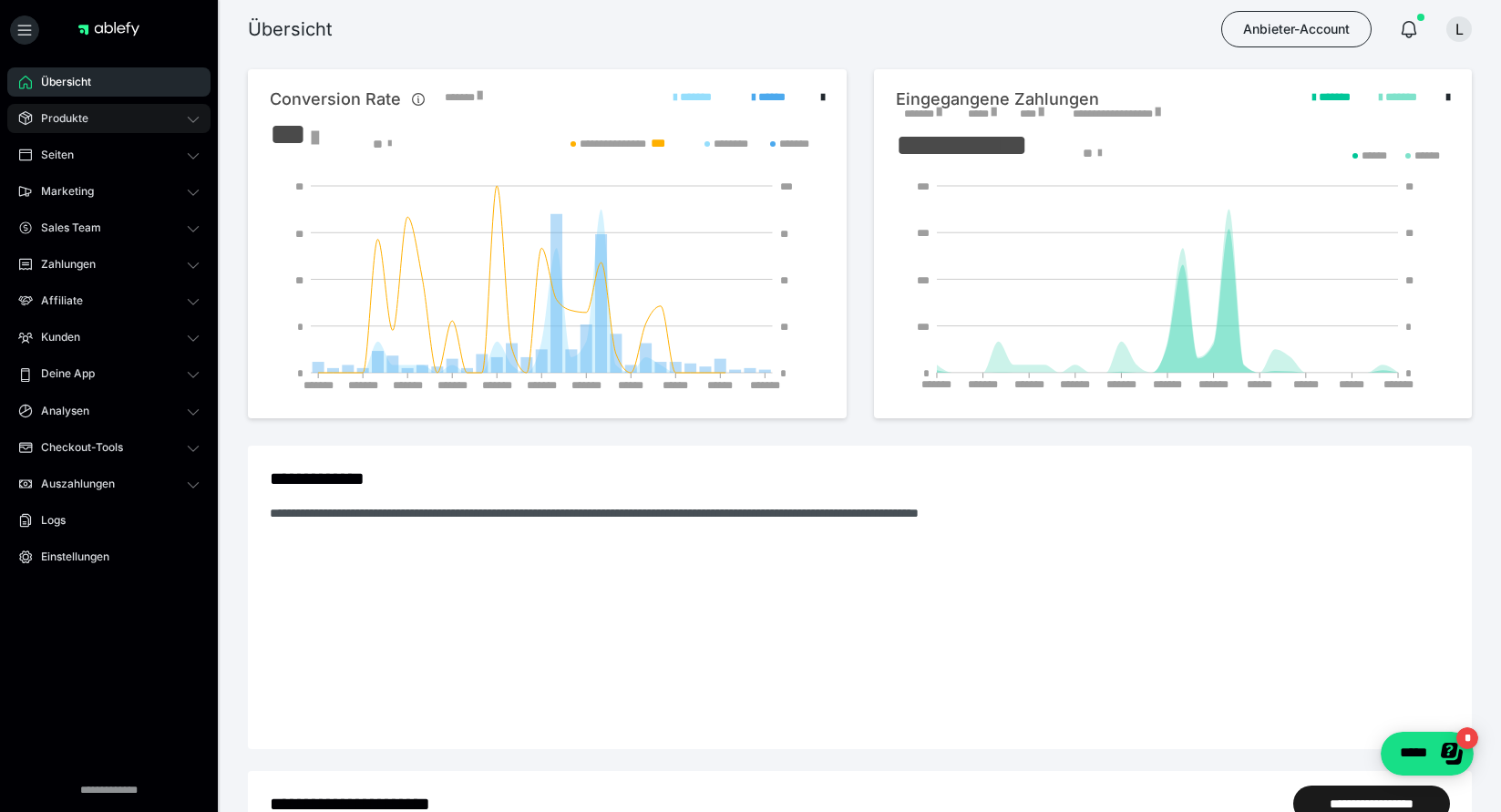 click on "Produkte" at bounding box center [108, 118] 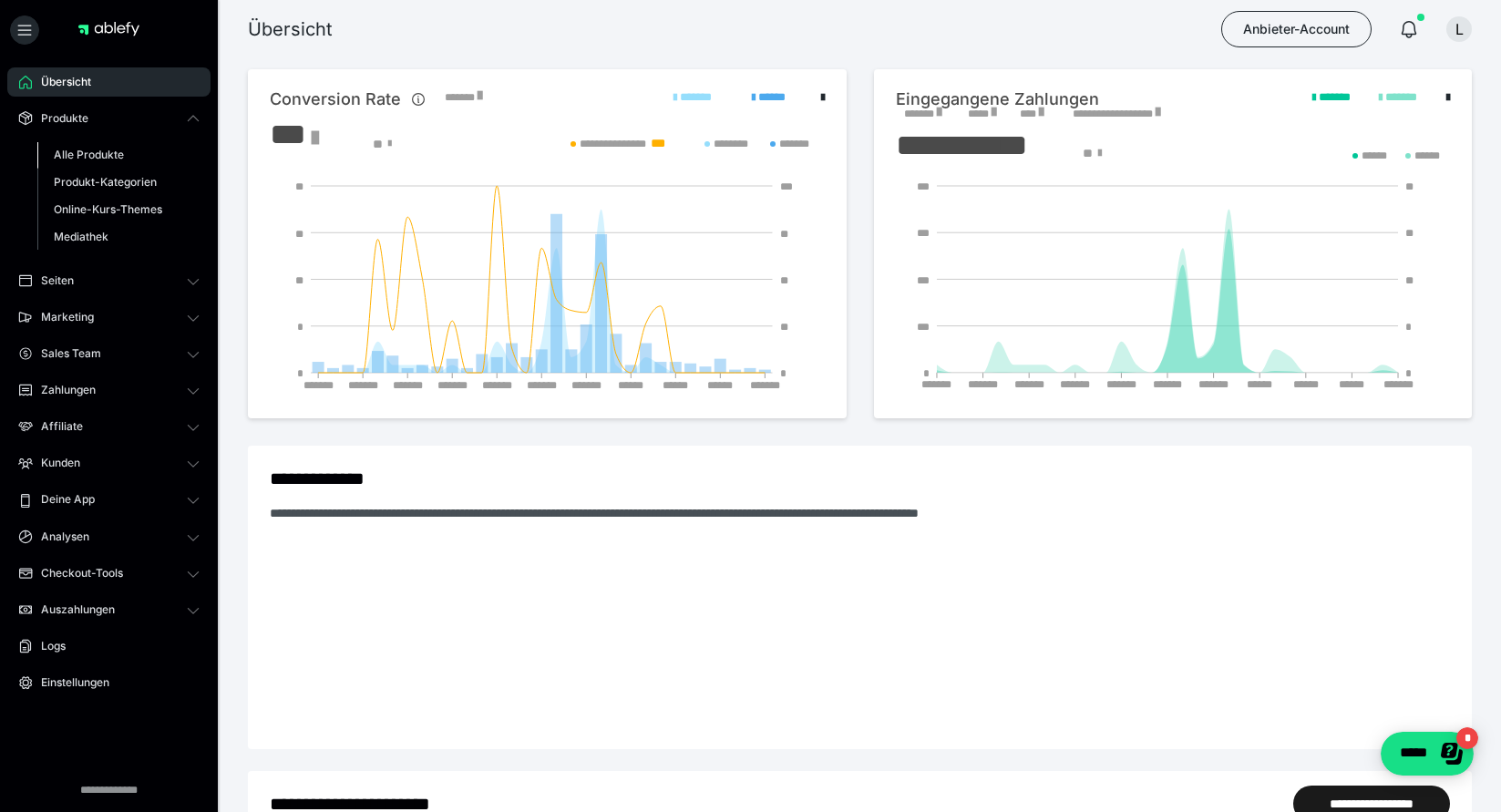 click on "Alle Produkte" at bounding box center (118, 155) 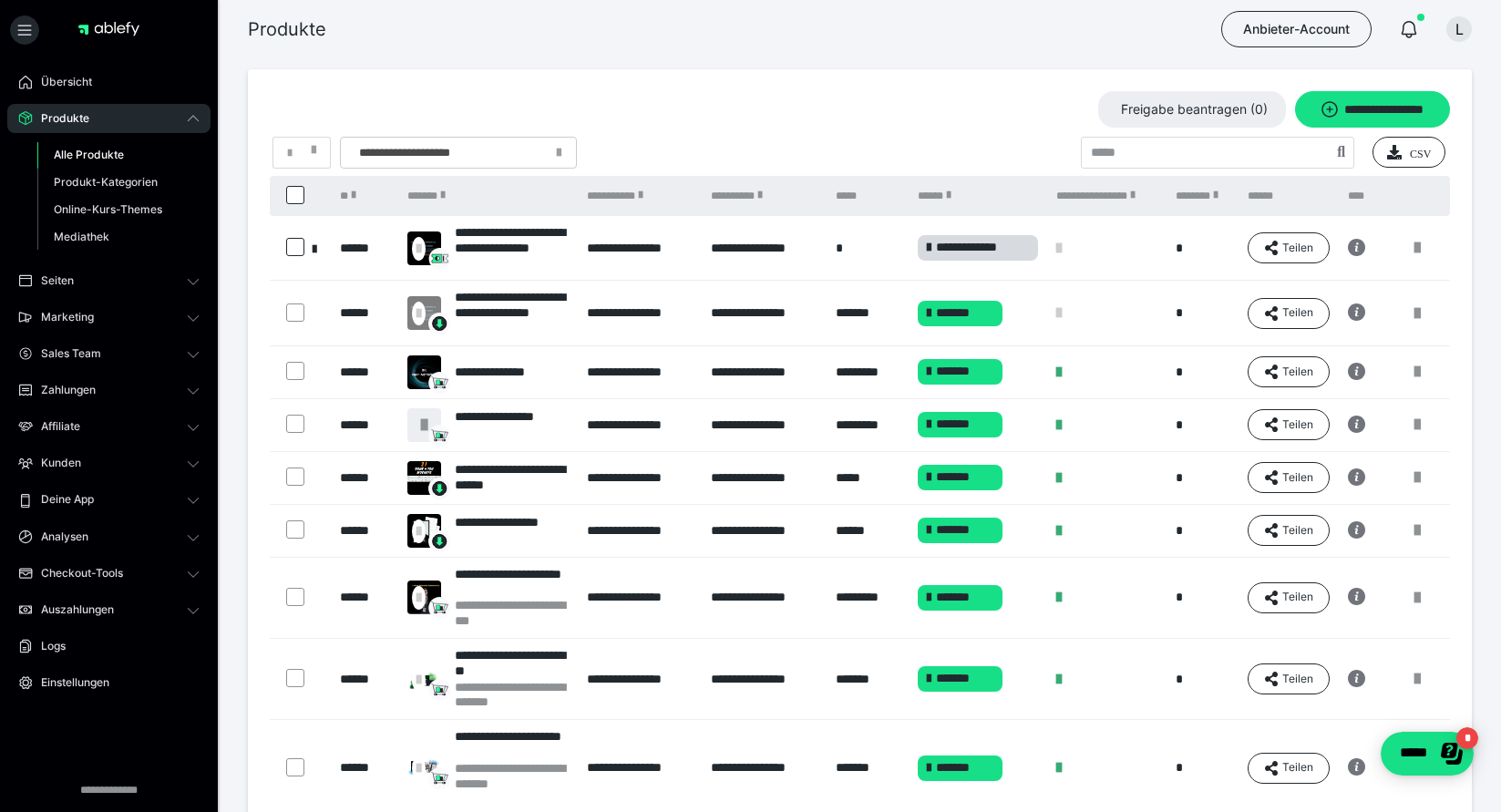 click at bounding box center (288, 313) 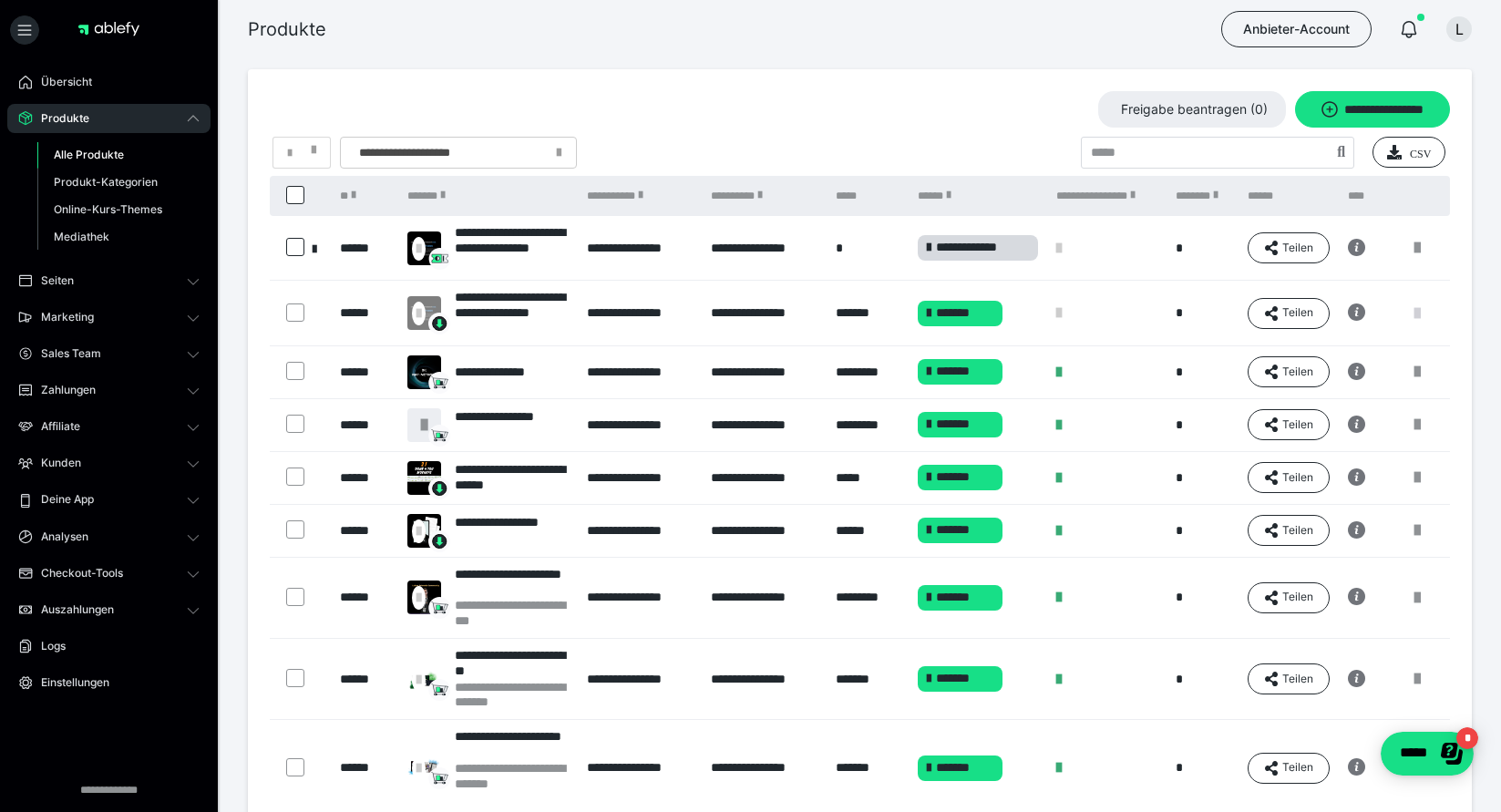 click at bounding box center (1417, 313) 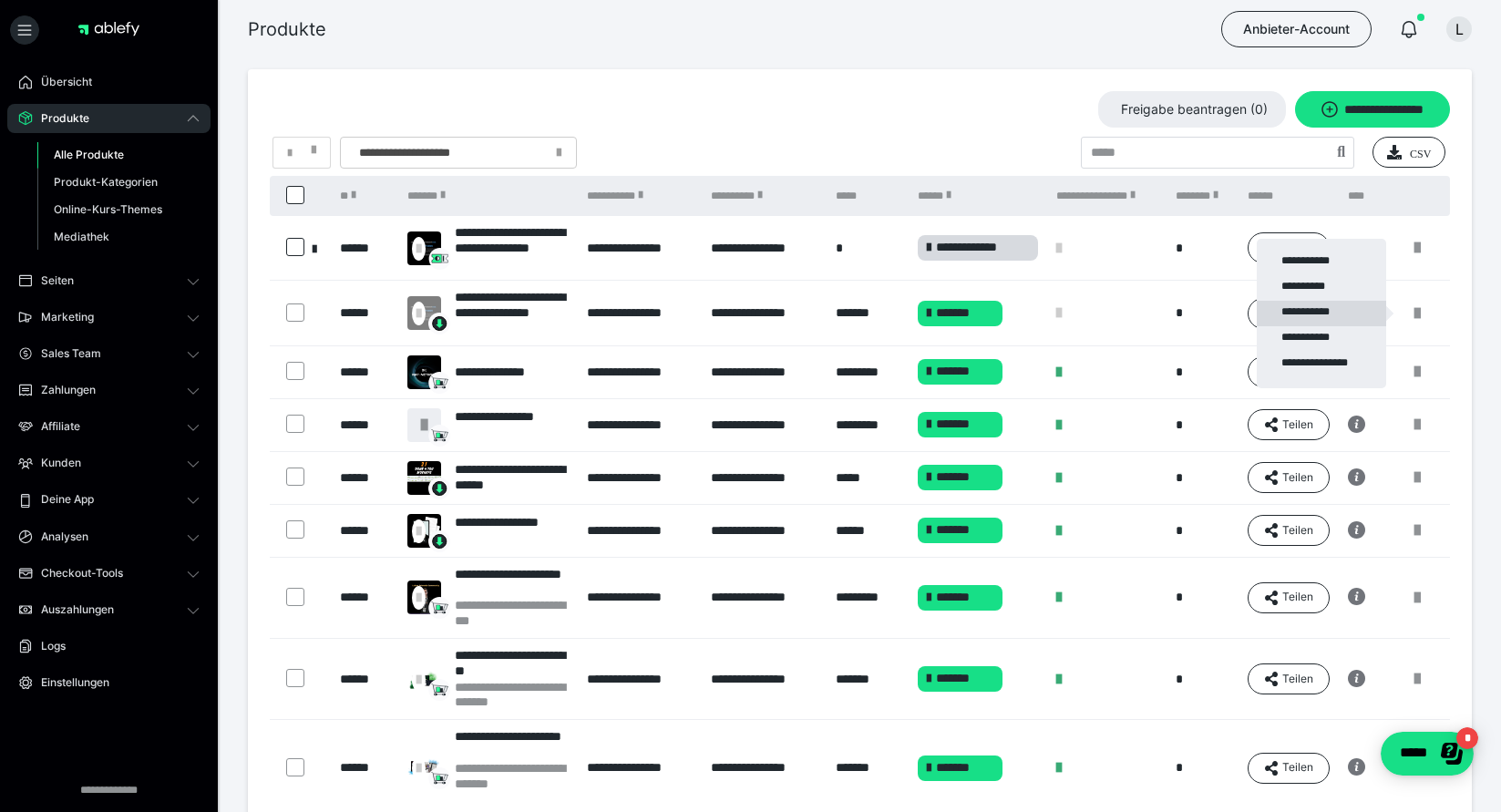 click on "**********" at bounding box center [1321, 313] 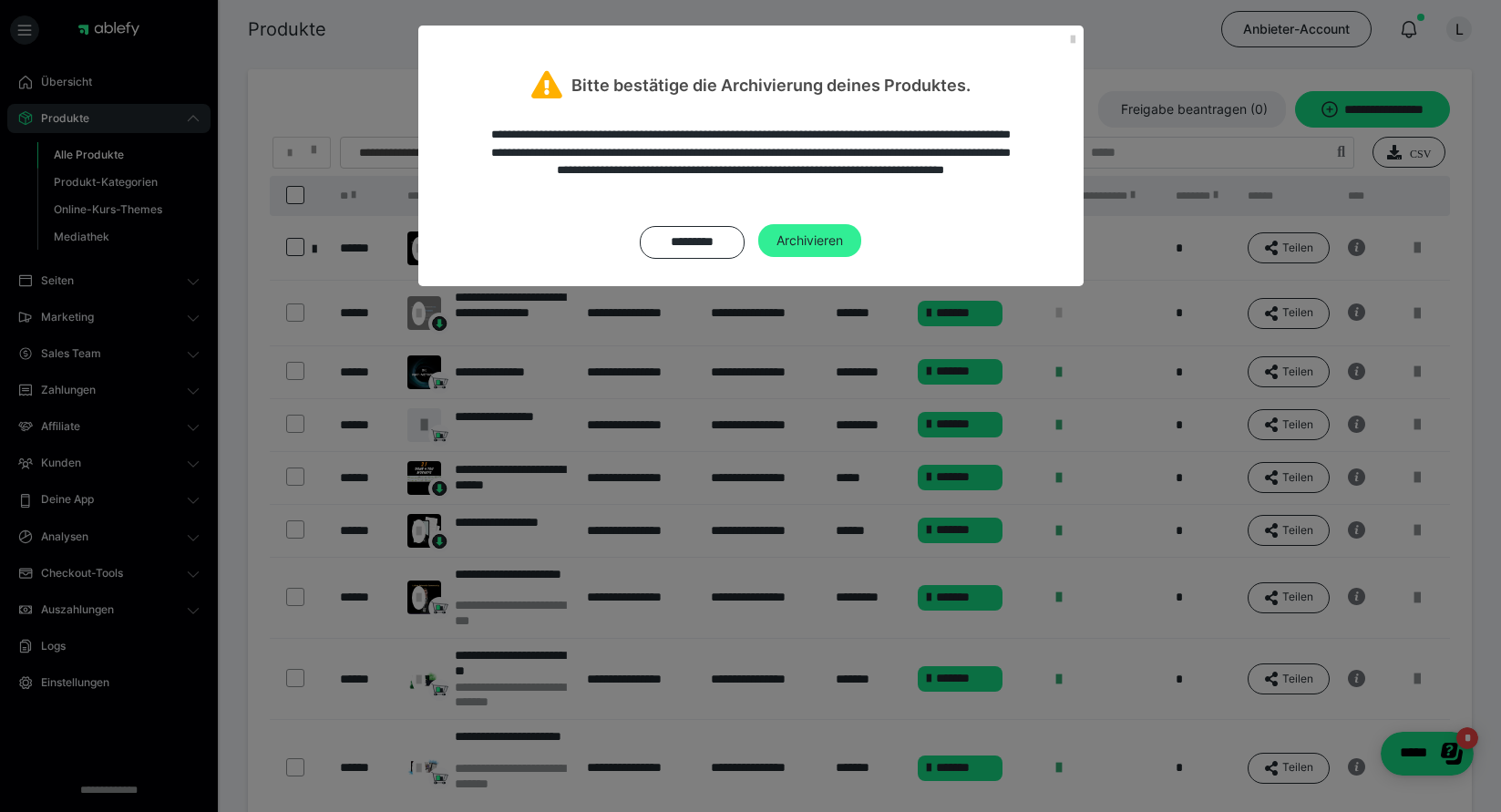 click on "Archivieren" at bounding box center [809, 241] 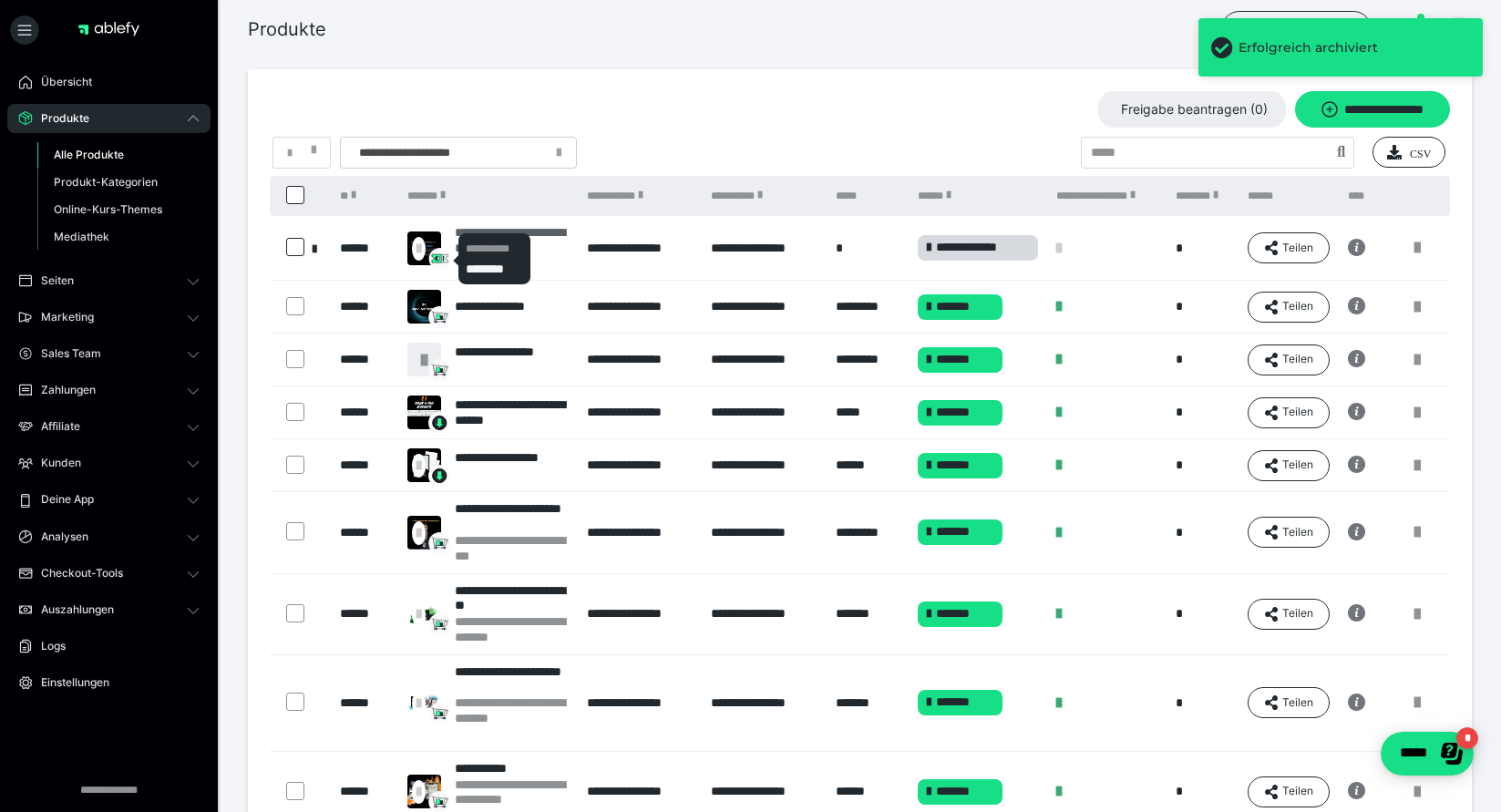 click 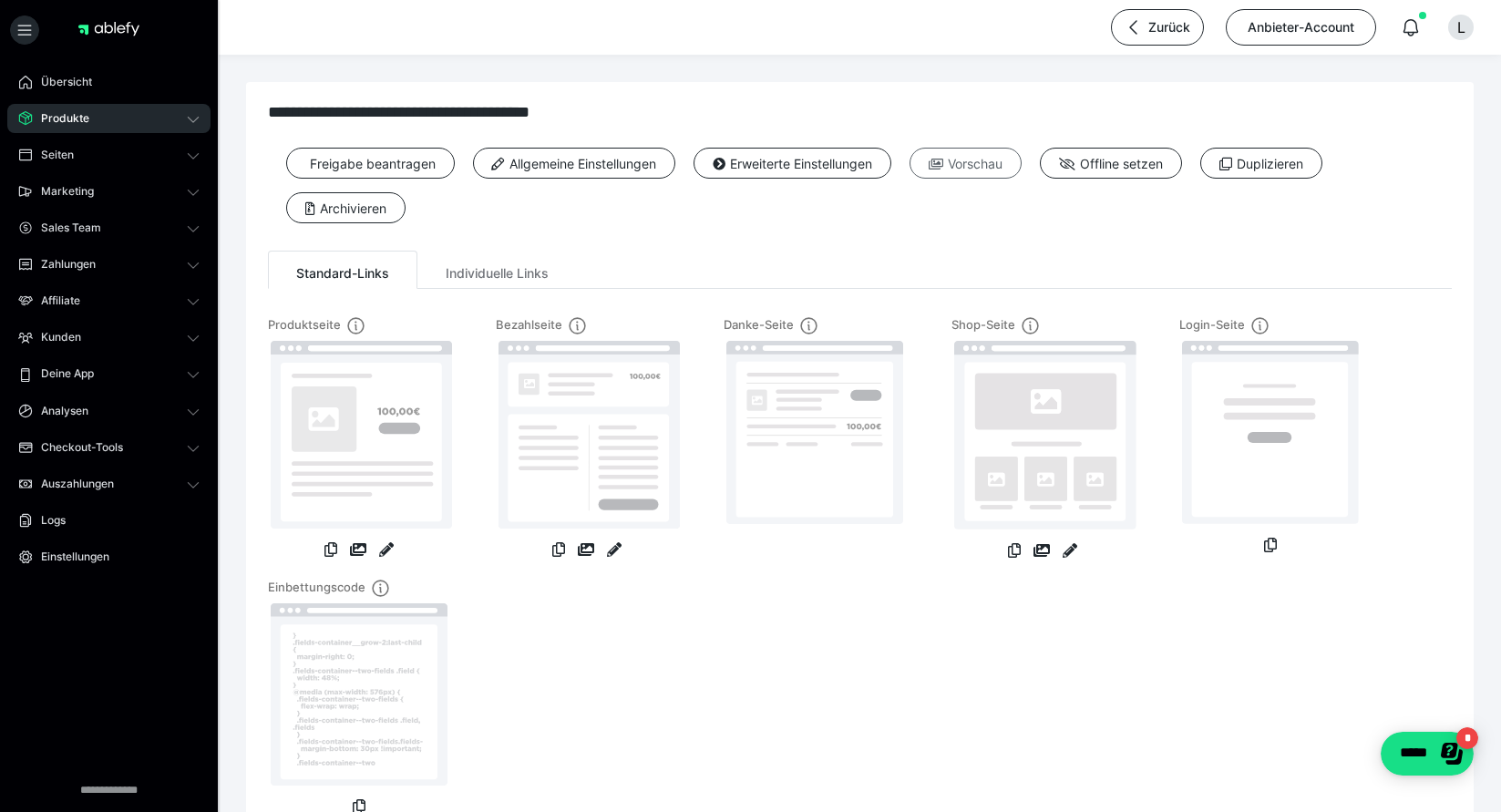 click on "Vorschau" at bounding box center (965, 163) 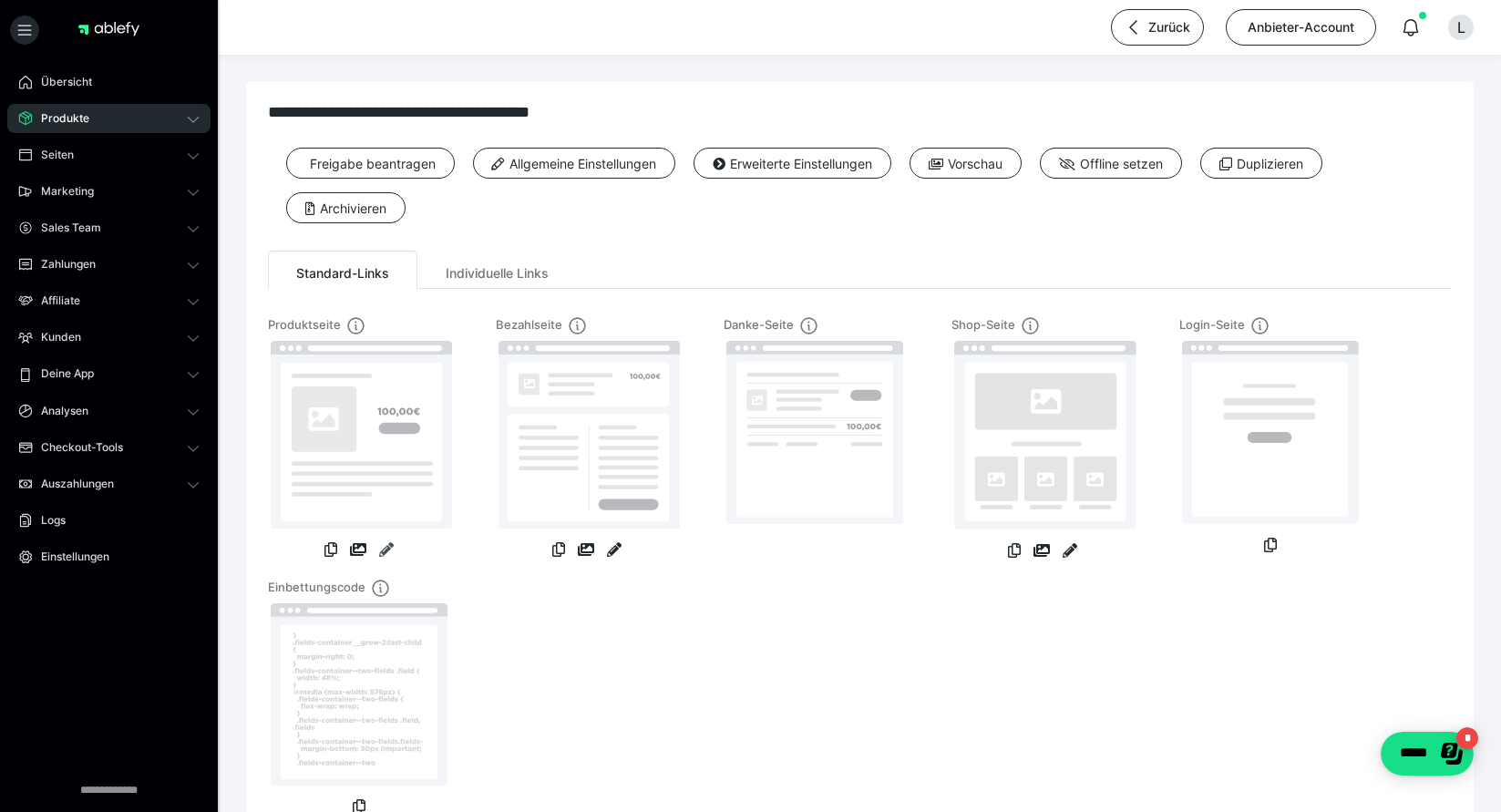 click at bounding box center (386, 550) 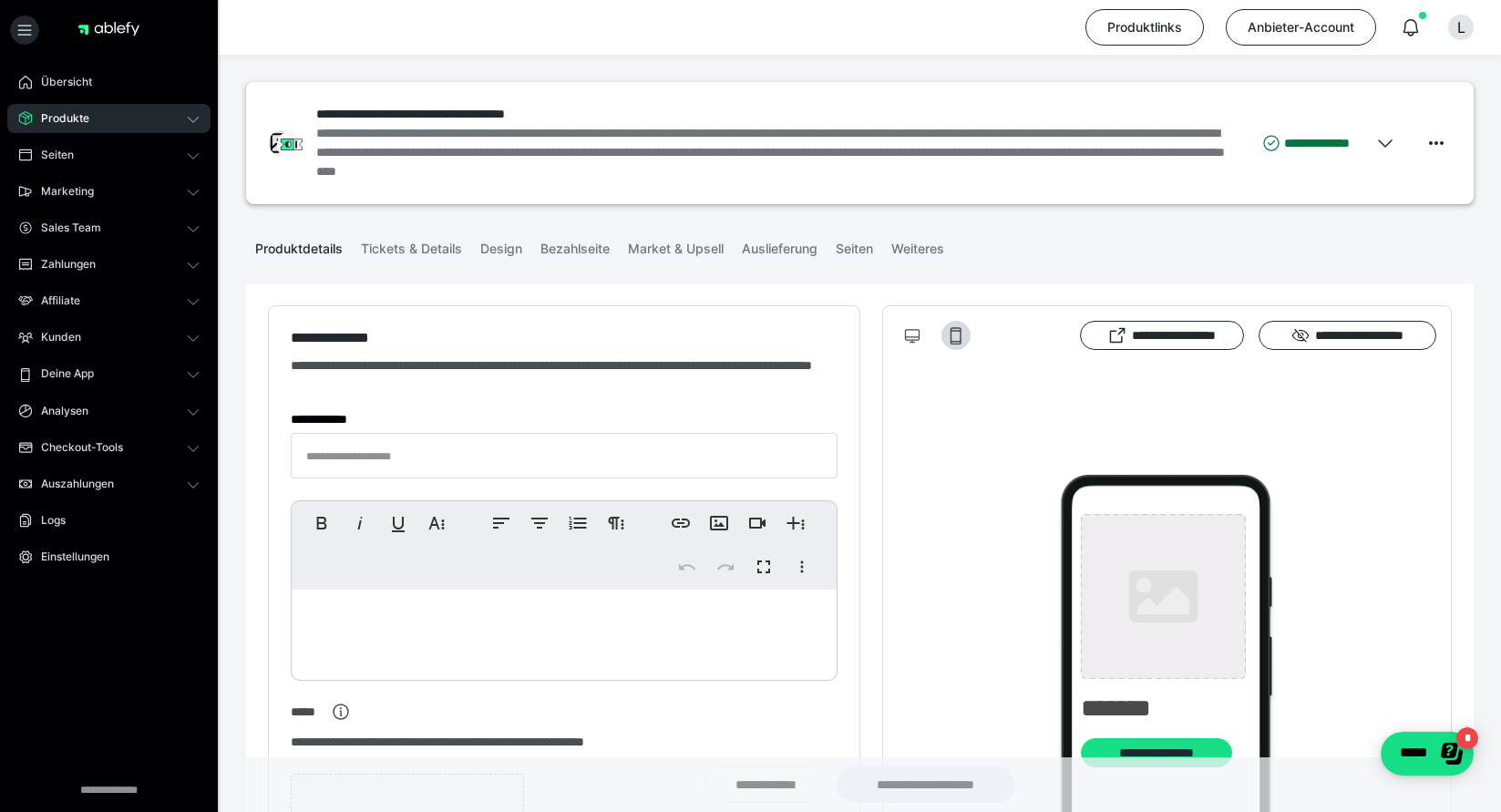type on "**********" 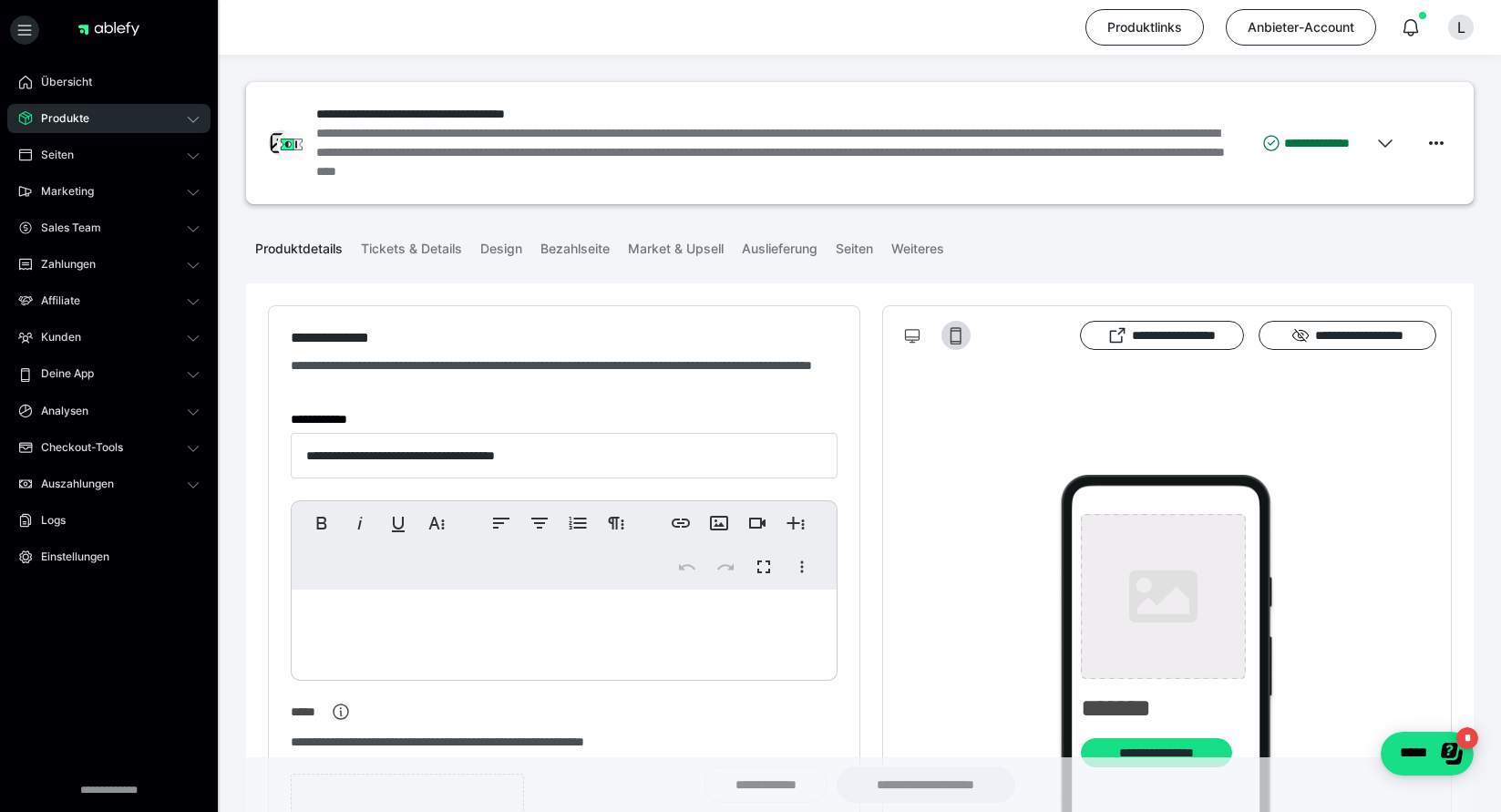 type on "**********" 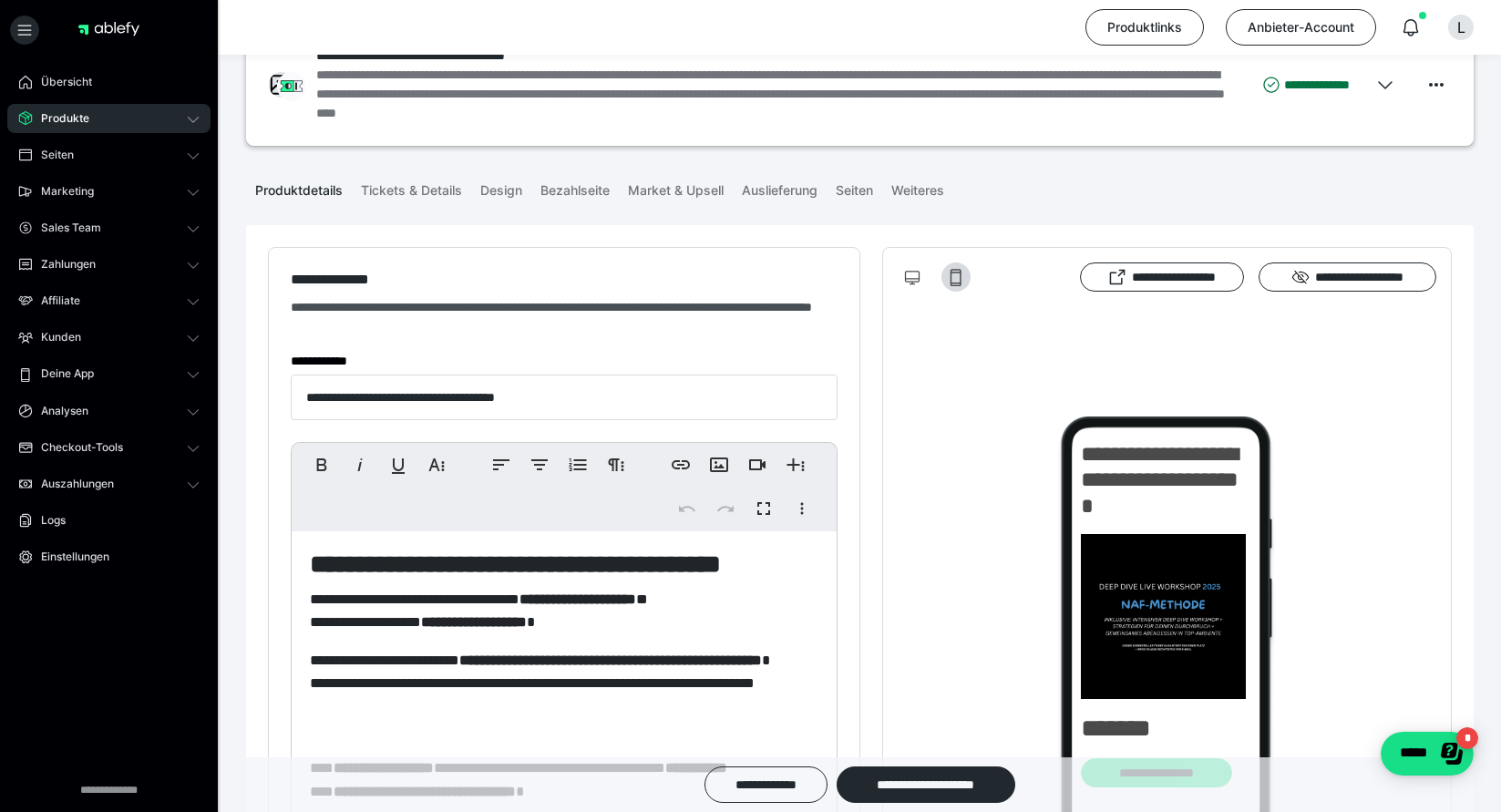 scroll, scrollTop: 0, scrollLeft: 0, axis: both 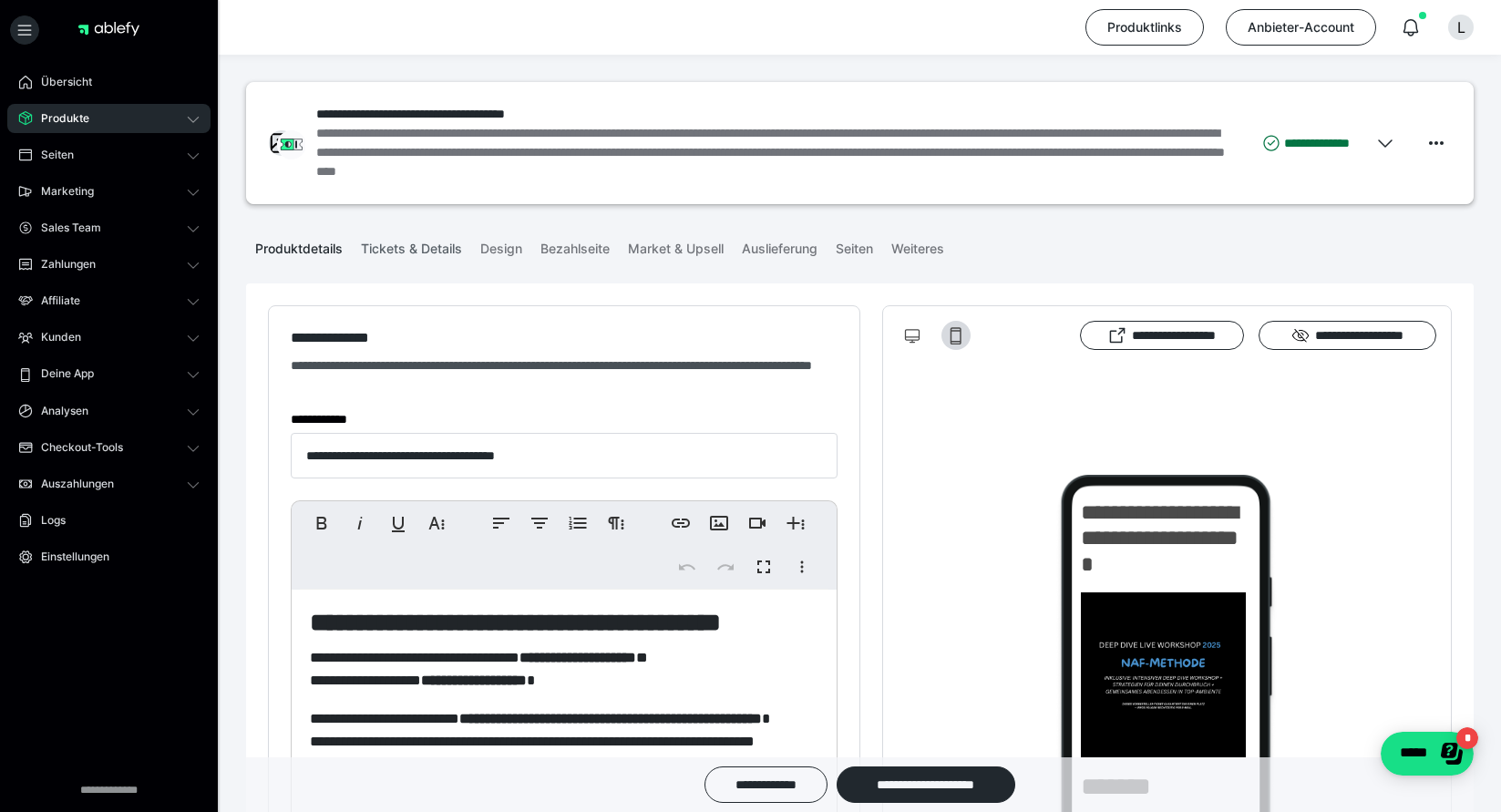 click on "Tickets & Details" at bounding box center (411, 245) 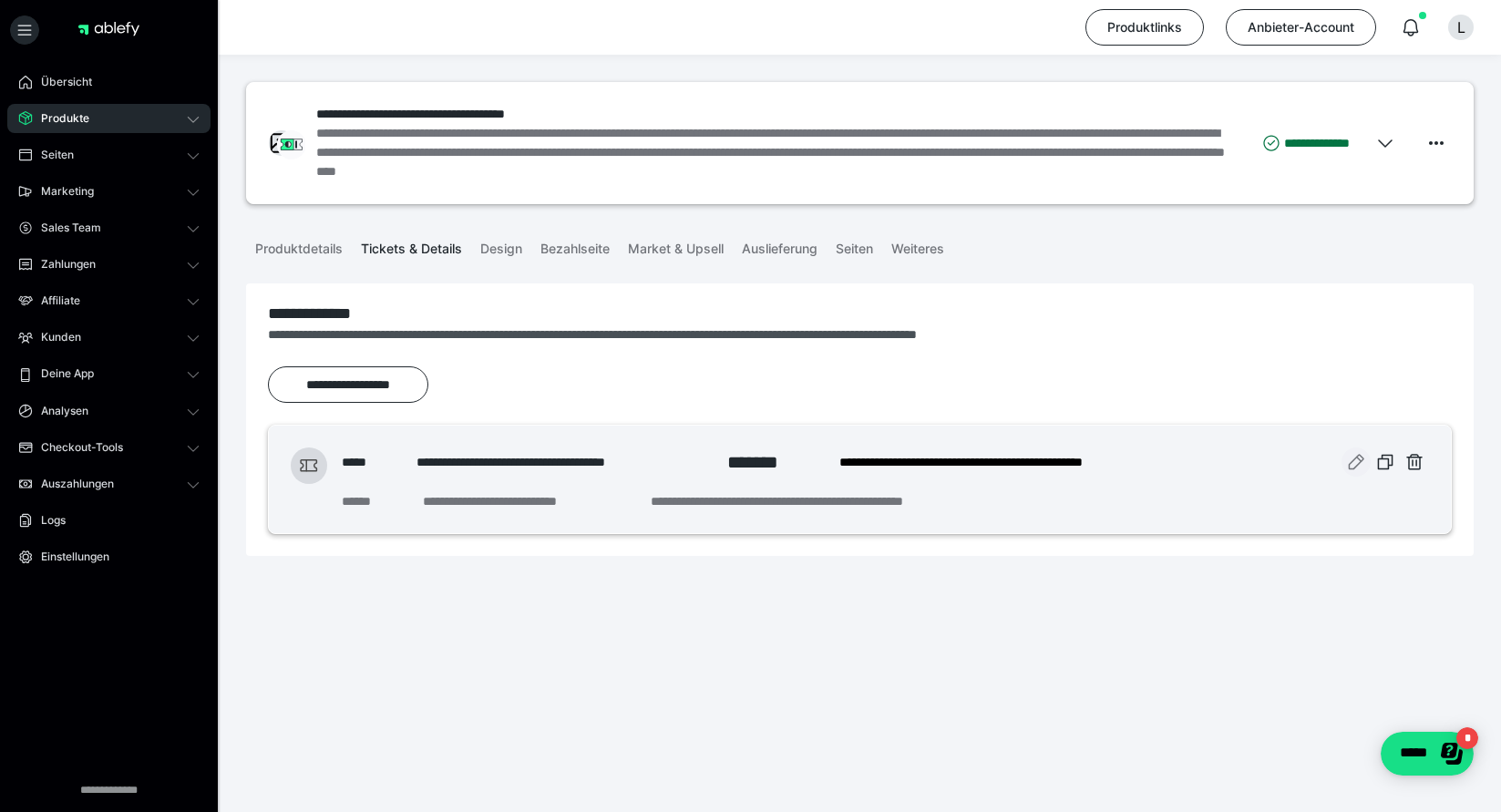 click 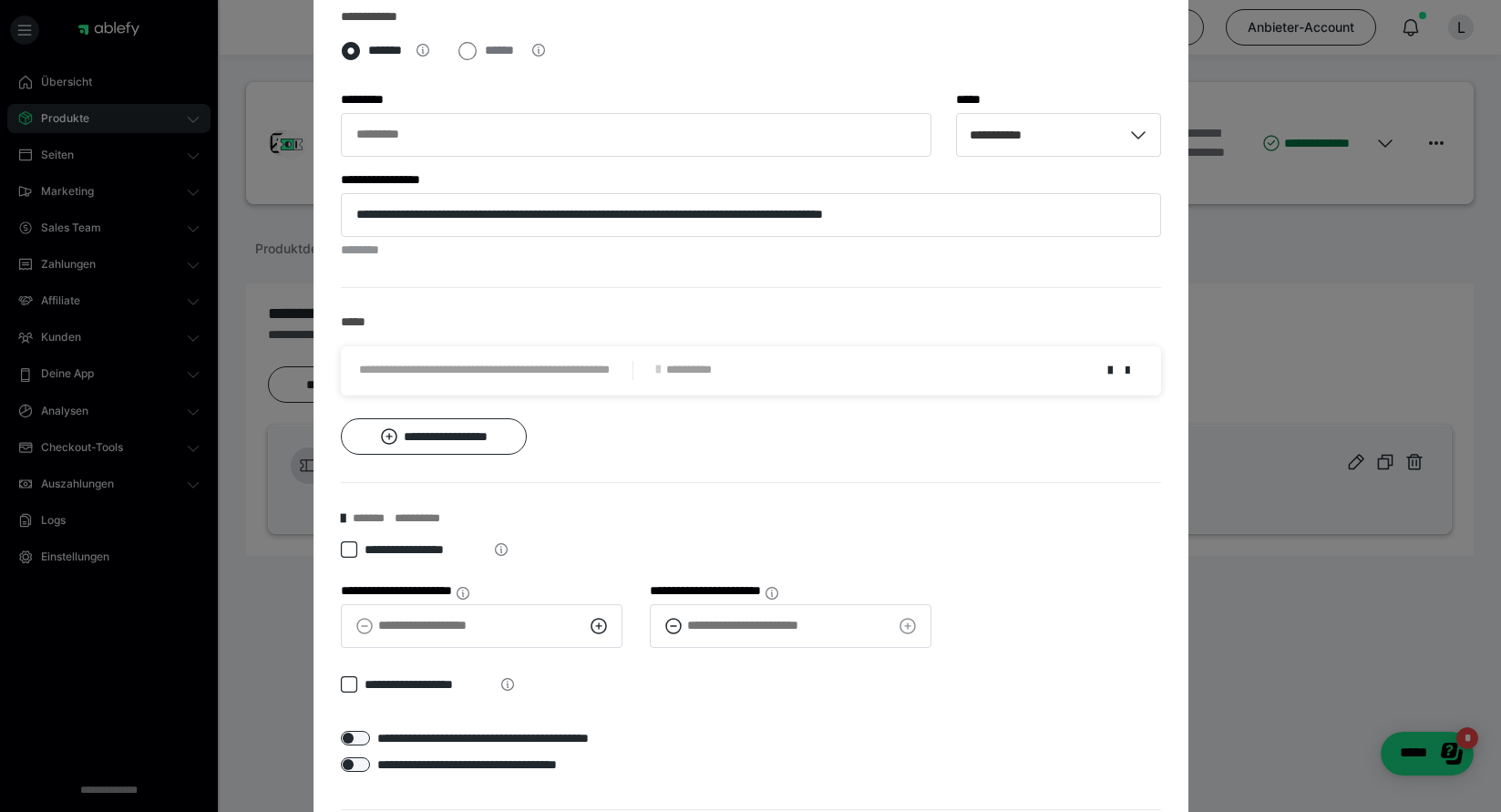 scroll, scrollTop: 596, scrollLeft: 0, axis: vertical 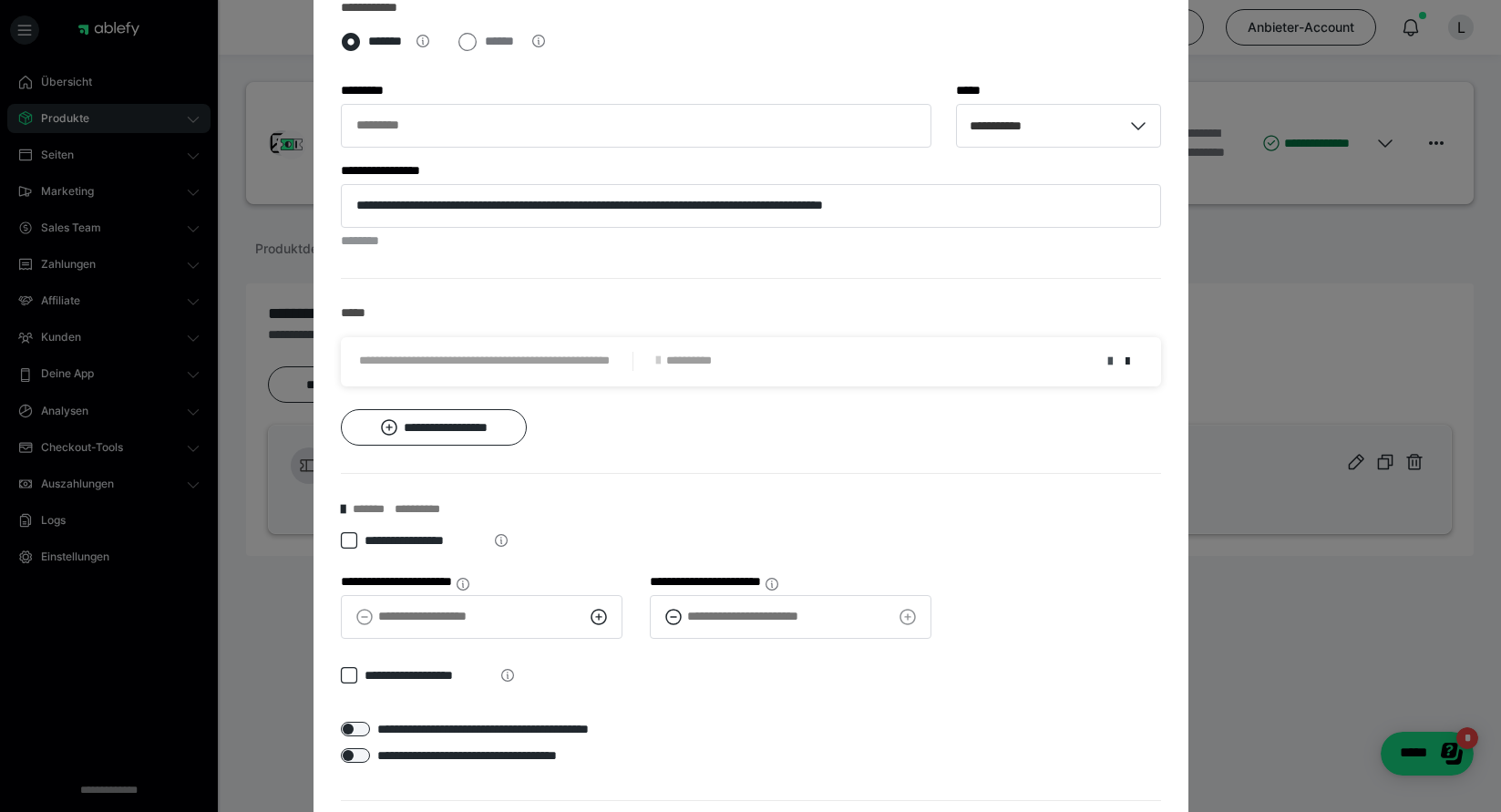 click at bounding box center (1110, 362) 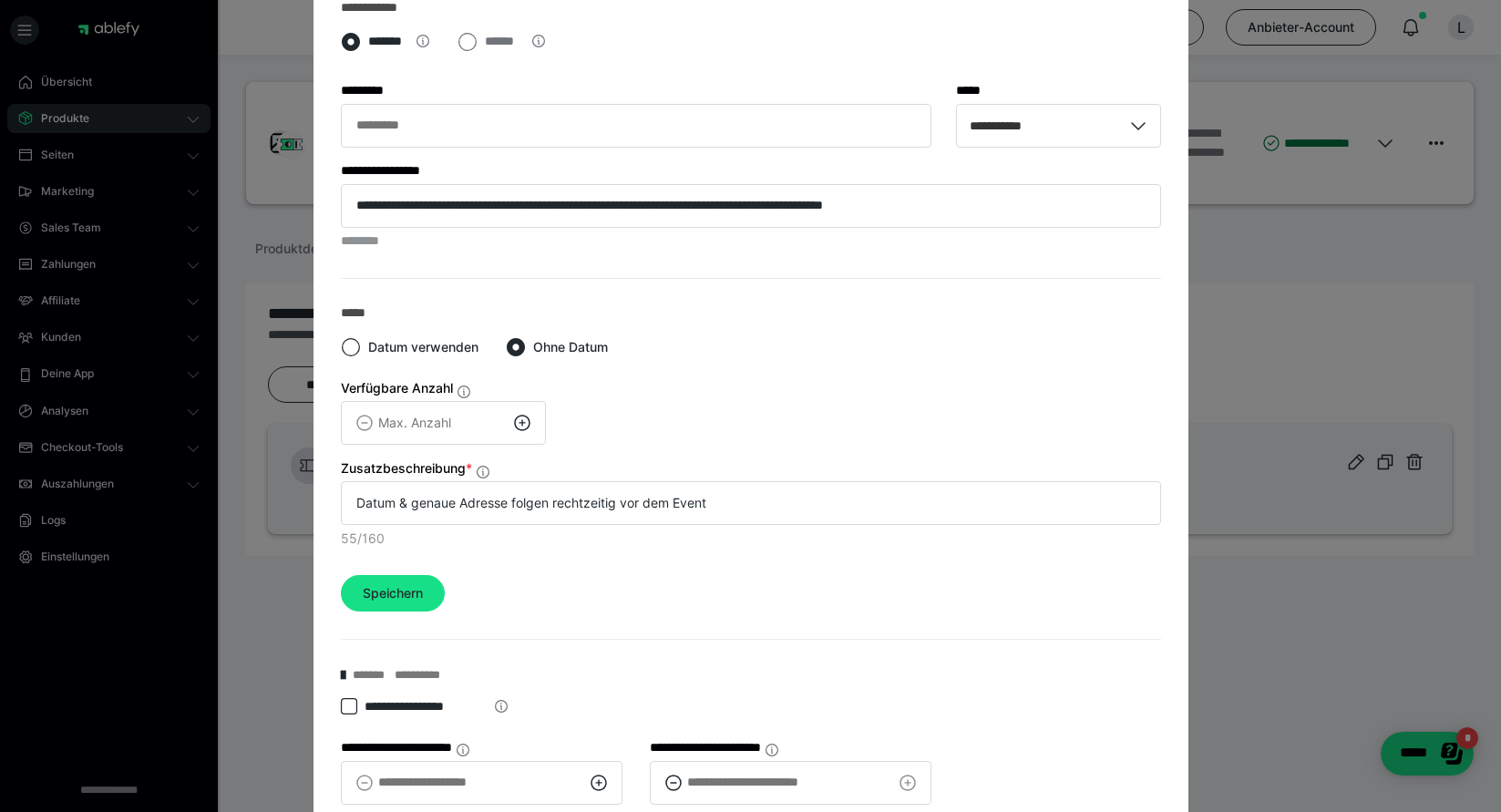 click on "***** Datum verwenden Ohne Datum Verfügbare Anzahl Zusatzbeschreibung * Datum & genaue Adresse folgen rechtzeitig vor dem Event 55/160 Speichern" at bounding box center (751, 459) 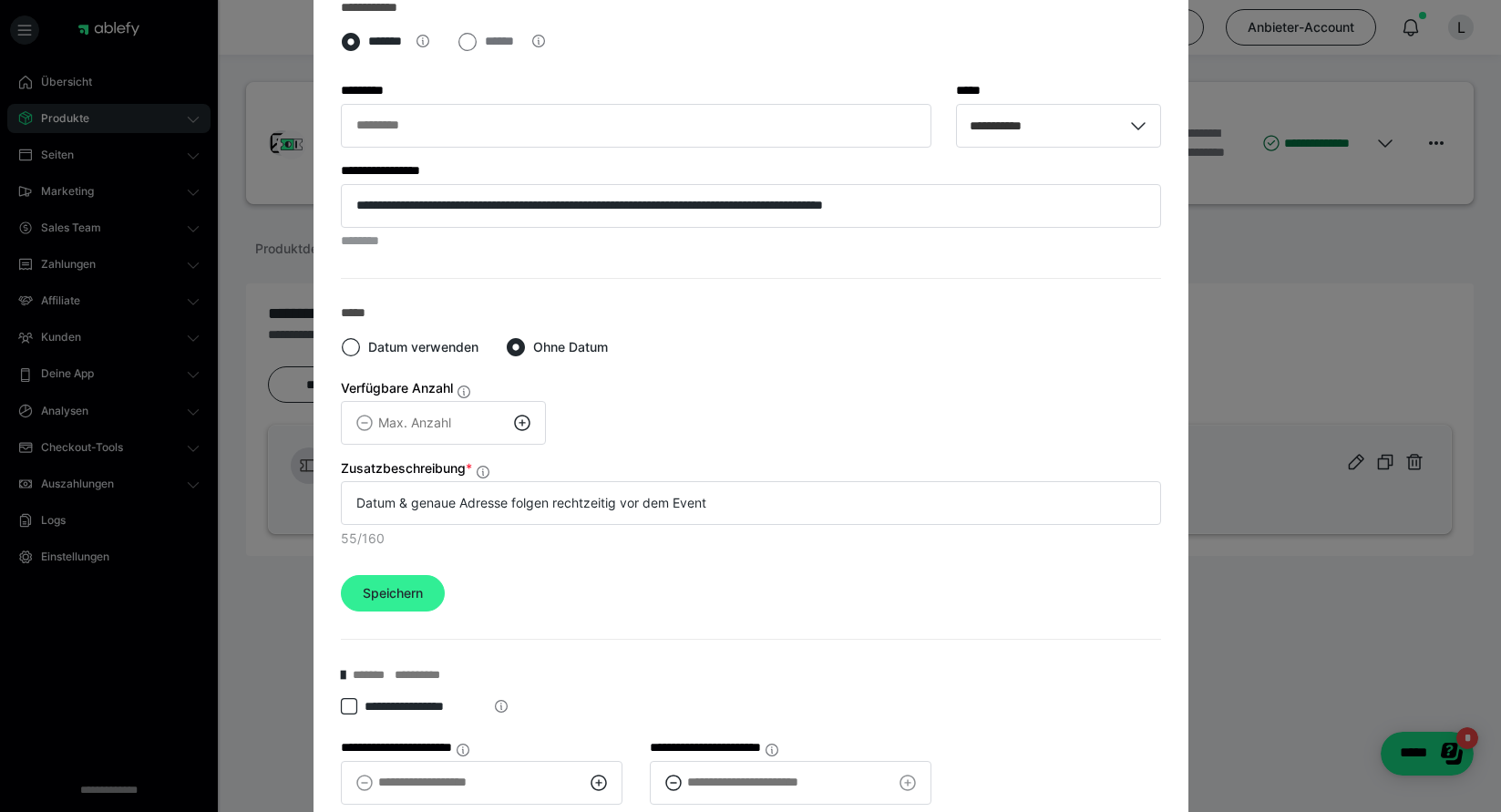 click on "Speichern" at bounding box center [393, 593] 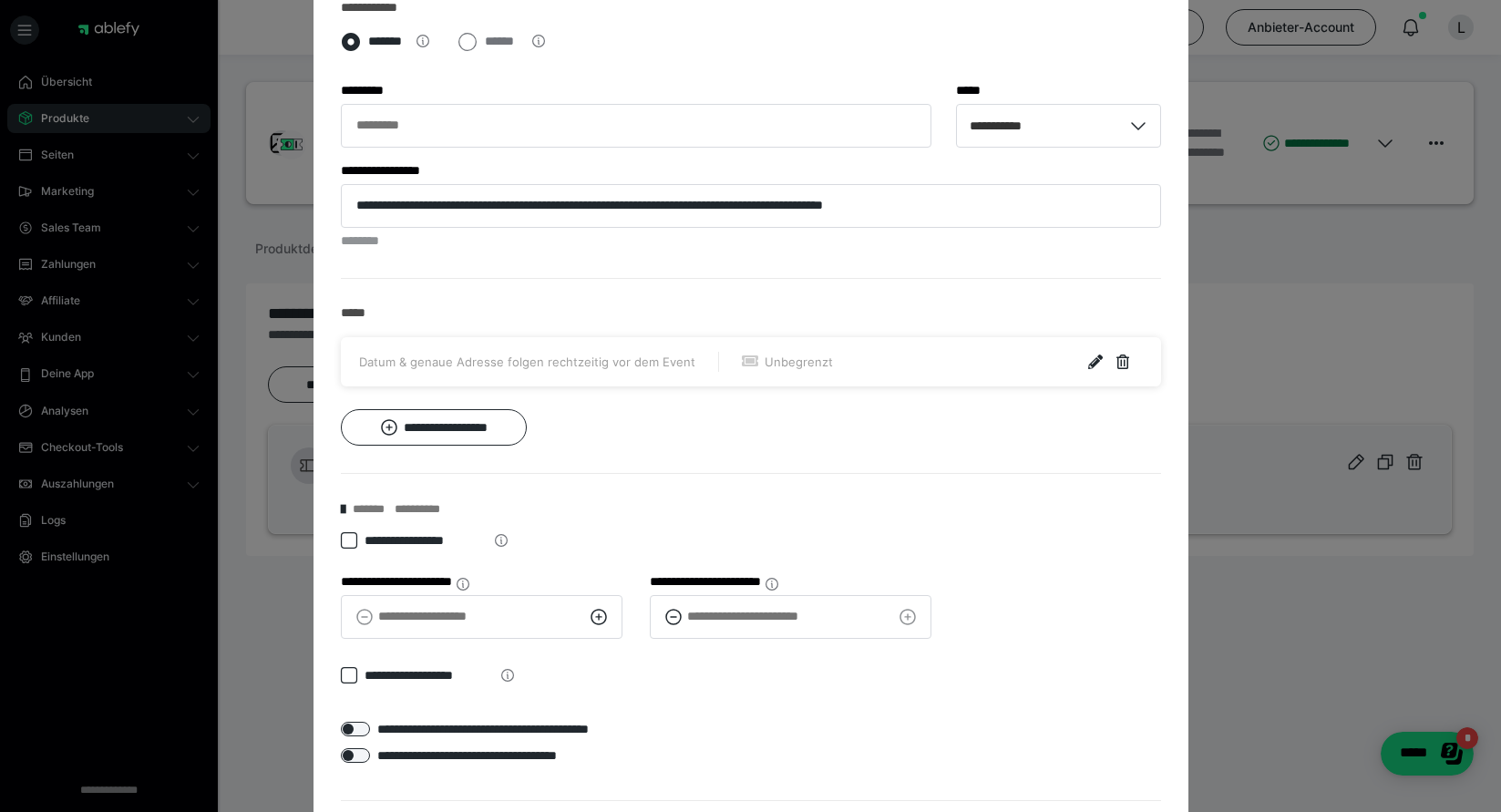 scroll, scrollTop: 699, scrollLeft: 0, axis: vertical 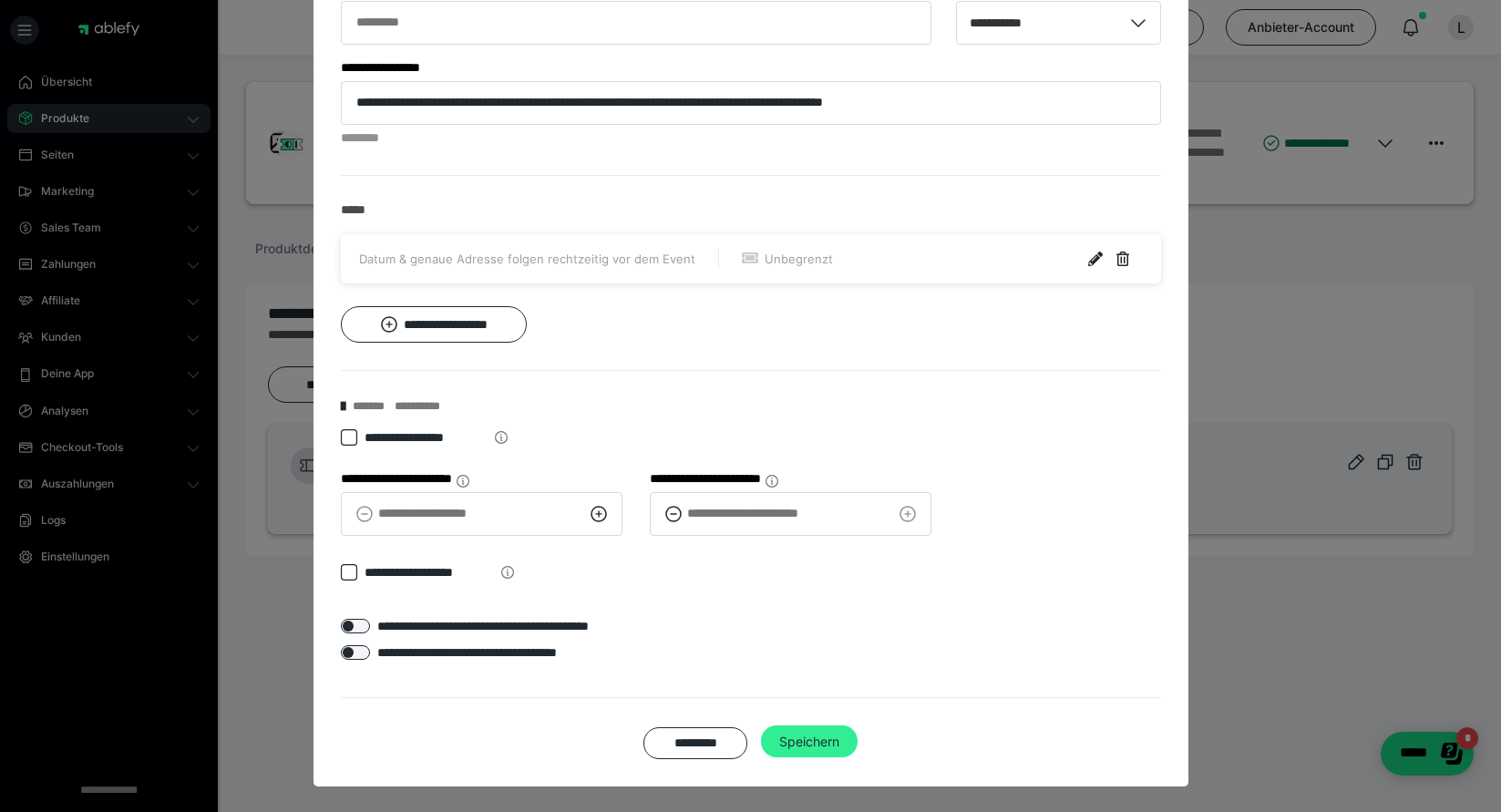 click on "Speichern" at bounding box center (809, 742) 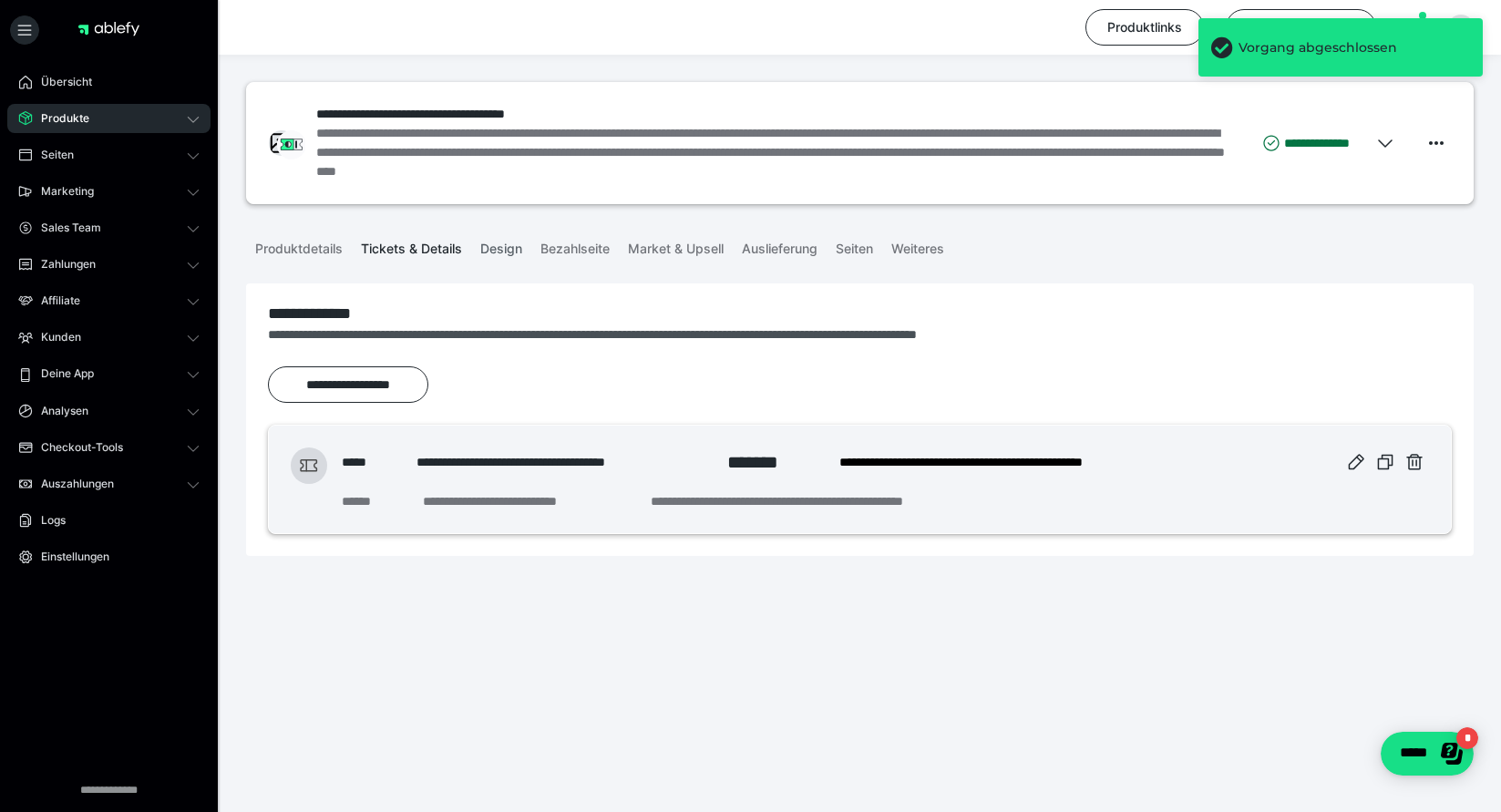click on "Design" at bounding box center [501, 245] 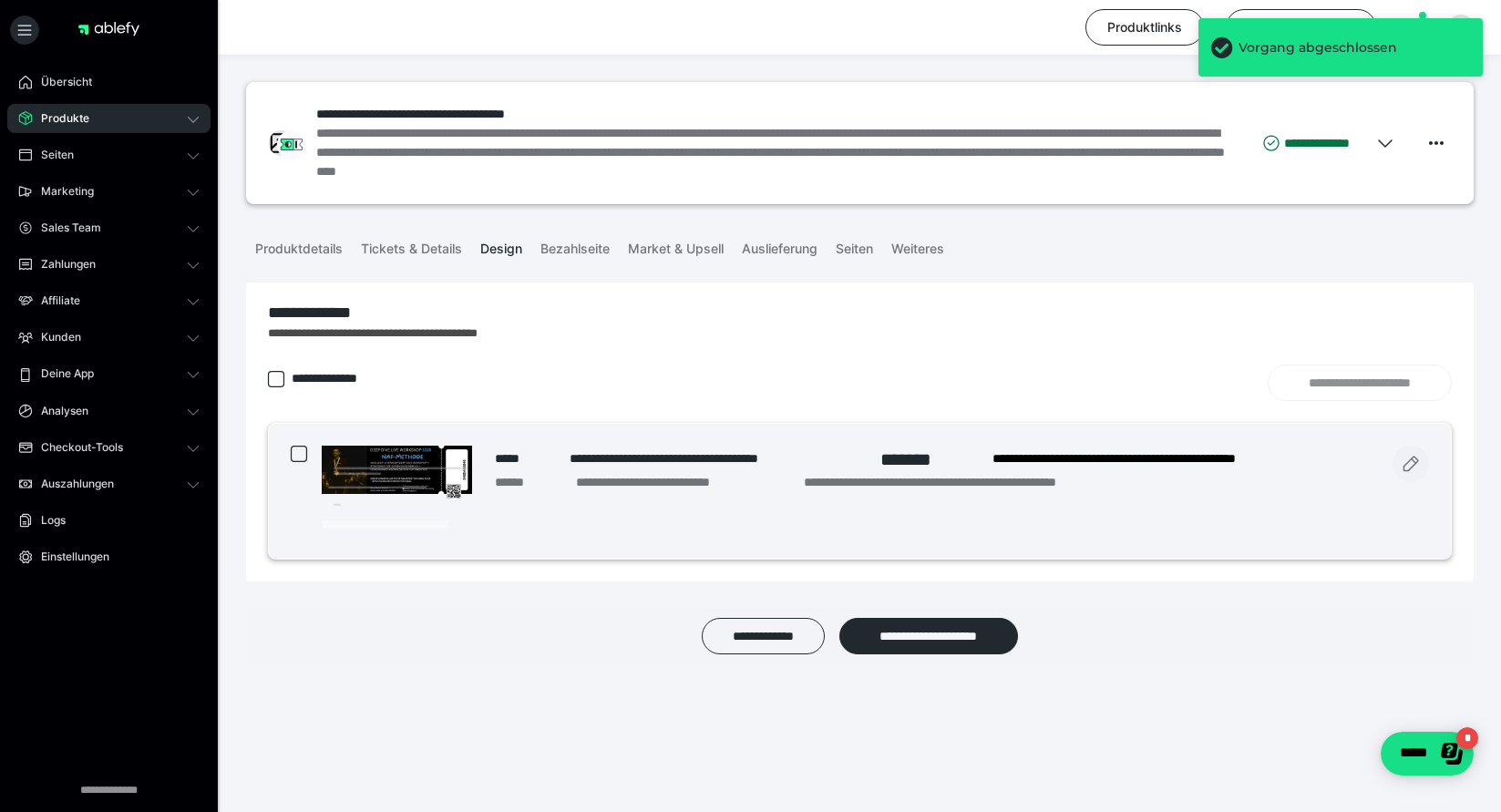 click 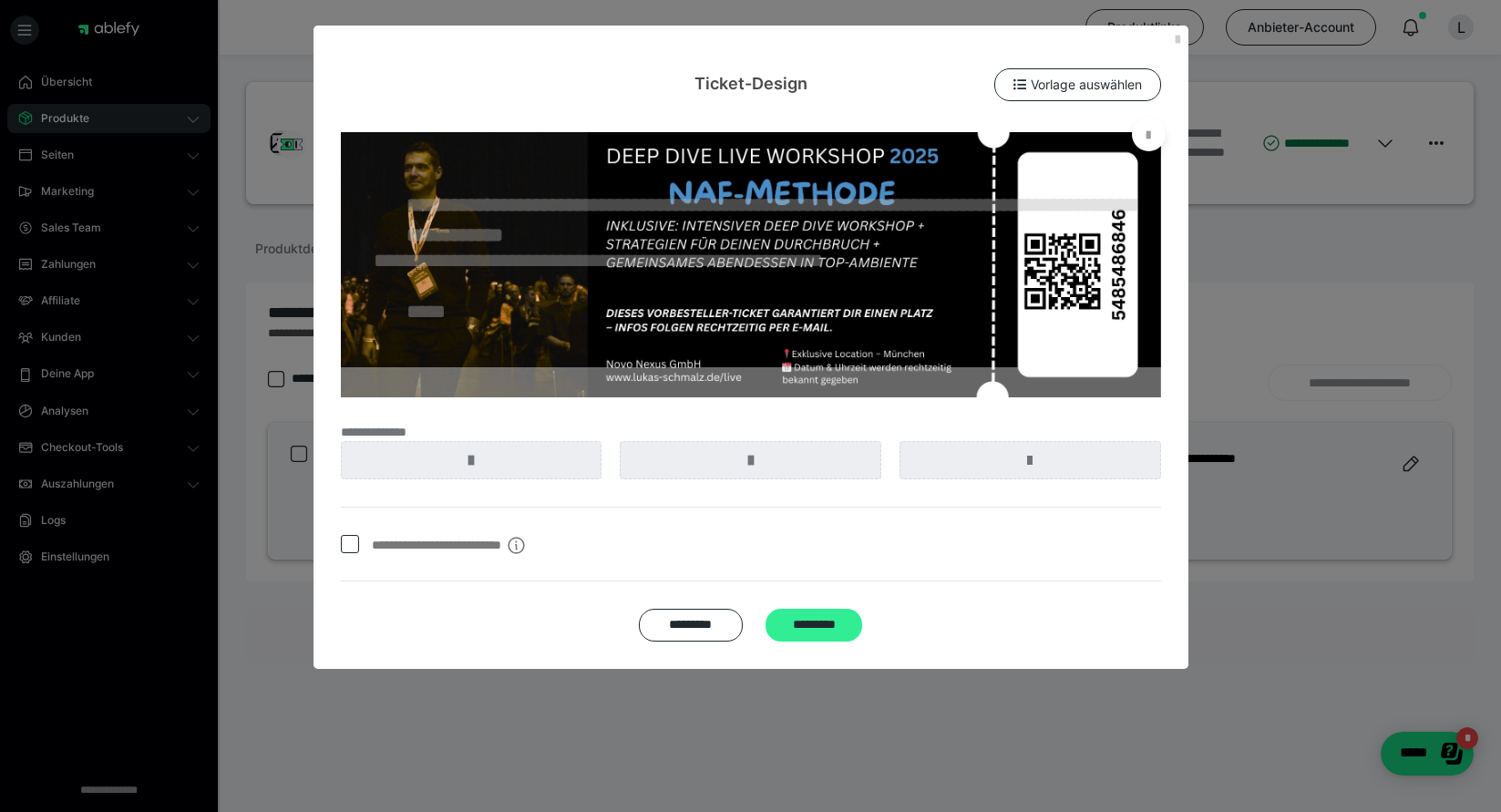 click on "*********" at bounding box center [814, 625] 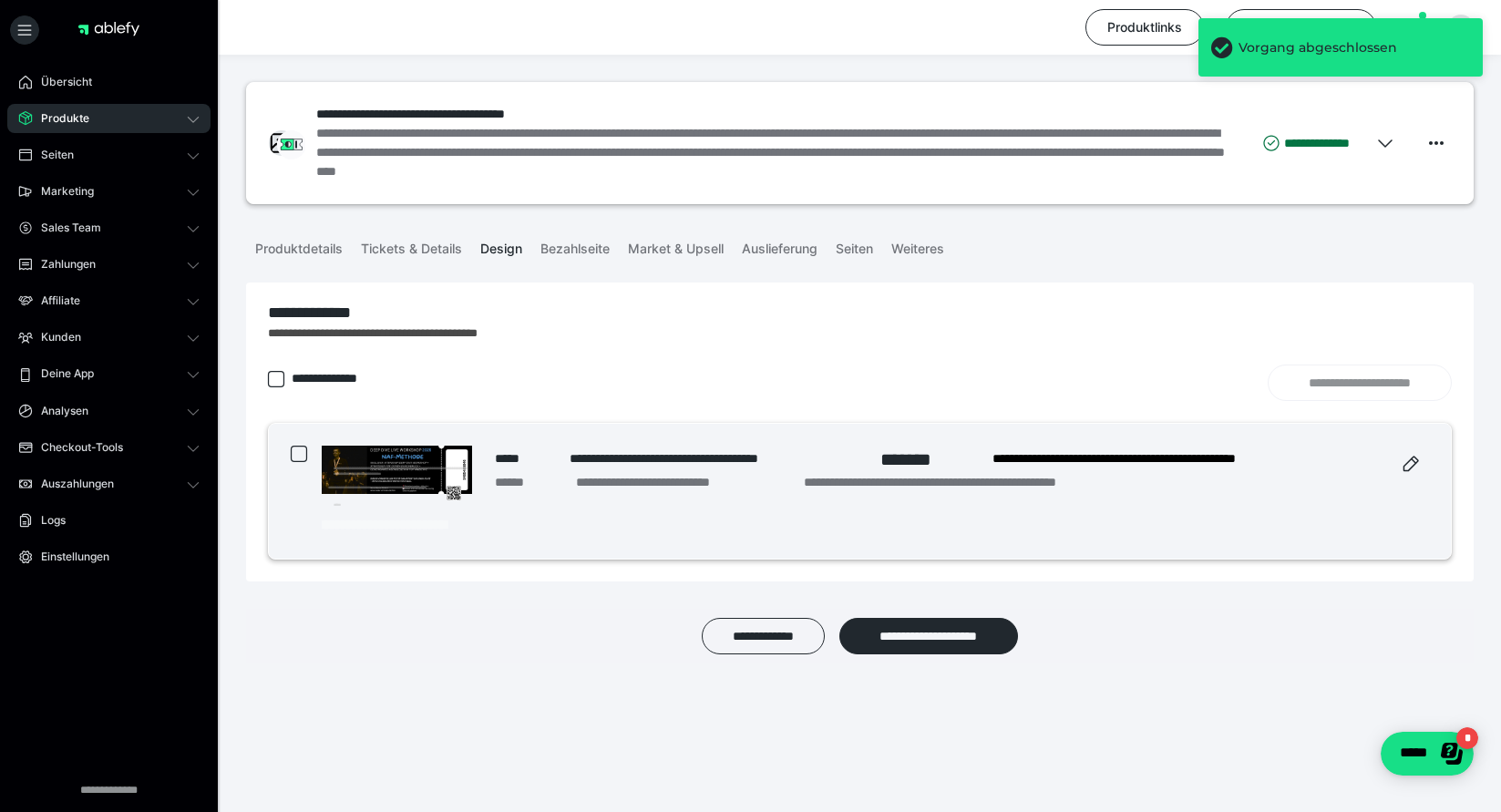 click at bounding box center (396, 469) 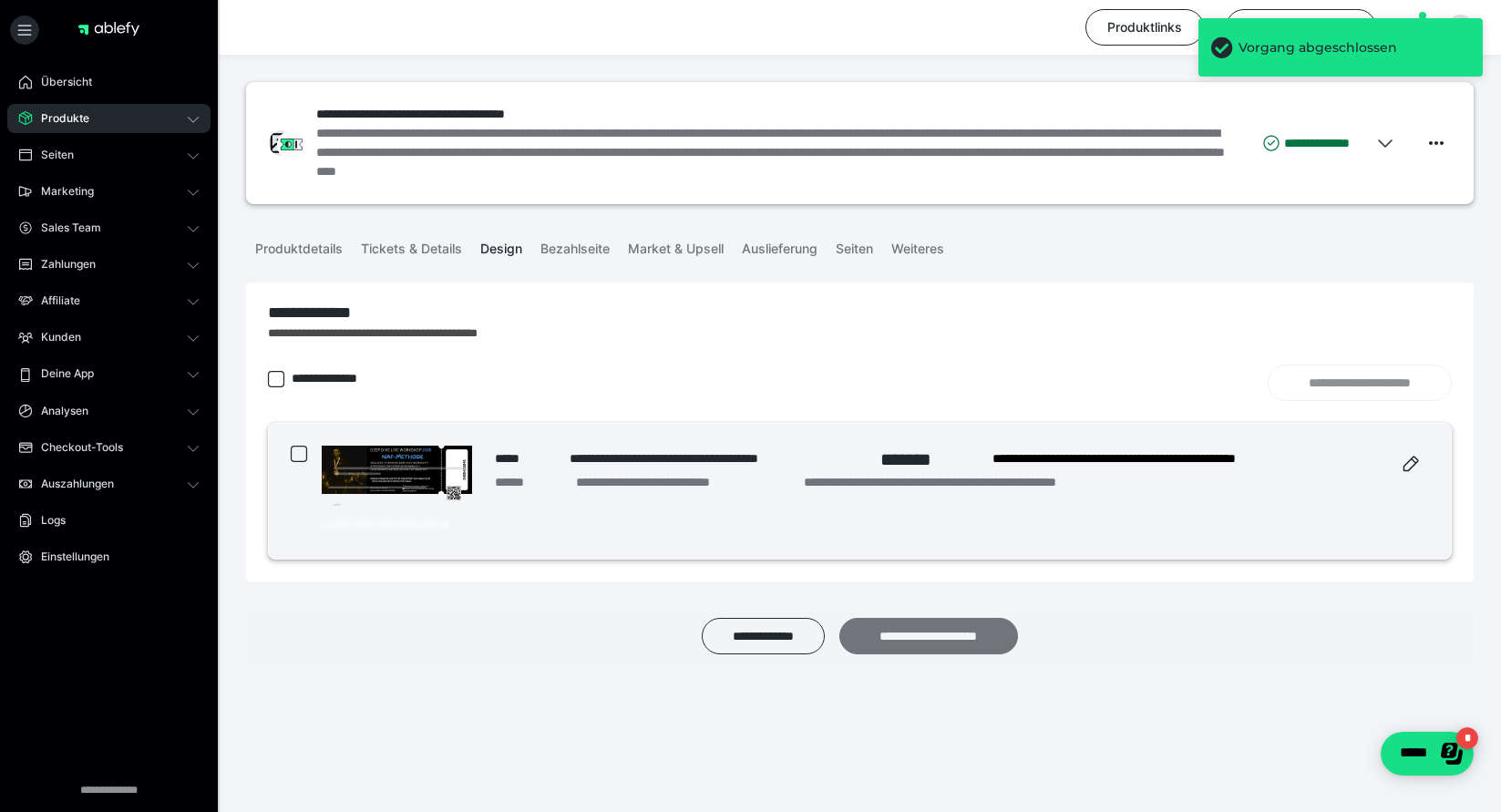 click on "**********" at bounding box center [929, 636] 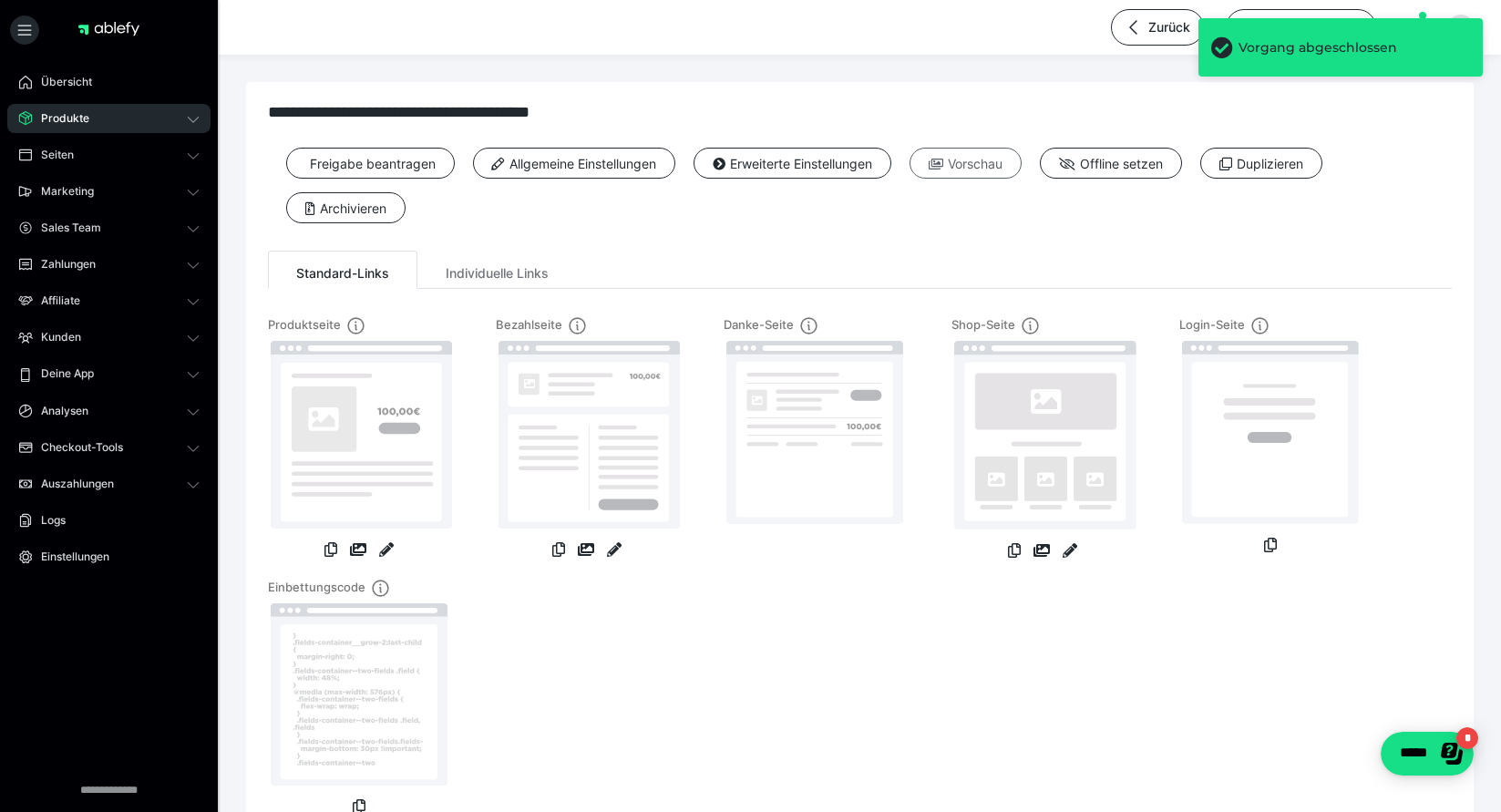 click on "Vorschau" at bounding box center (965, 163) 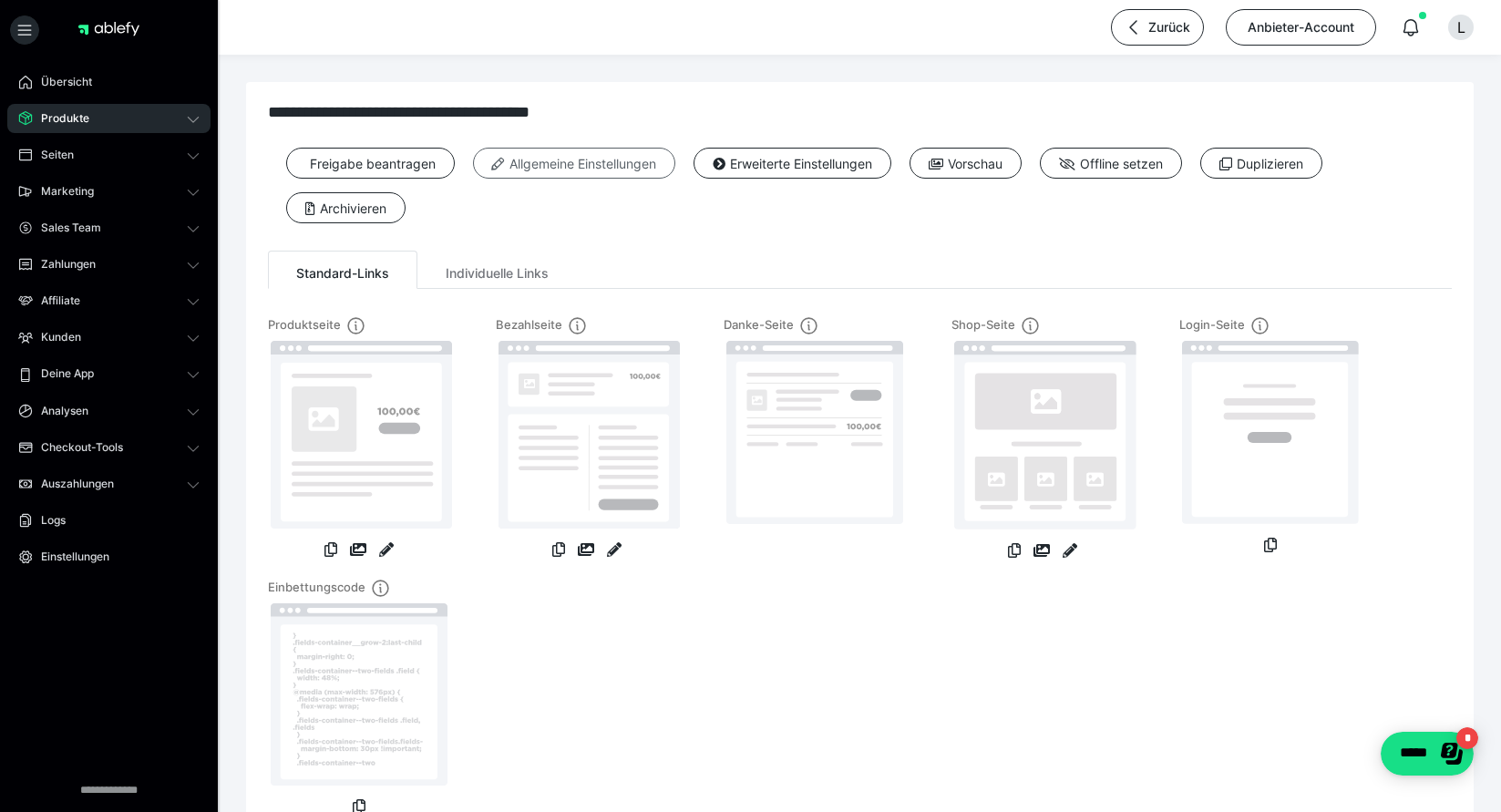 click on "Allgemeine Einstellungen" at bounding box center [574, 163] 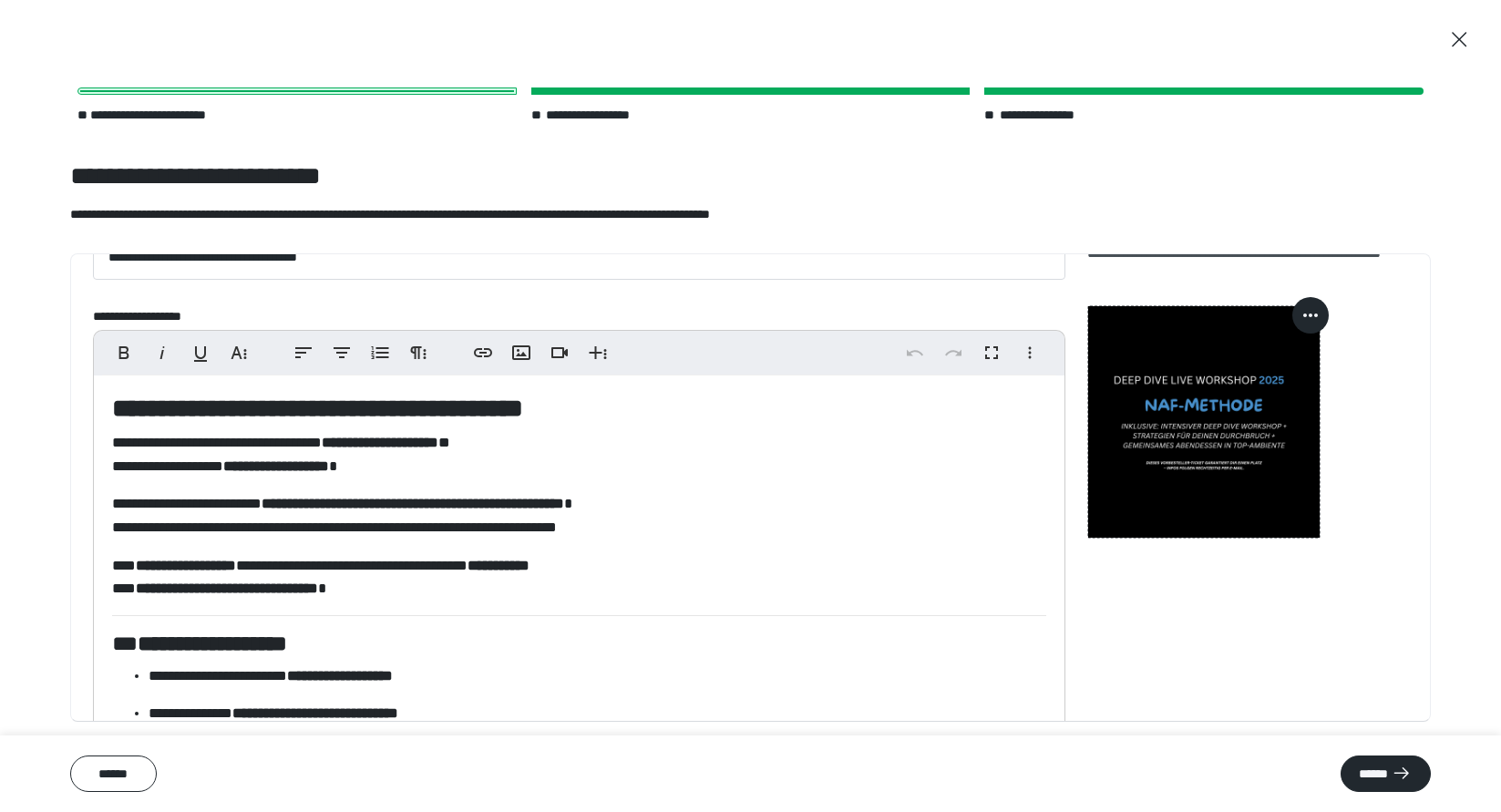 scroll, scrollTop: 140, scrollLeft: 0, axis: vertical 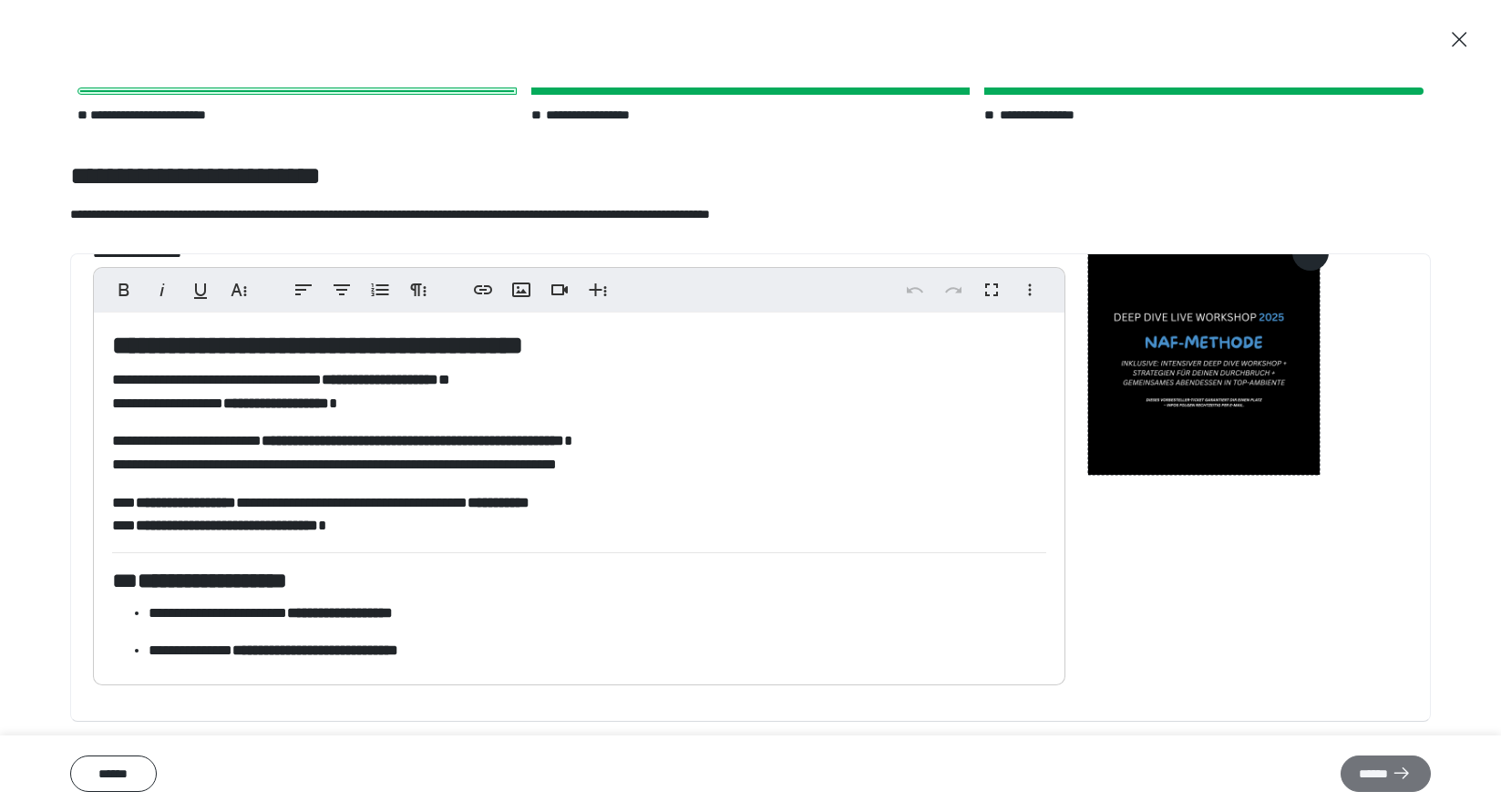click on "******" at bounding box center [1385, 774] 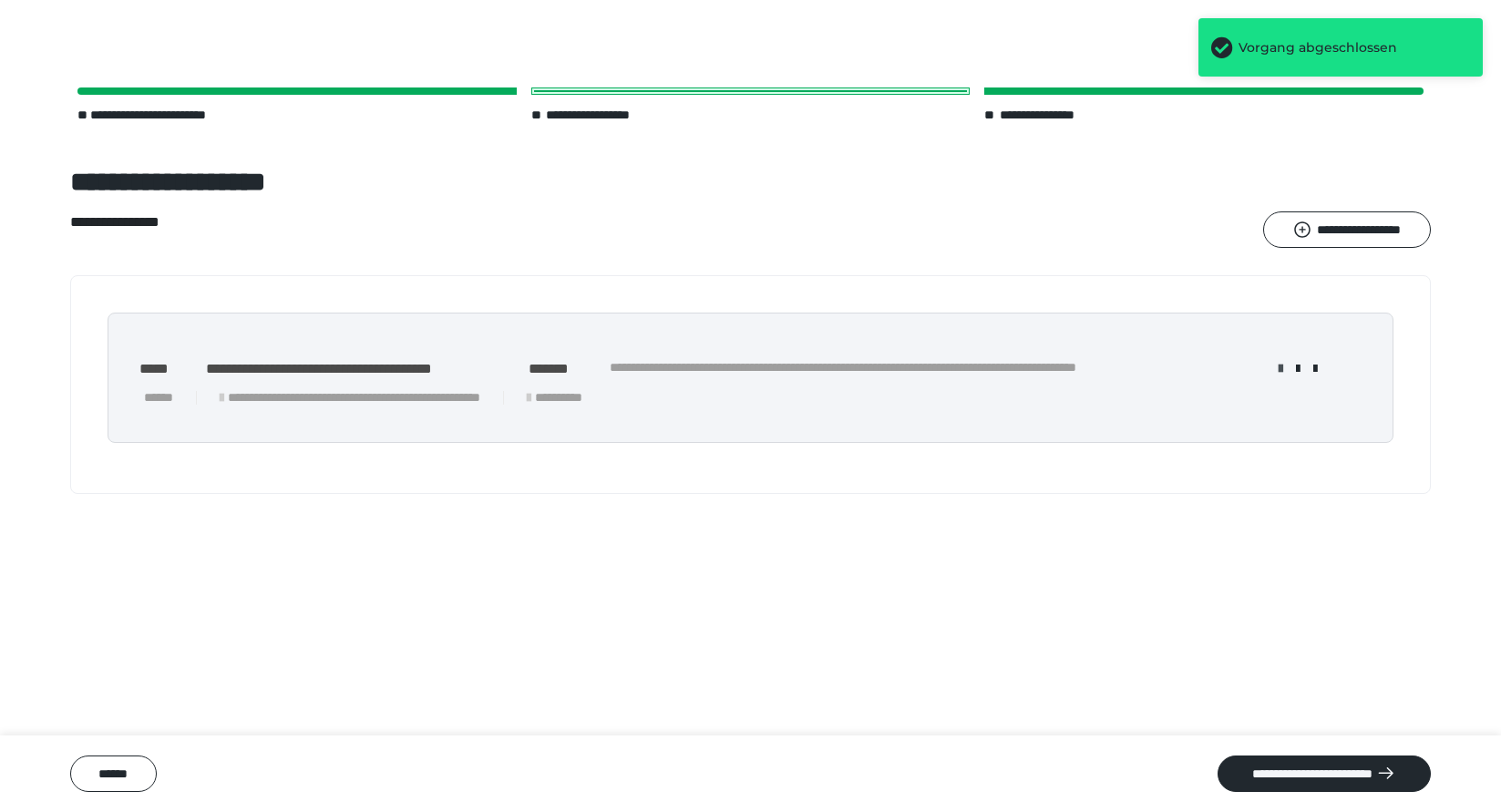 click at bounding box center (1280, 369) 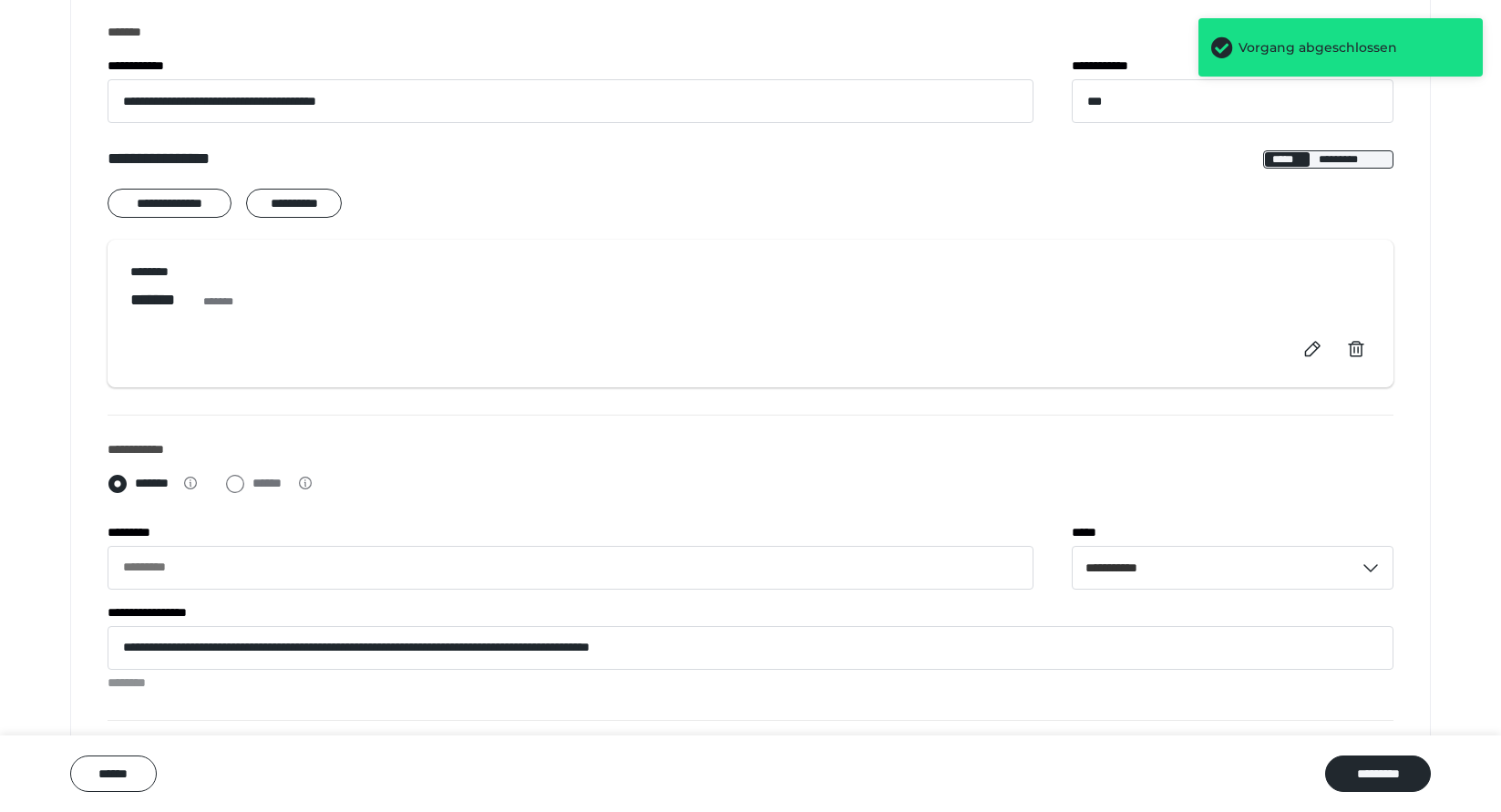 scroll, scrollTop: 0, scrollLeft: 0, axis: both 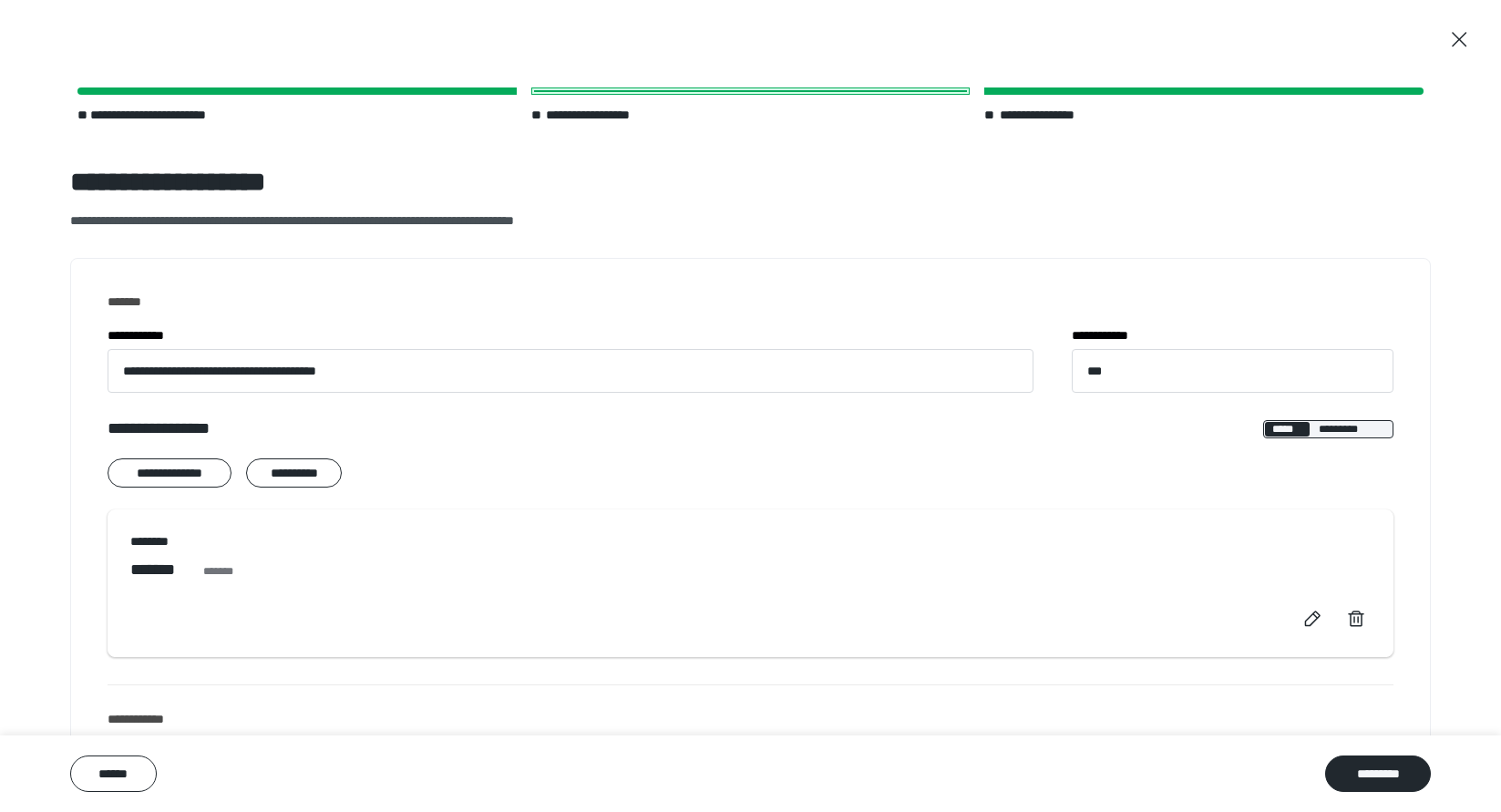 click on "**********" at bounding box center [1045, 115] 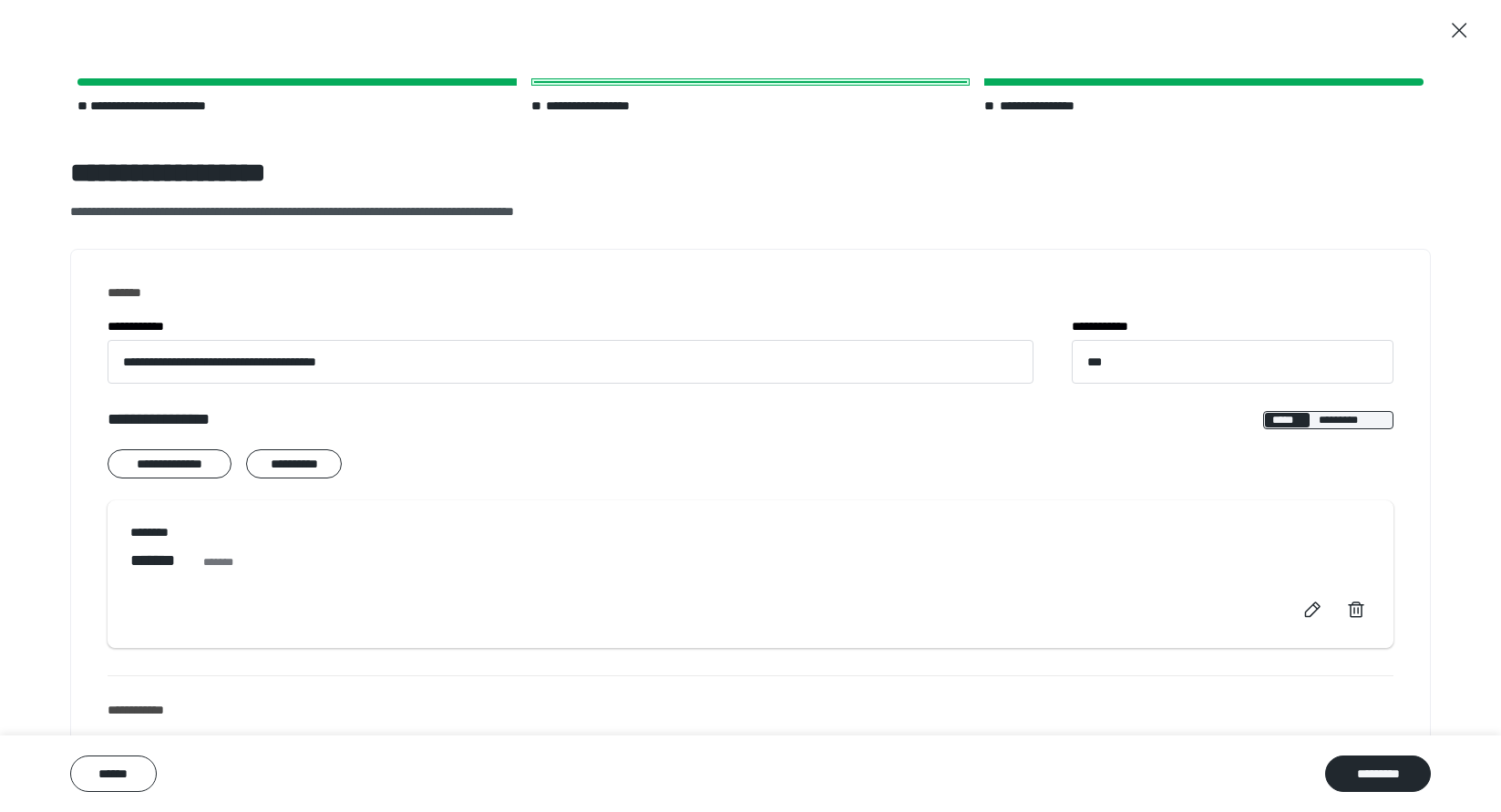 scroll, scrollTop: 0, scrollLeft: 0, axis: both 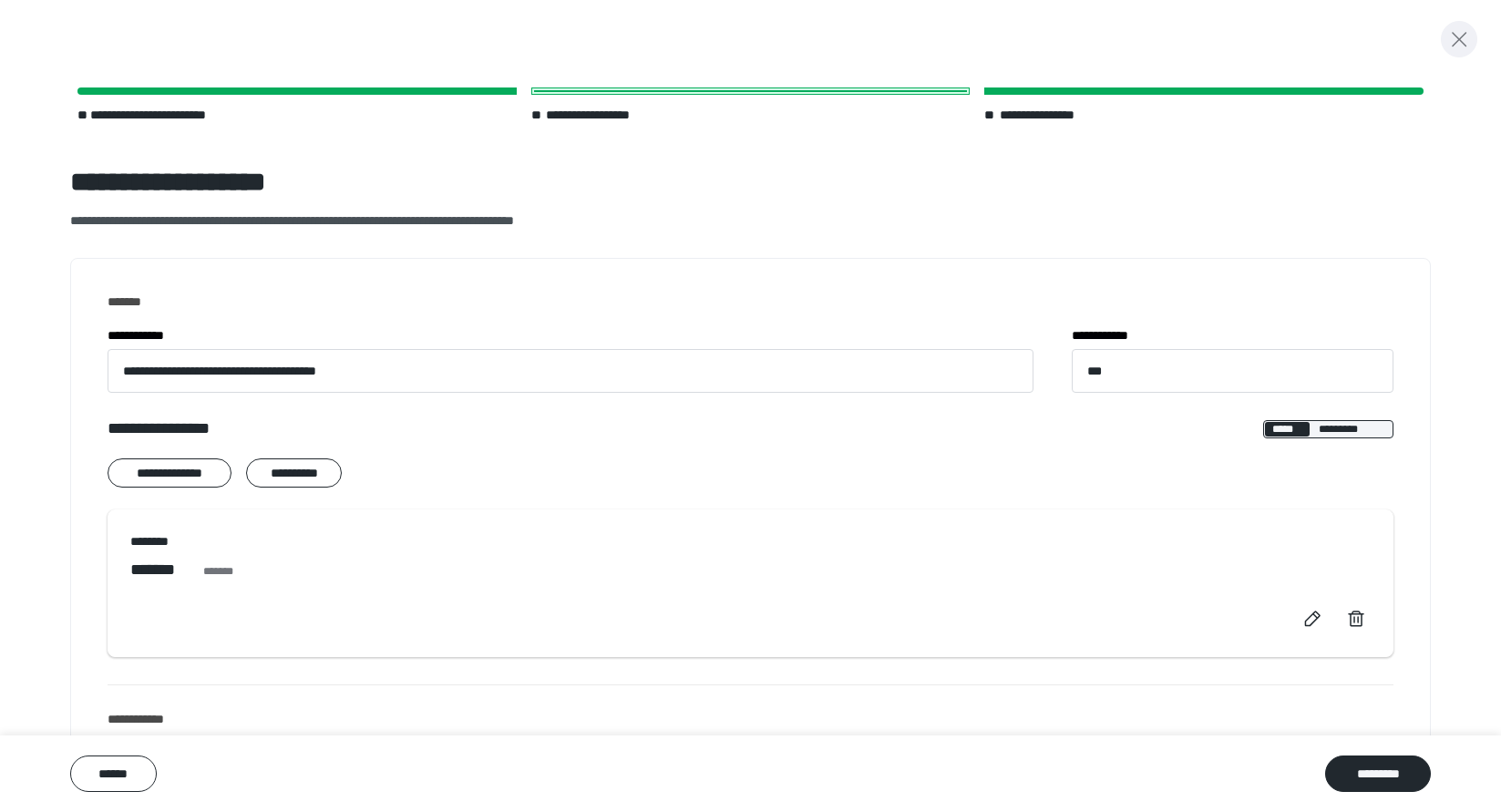 click 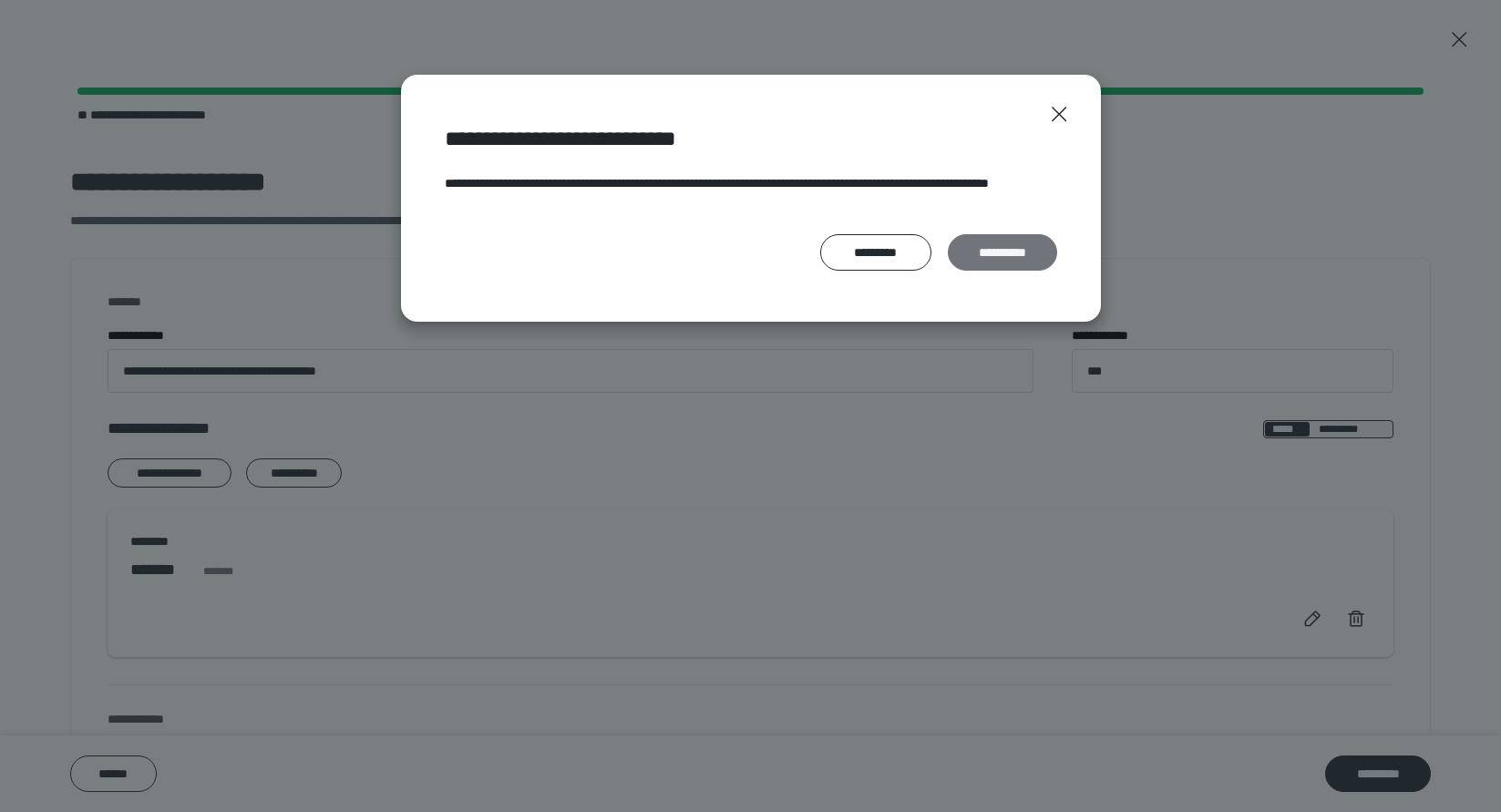 click on "**********" at bounding box center (1002, 252) 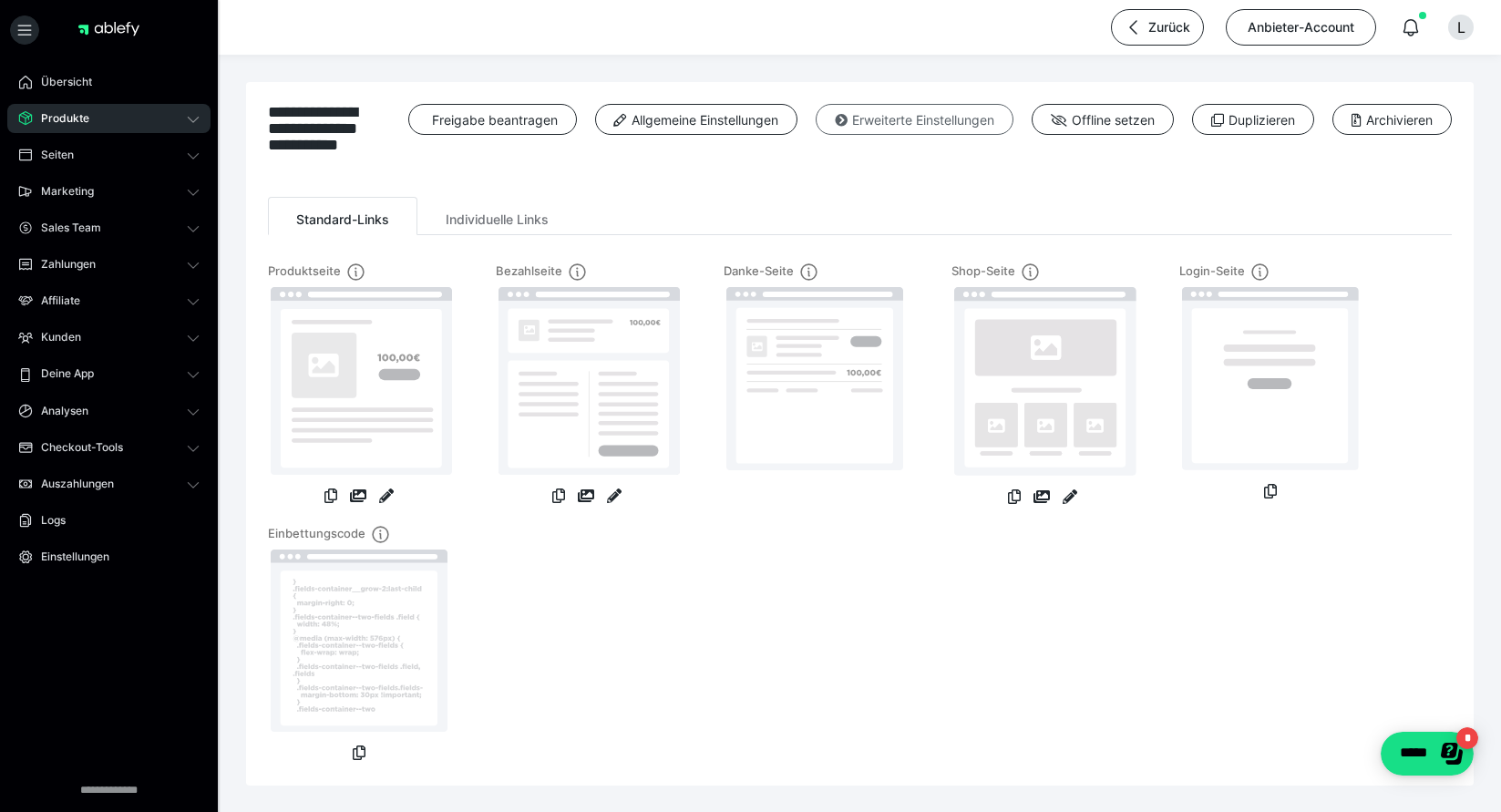 click on "Erweiterte Einstellungen" at bounding box center [914, 119] 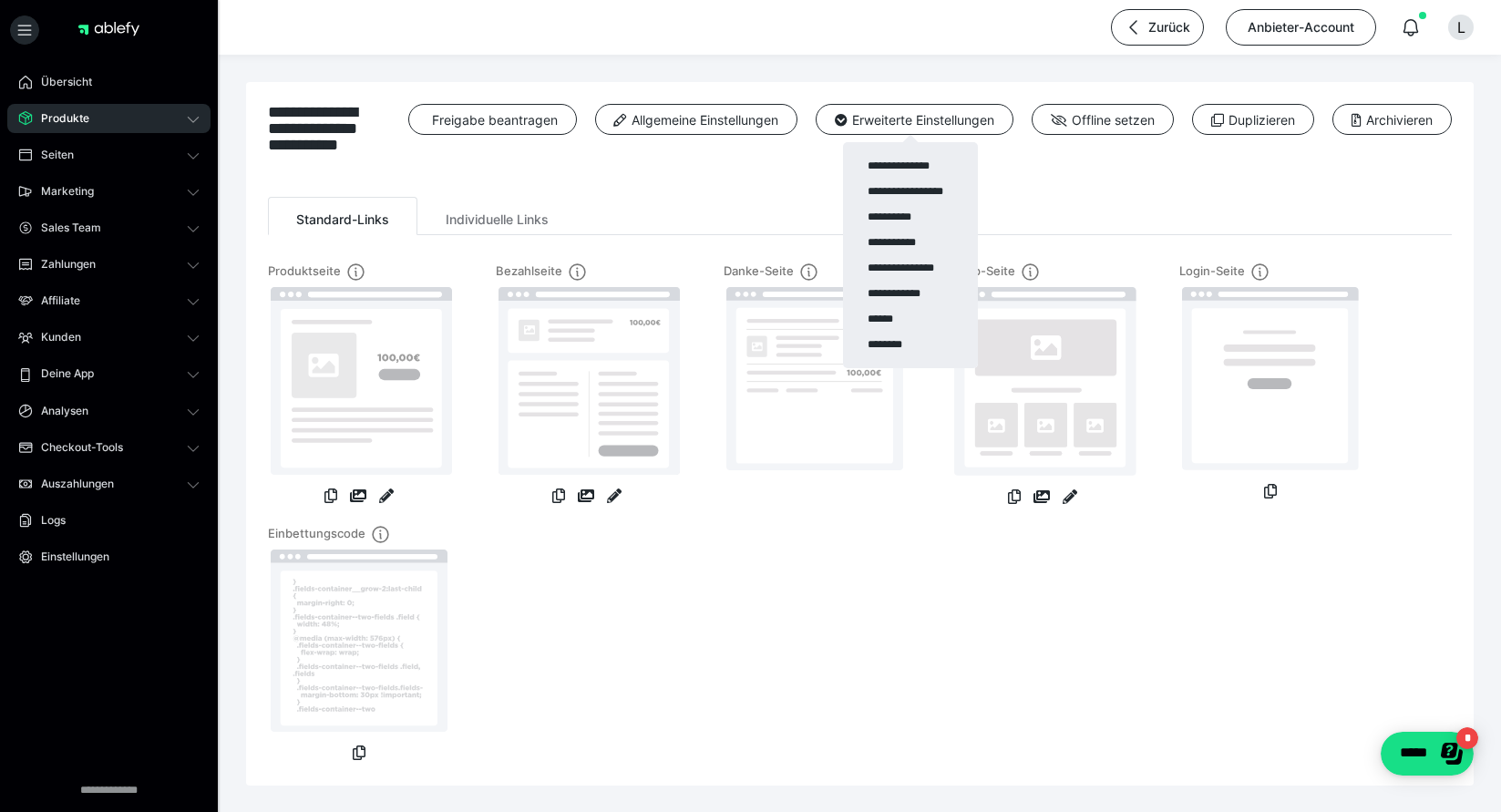 click at bounding box center [750, 406] 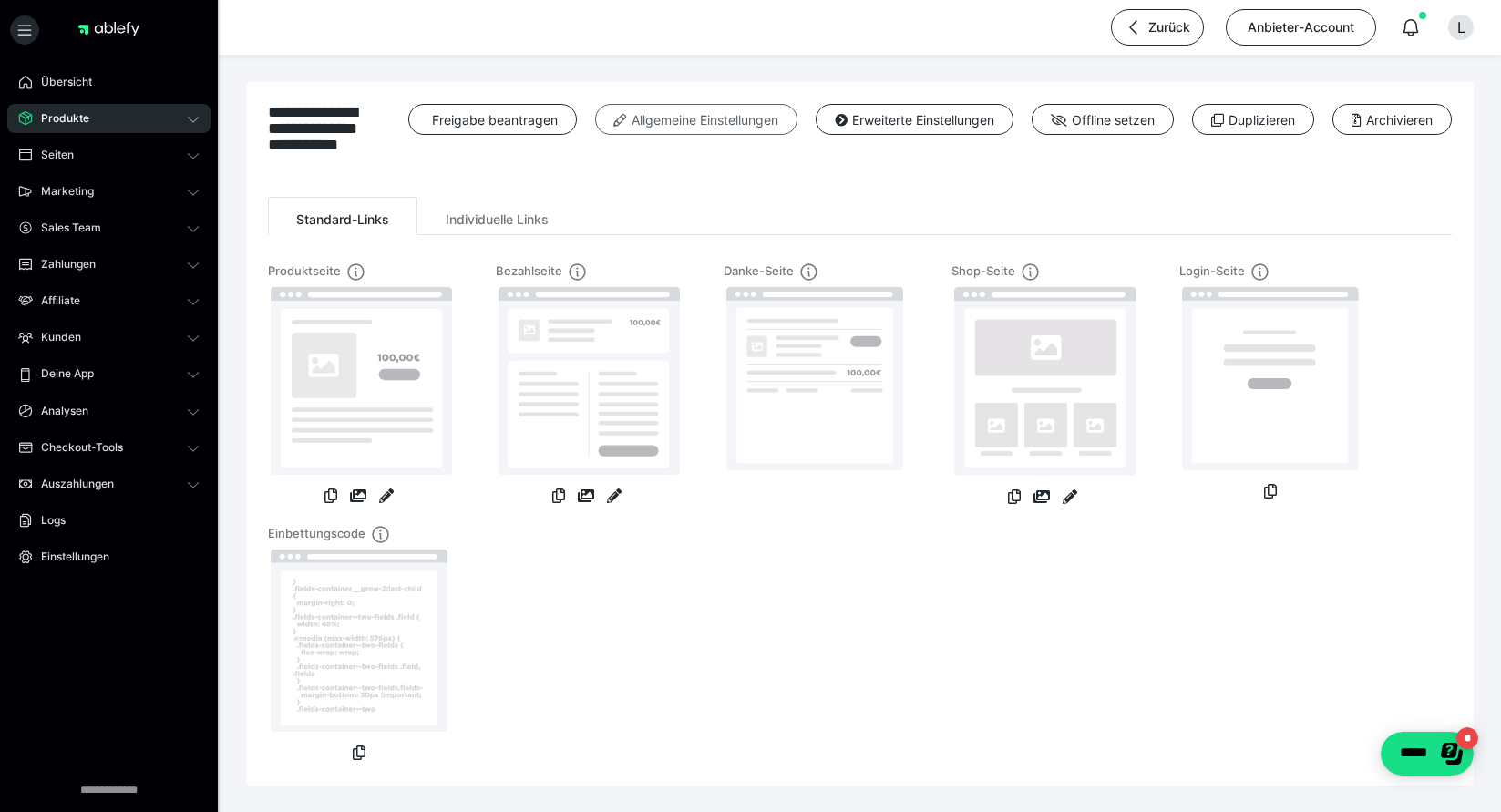 click on "Allgemeine Einstellungen" at bounding box center (696, 119) 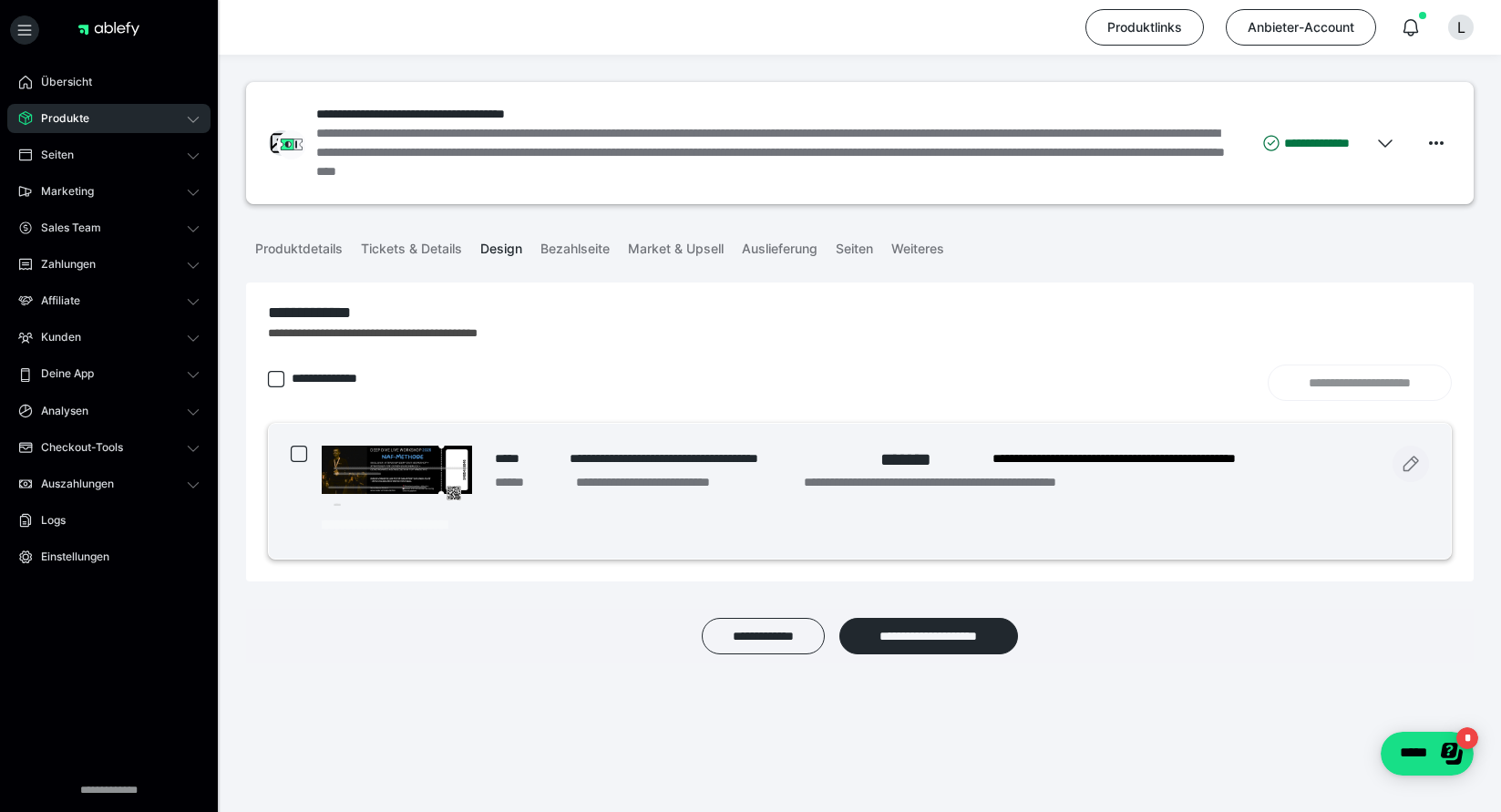click 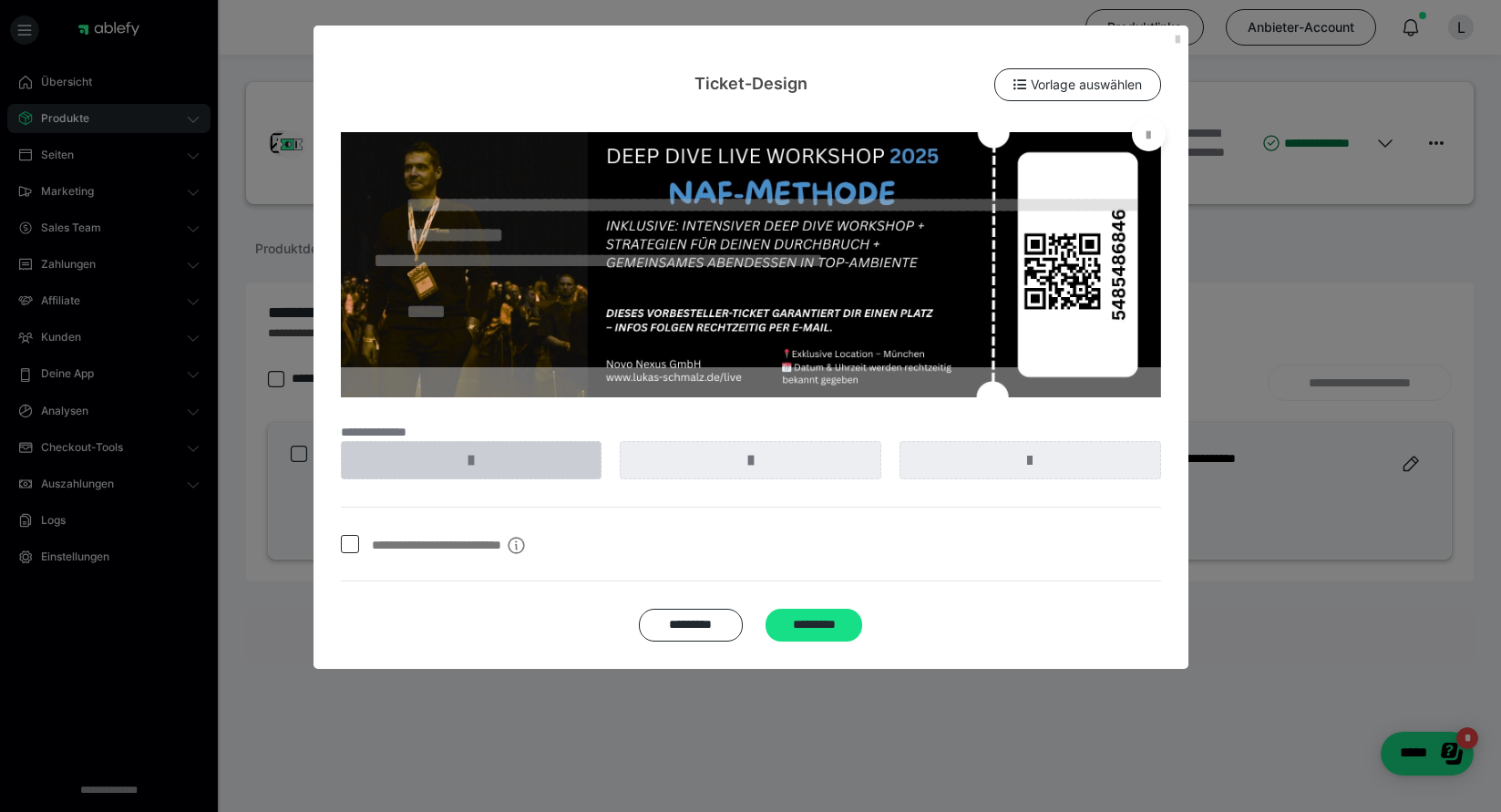 click at bounding box center [471, 460] 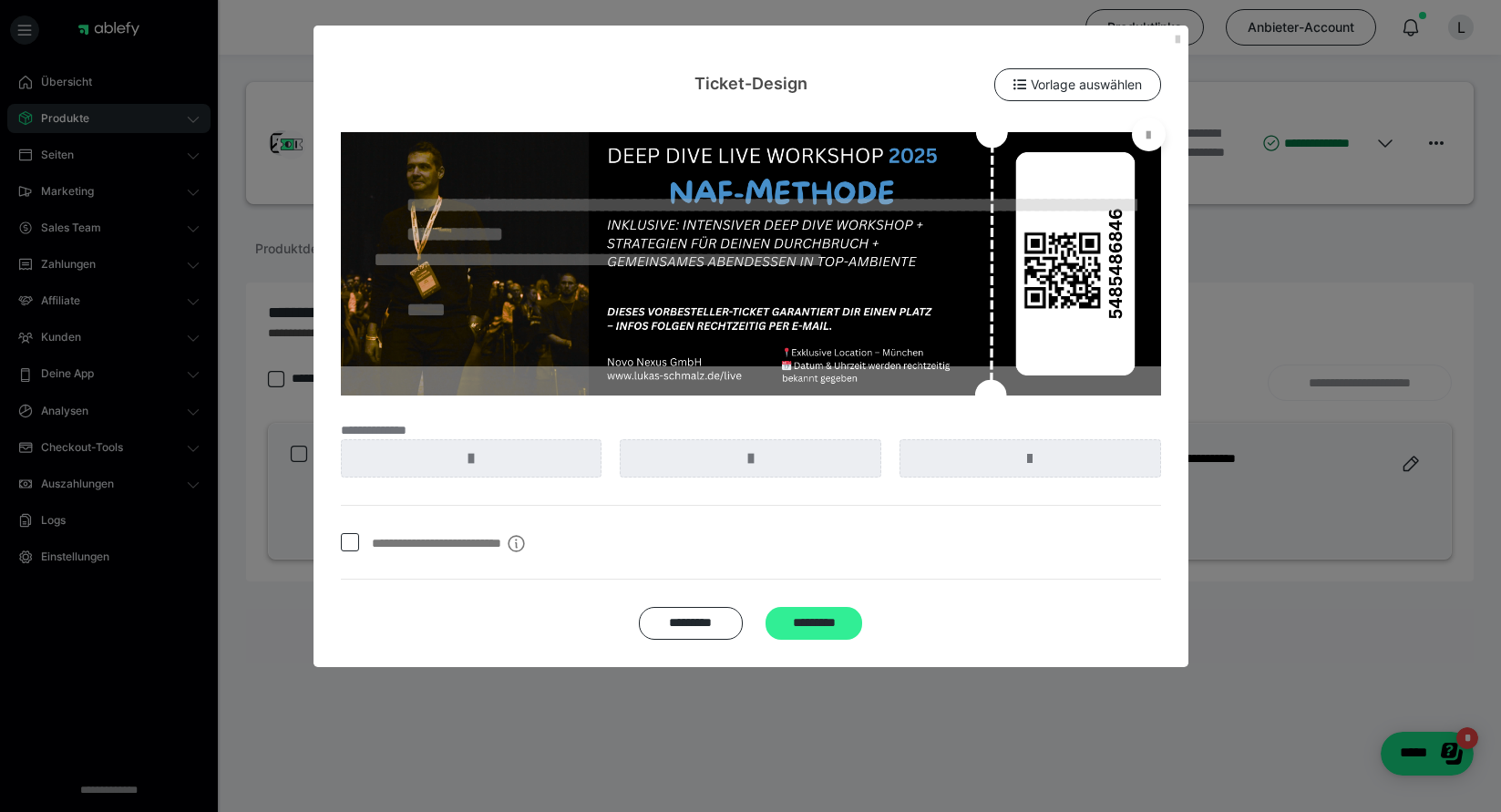 click on "*********" at bounding box center (814, 623) 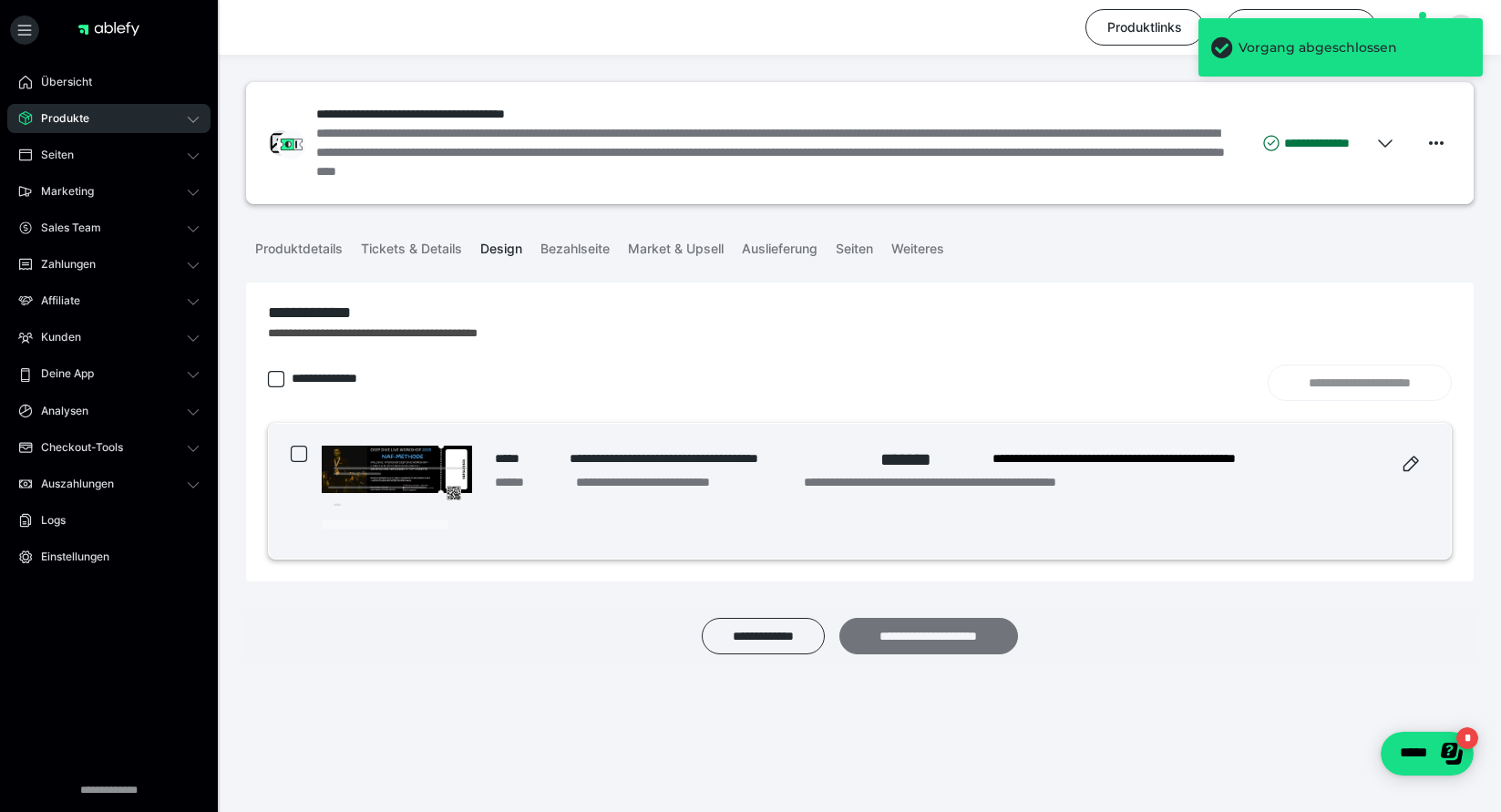 click on "**********" at bounding box center [929, 636] 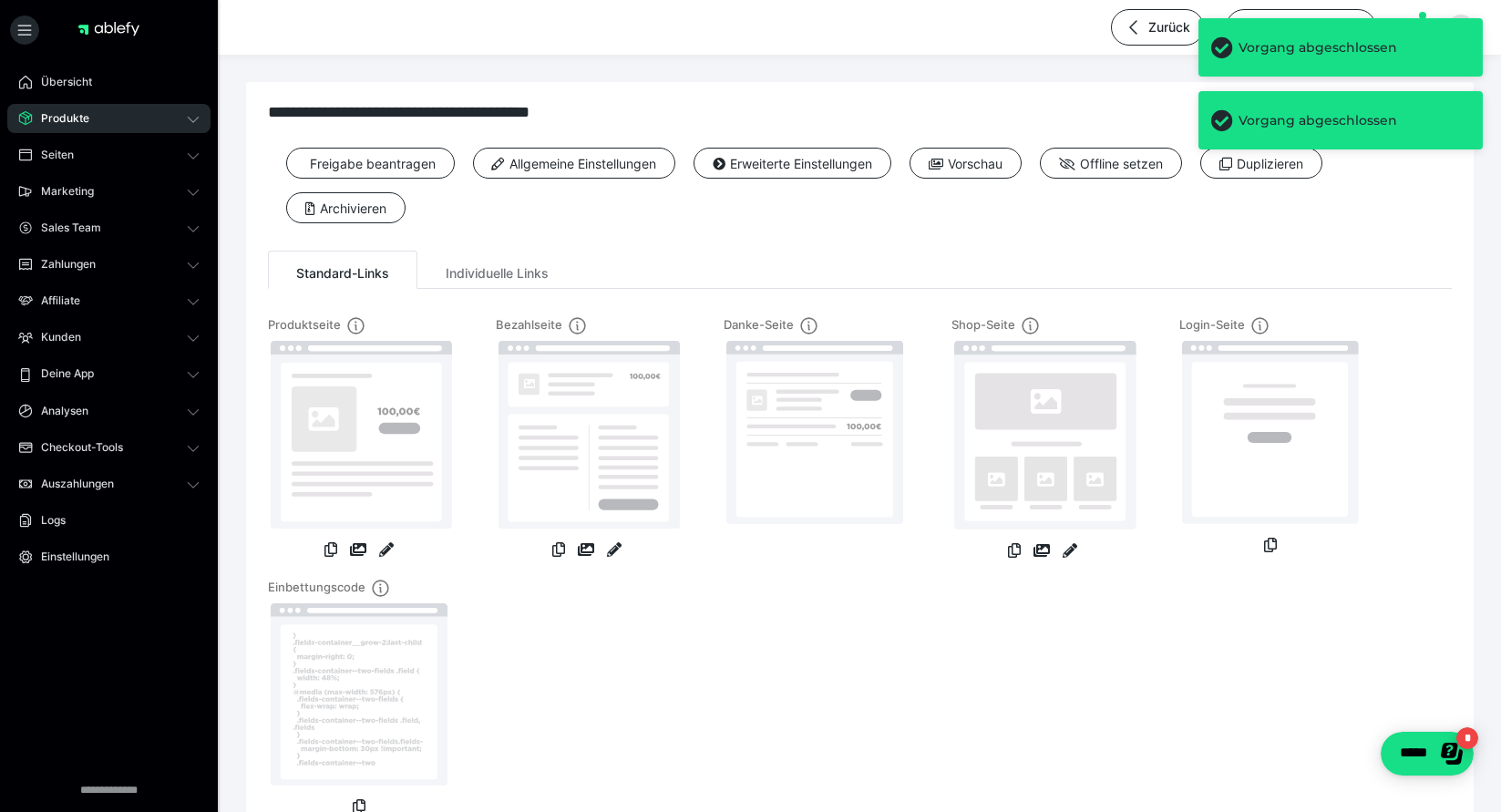 click on "**********" at bounding box center [859, 177] 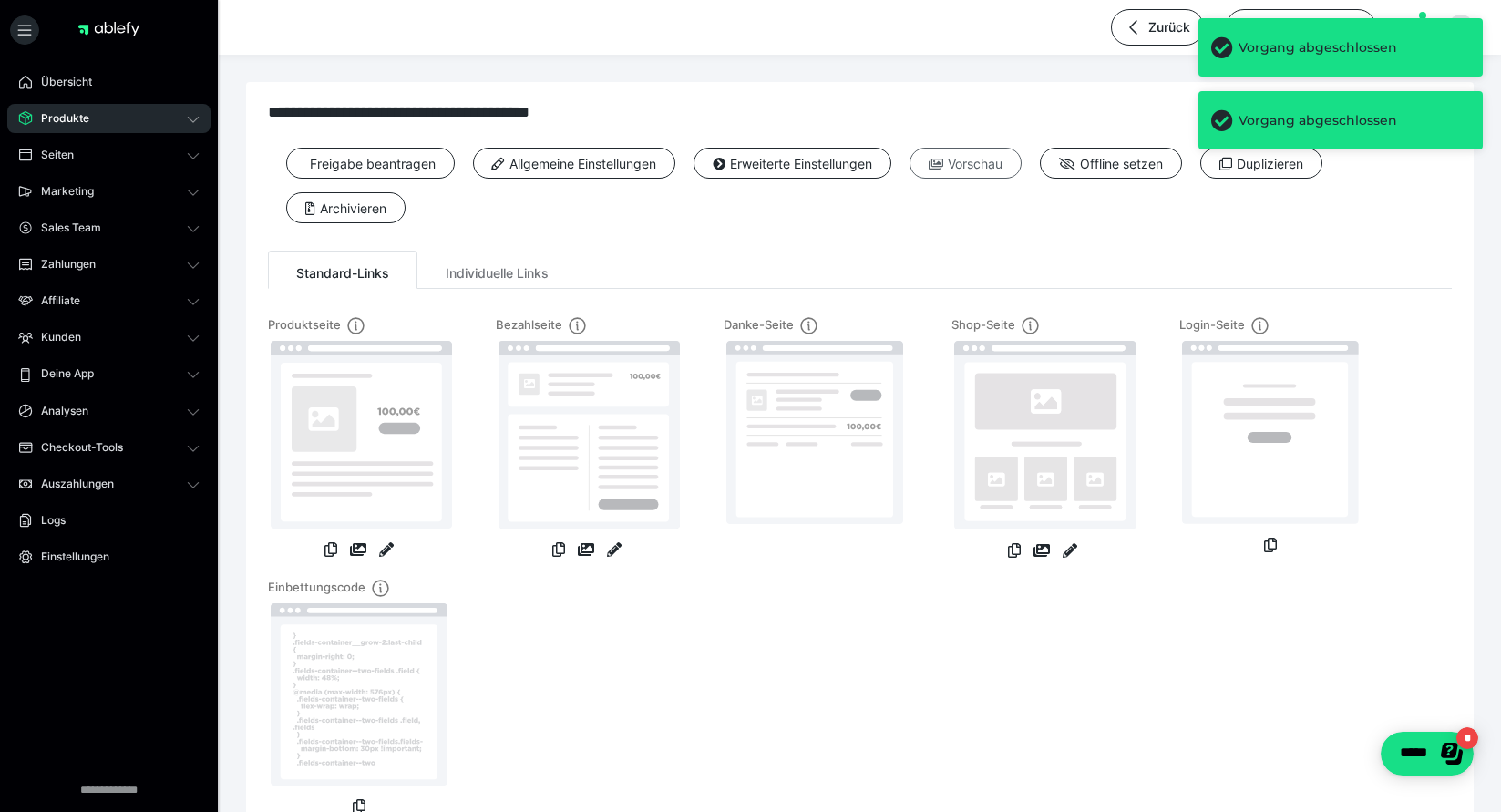 click on "Vorschau" at bounding box center (965, 163) 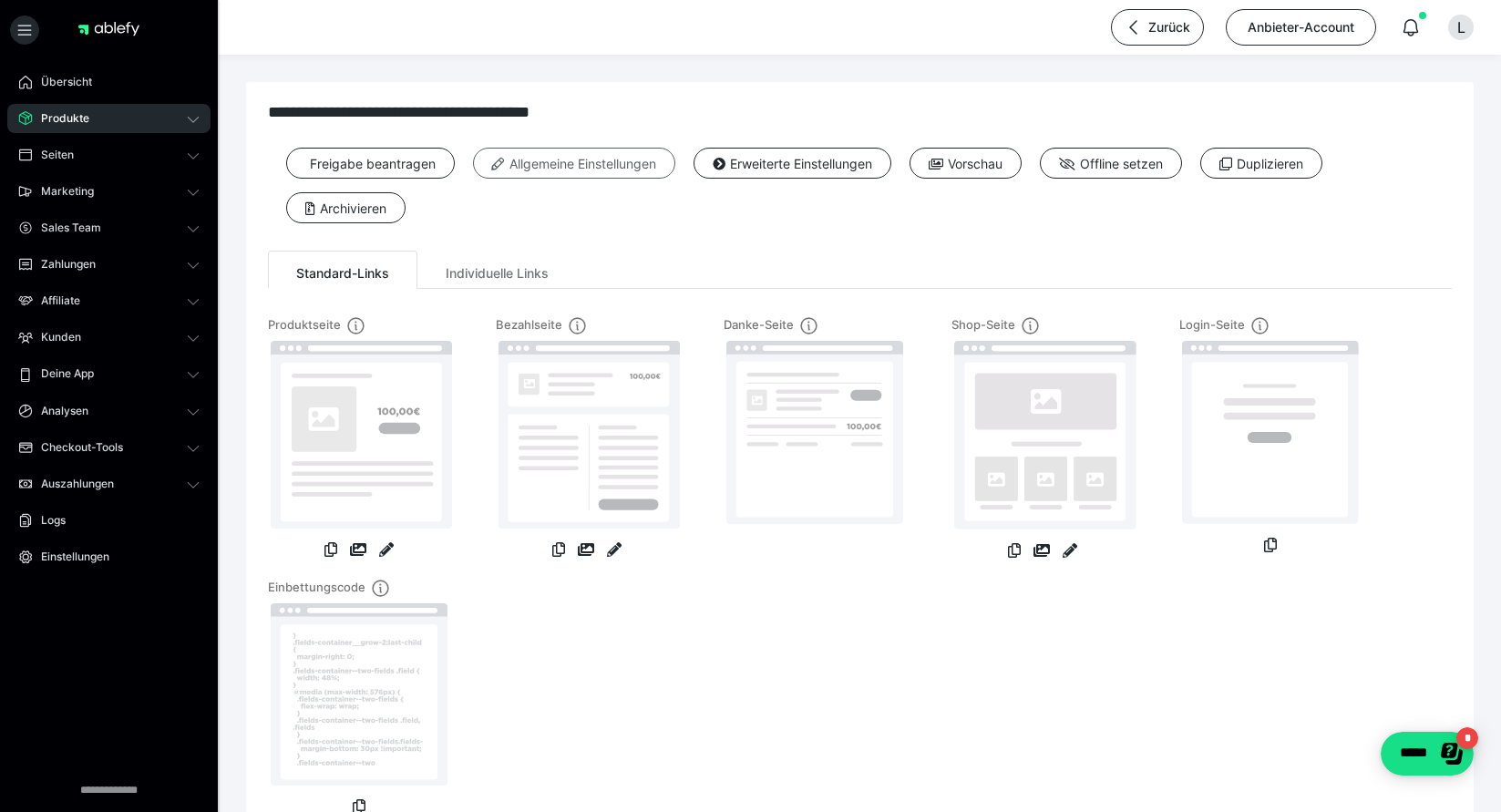 click on "Allgemeine Einstellungen" at bounding box center (574, 163) 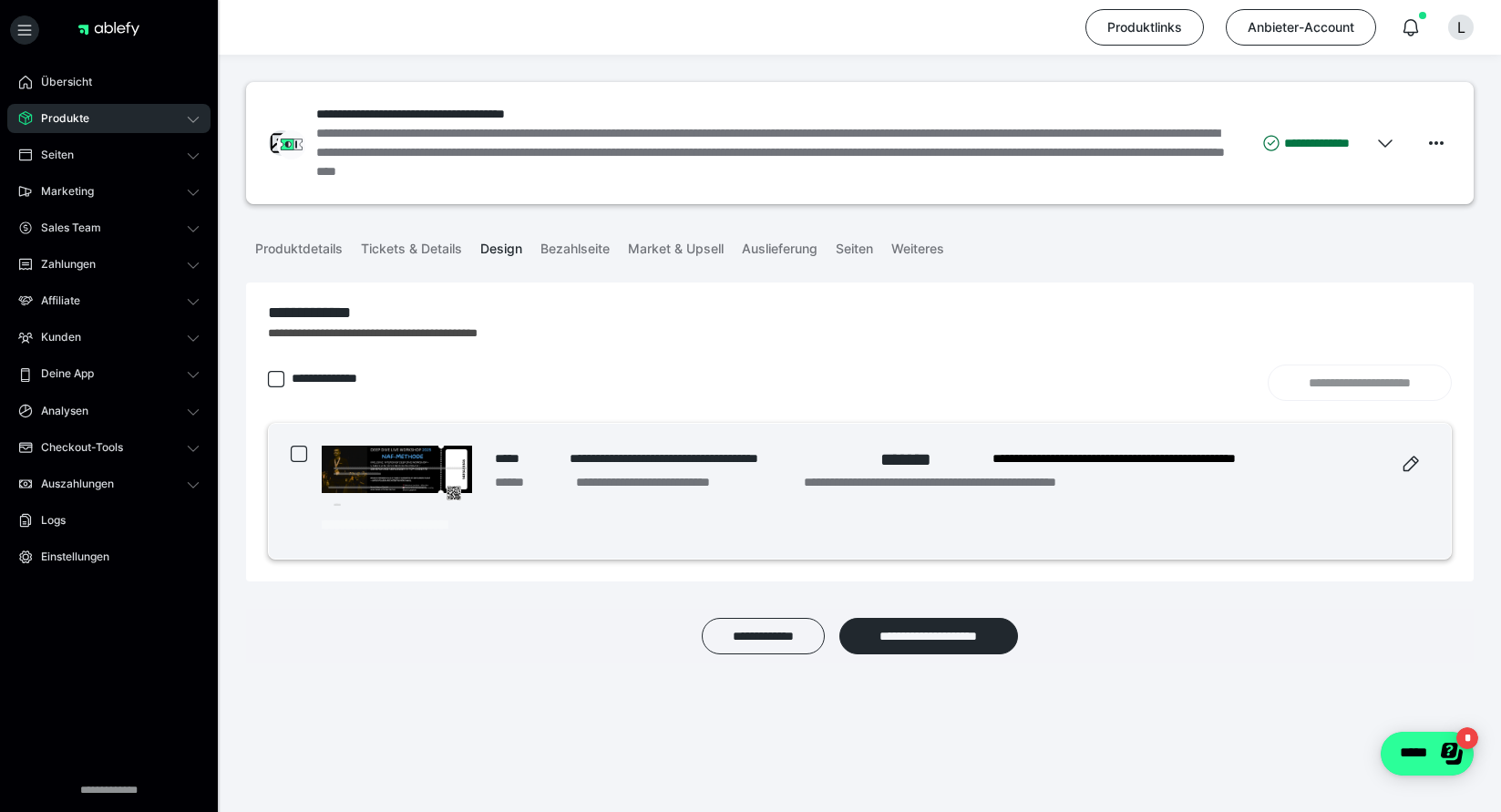 click on "*****" 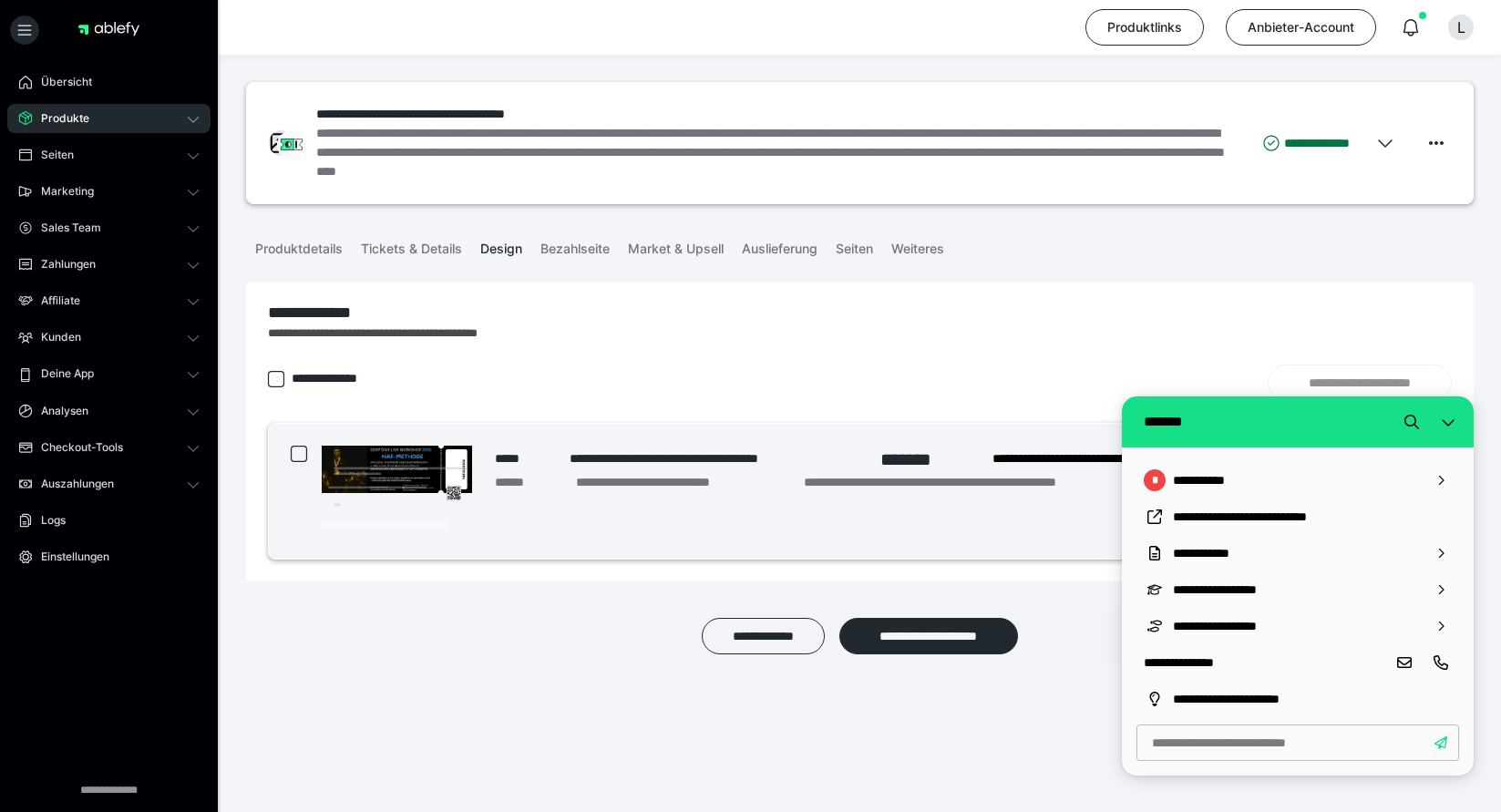 click on "**********" at bounding box center (1298, 612) 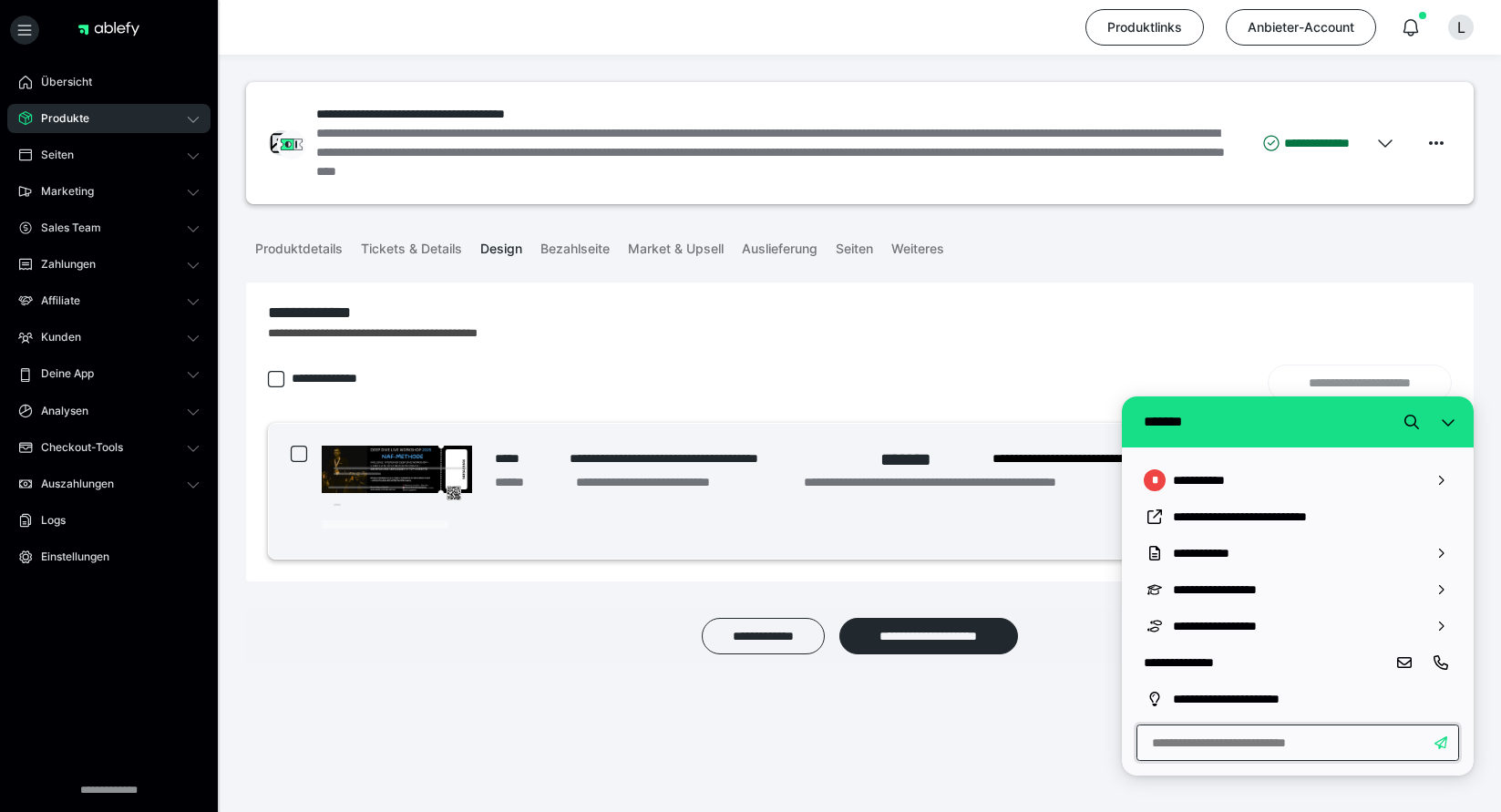 click at bounding box center [1298, 743] 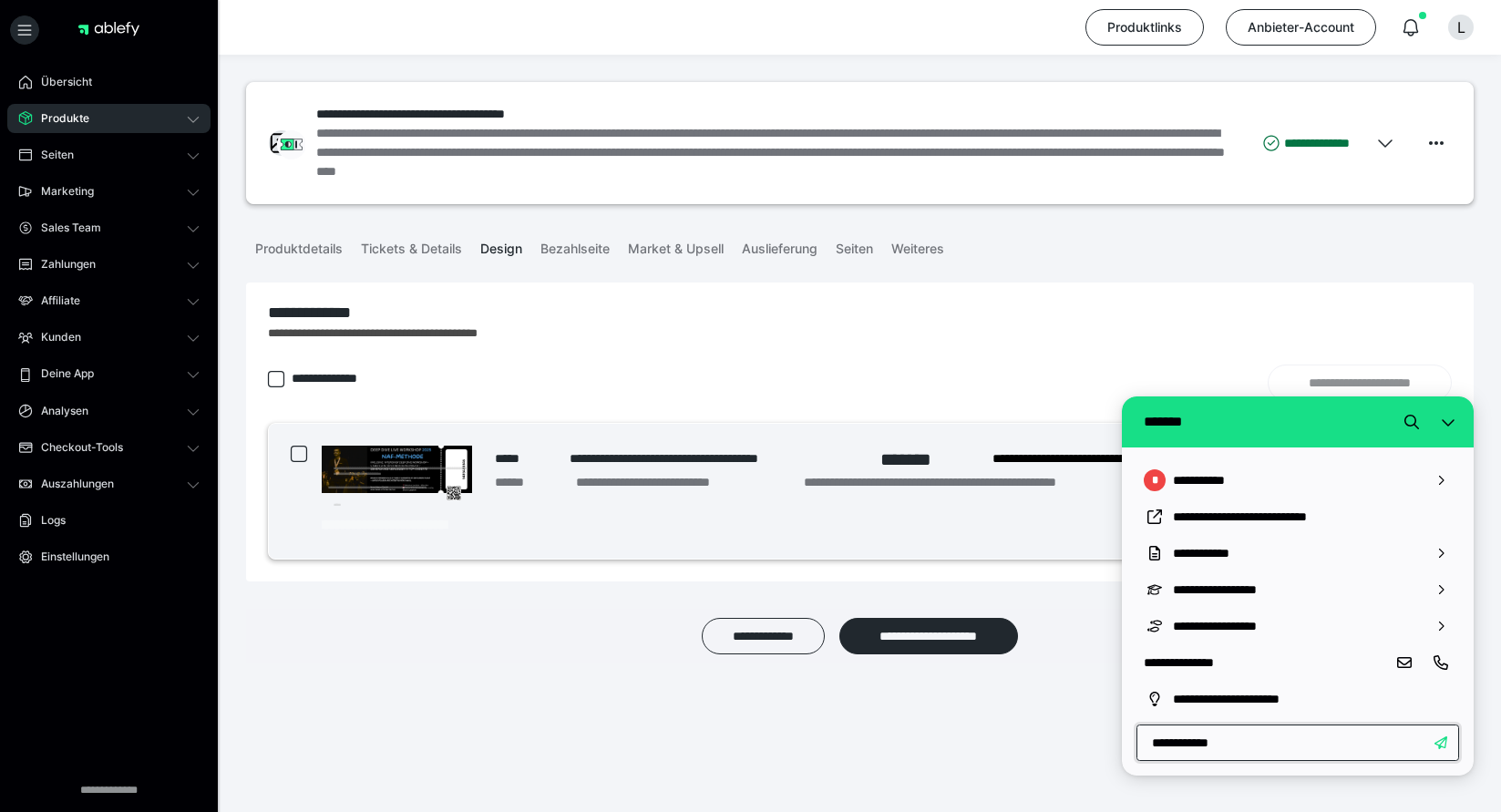 type on "**********" 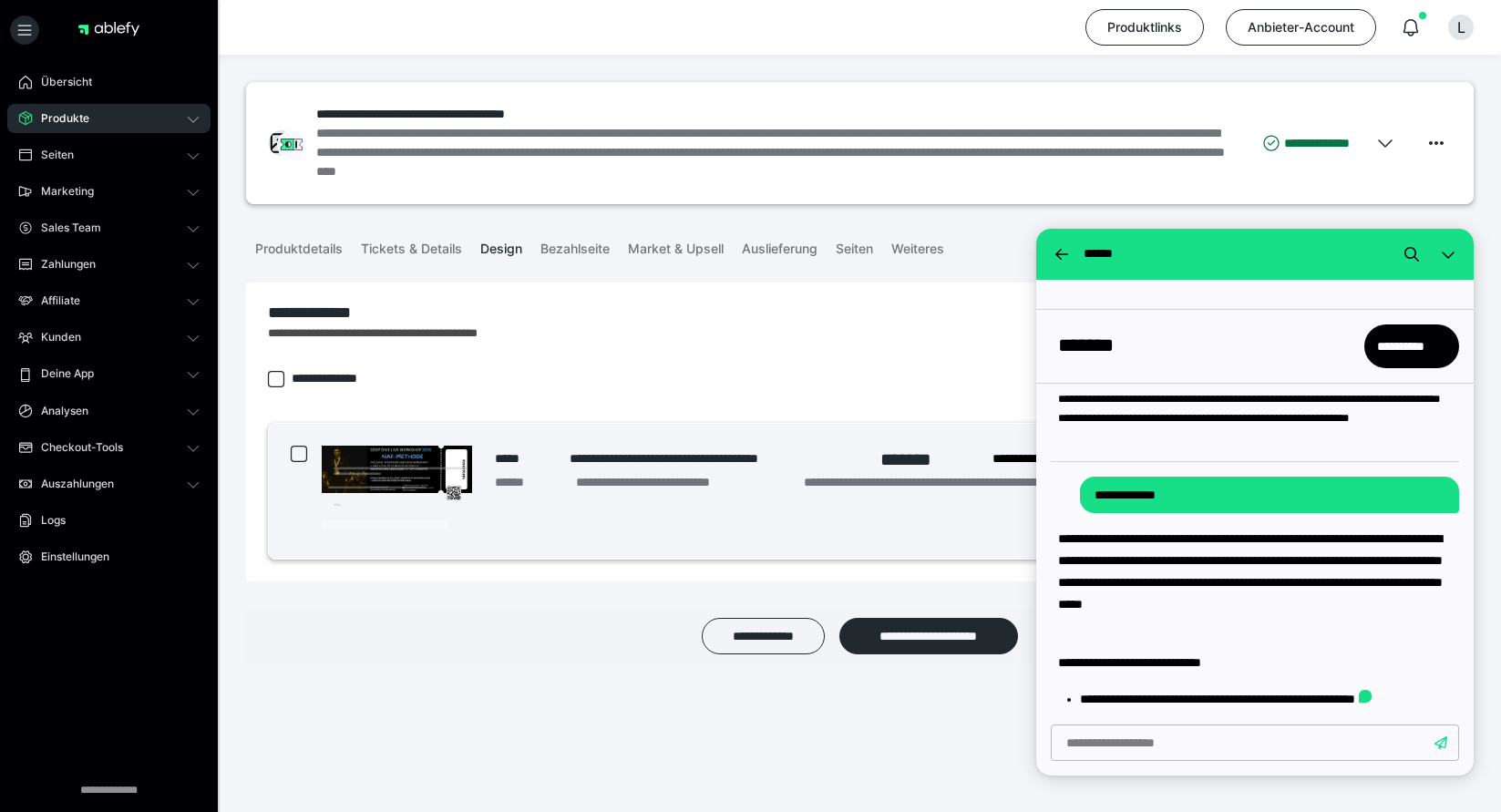 click at bounding box center (1255, 743) 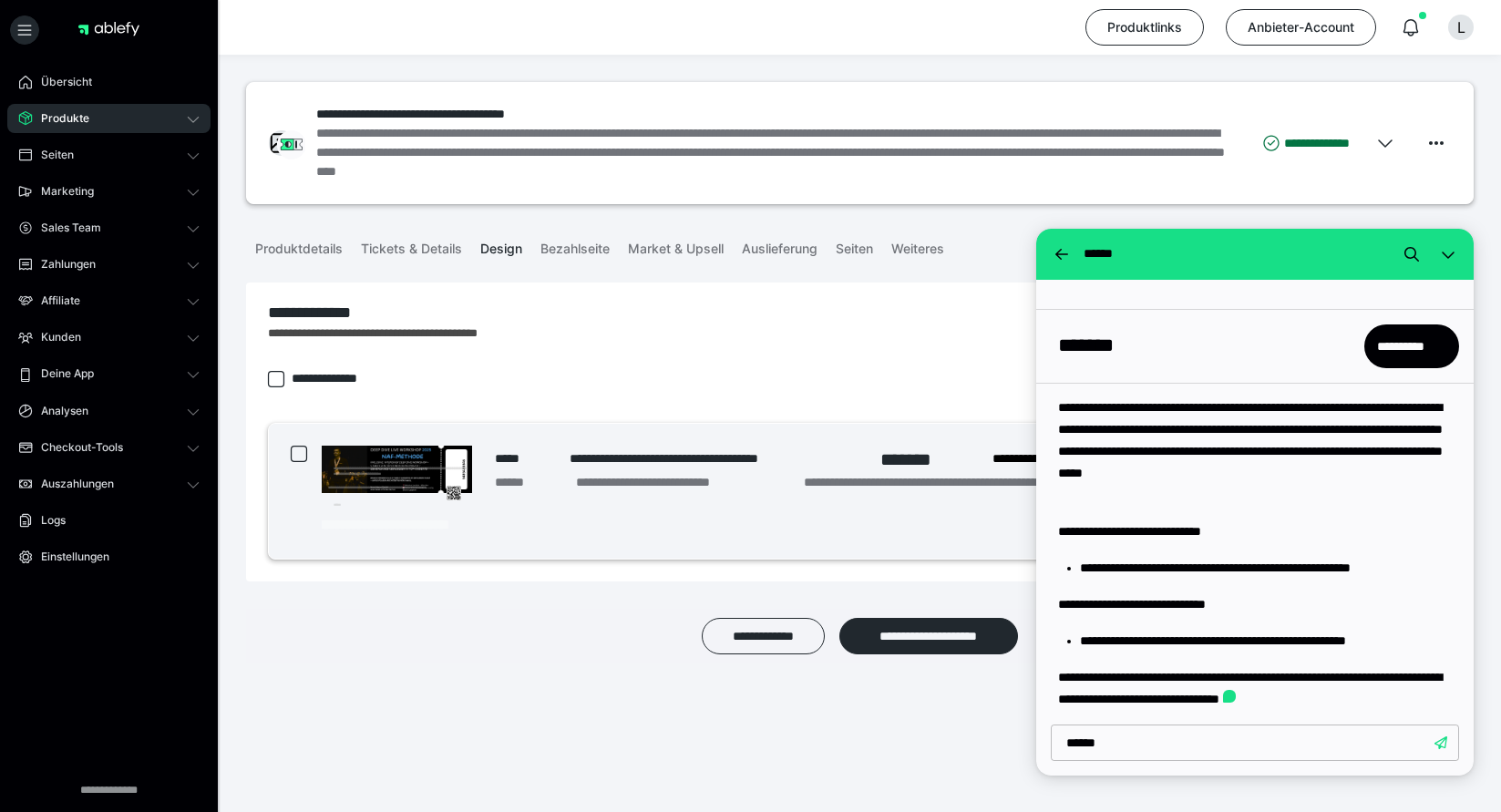 type on "*******" 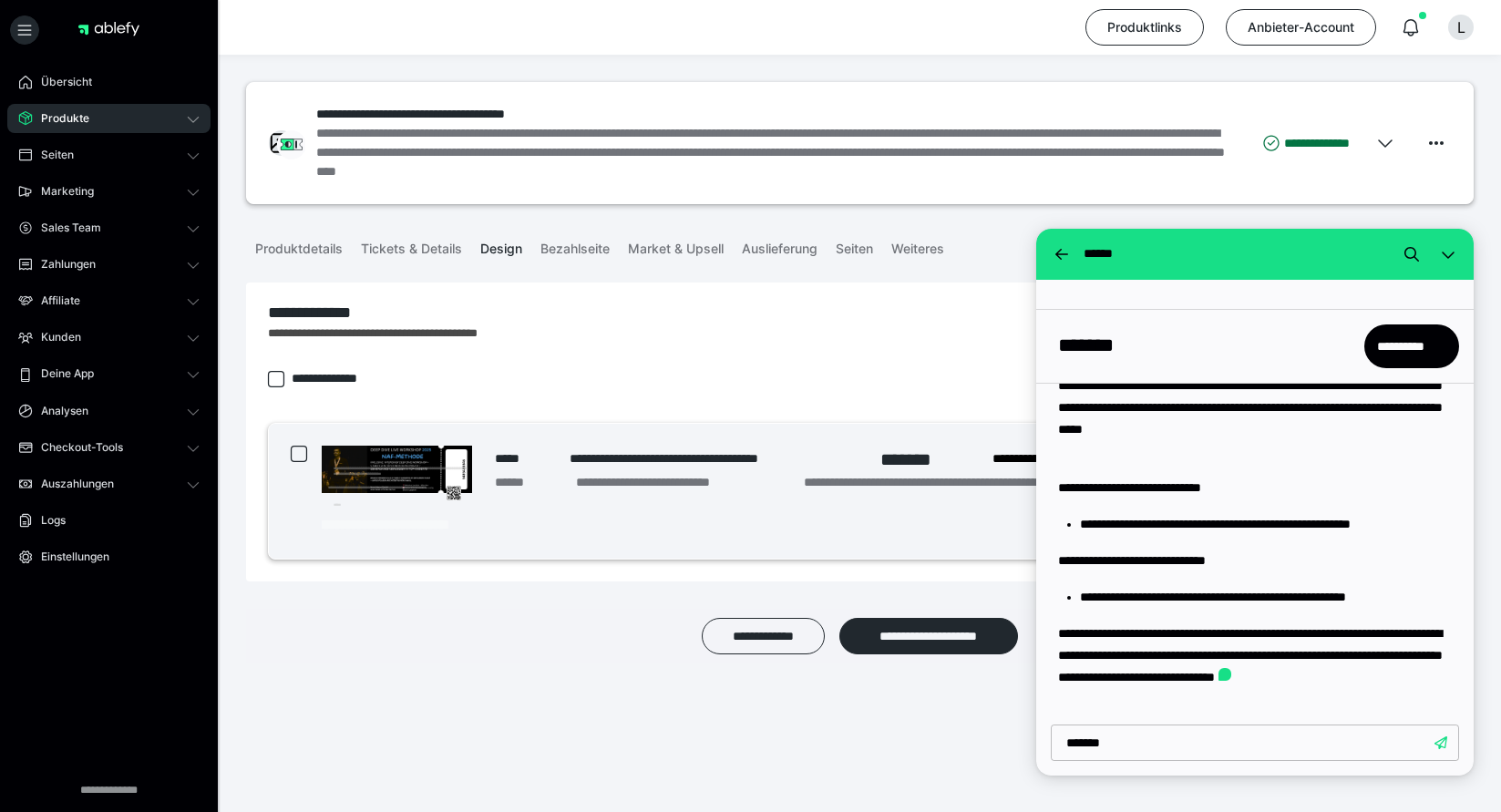 type 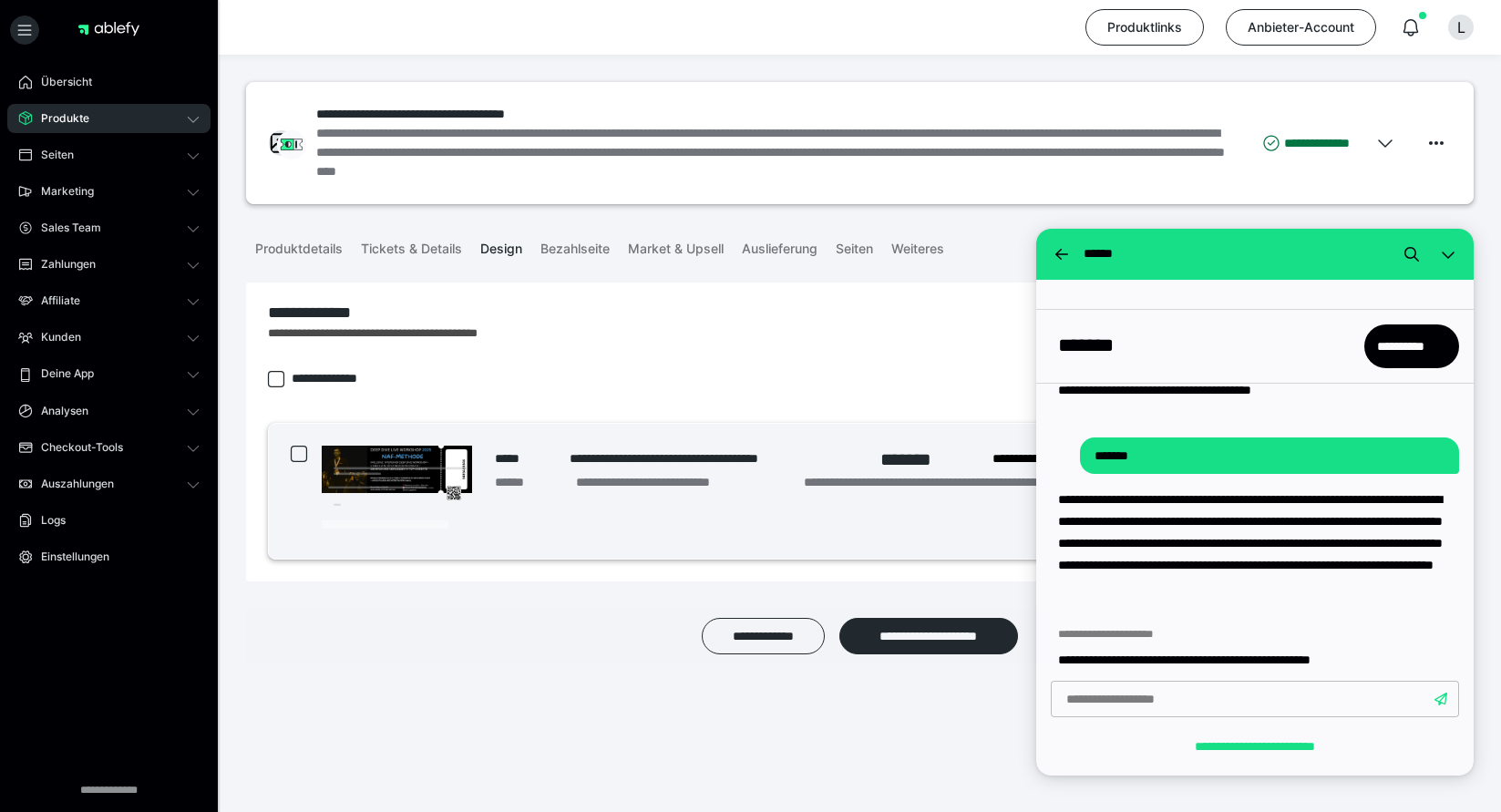 scroll, scrollTop: 571, scrollLeft: 0, axis: vertical 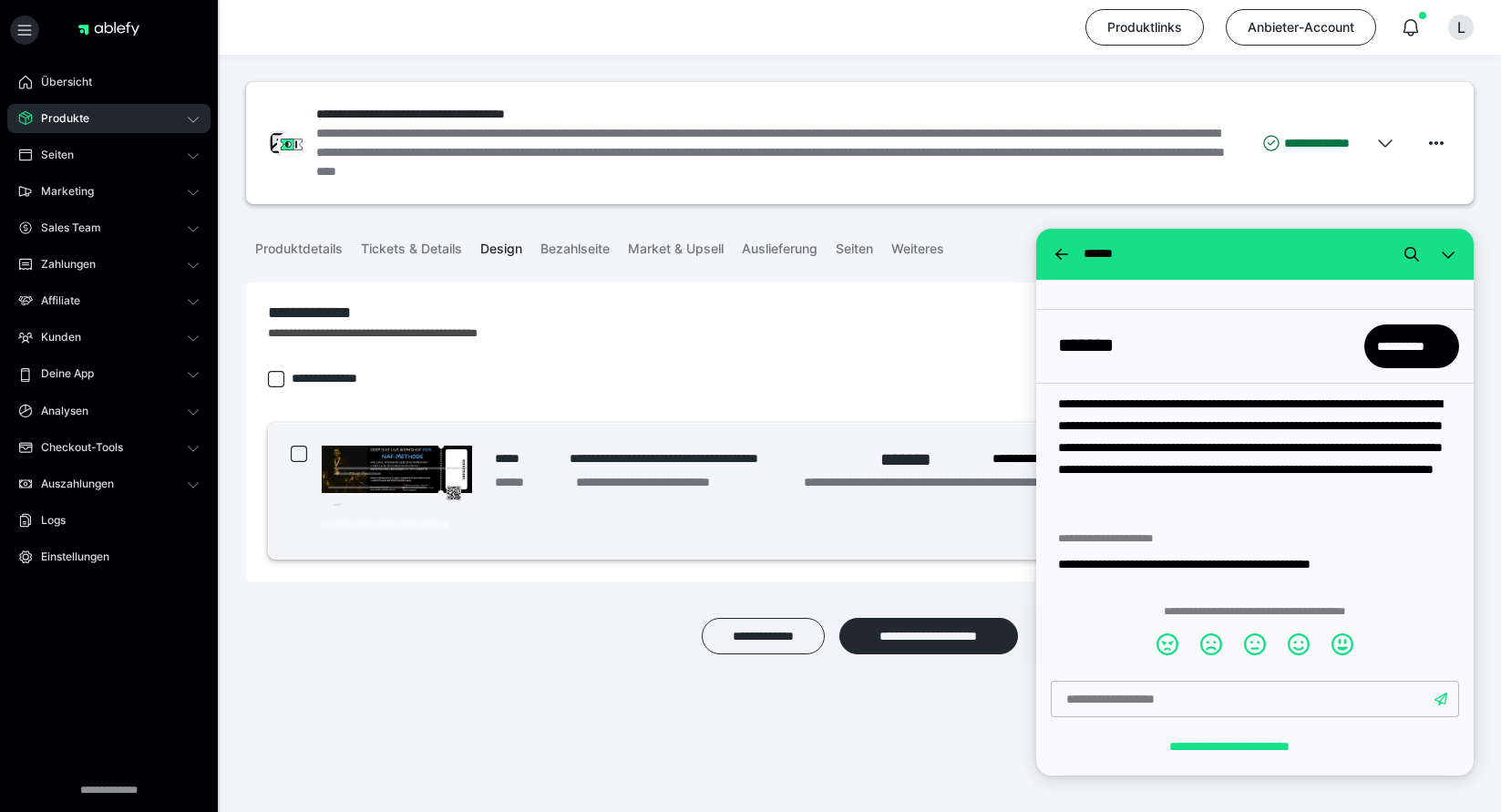click on "**********" at bounding box center [1255, 746] 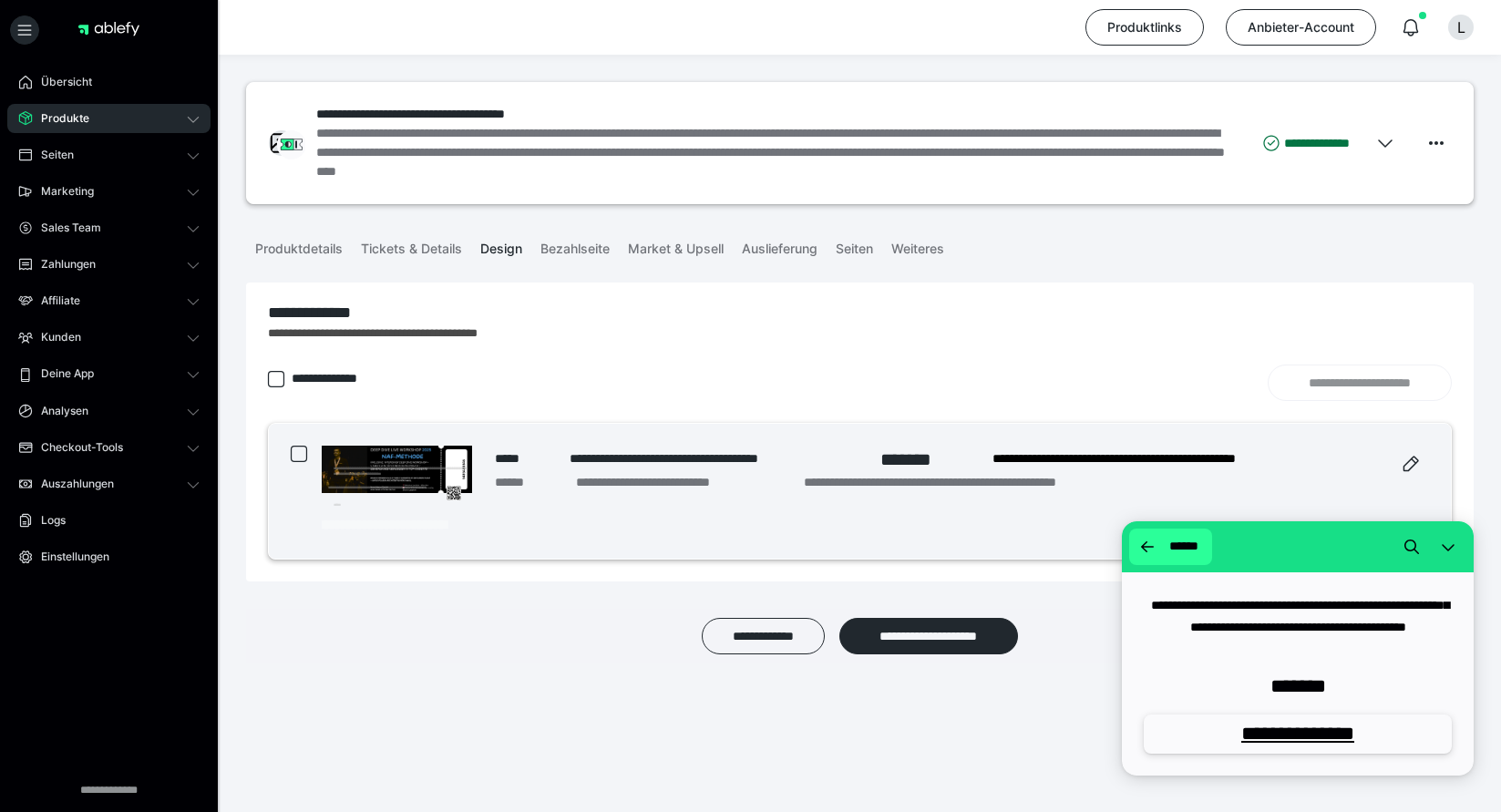 click on "******" at bounding box center (1170, 547) 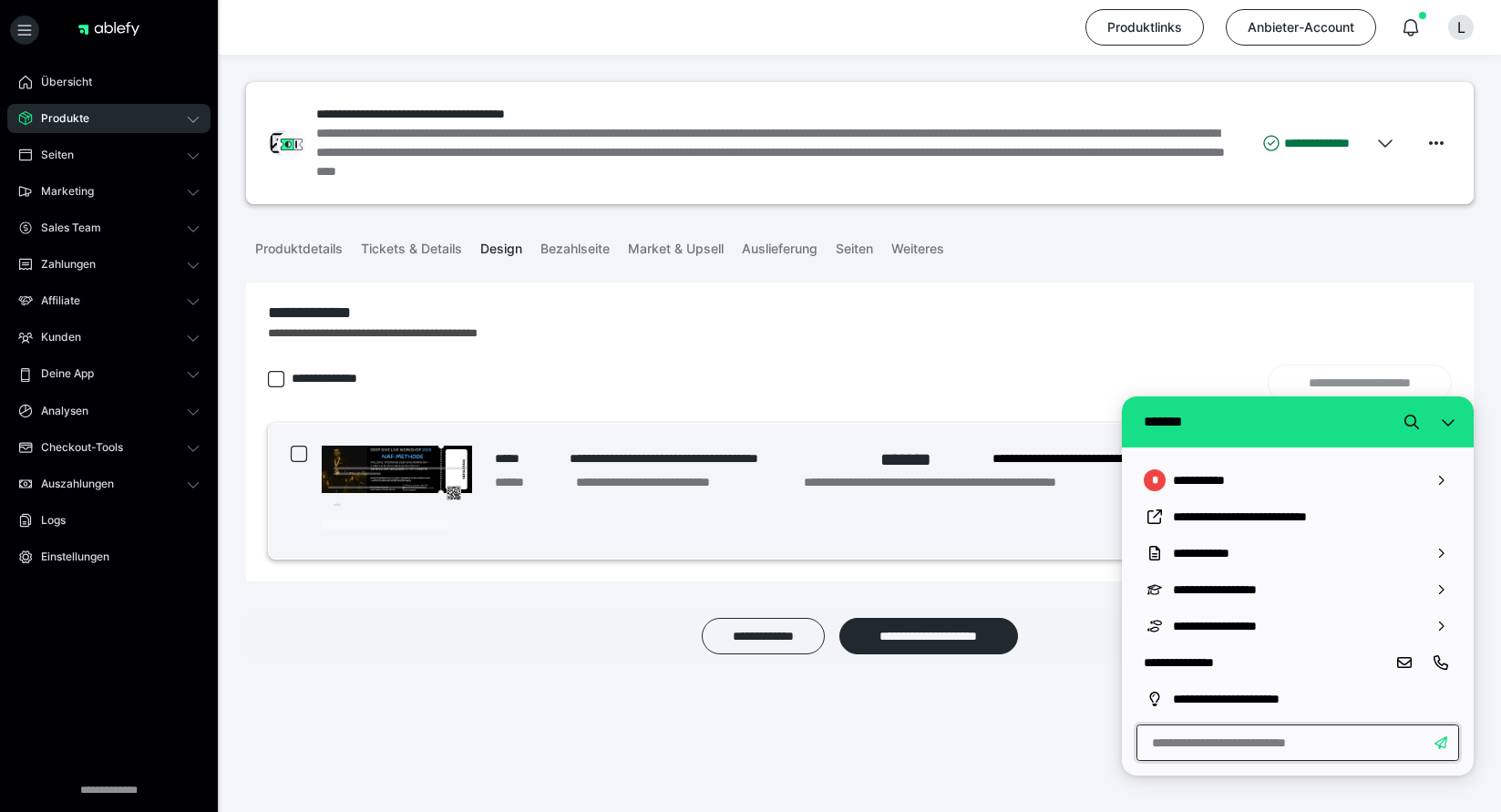 click at bounding box center (1298, 743) 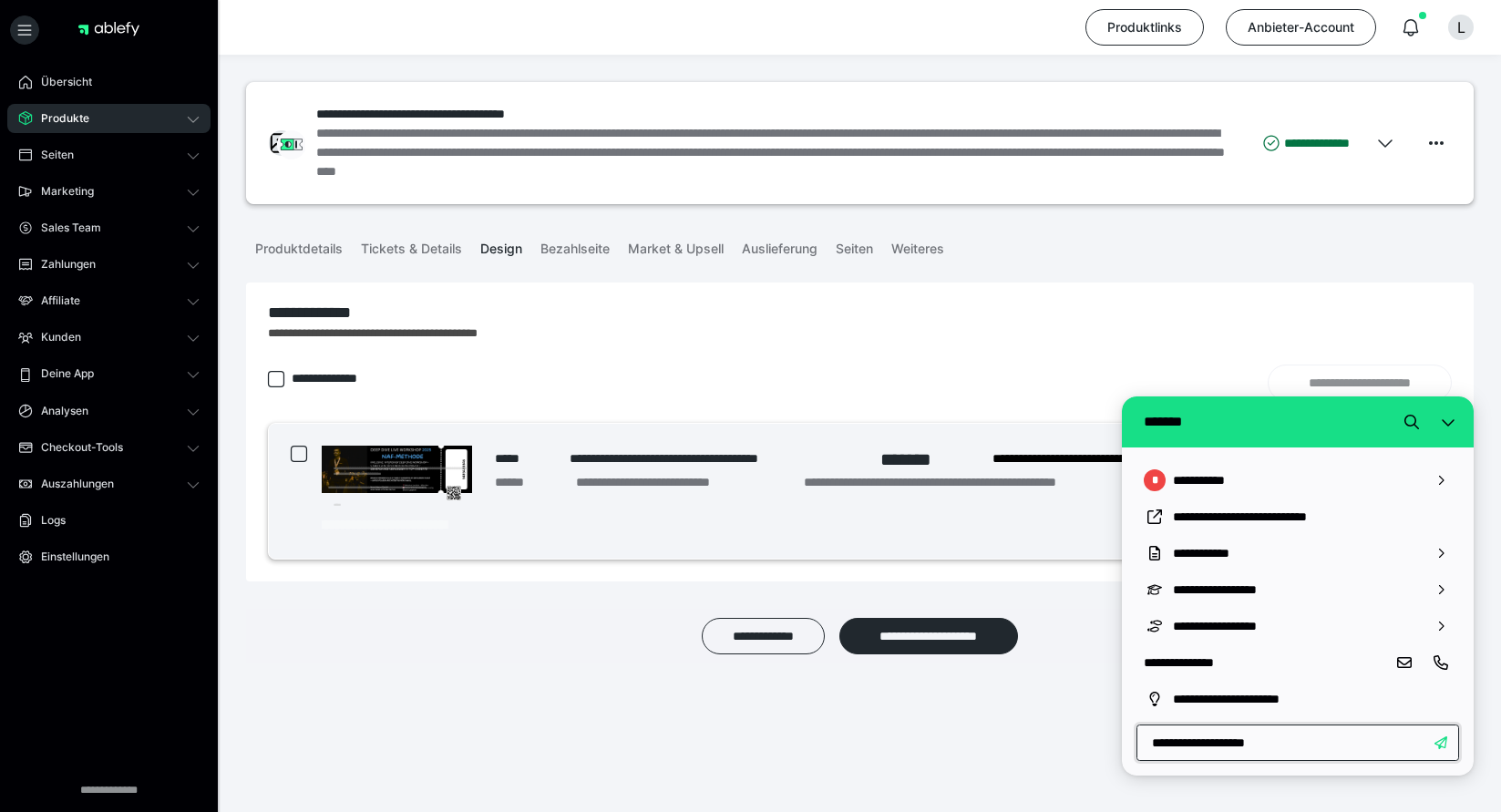 type on "**********" 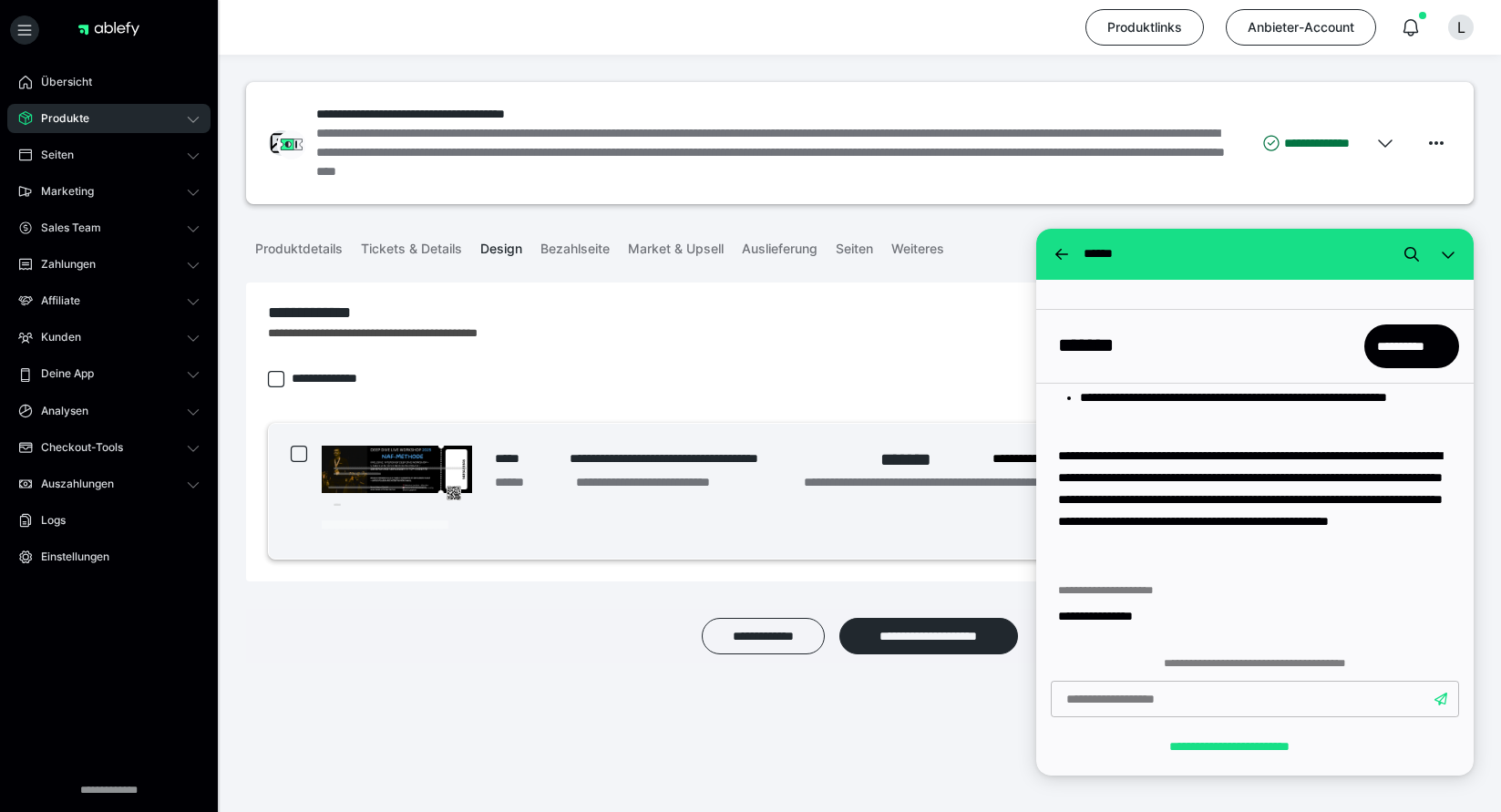 scroll, scrollTop: 1039, scrollLeft: 0, axis: vertical 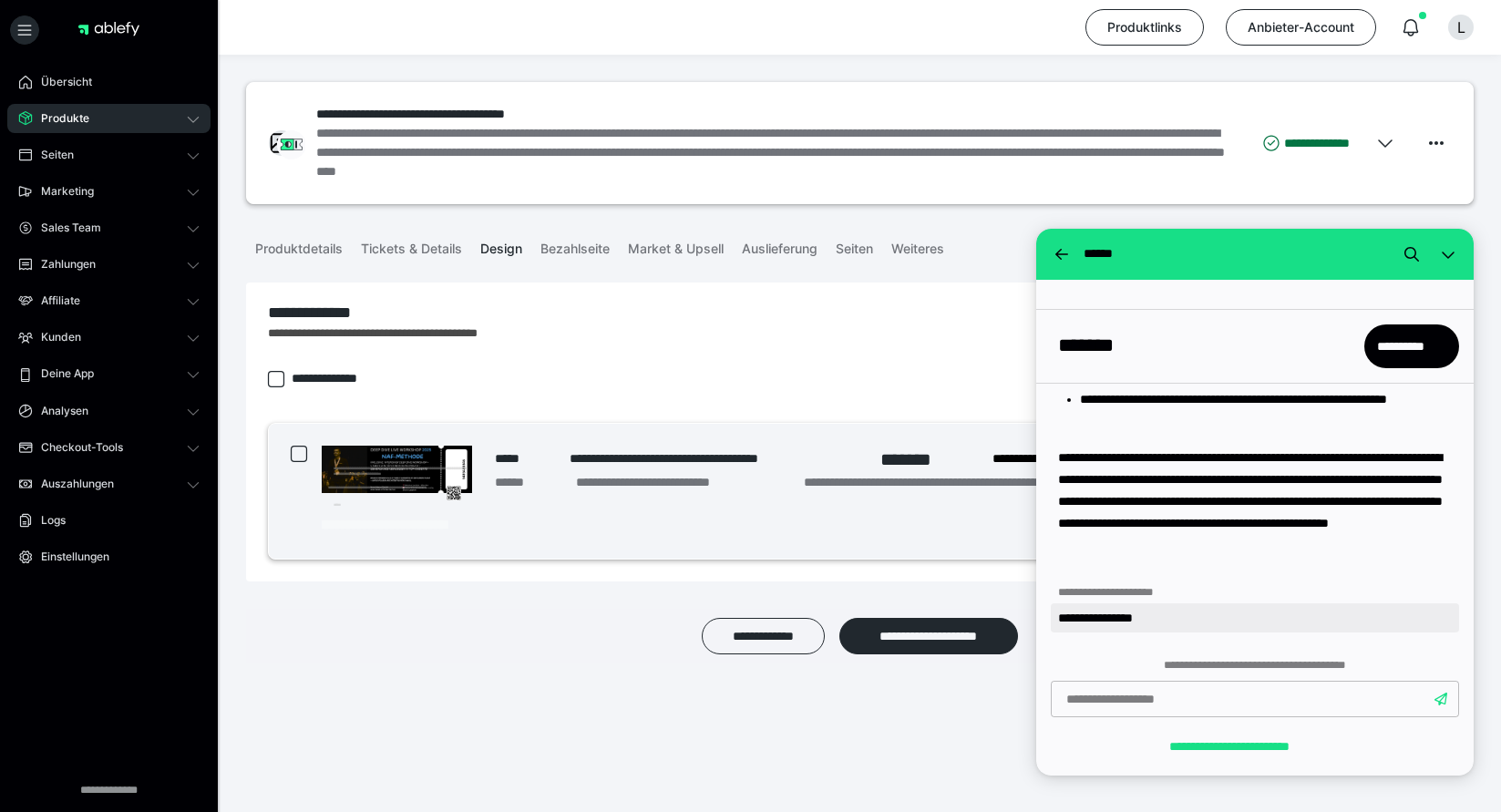 click on "**********" at bounding box center (1255, 618) 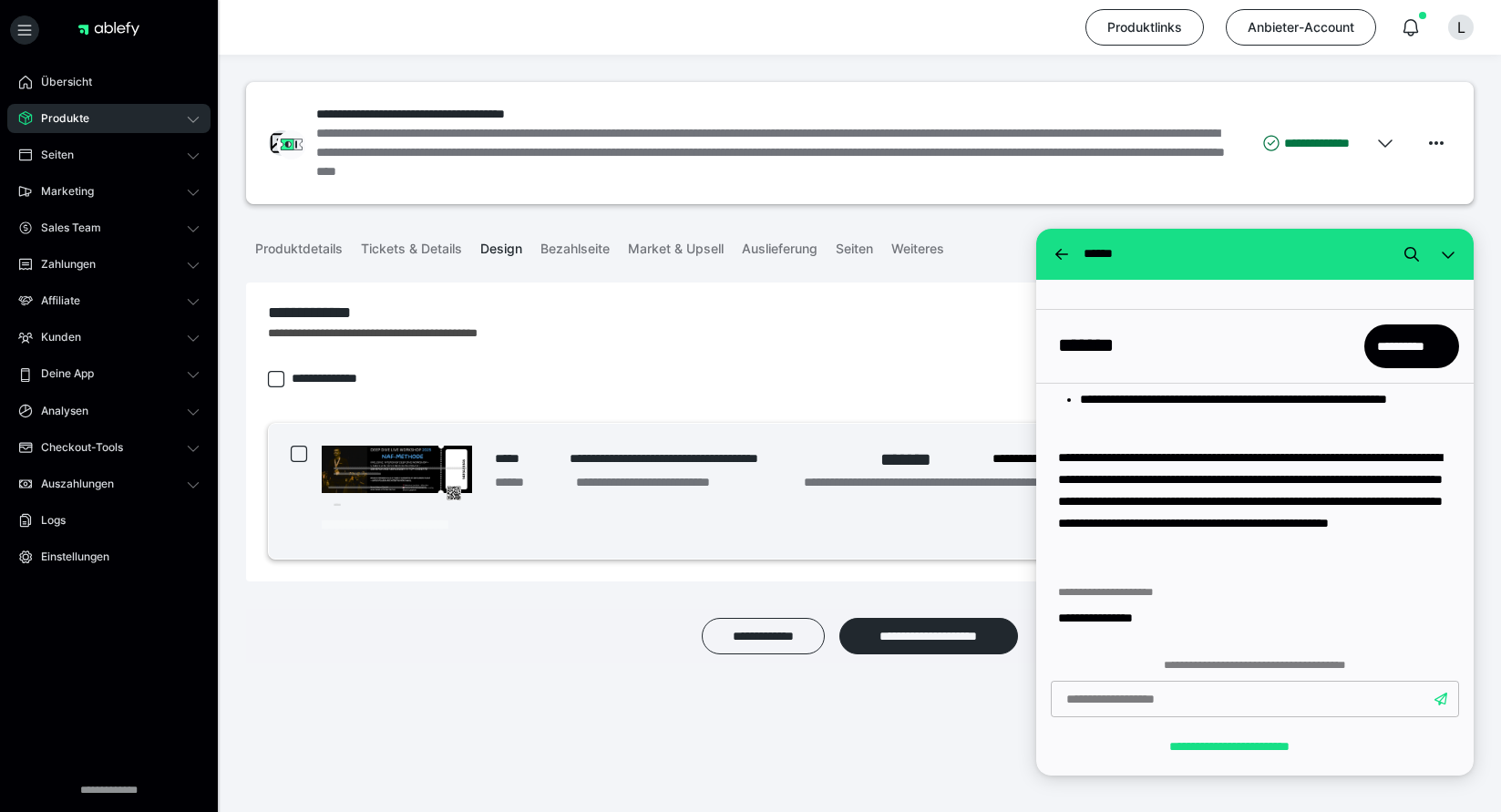 click on "**********" at bounding box center [859, 491] 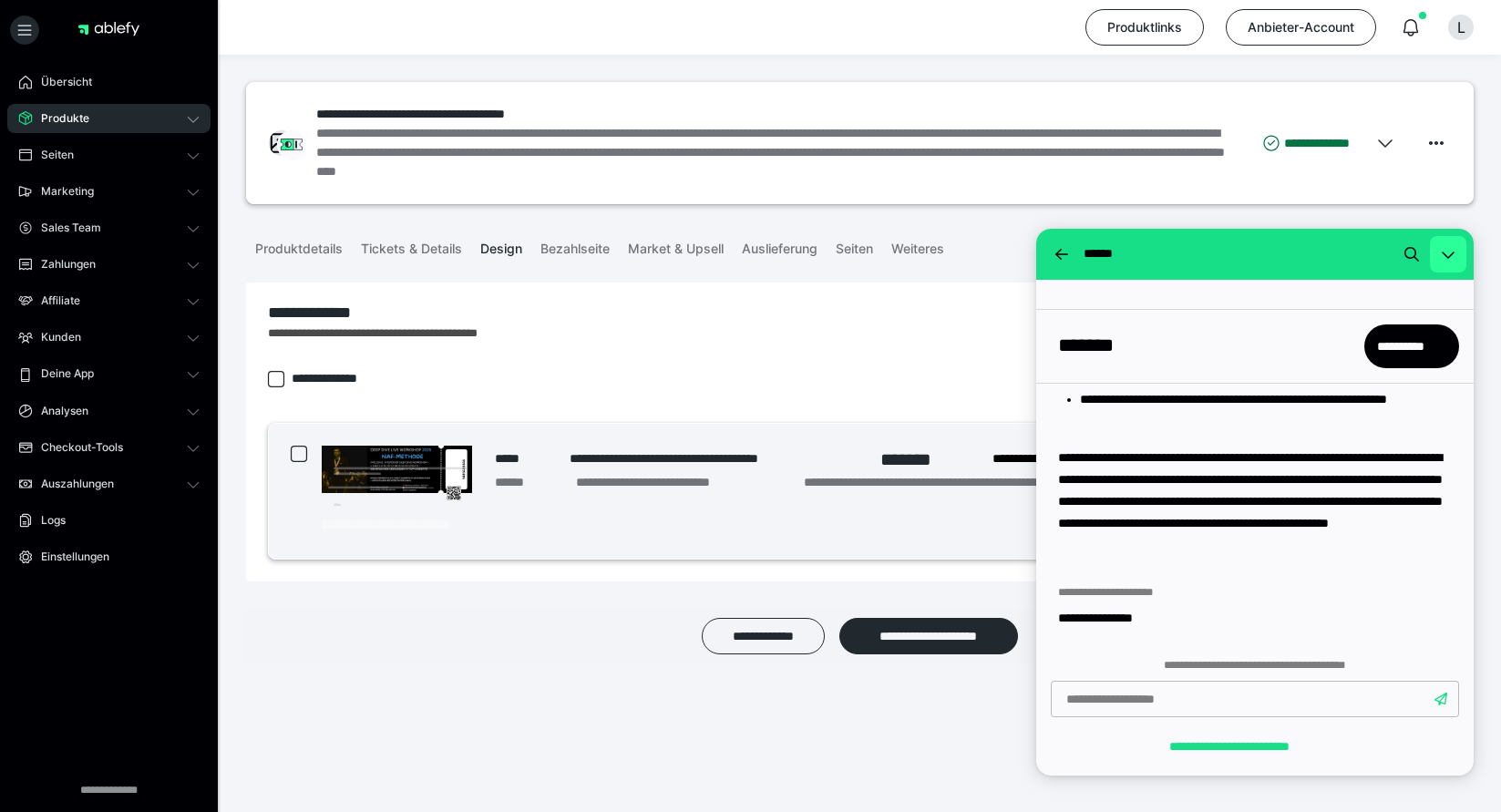 click 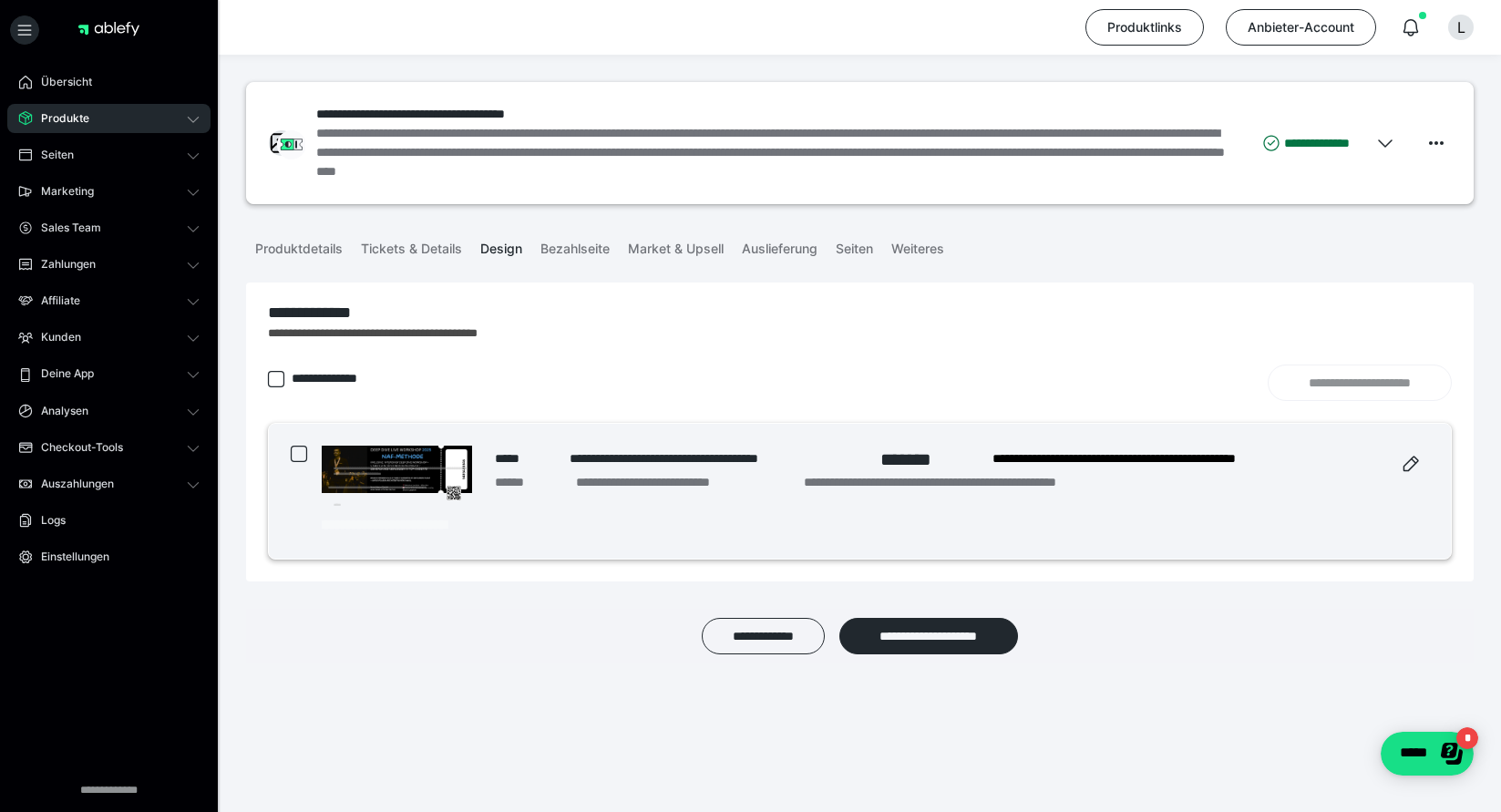 scroll, scrollTop: 0, scrollLeft: 0, axis: both 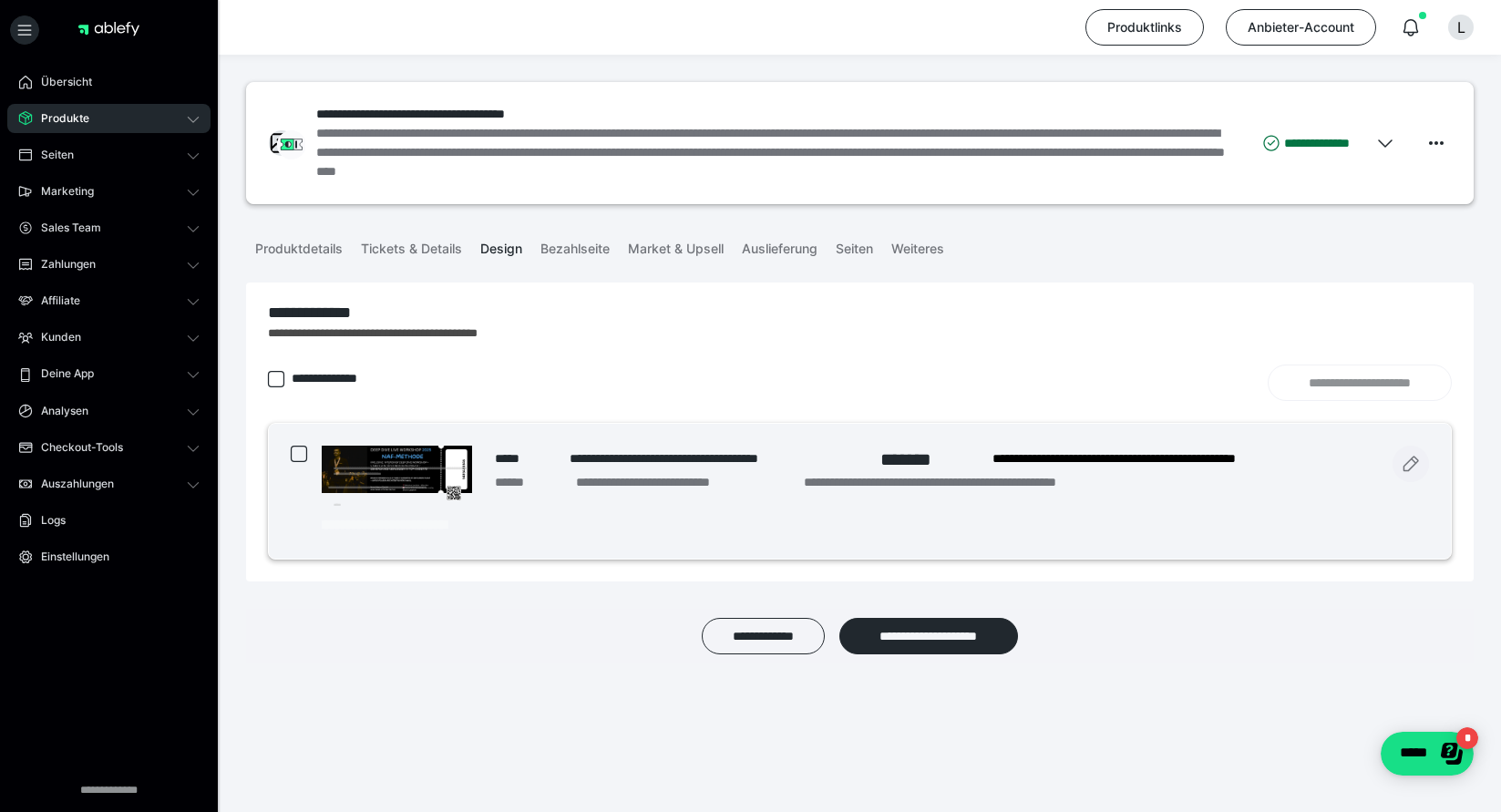 click at bounding box center (1411, 464) 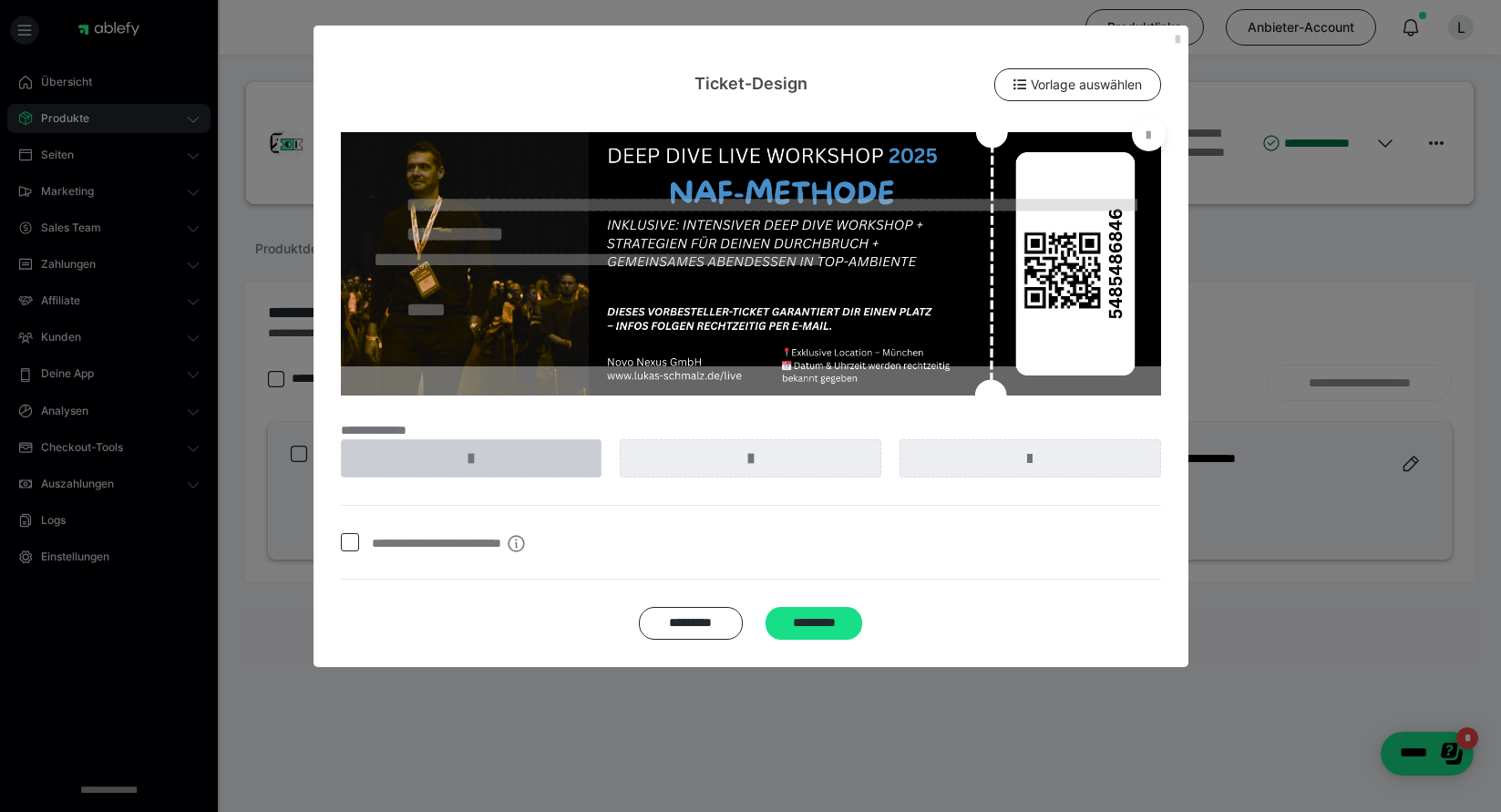 click at bounding box center (471, 458) 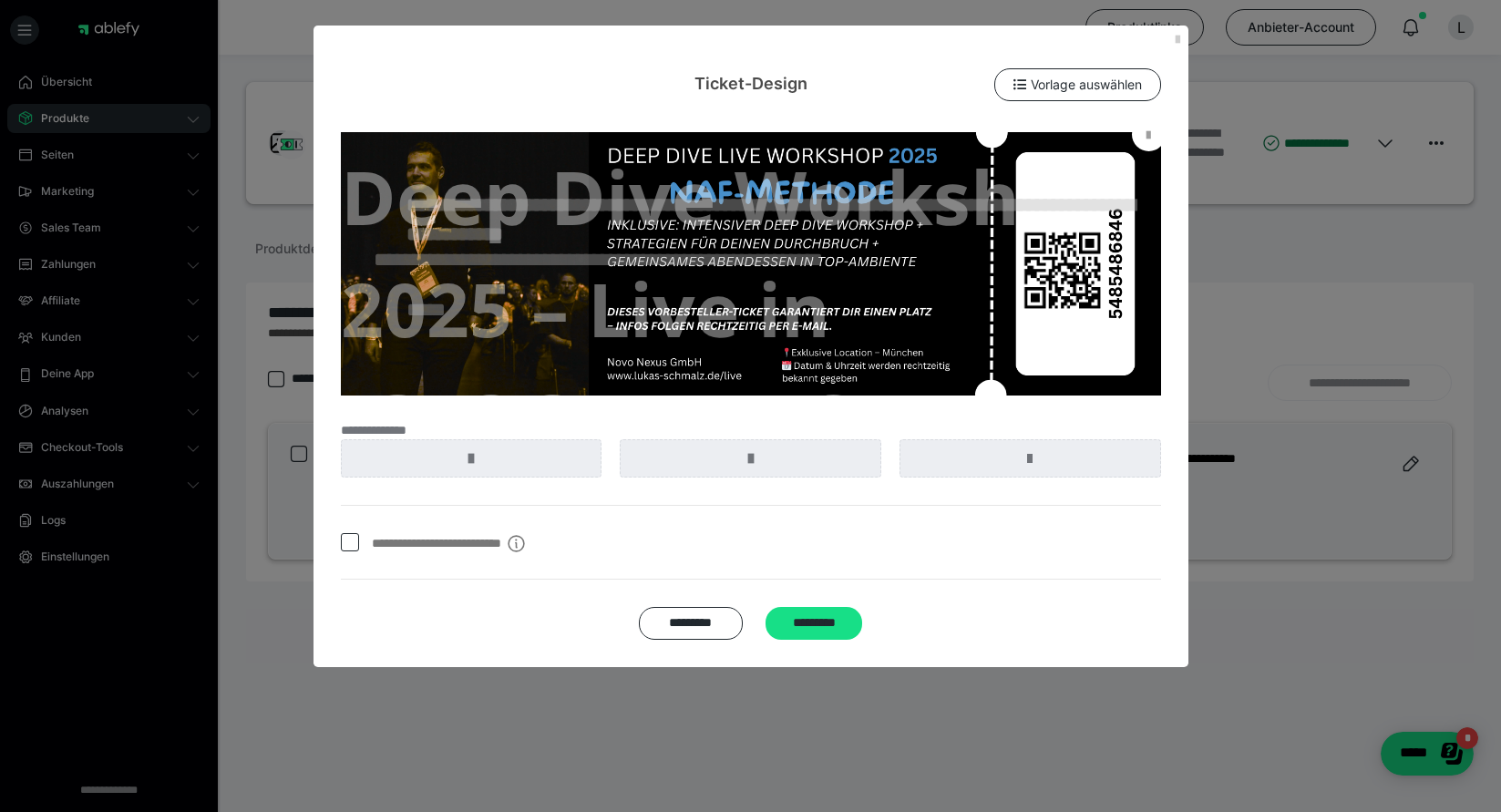 click at bounding box center (1148, 134) 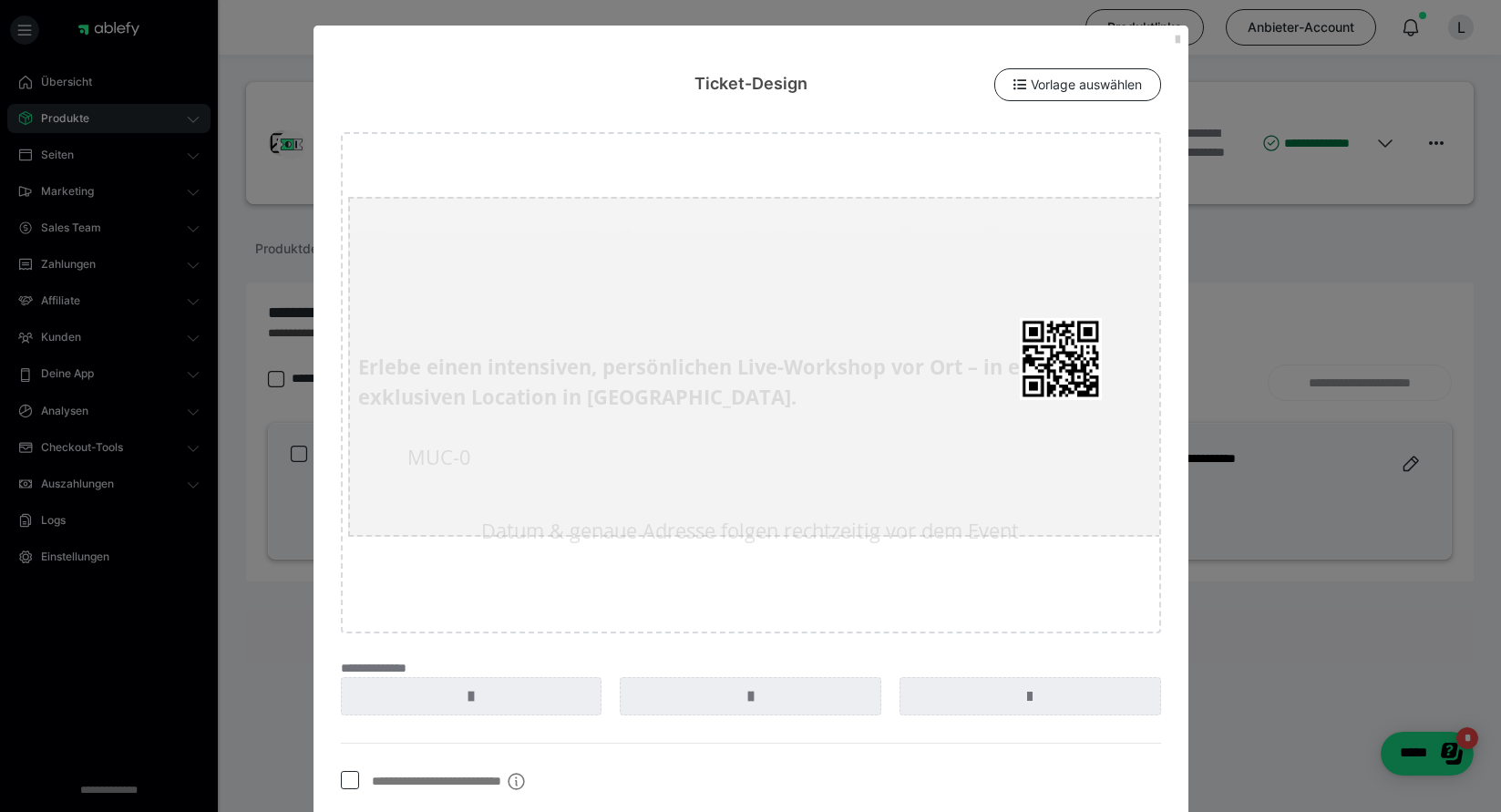 click on "Deep Dive Workshop 2025 – Live in München" at bounding box center [754, 366] 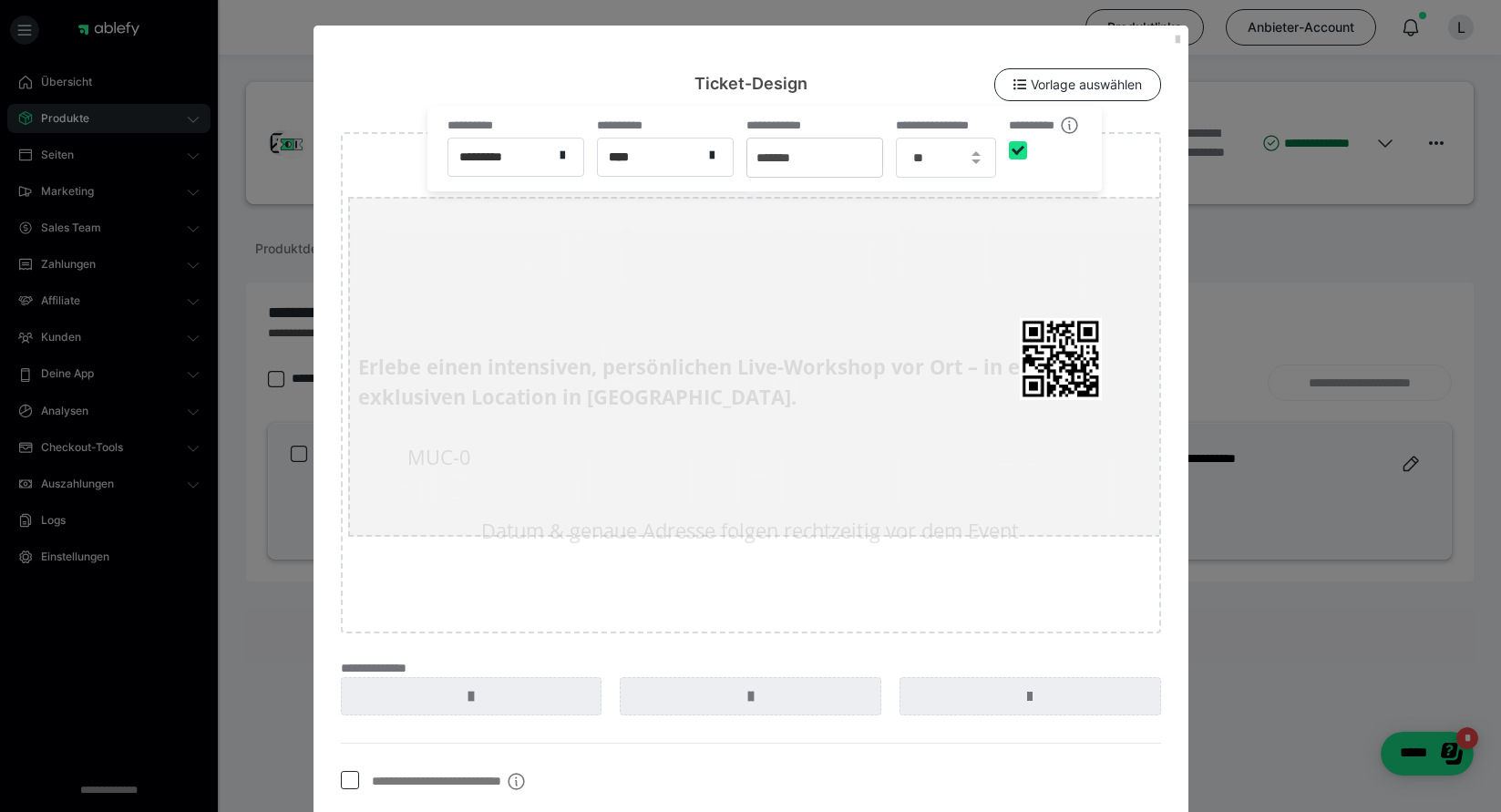 click on "Deep Dive Workshop 2025 – Live in München" at bounding box center [754, 366] 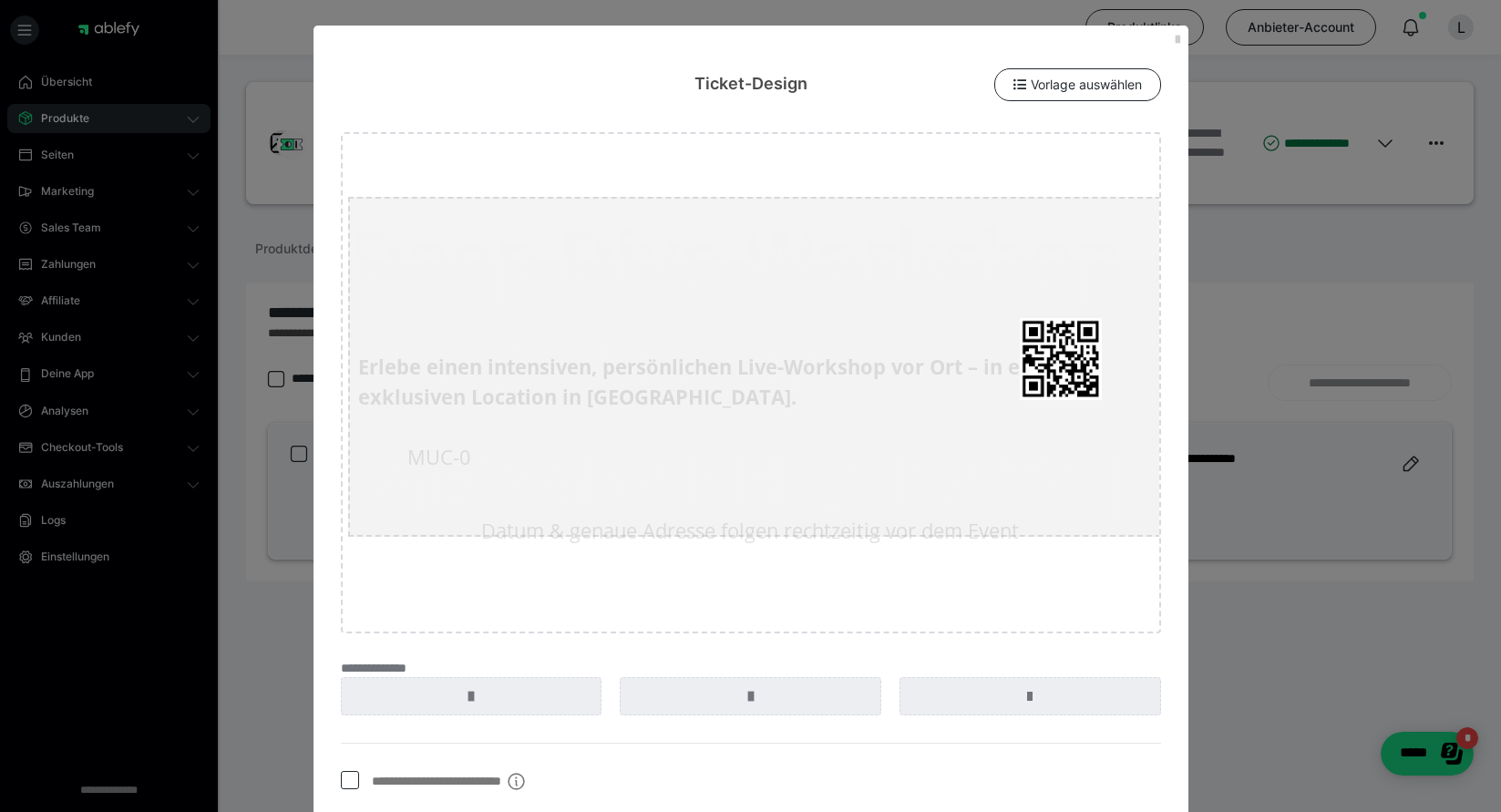 click on "Deep Dive Workshop 2025 – Live in München" at bounding box center [754, 366] 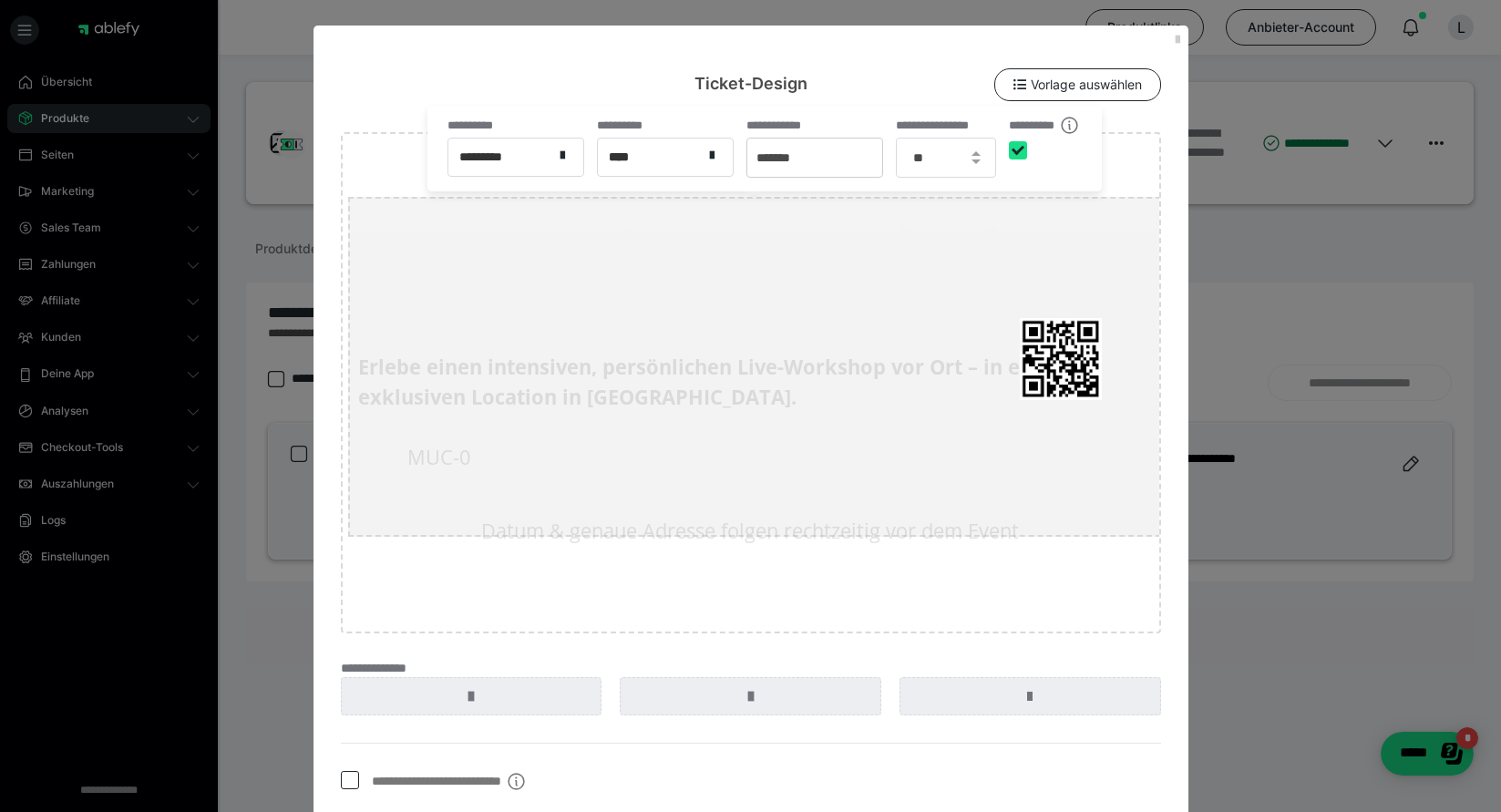 click on "Deep Dive Workshop 2025 – Live in München" at bounding box center (754, 366) 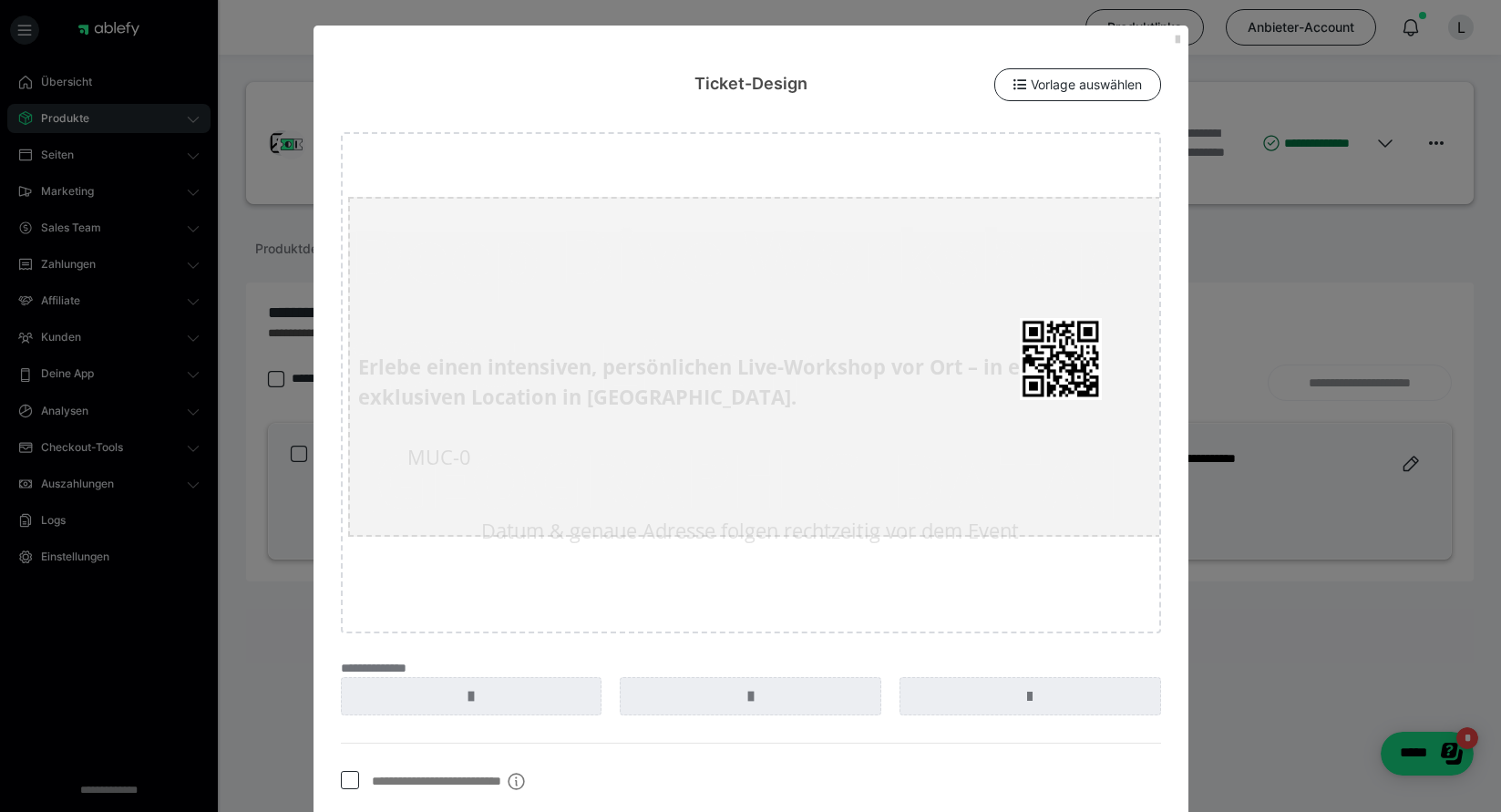 click on "Deep Dive Workshop 2025 – Live in München" at bounding box center [754, 366] 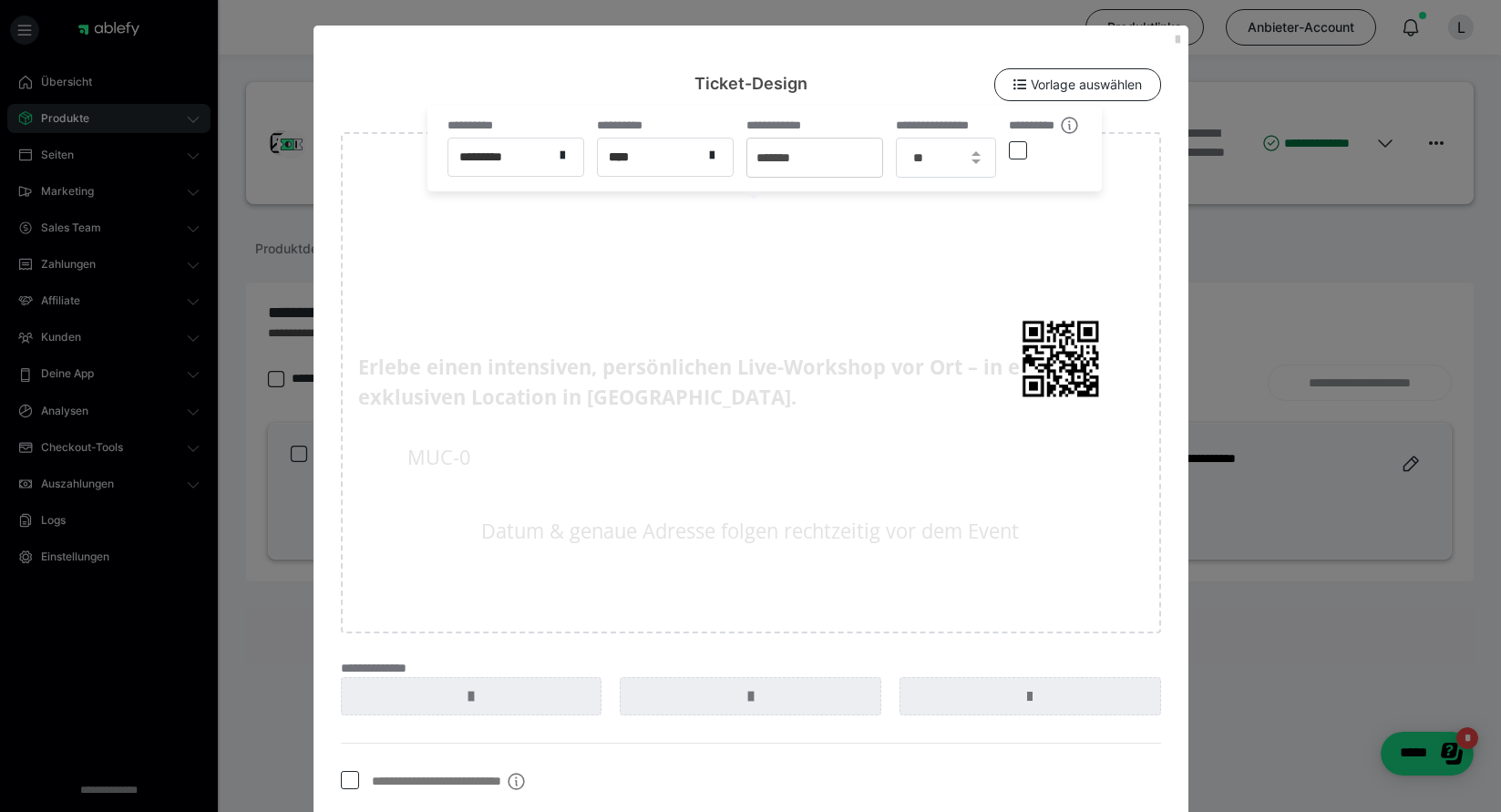 click at bounding box center (1018, 150) 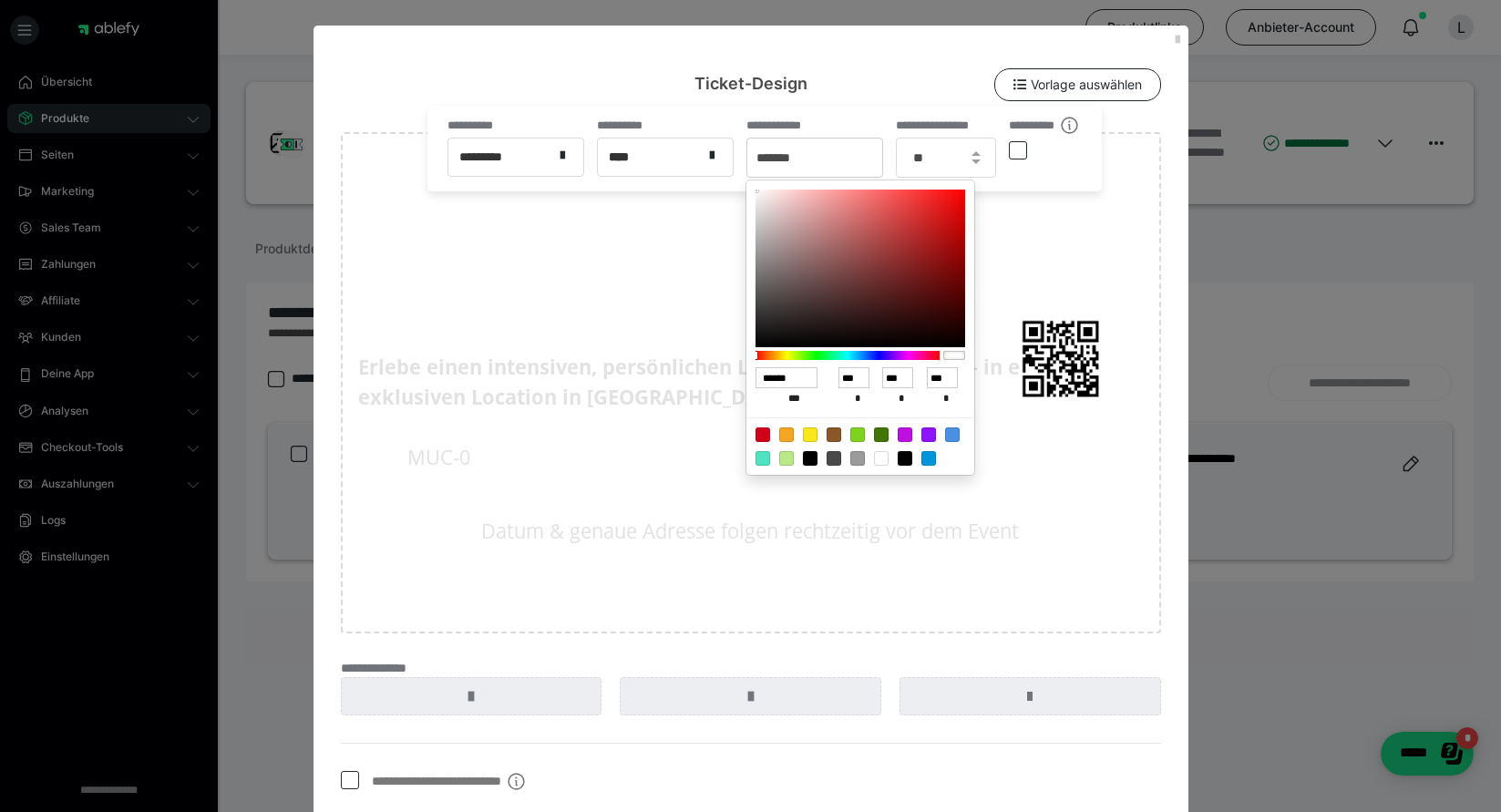 click at bounding box center (881, 458) 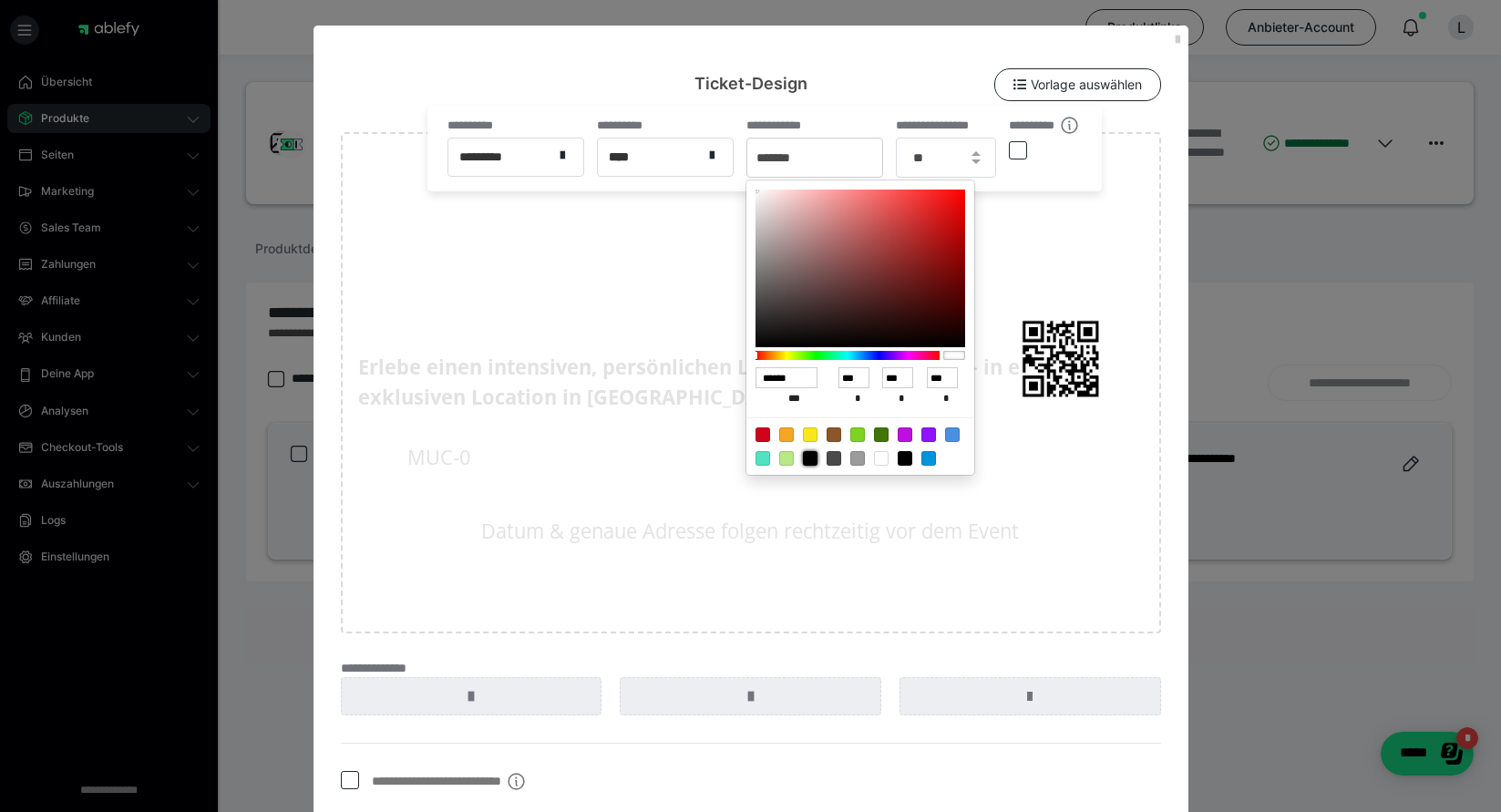 click at bounding box center (810, 458) 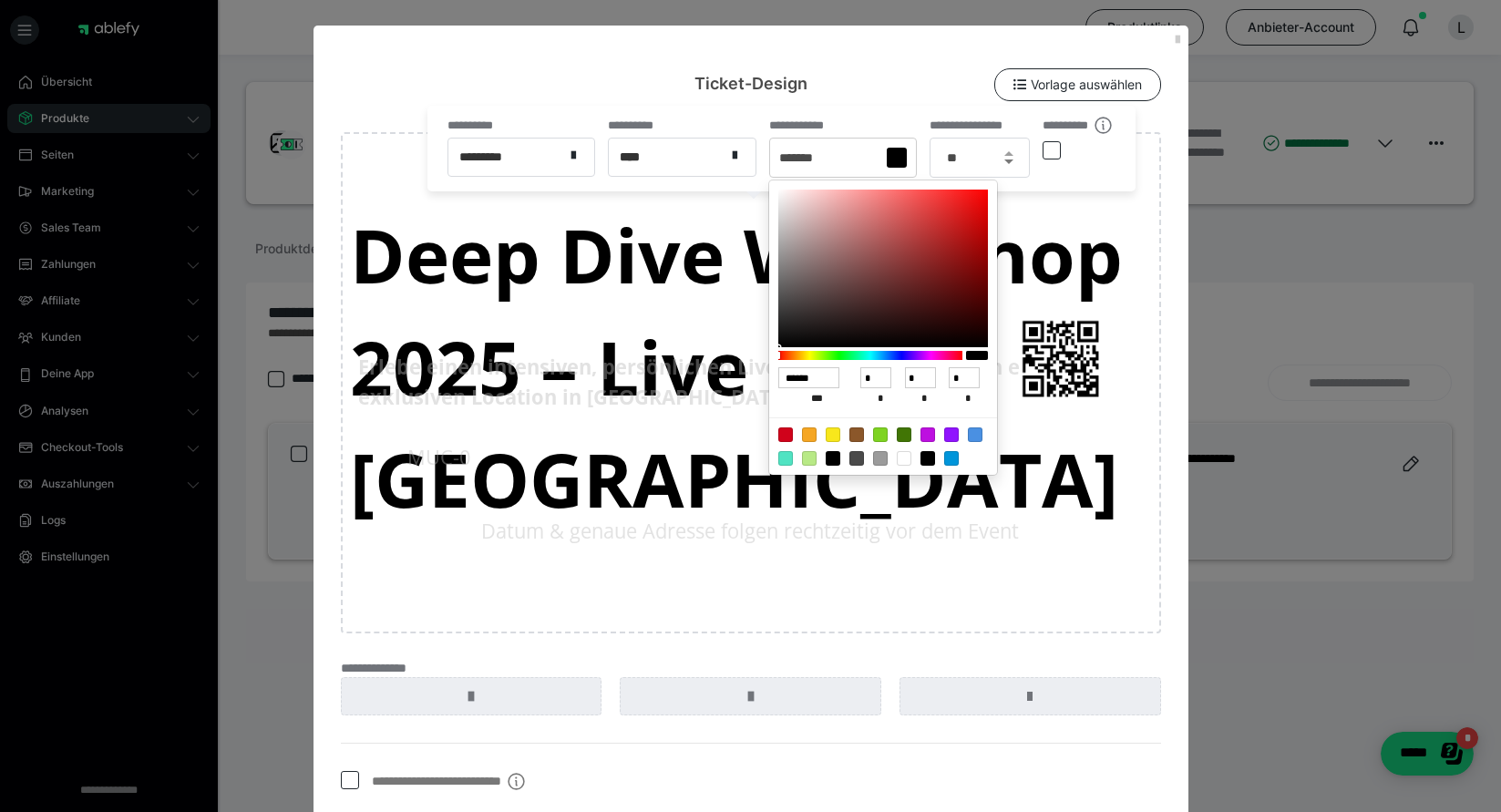 click at bounding box center [1009, 161] 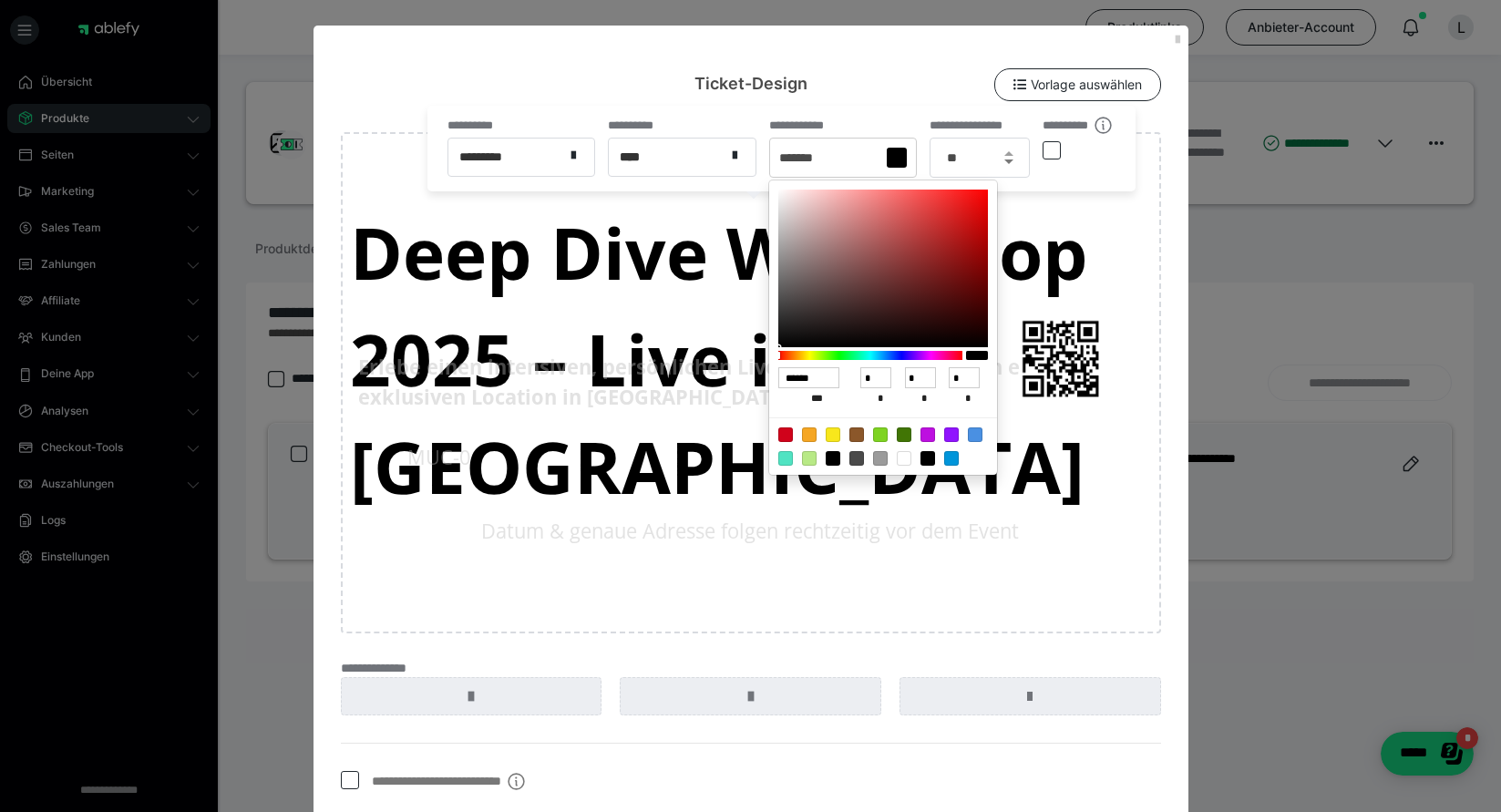 click at bounding box center (1009, 161) 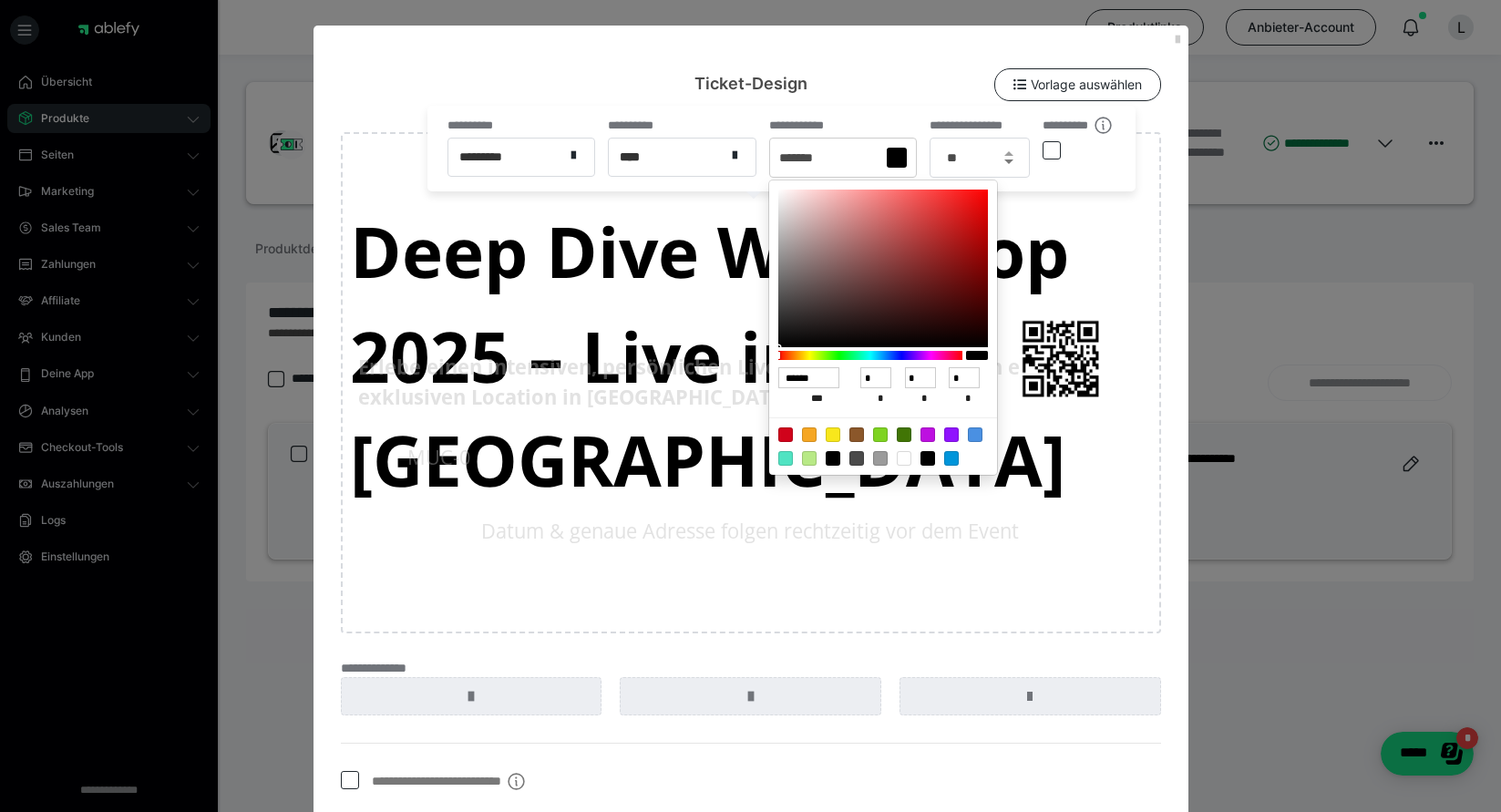 click at bounding box center (1009, 161) 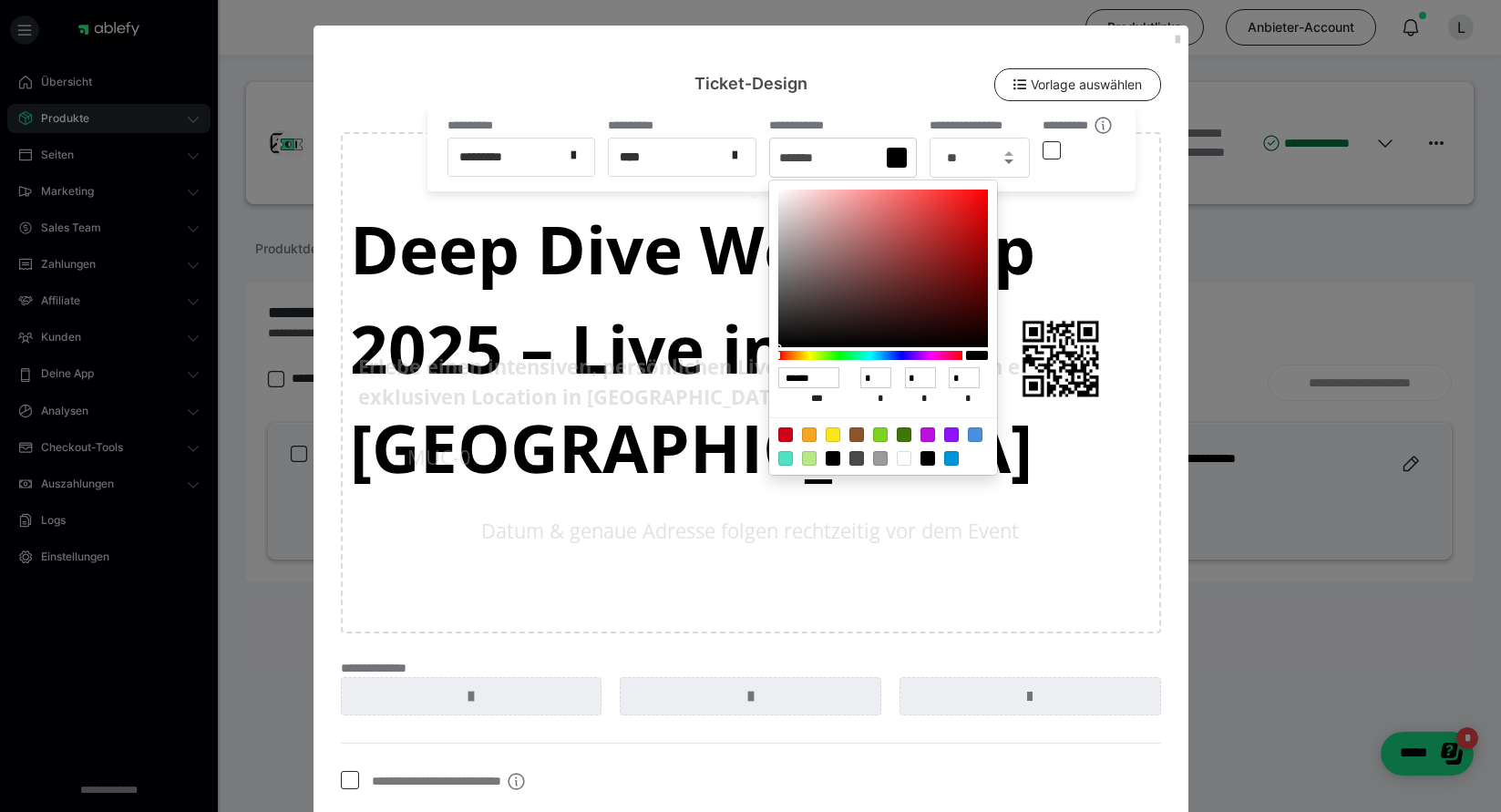 click at bounding box center [1009, 161] 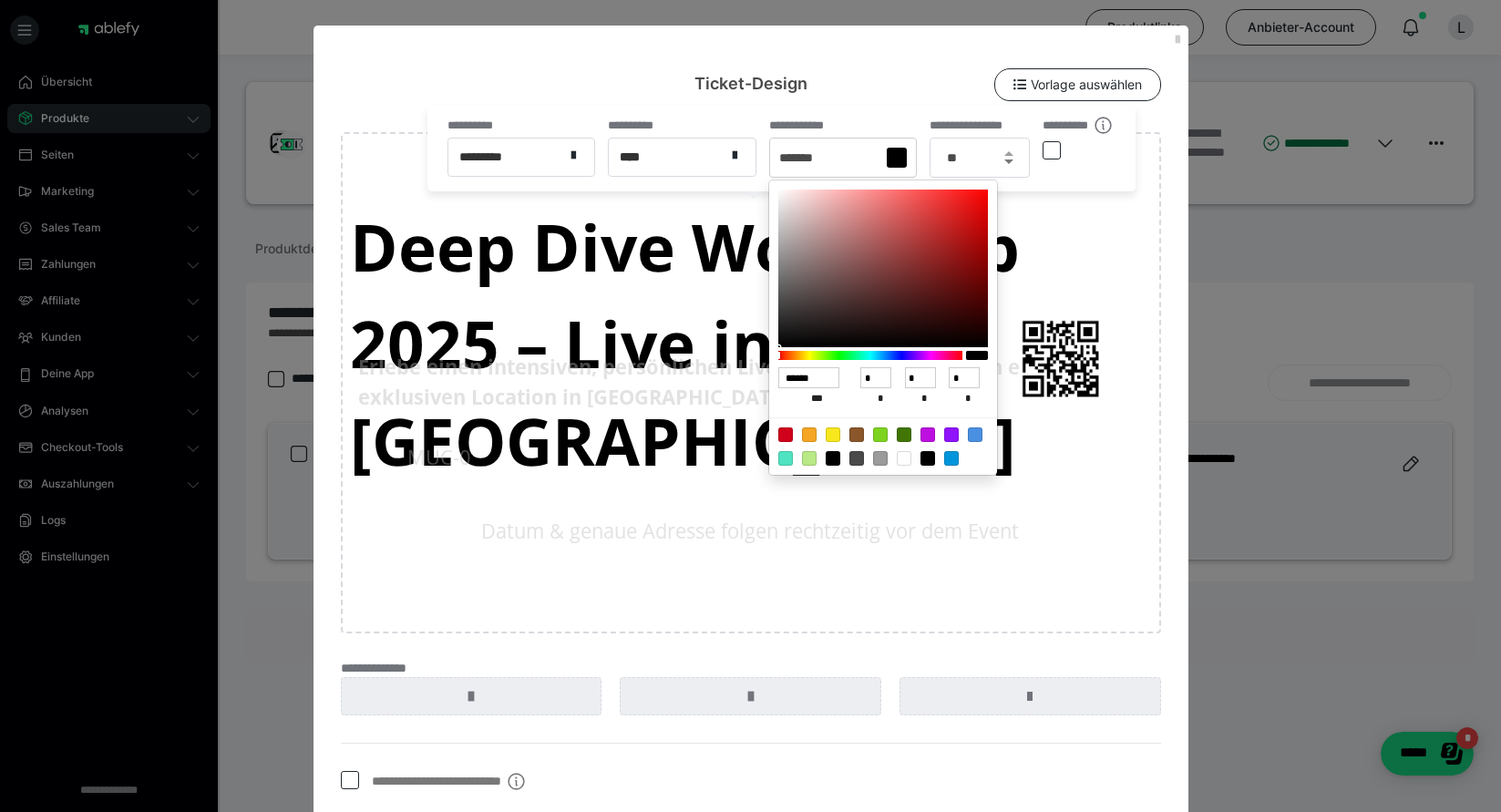click at bounding box center (1009, 161) 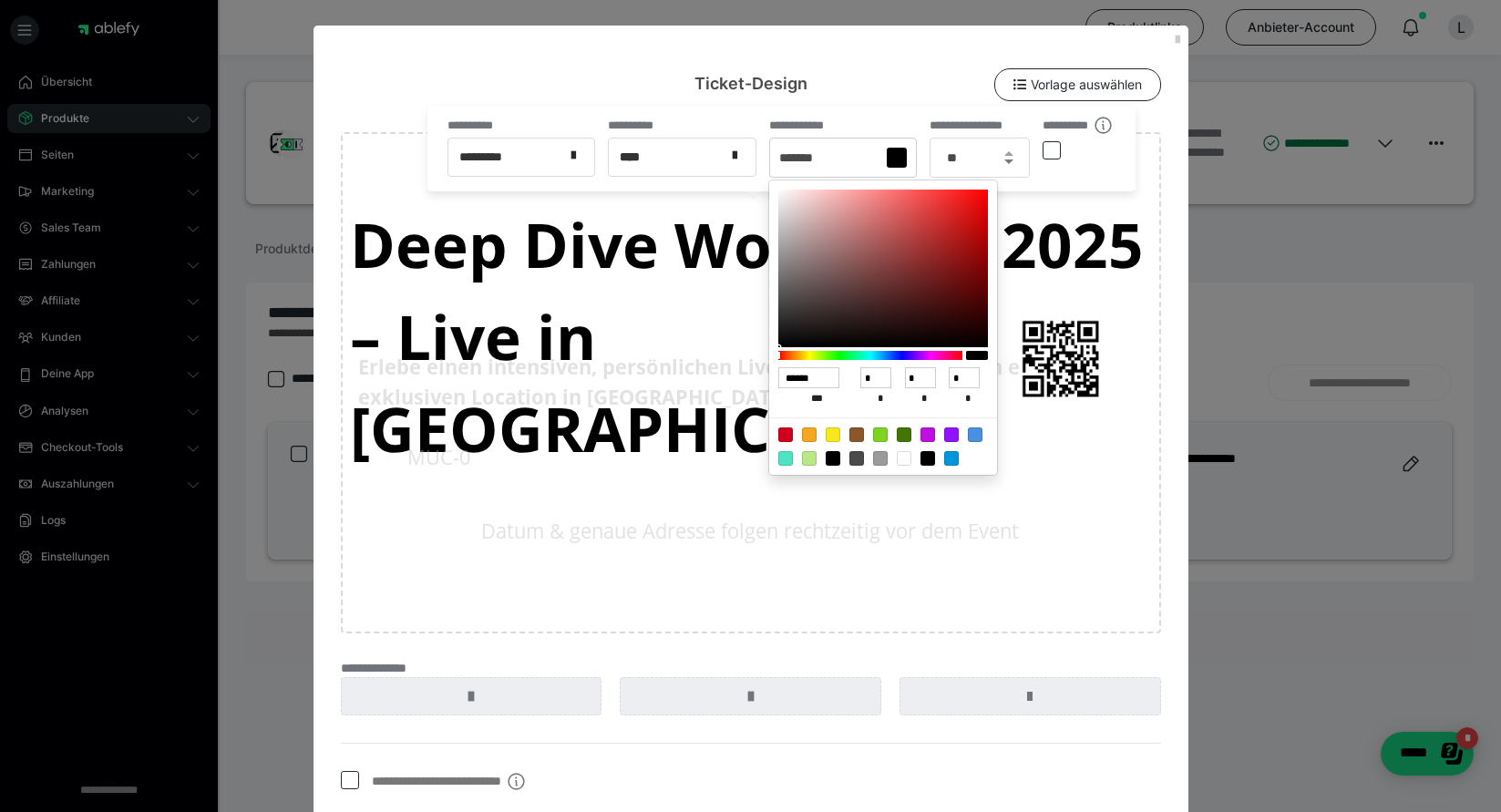 click at bounding box center [1009, 161] 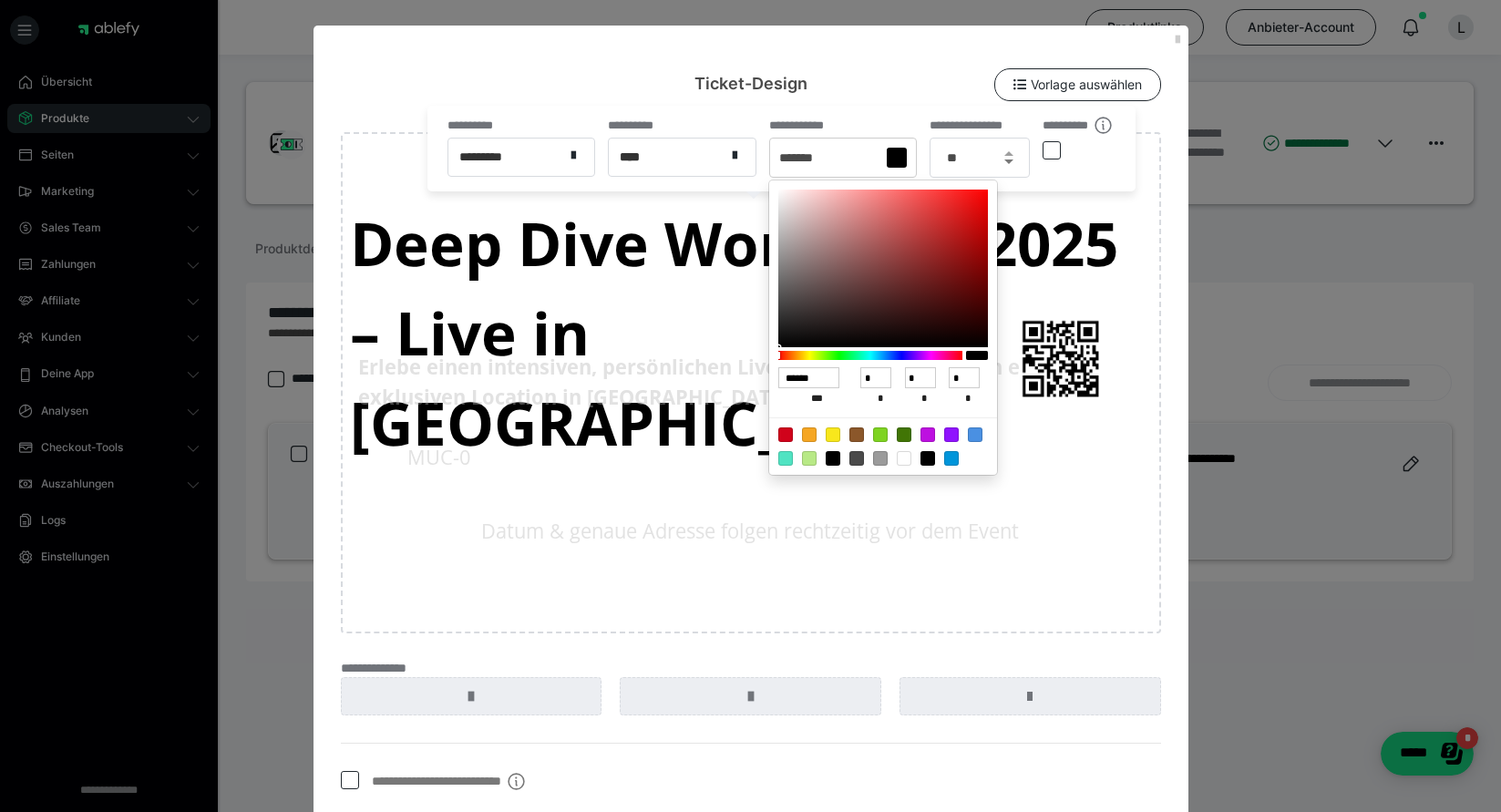 click at bounding box center [1009, 161] 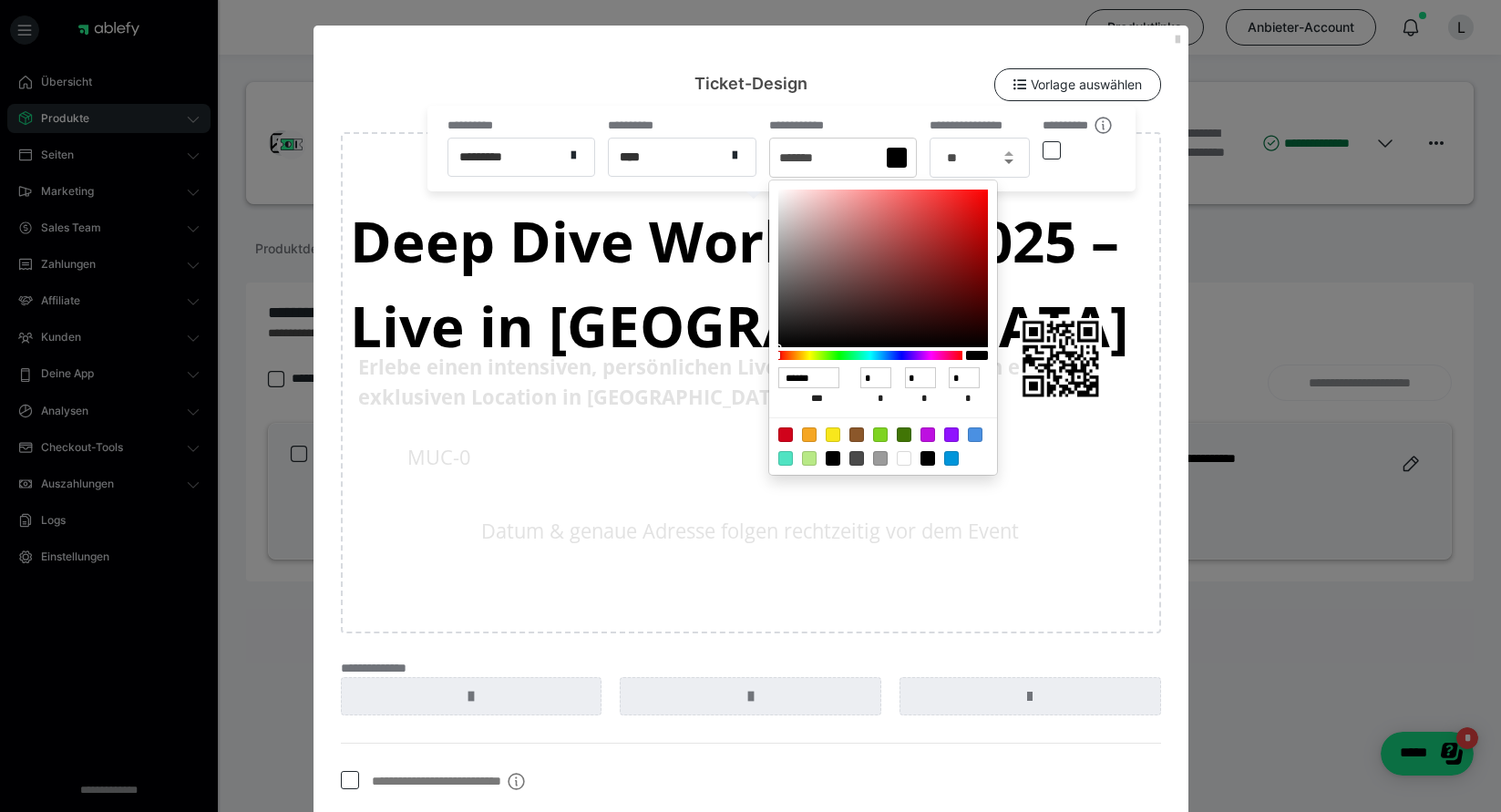 click at bounding box center (1009, 161) 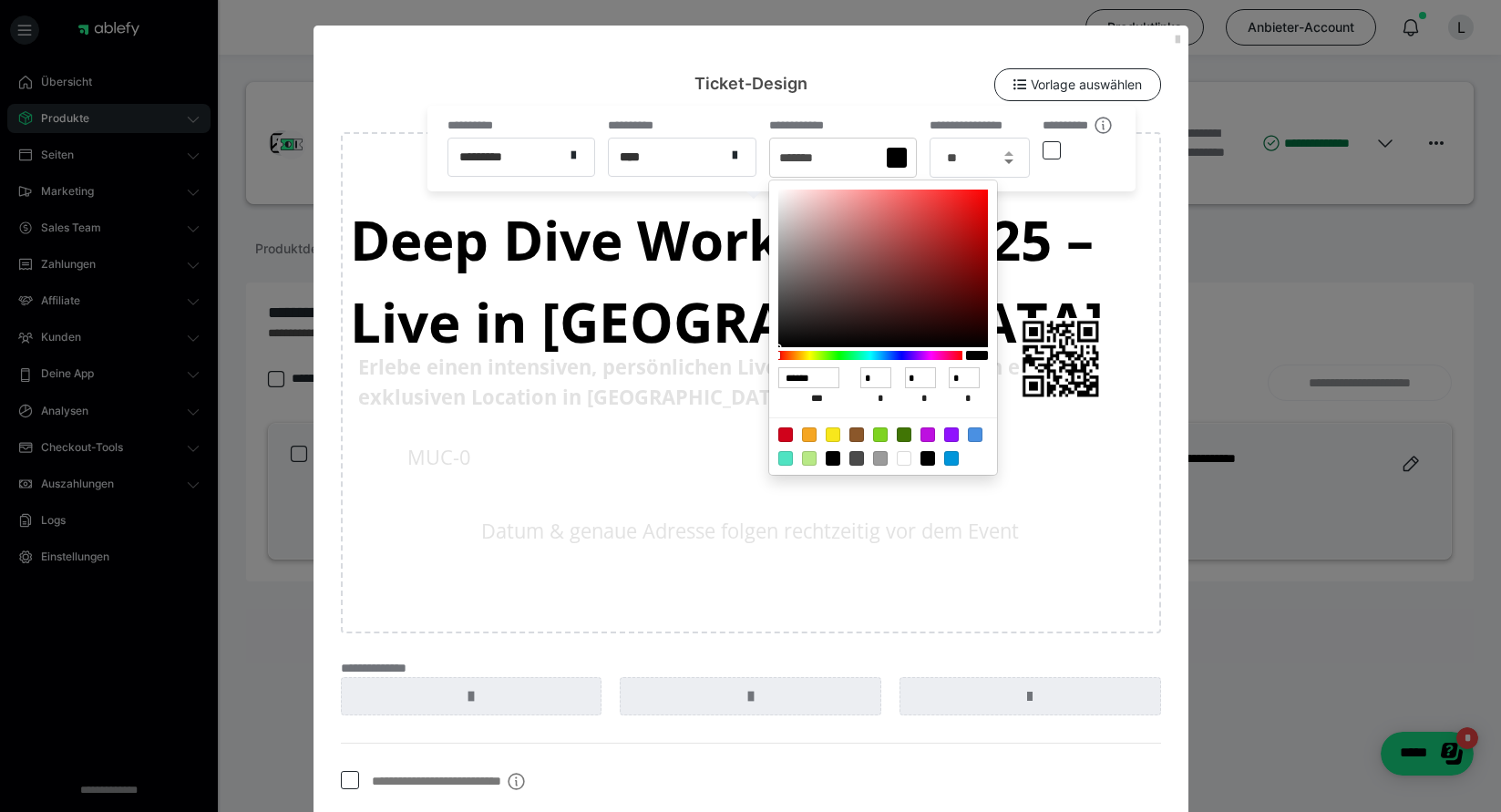 click at bounding box center [1009, 161] 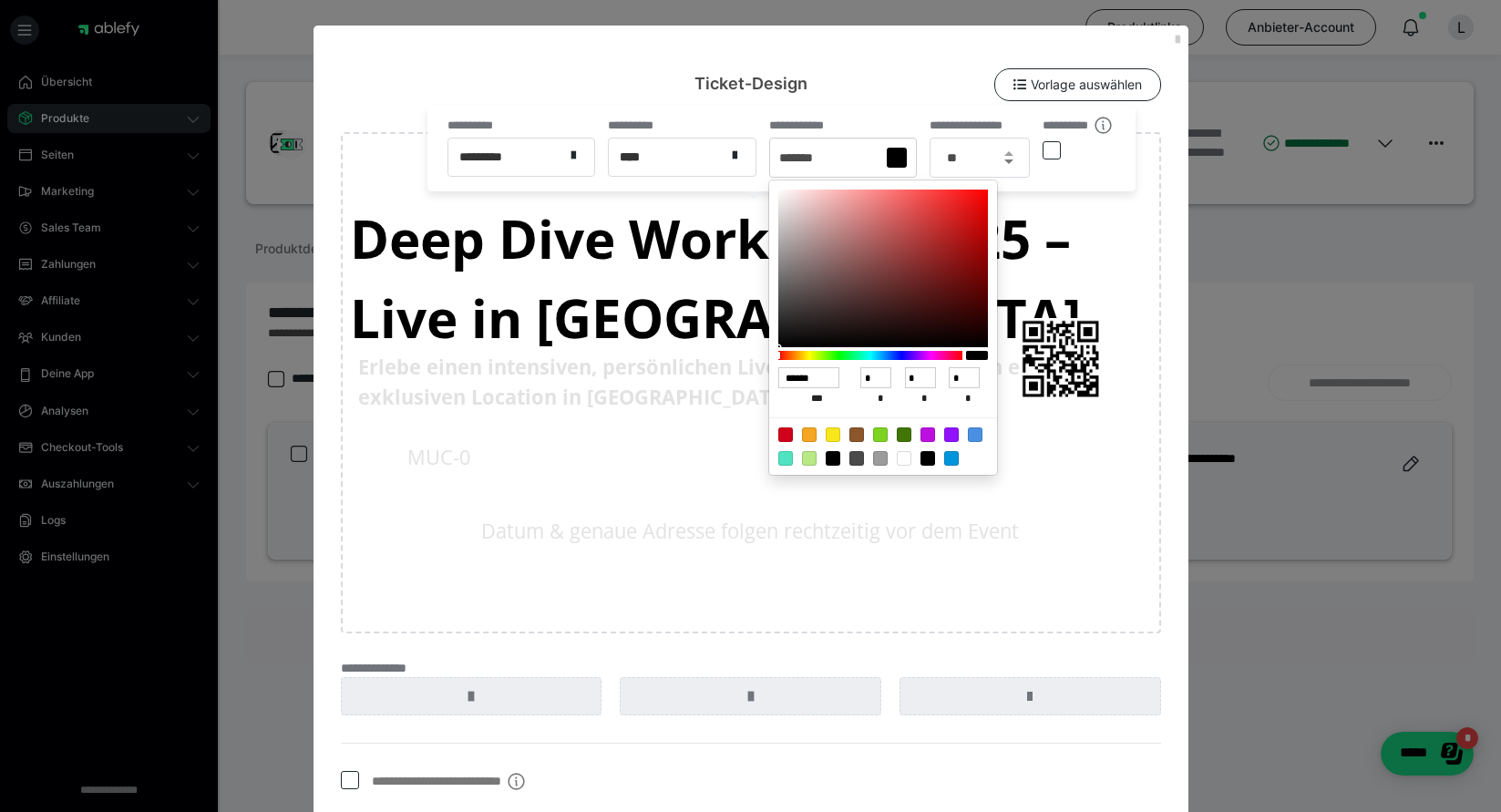 click at bounding box center (1009, 161) 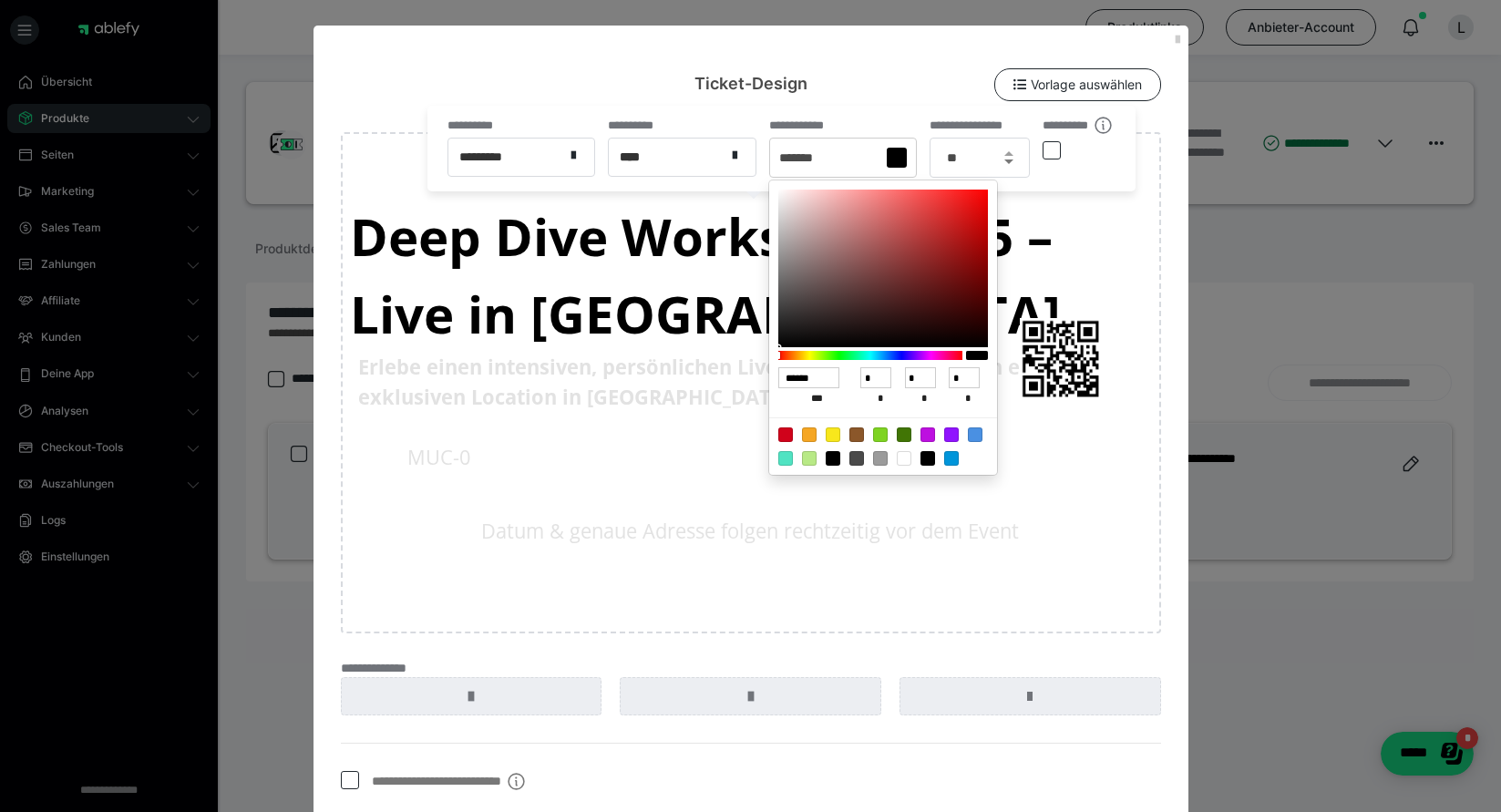 click at bounding box center (1009, 161) 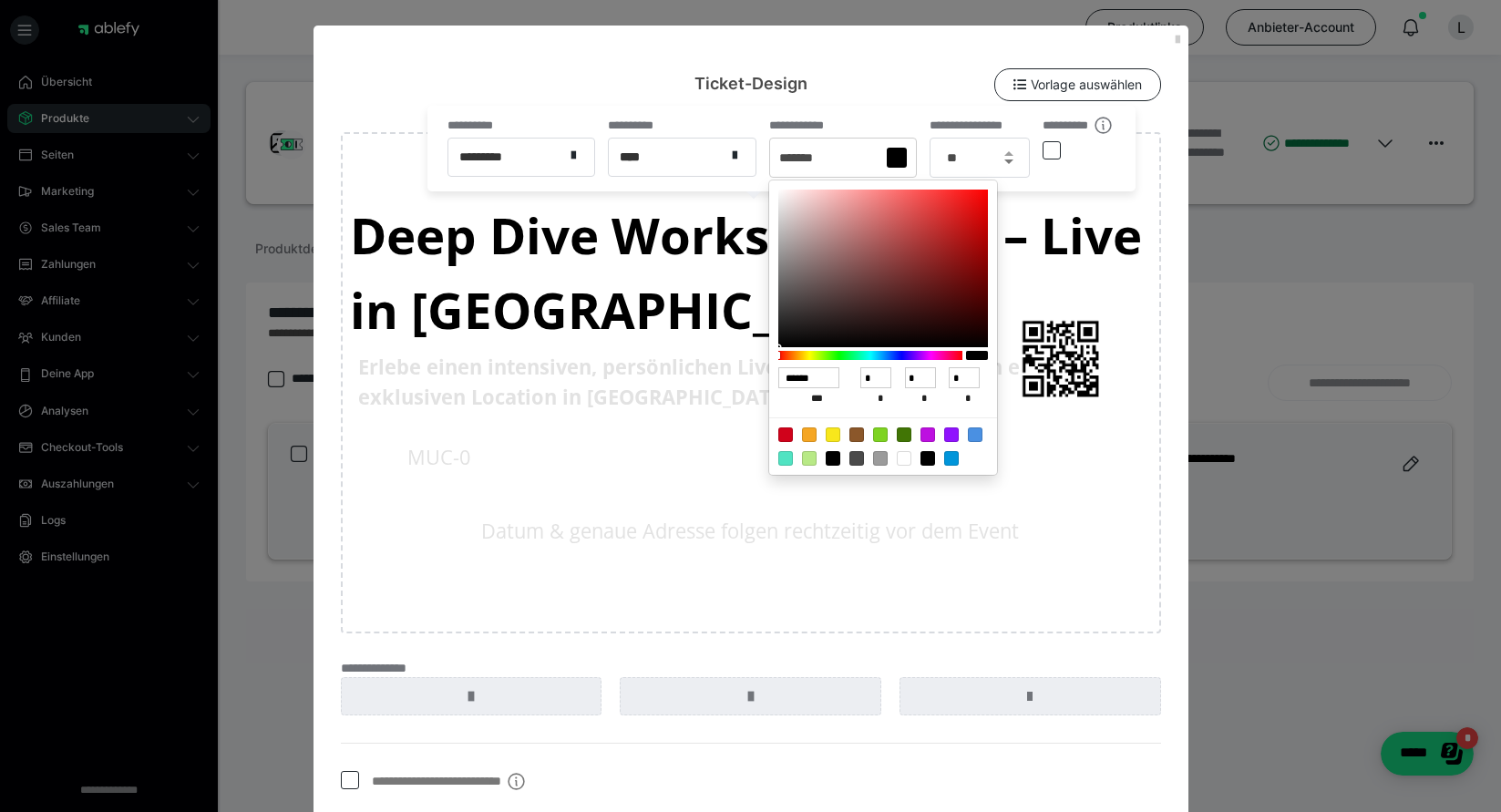 click at bounding box center [1009, 161] 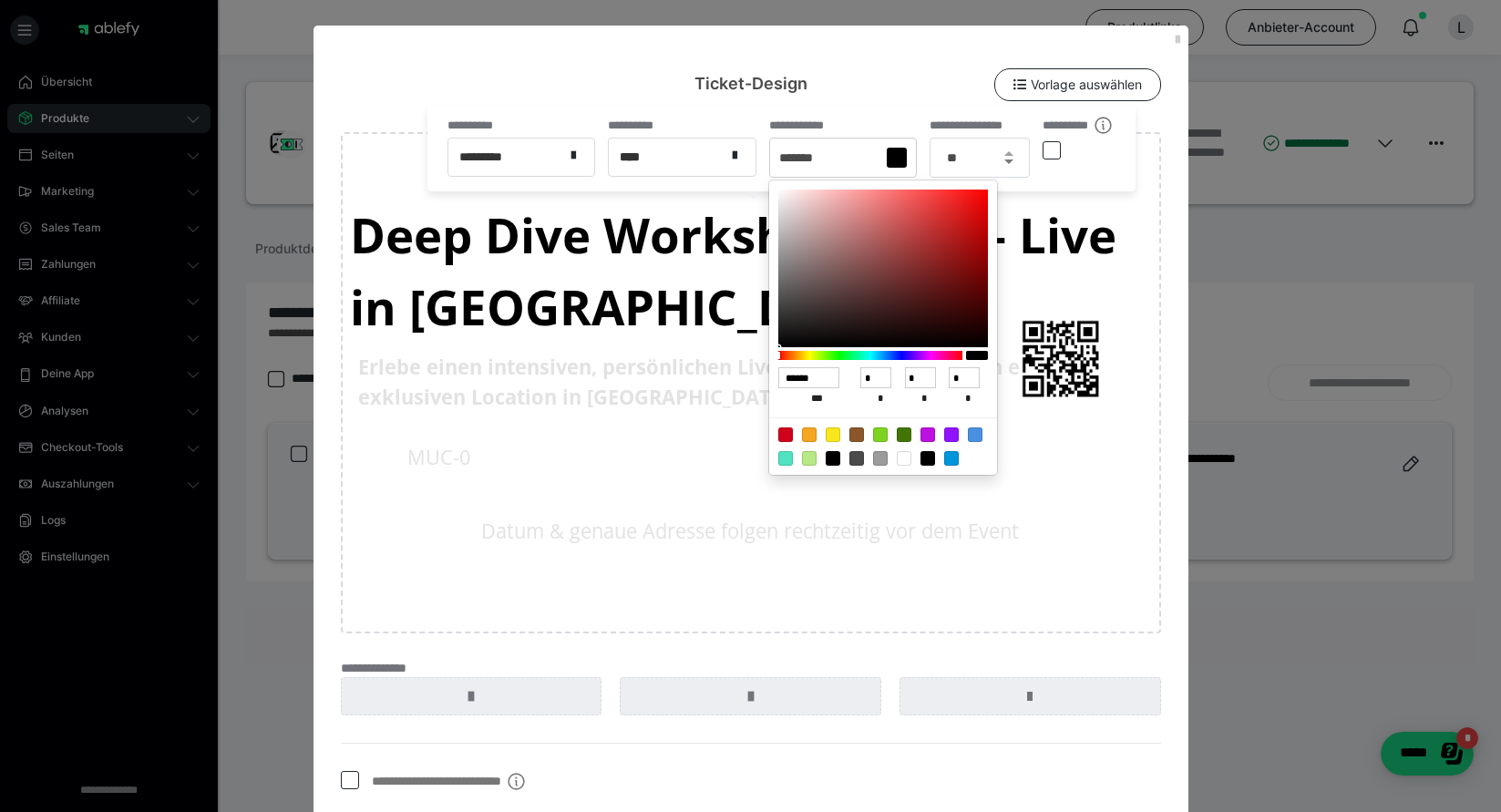 click at bounding box center [1009, 161] 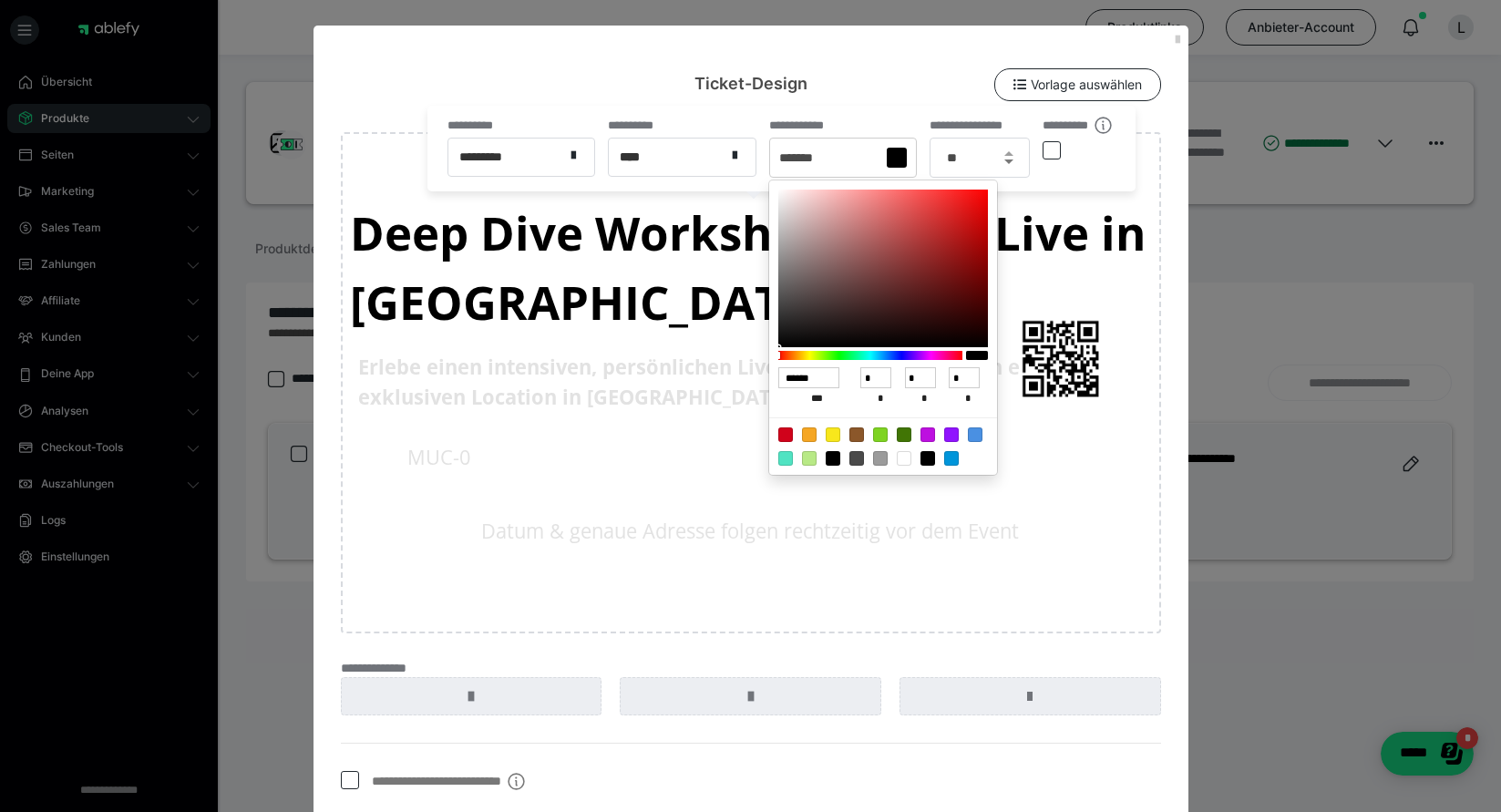 click at bounding box center [1009, 161] 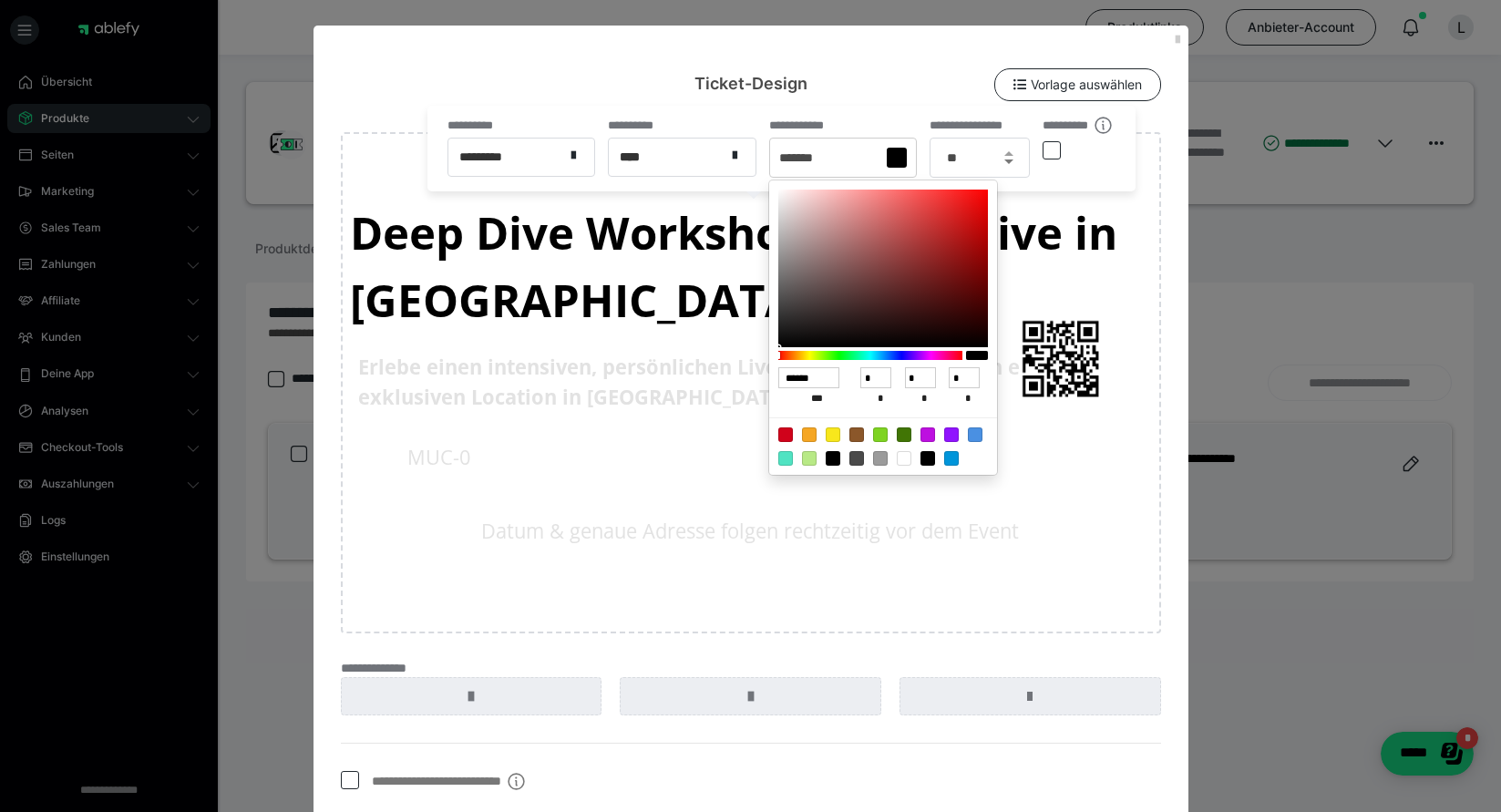 click at bounding box center [1009, 161] 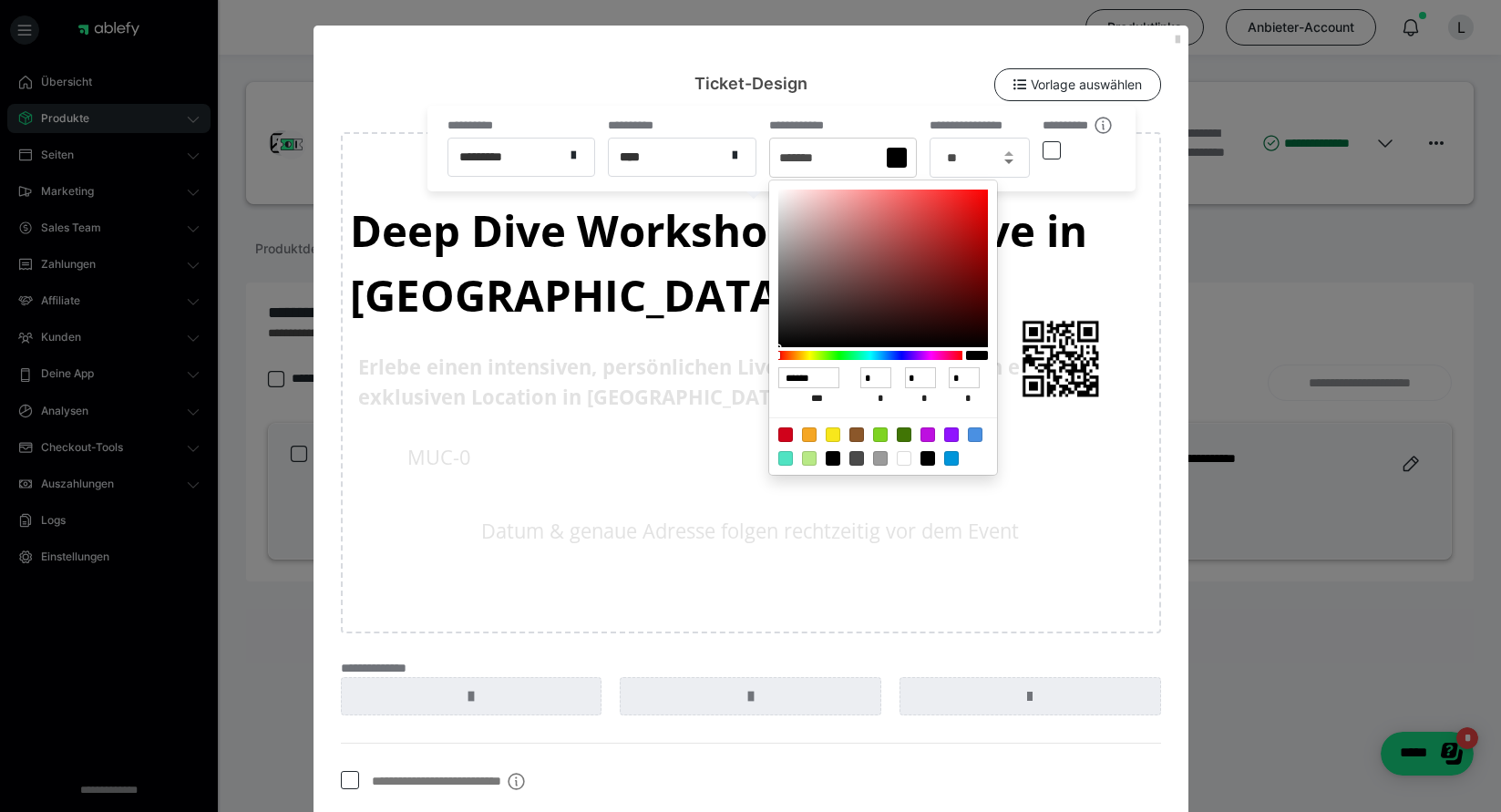 click at bounding box center (1009, 161) 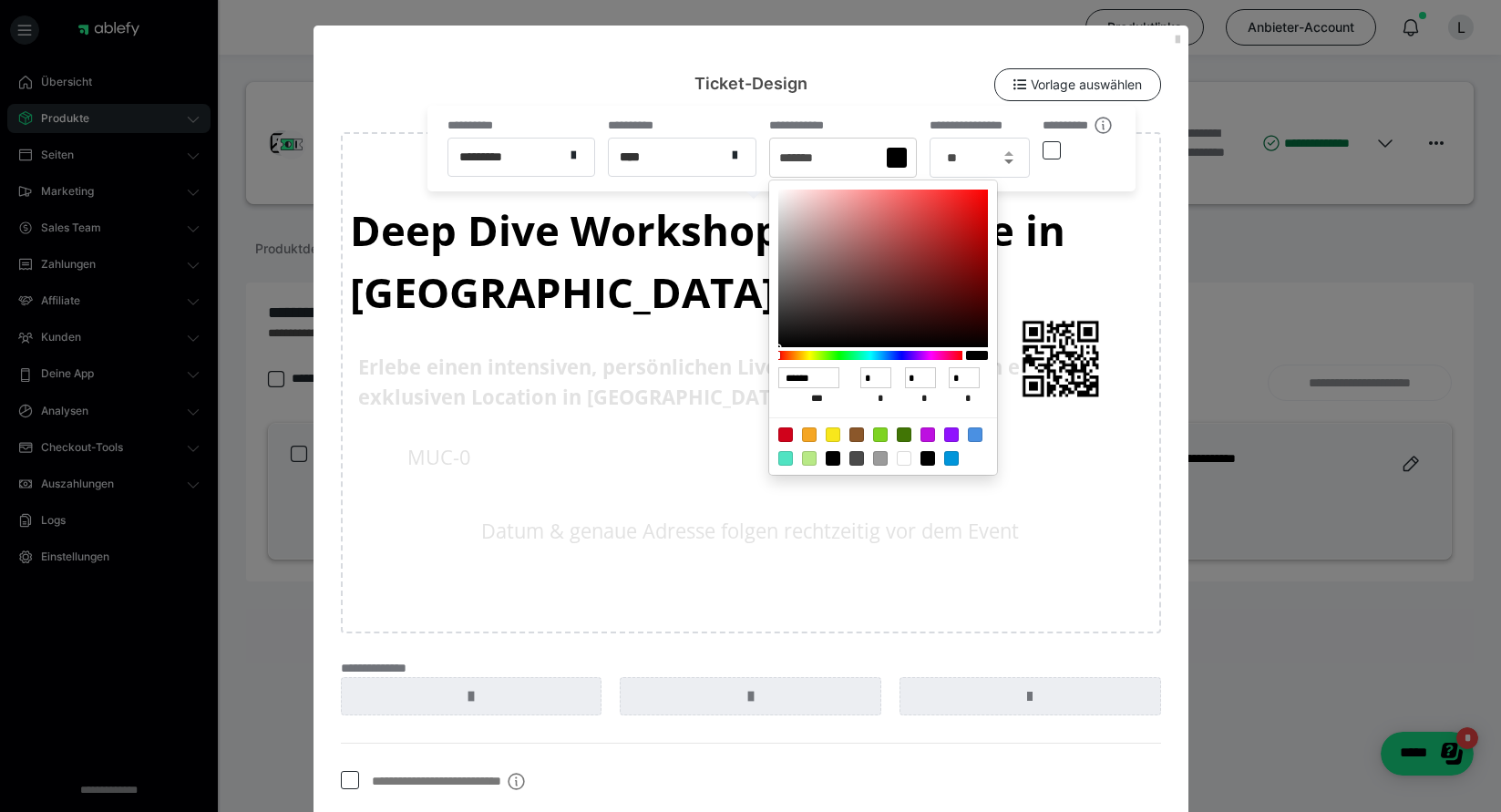 click at bounding box center [1009, 161] 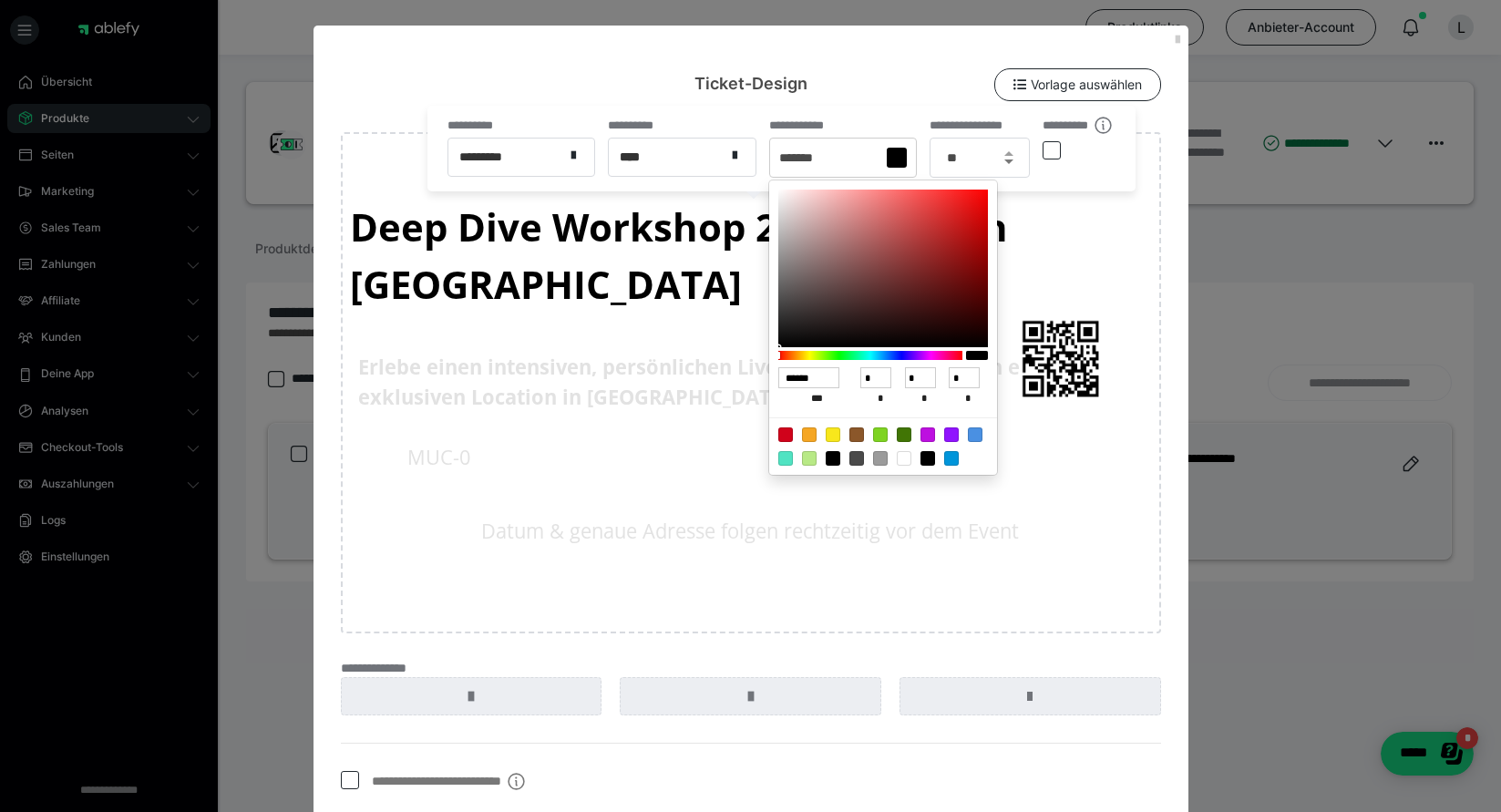click at bounding box center (1009, 161) 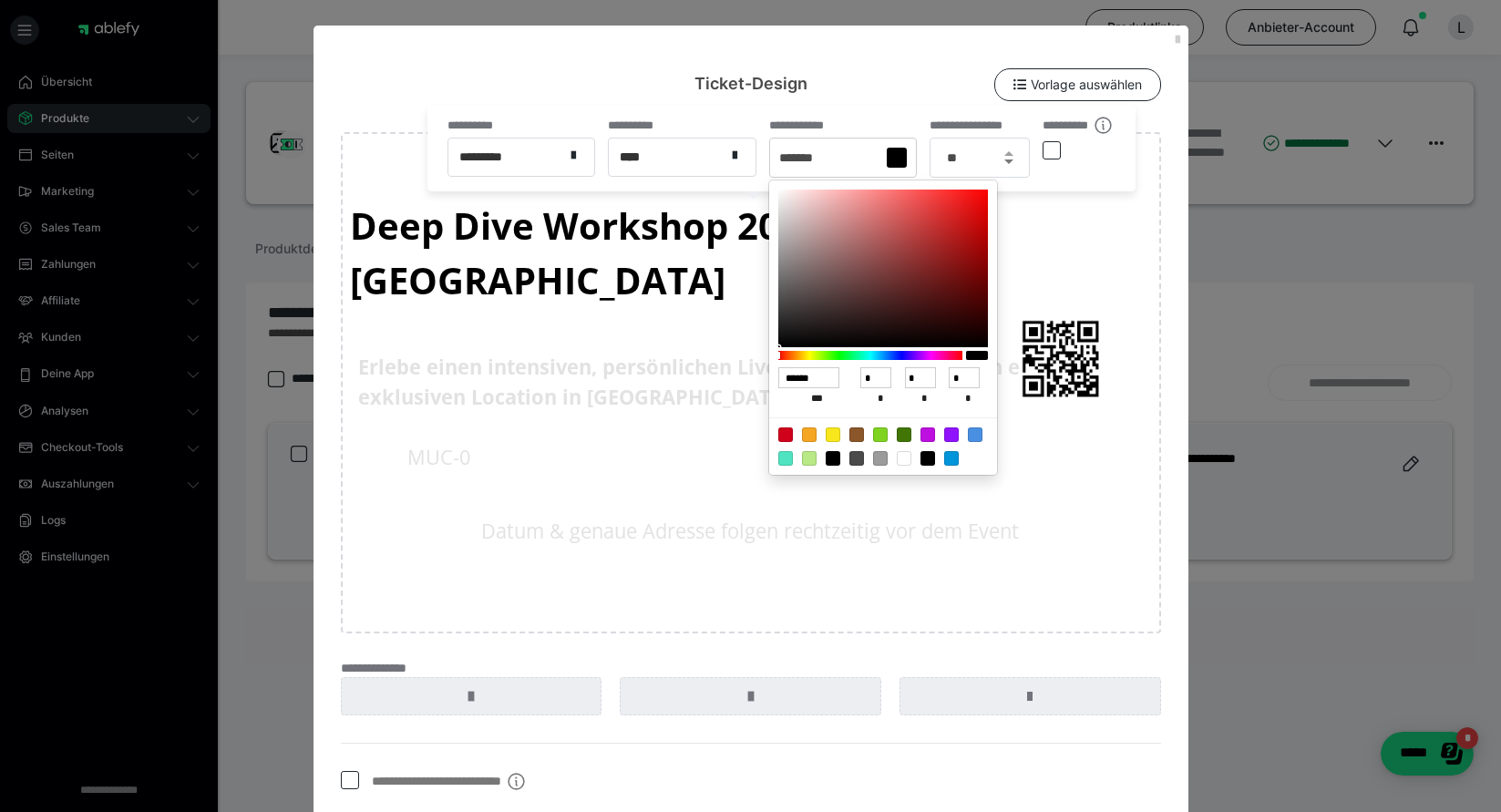 click at bounding box center [1009, 161] 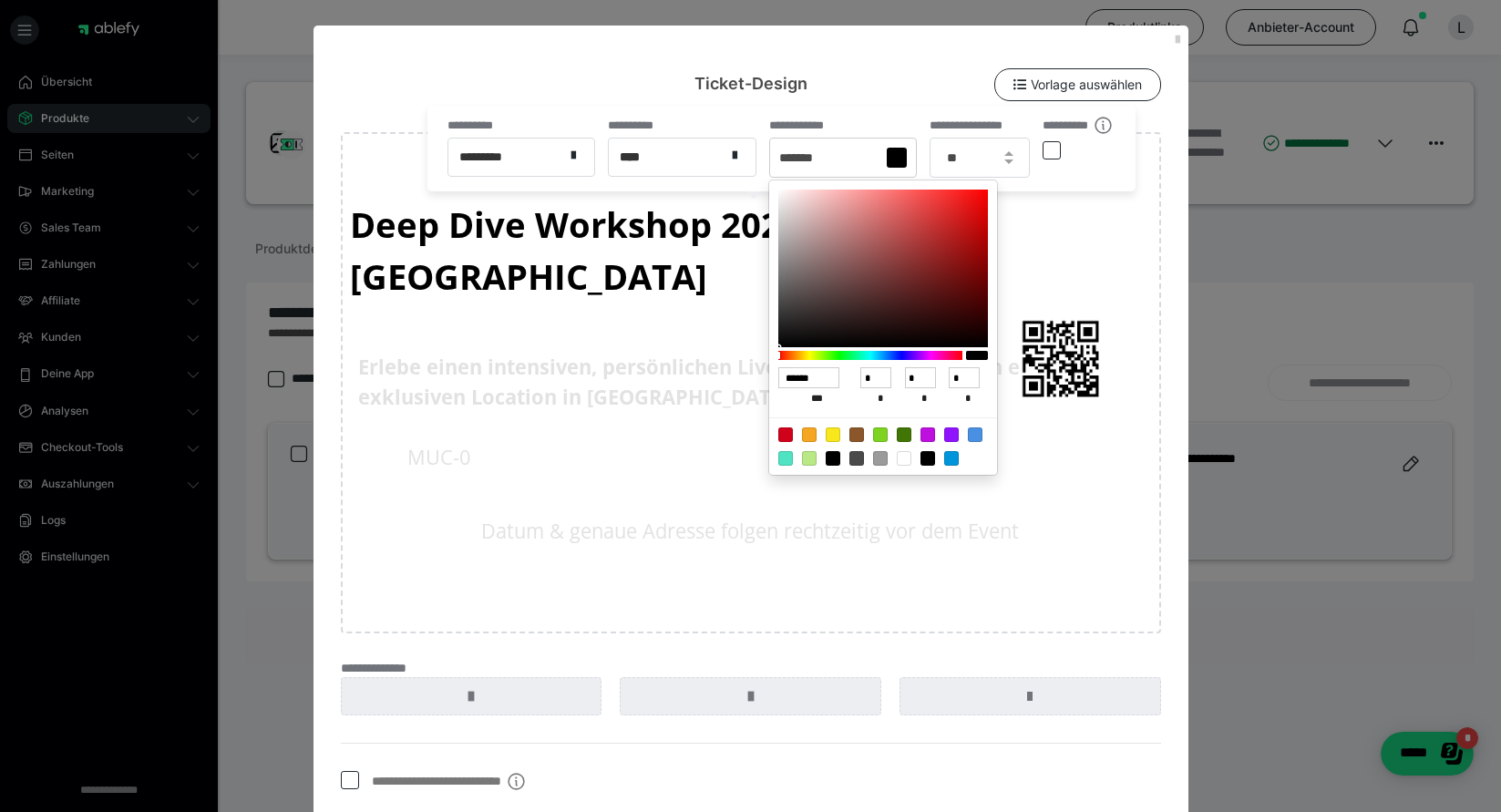 click on "Deep Dive Workshop 2025 – Live in München  Erlebe einen intensiven, persönlichen Live-Workshop vor Ort – in einer exklusiven Location in München. Datum & genaue Adresse folgen rechtzeitig vor dem Event MUC-0" at bounding box center [751, 383] 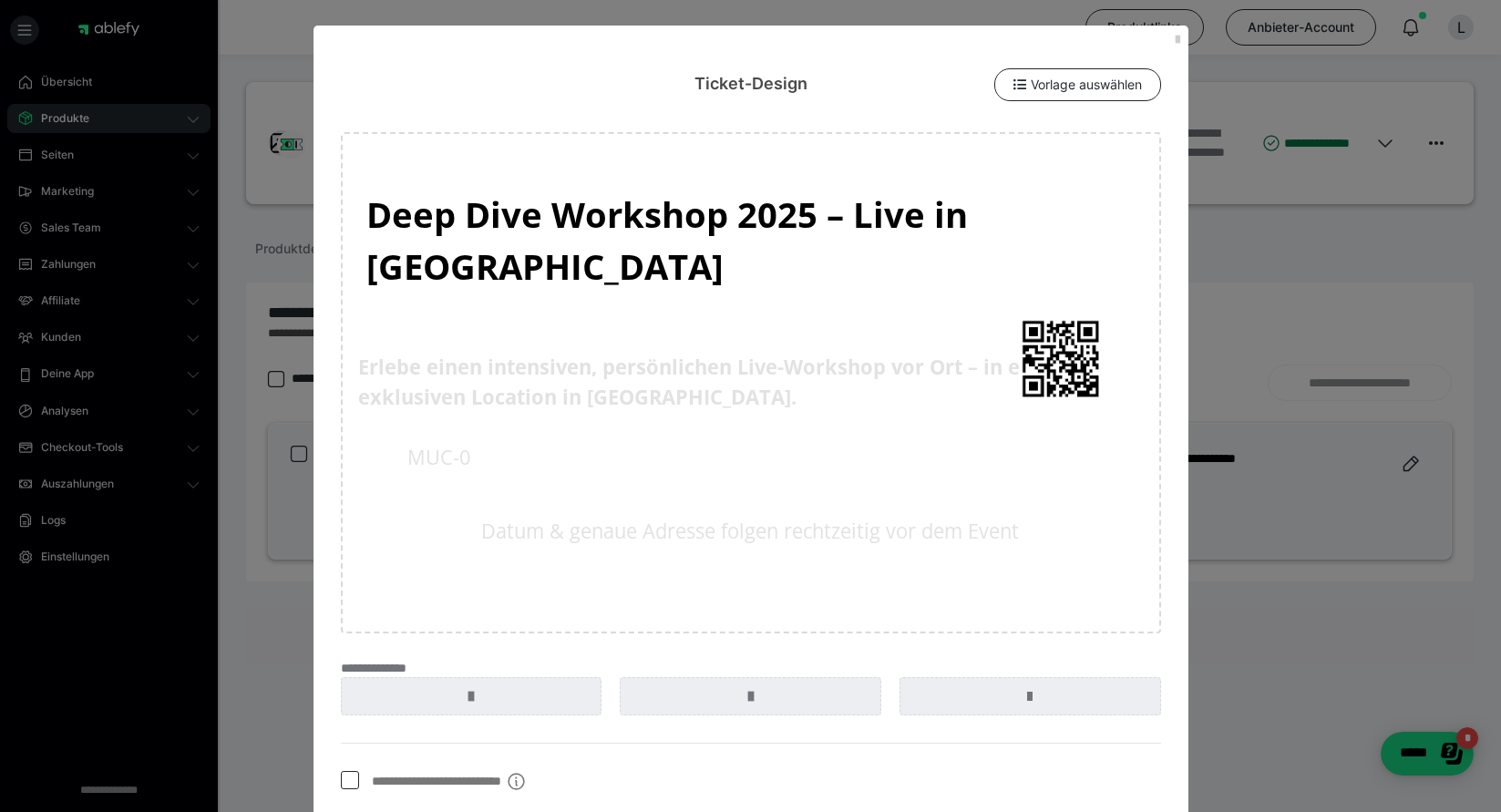 click on "Deep Dive Workshop 2025 – Live in München  Erlebe einen intensiven, persönlichen Live-Workshop vor Ort – in einer exklusiven Location in München. Datum & genaue Adresse folgen rechtzeitig vor dem Event MUC-0" at bounding box center (751, 383) 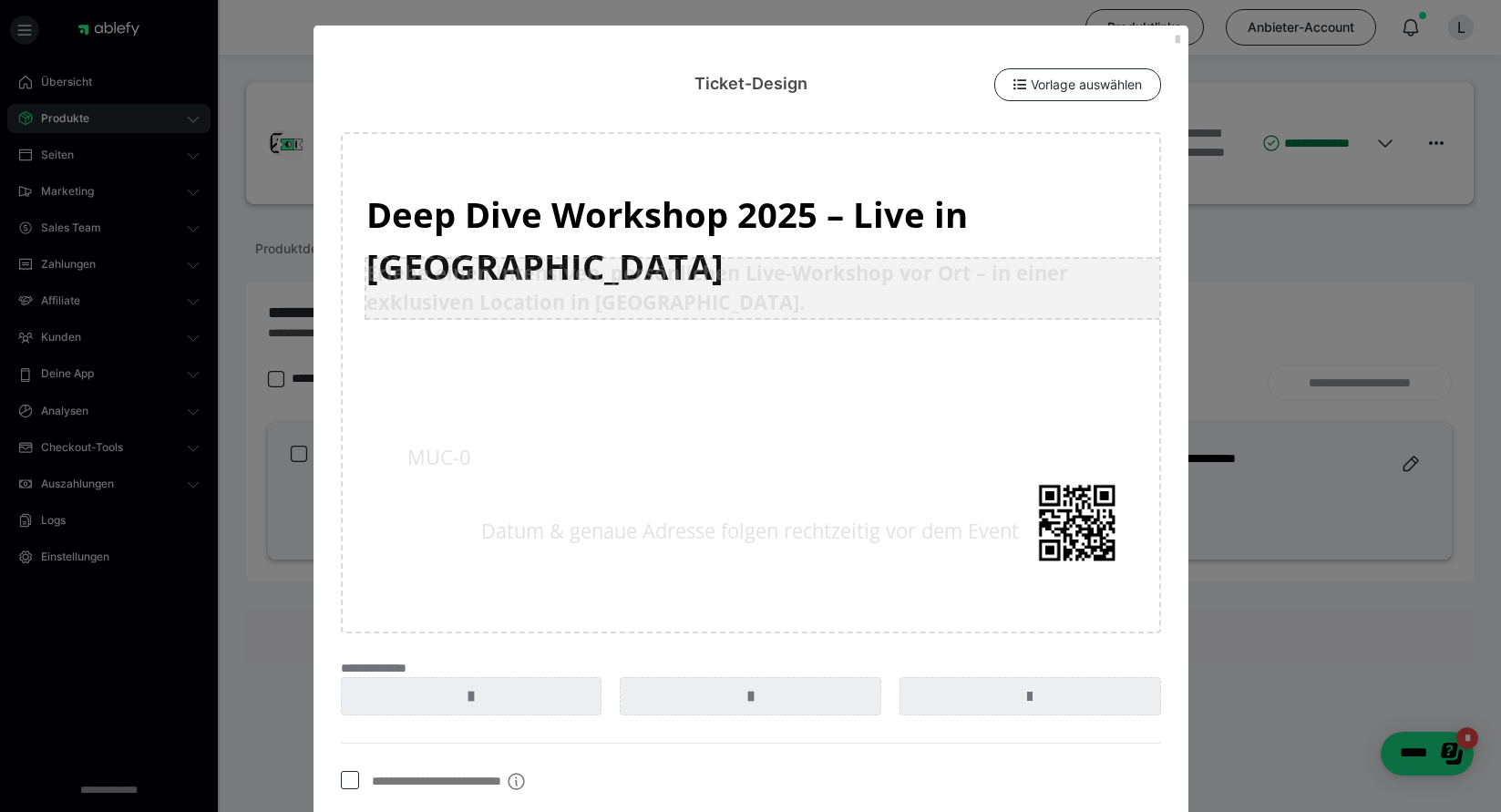 click on "Erlebe einen intensiven, persönlichen Live-Workshop vor Ort – in einer exklusiven Location in München." at bounding box center (762, 289) 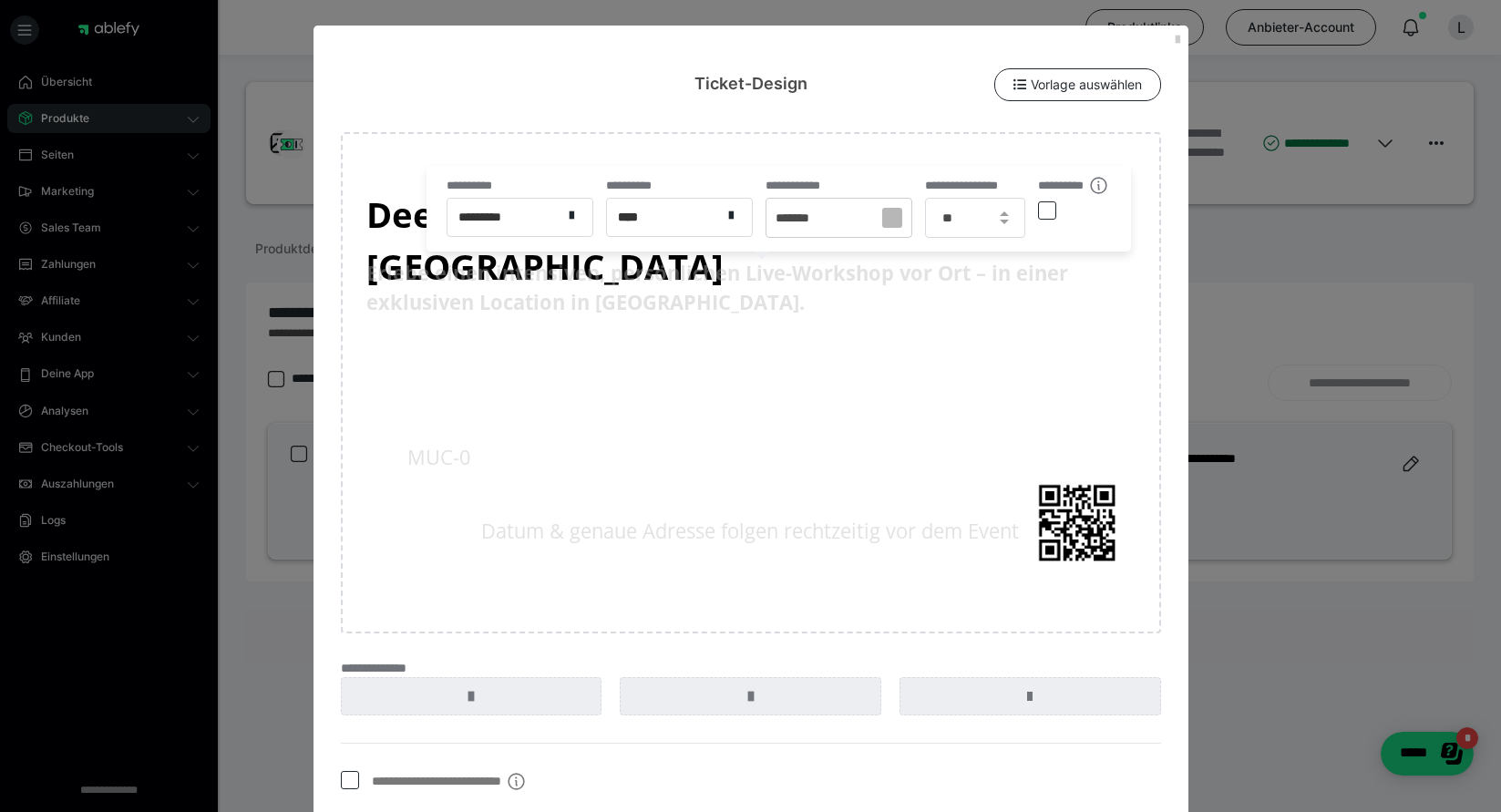 click on "Deep Dive Workshop 2025 – Live in München  Erlebe einen intensiven, persönlichen Live-Workshop vor Ort – in einer exklusiven Location in München. Datum & genaue Adresse folgen rechtzeitig vor dem Event MUC-0" at bounding box center (751, 383) 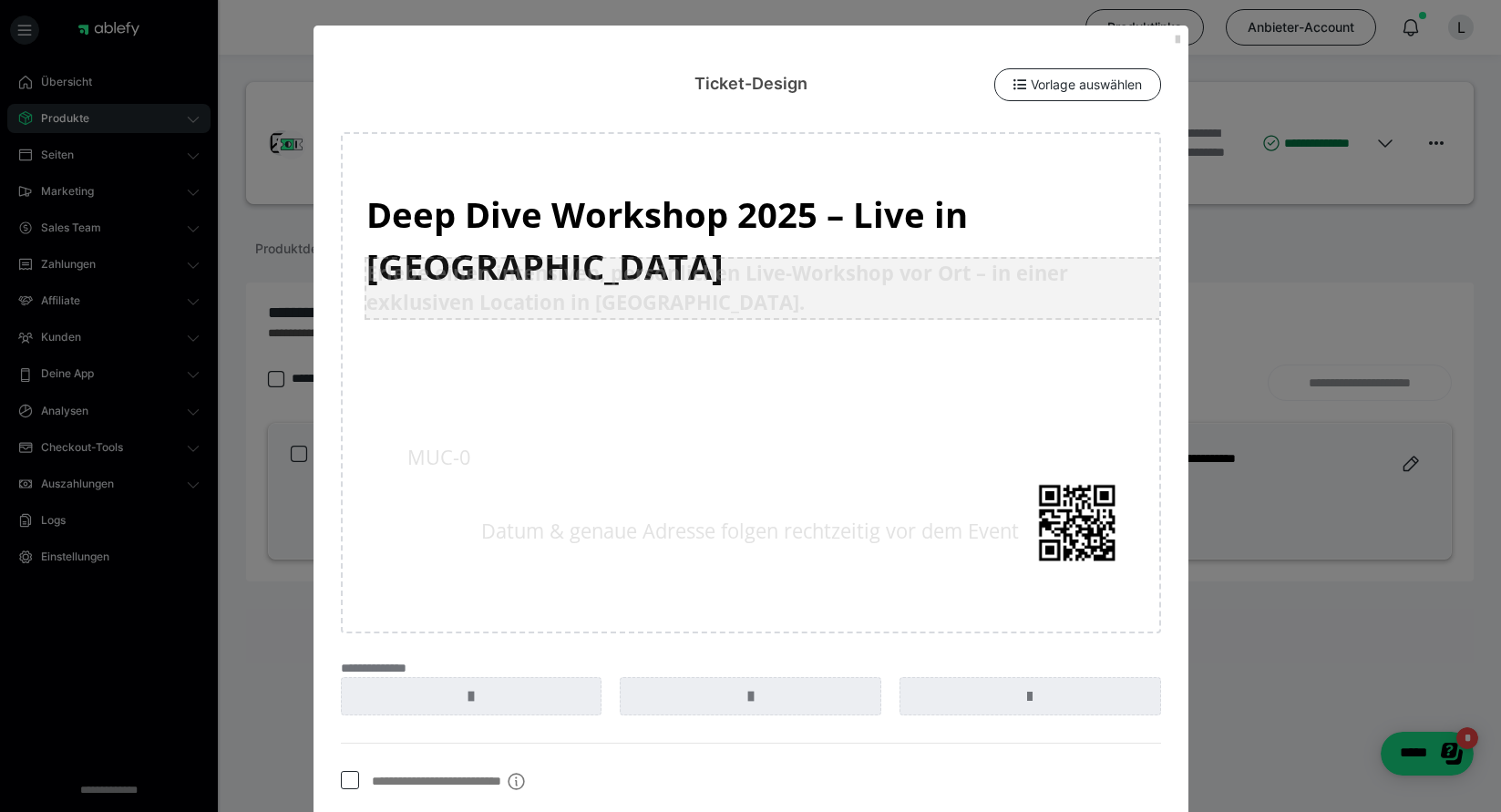 click on "Erlebe einen intensiven, persönlichen Live-Workshop vor Ort – in einer exklusiven Location in München." at bounding box center (762, 289) 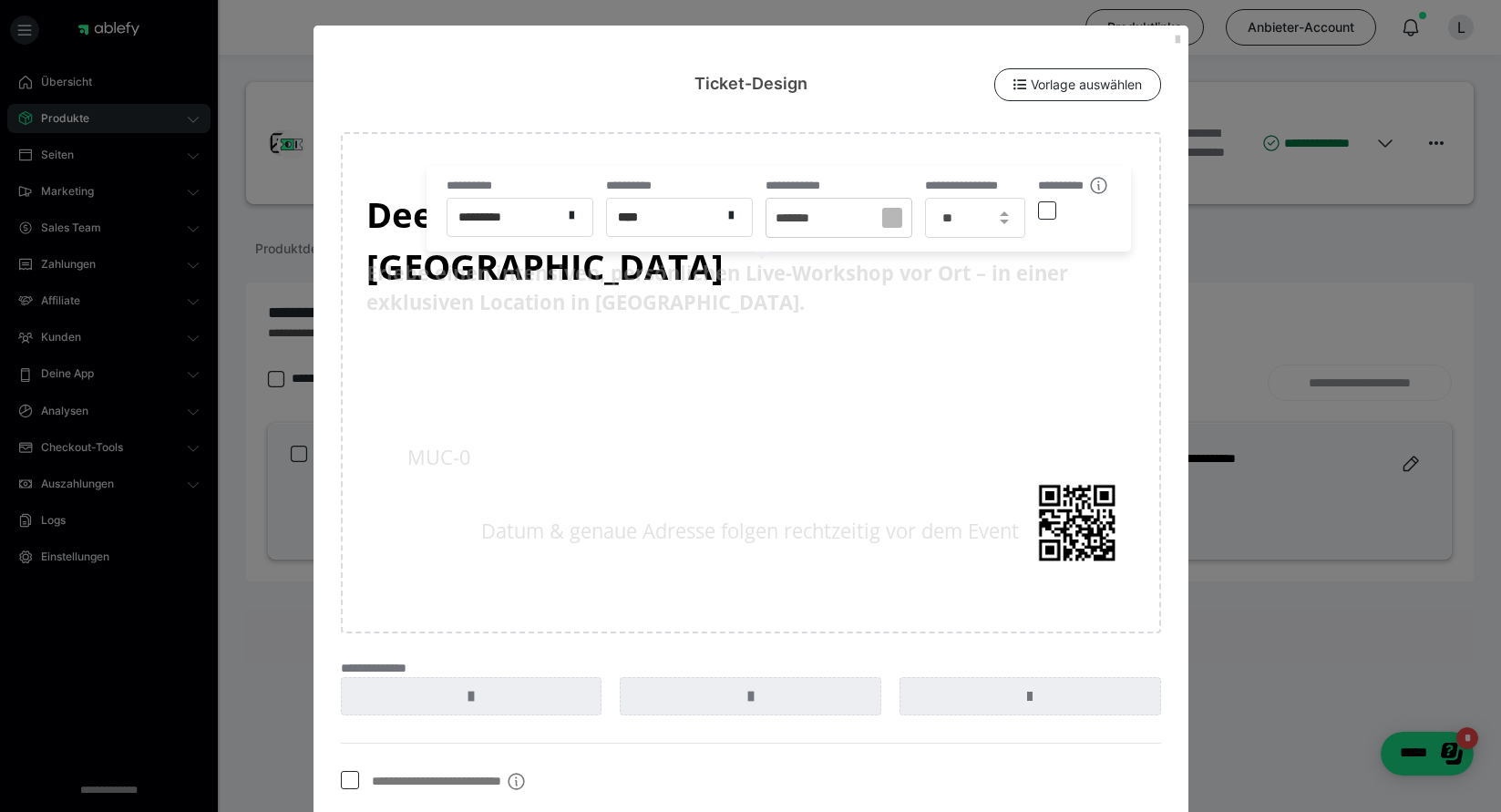 click on "Deep Dive Workshop 2025 – Live in München  Erlebe einen intensiven, persönlichen Live-Workshop vor Ort – in einer exklusiven Location in München. Datum & genaue Adresse folgen rechtzeitig vor dem Event MUC-0" at bounding box center (751, 383) 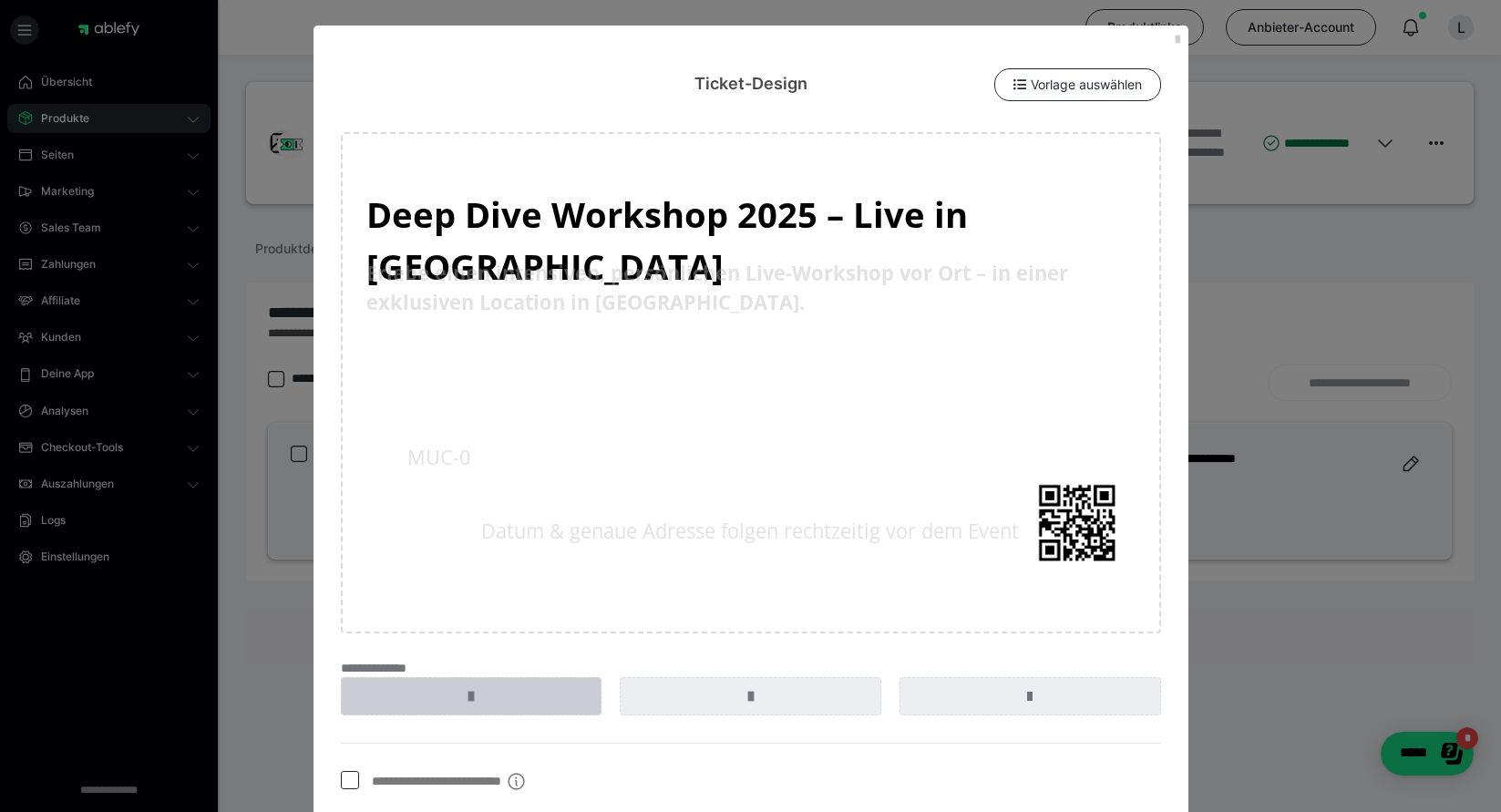 click at bounding box center [471, 696] 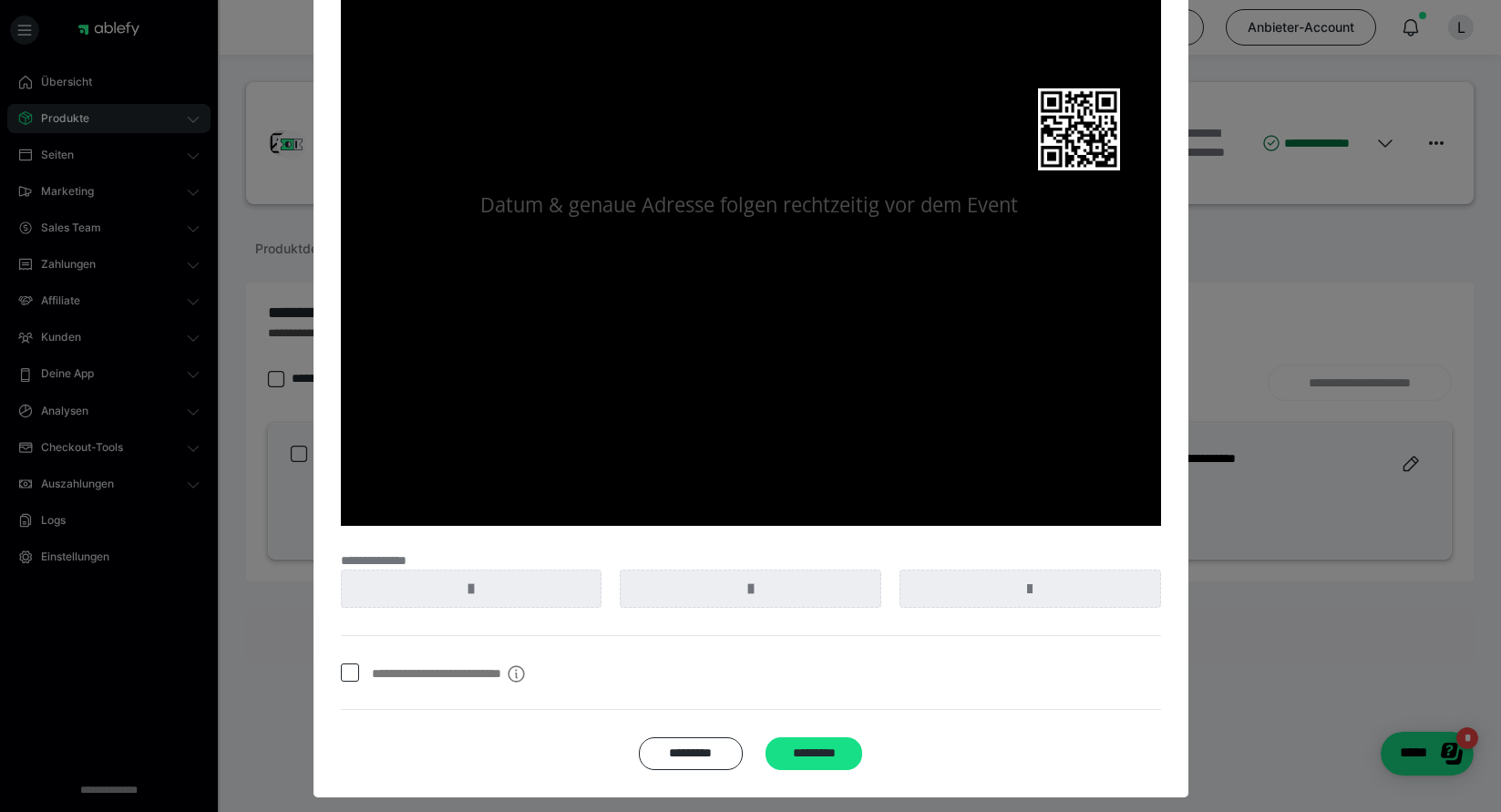 scroll, scrollTop: 1075, scrollLeft: 0, axis: vertical 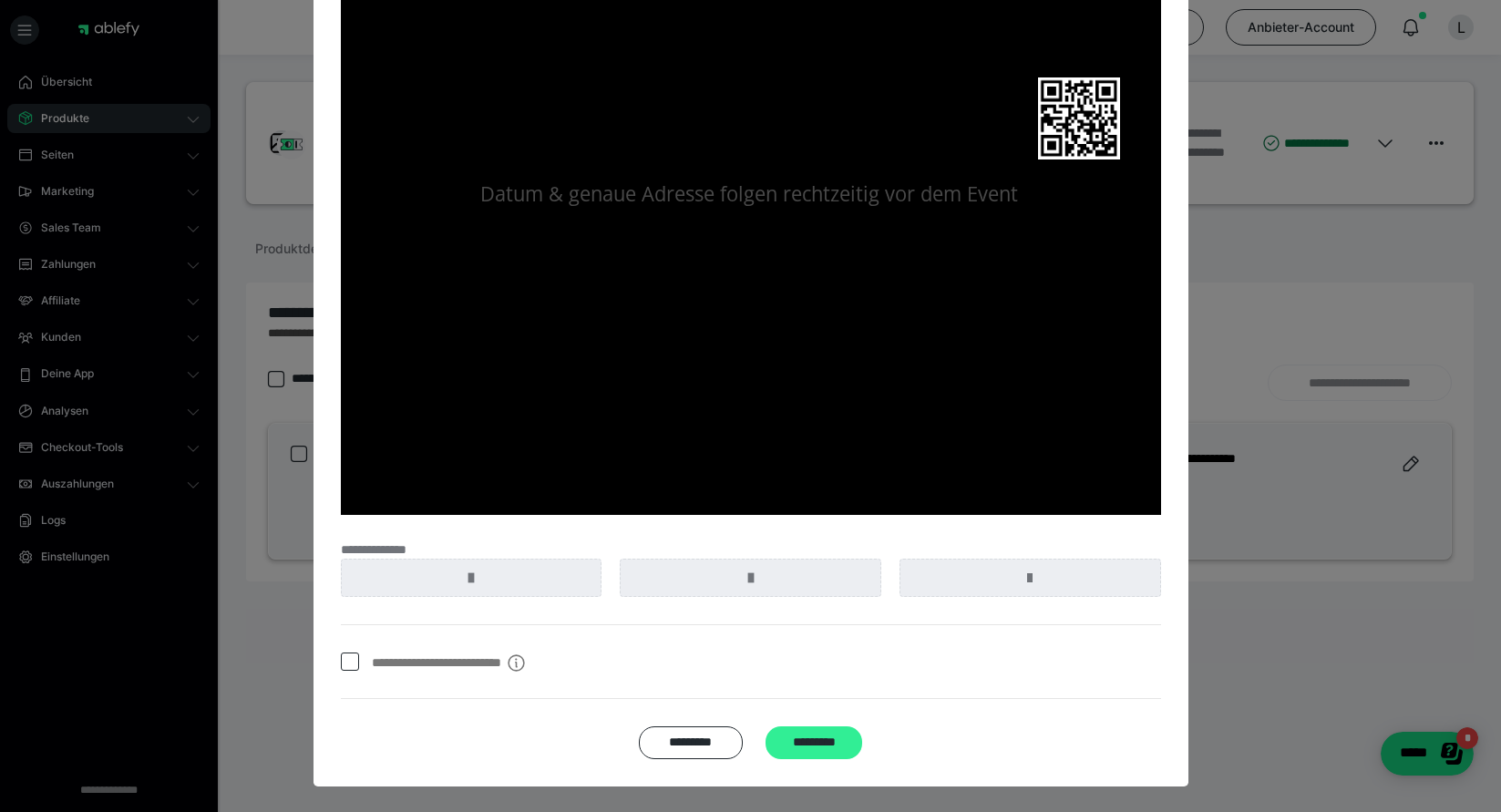 click on "*********" at bounding box center (814, 743) 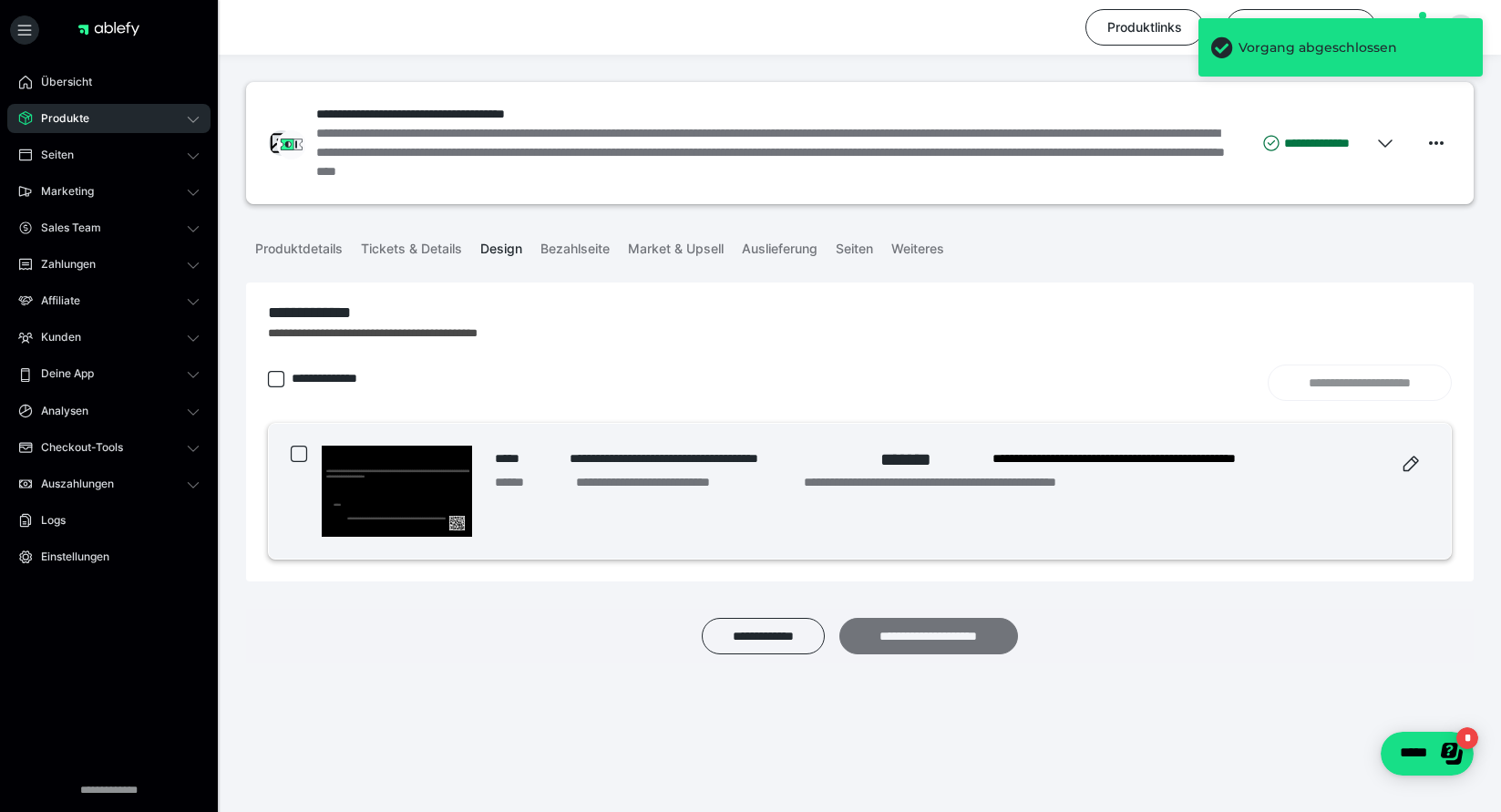 click on "**********" at bounding box center [929, 636] 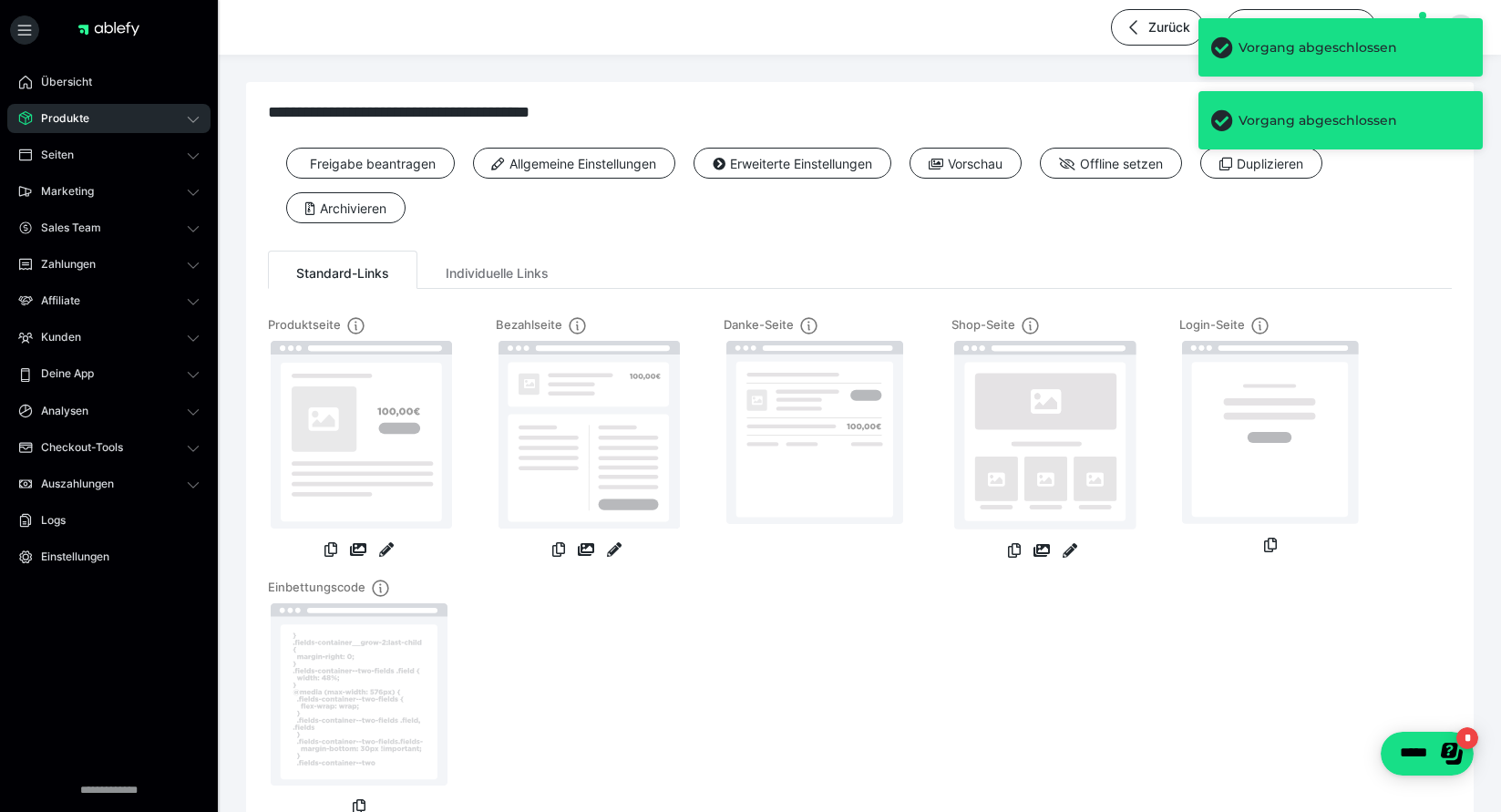 click on "Freigabe beantragen Allgemeine Einstellungen Erweiterte Einstellungen Vorschau Offline setzen Duplizieren Archivieren" at bounding box center (859, 192) 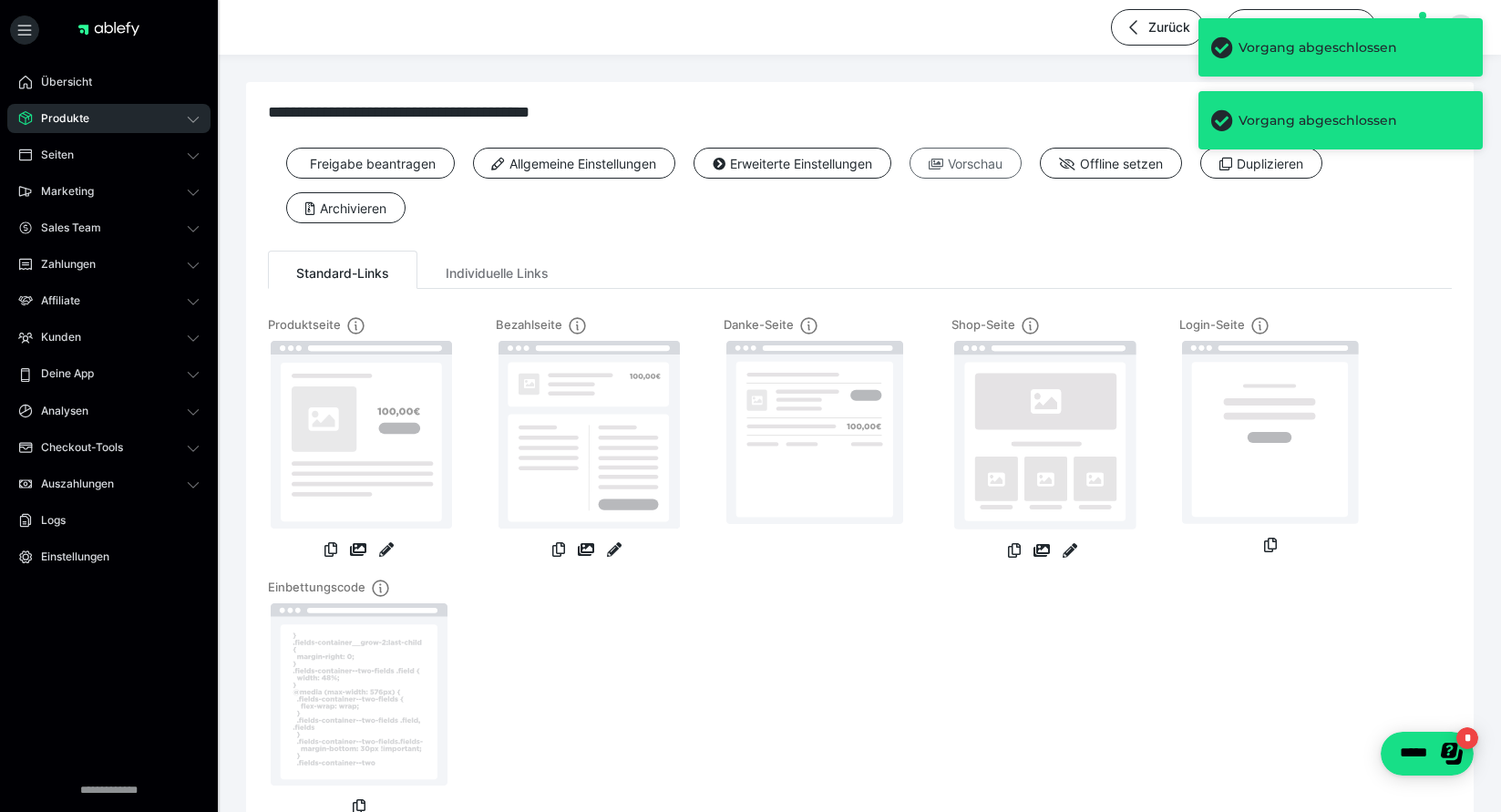click on "Vorschau" at bounding box center [965, 163] 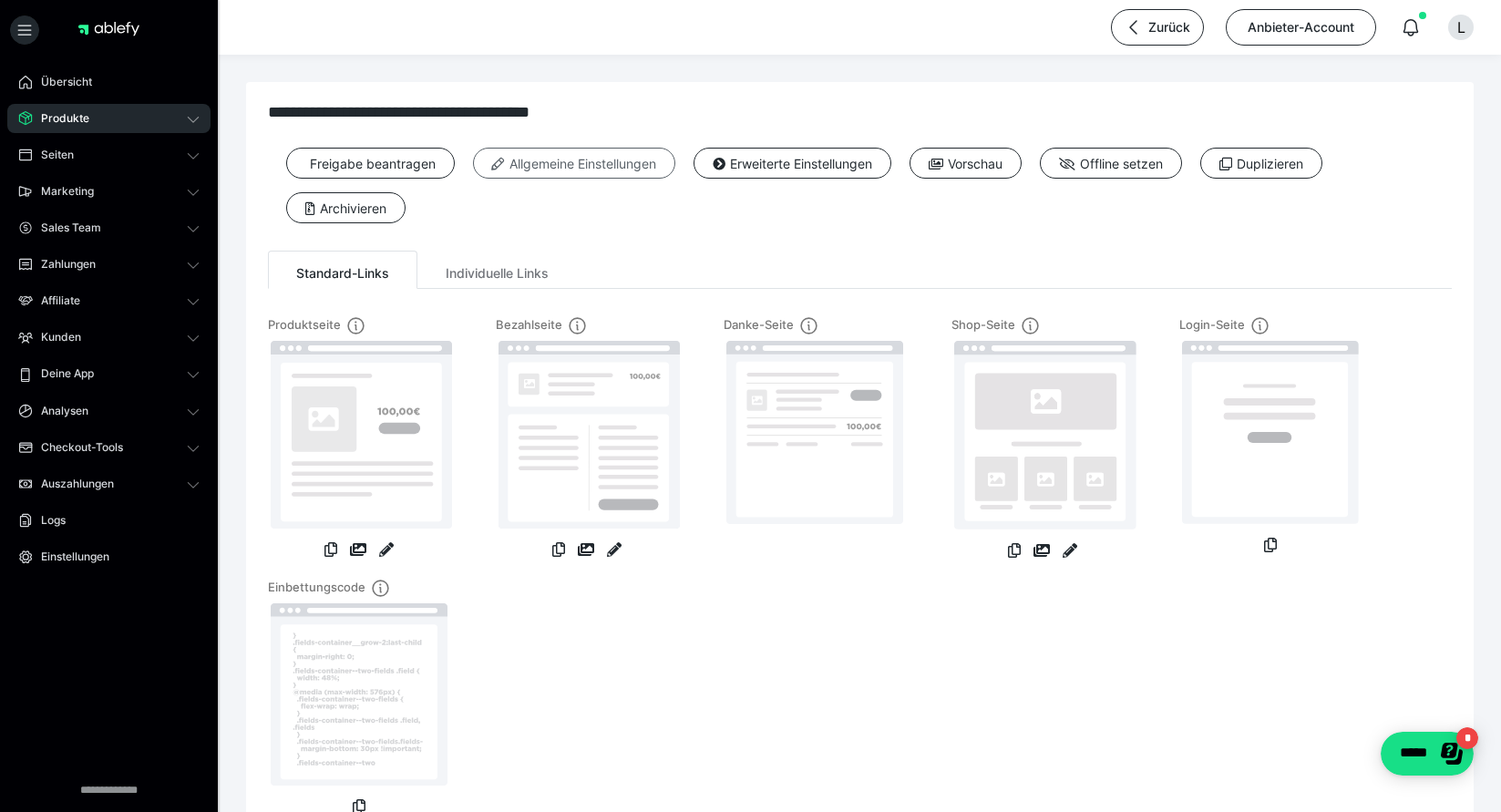 click on "Allgemeine Einstellungen" at bounding box center (574, 163) 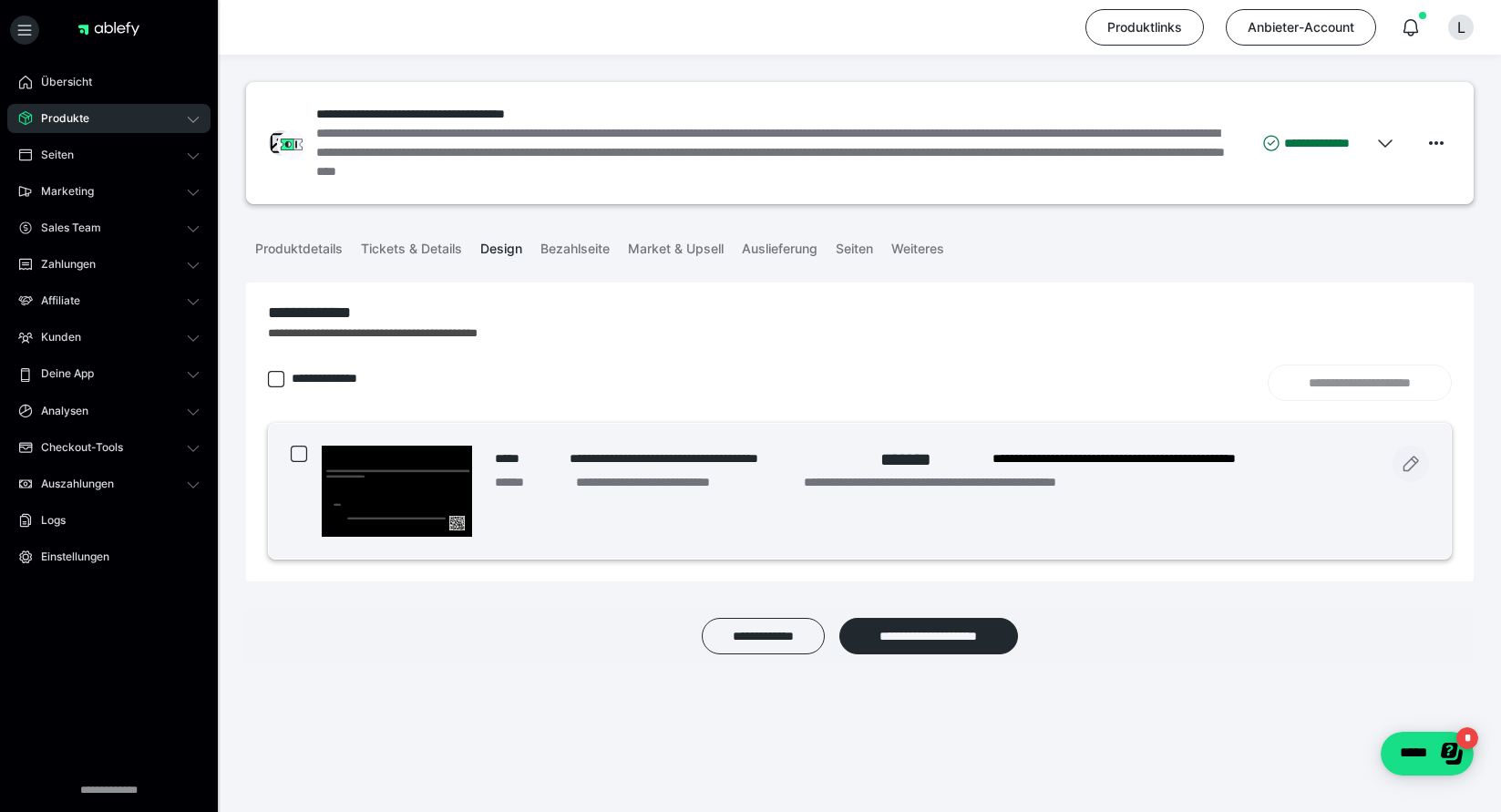 click 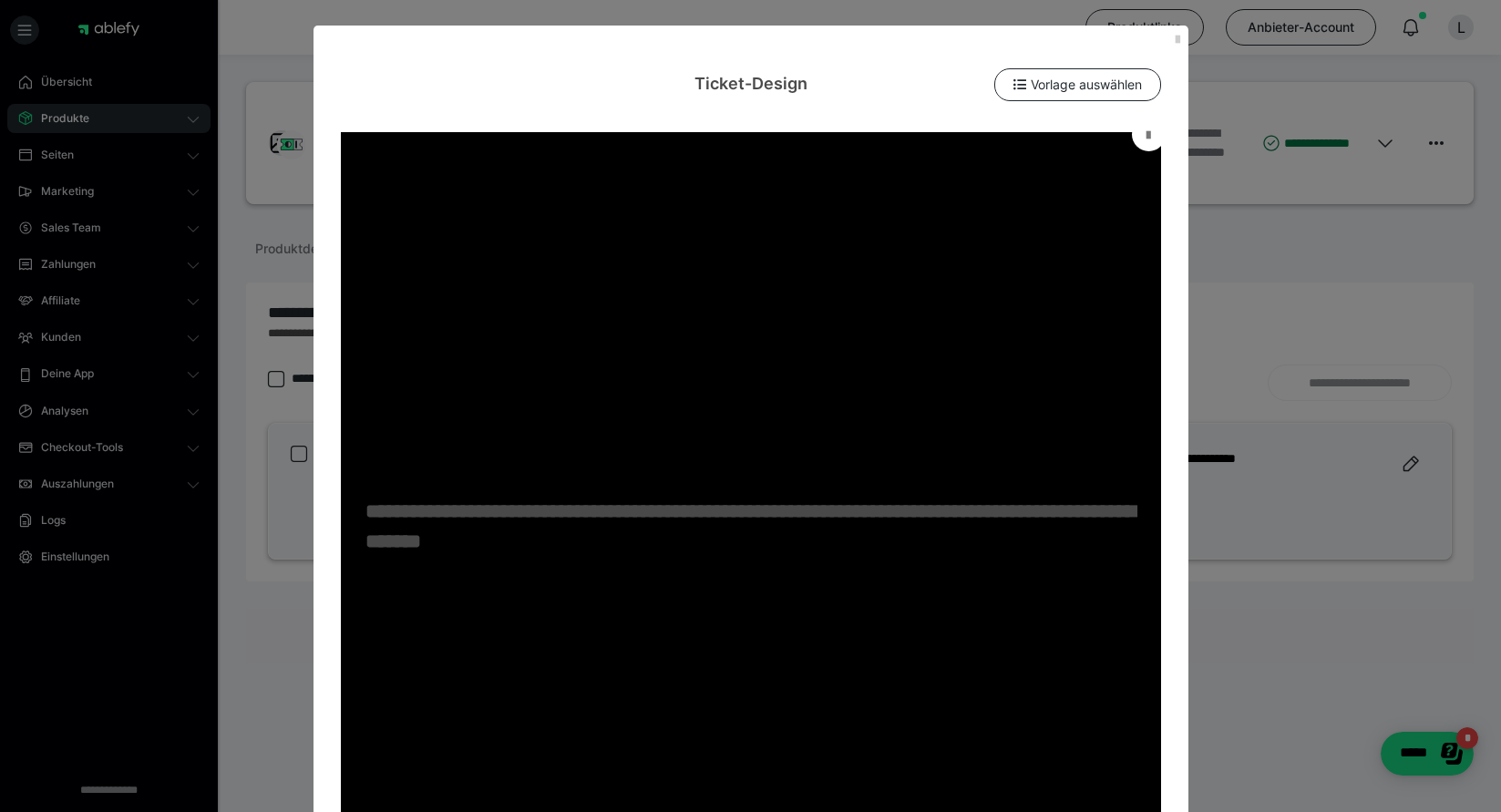 click at bounding box center [1148, 134] 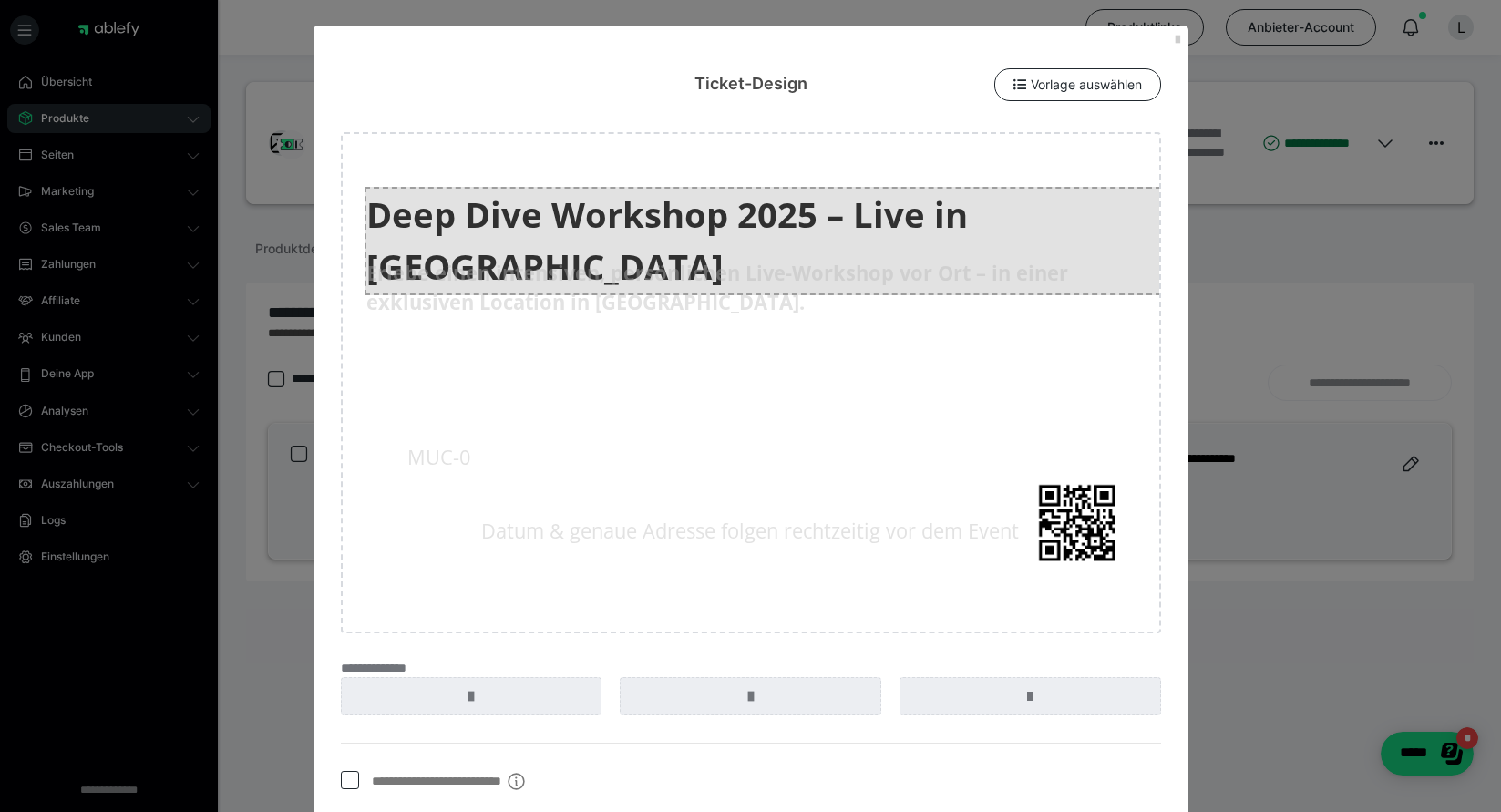 click on "Deep Dive Workshop 2025 – Live in München" at bounding box center (762, 241) 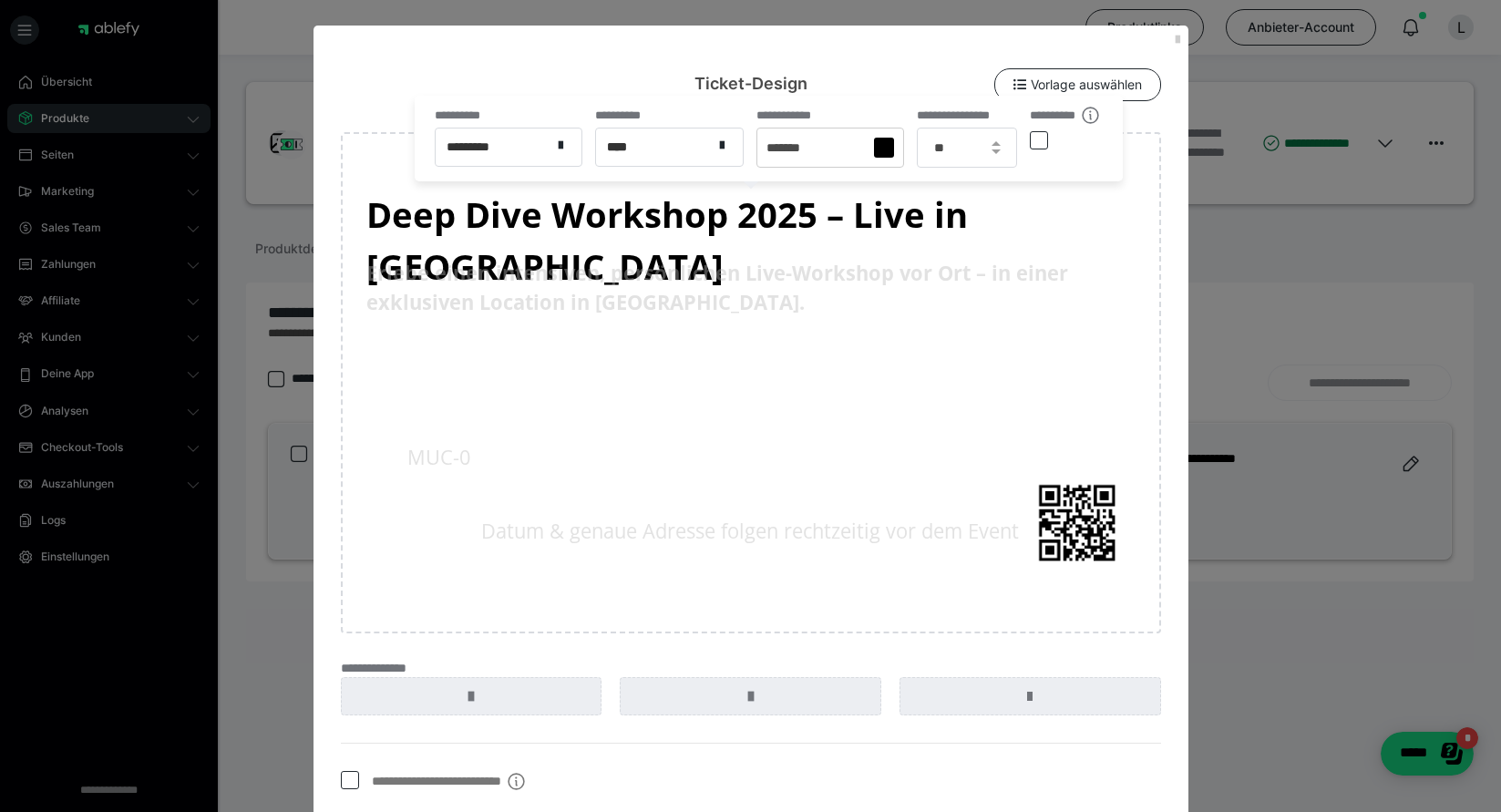 click at bounding box center [1039, 140] 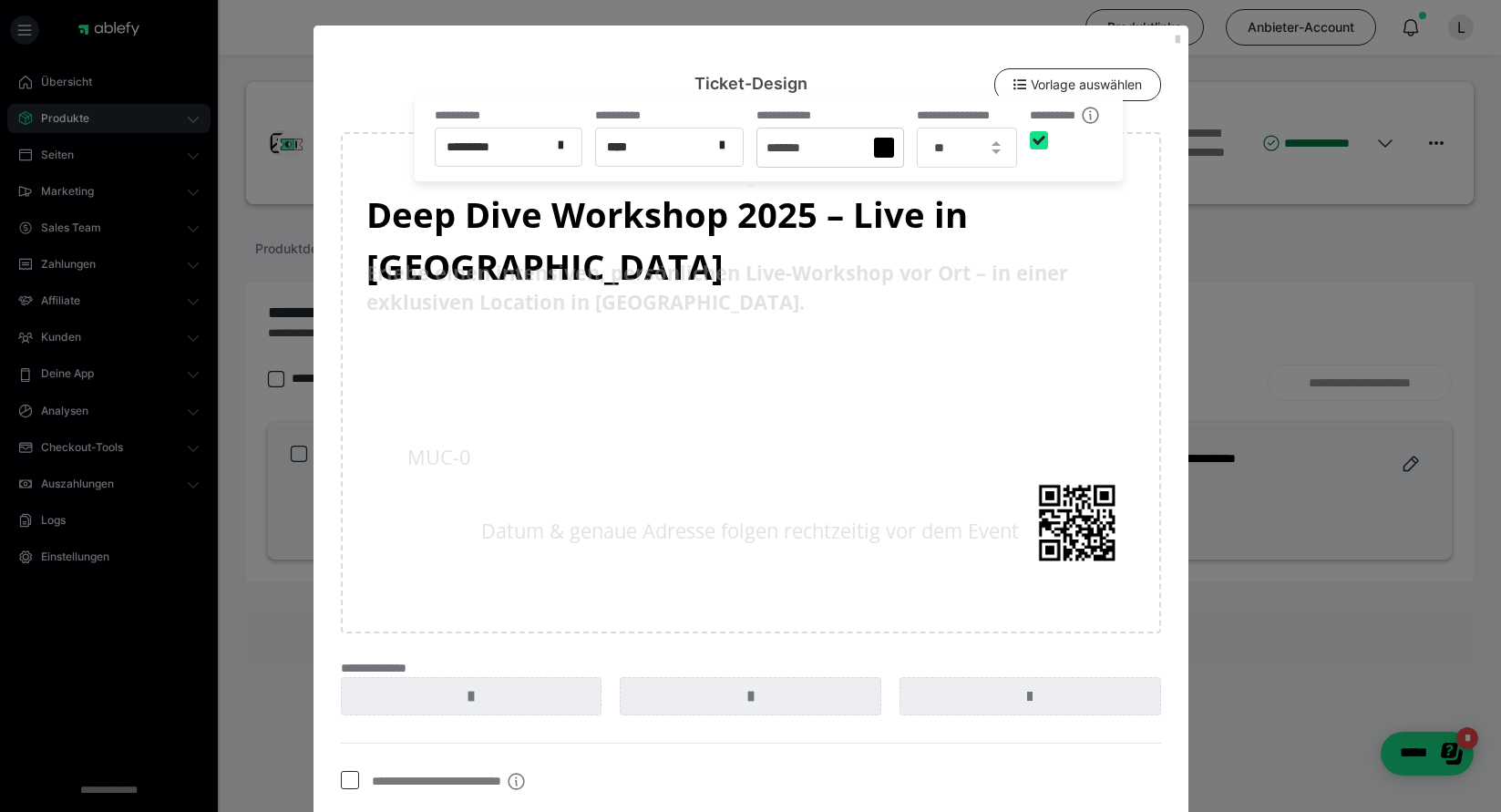 checkbox on "****" 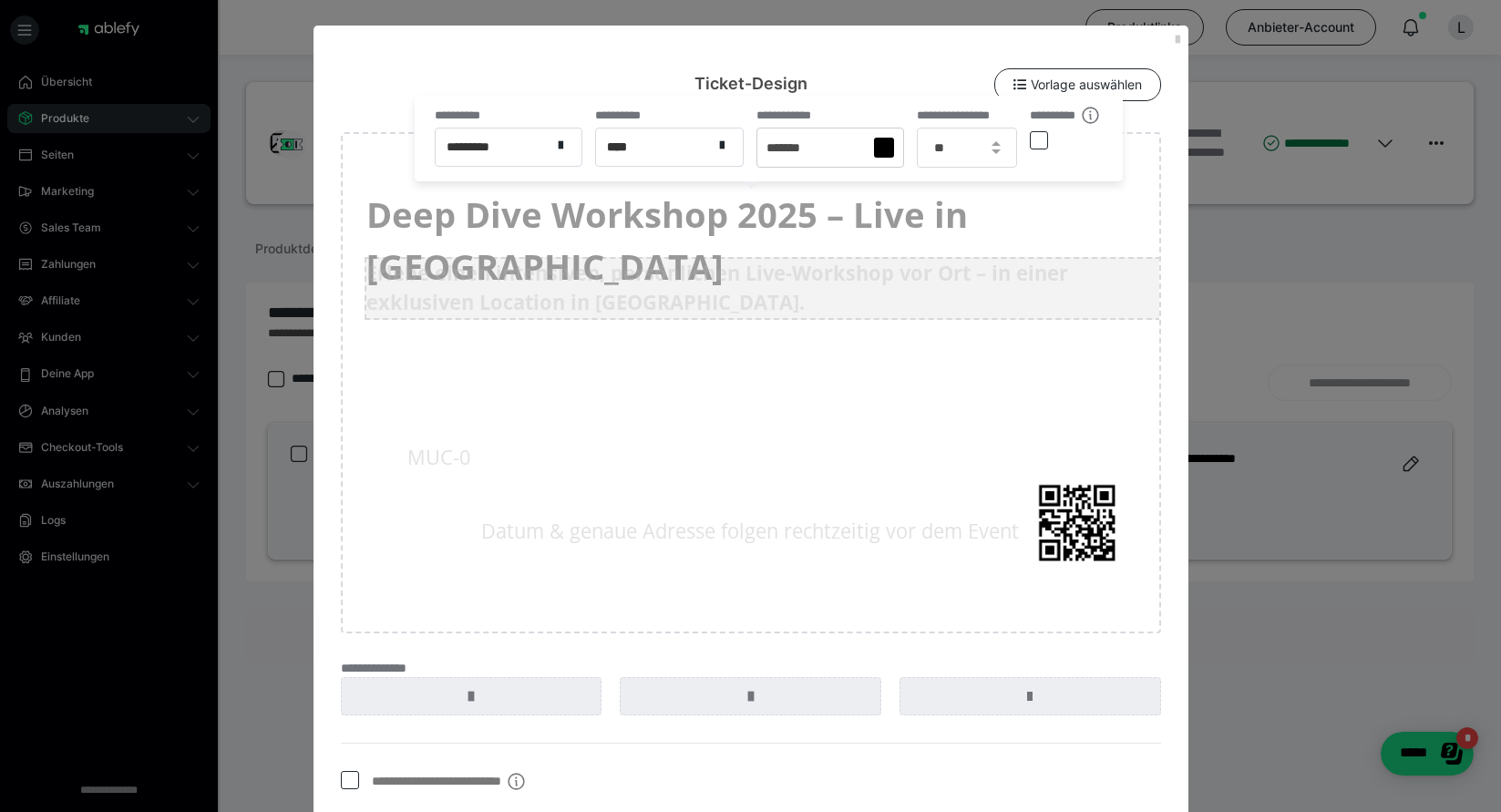 click on "Erlebe einen intensiven, persönlichen Live-Workshop vor Ort – in einer exklusiven Location in München." at bounding box center [762, 289] 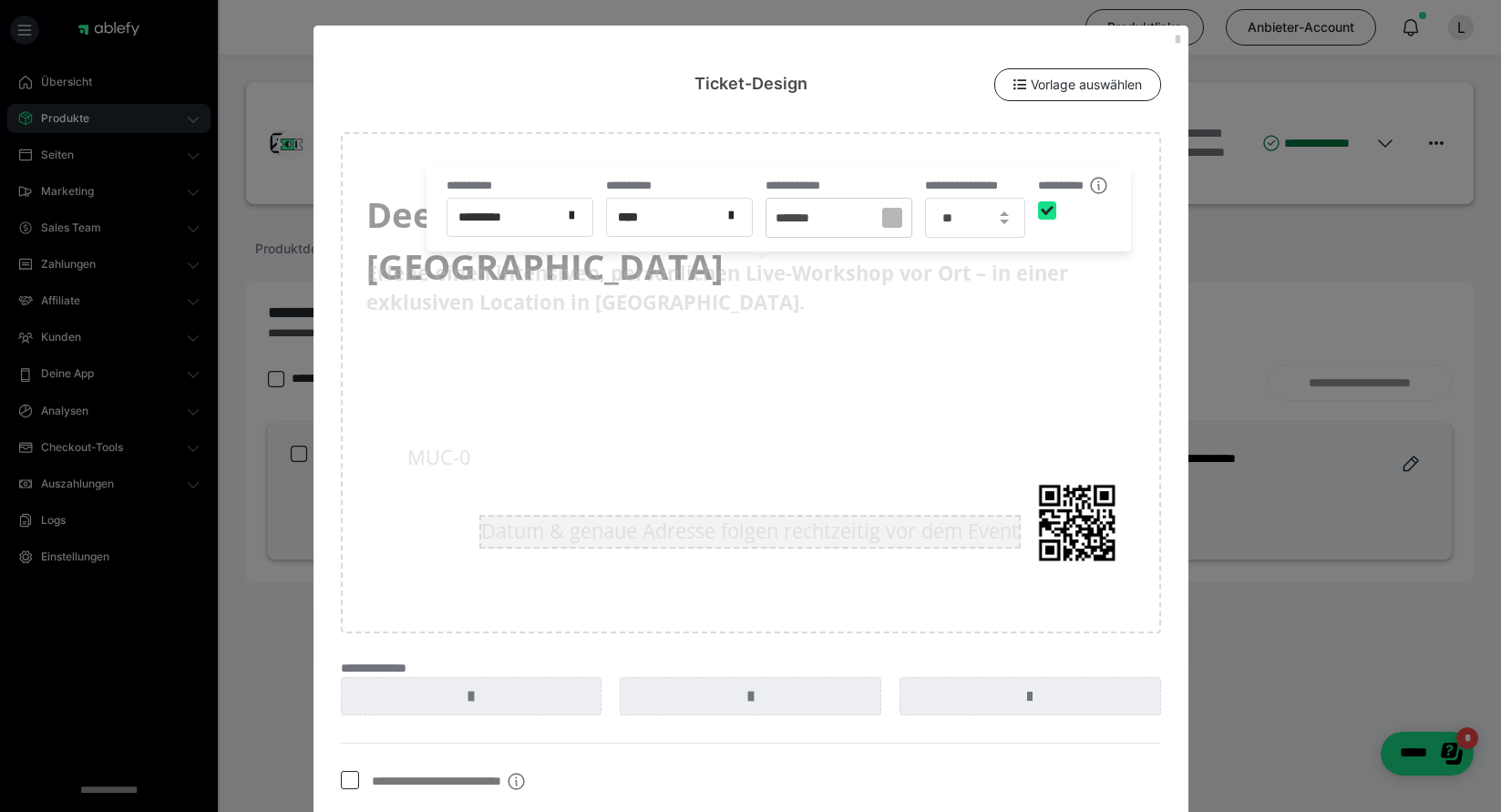 click on "Datum & genaue Adresse folgen rechtzeitig vor dem Event" at bounding box center [750, 531] 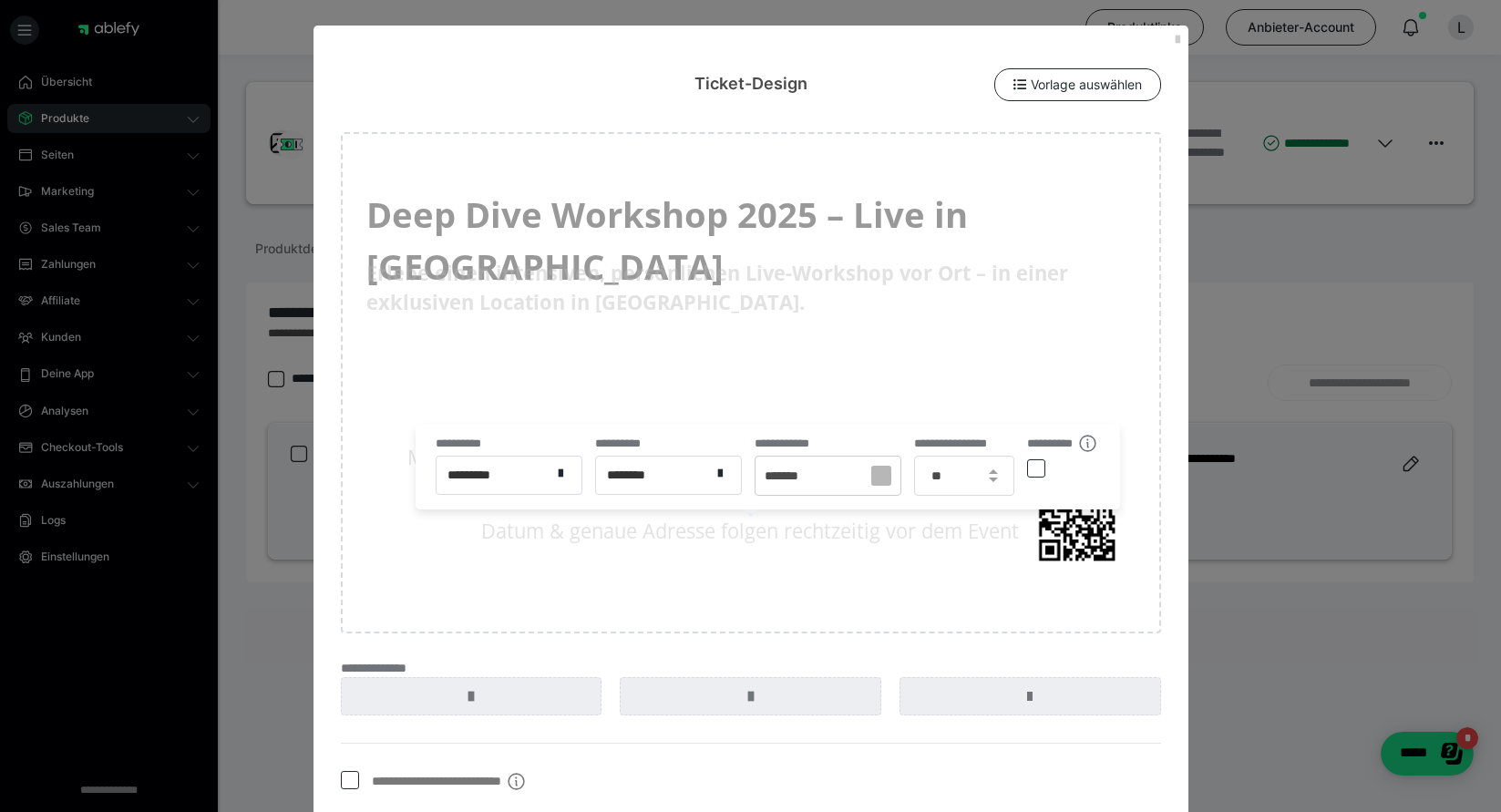 click on "Deep Dive Workshop 2025 – Live in München  Erlebe einen intensiven, persönlichen Live-Workshop vor Ort – in einer exklusiven Location in München. Datum & genaue Adresse folgen rechtzeitig vor dem Event MUC-0" at bounding box center [751, 383] 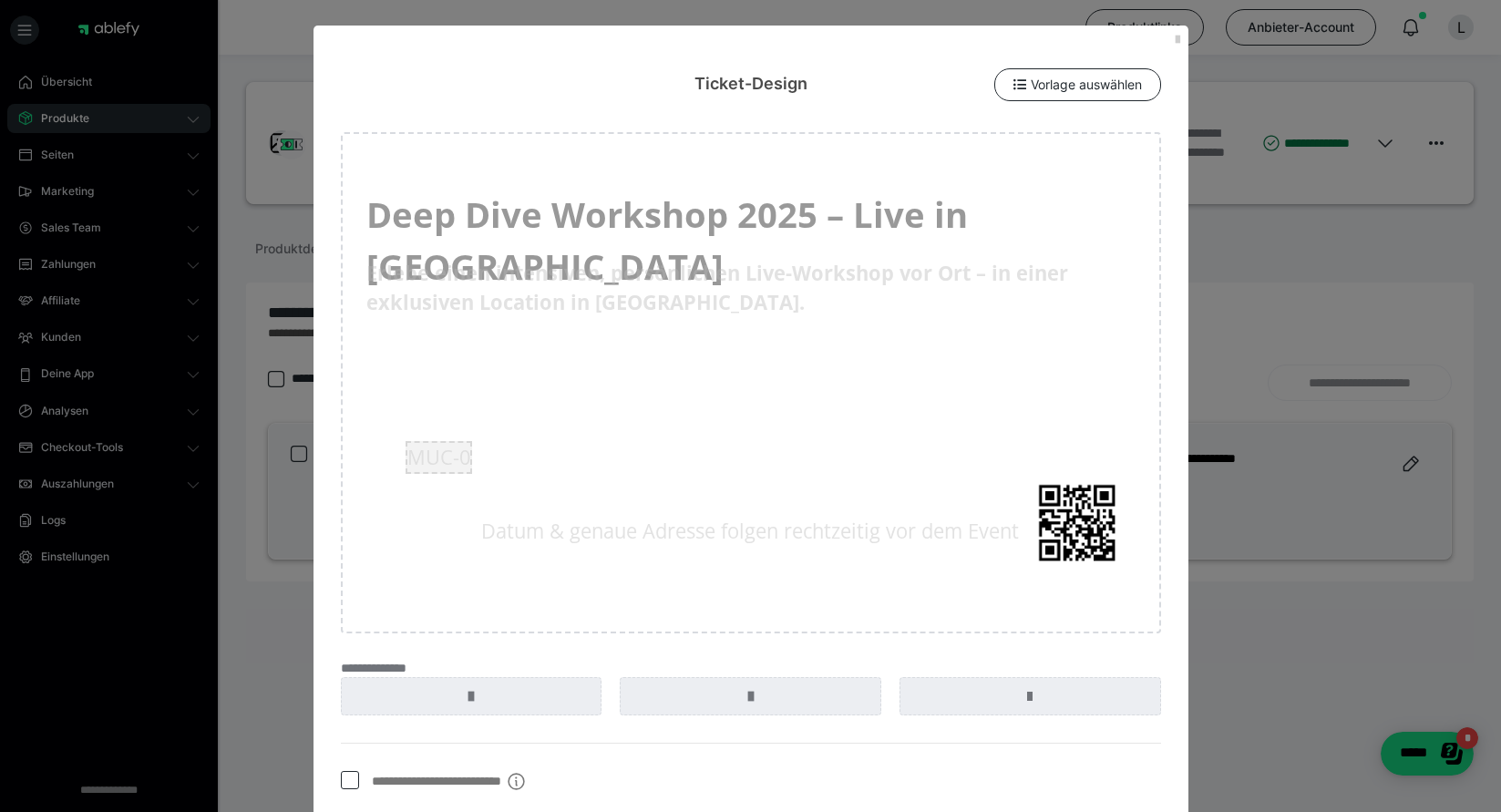 click on "MUC-0" at bounding box center [438, 457] 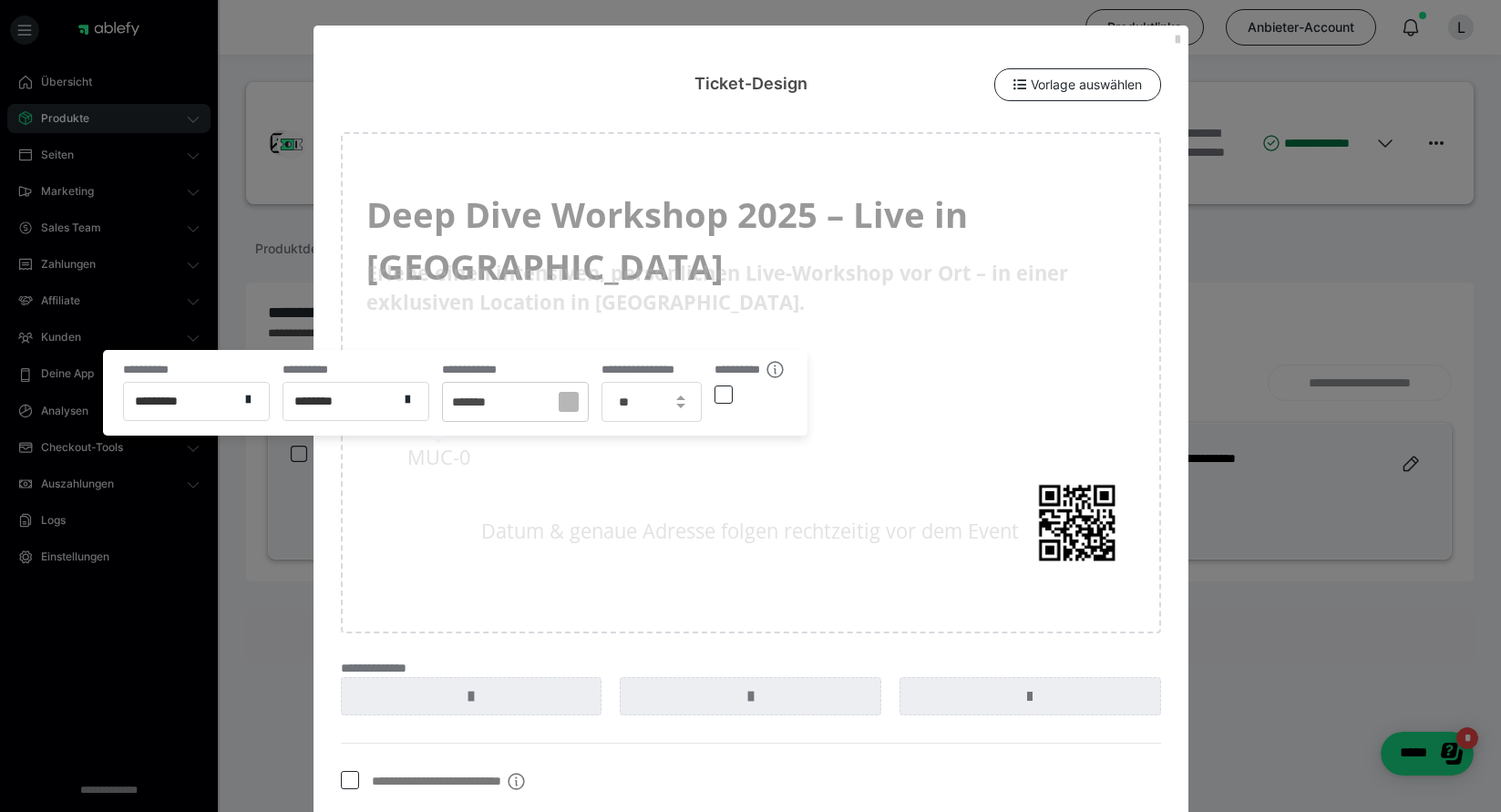 click on "Deep Dive Workshop 2025 – Live in München  Erlebe einen intensiven, persönlichen Live-Workshop vor Ort – in einer exklusiven Location in München. Datum & genaue Adresse folgen rechtzeitig vor dem Event MUC-0" at bounding box center (751, 383) 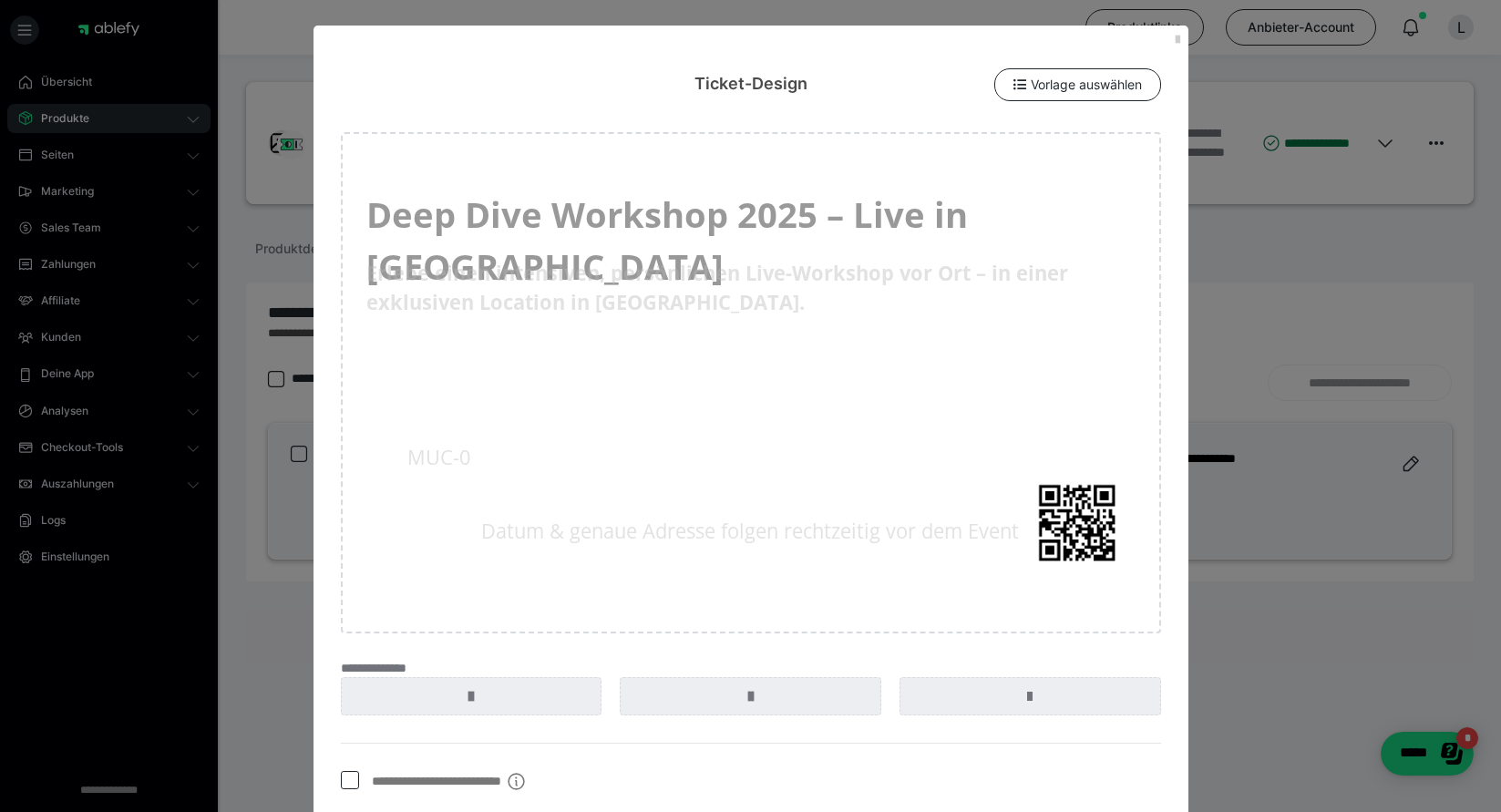 scroll, scrollTop: 40, scrollLeft: 0, axis: vertical 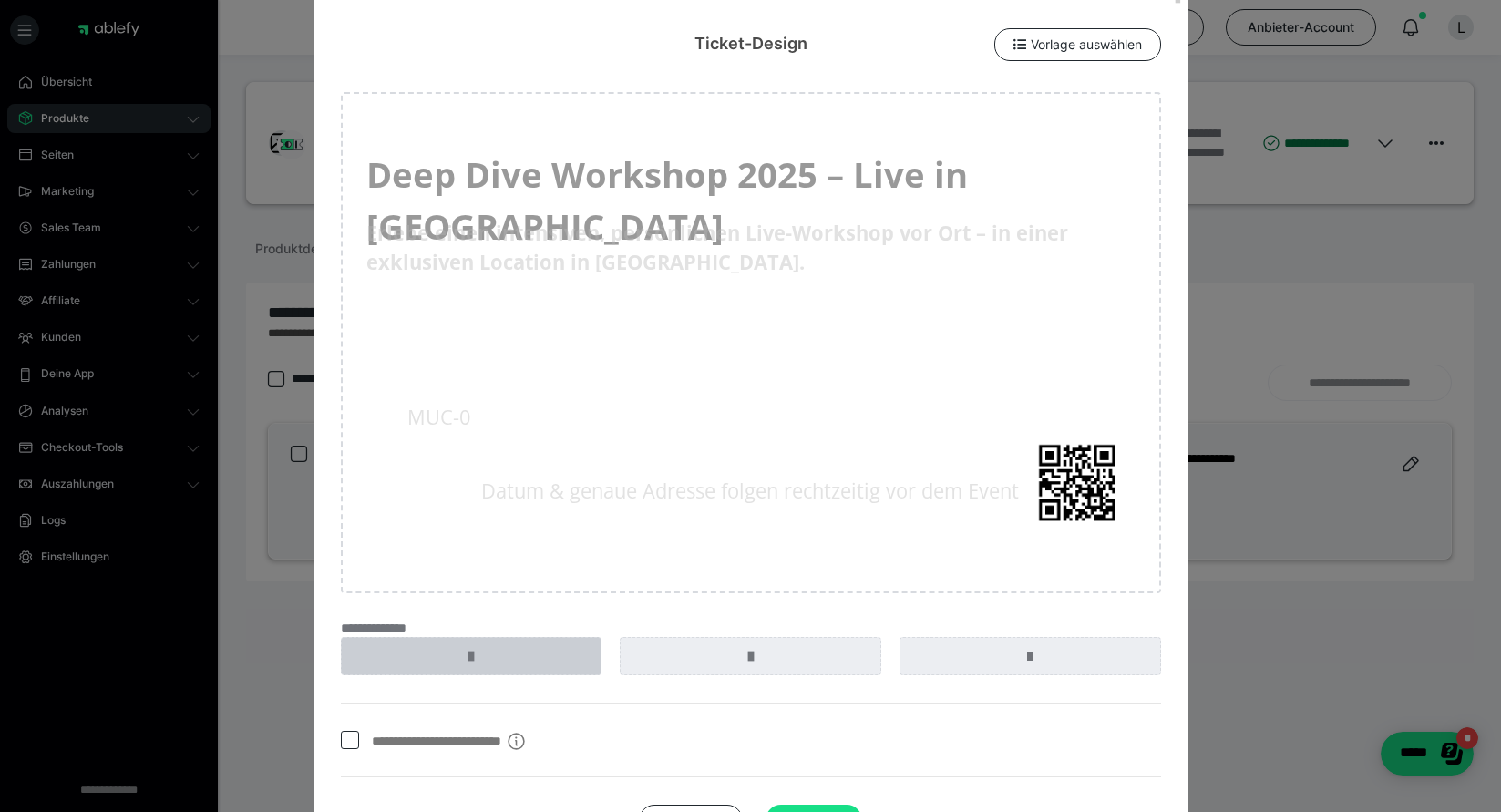 click at bounding box center (471, 656) 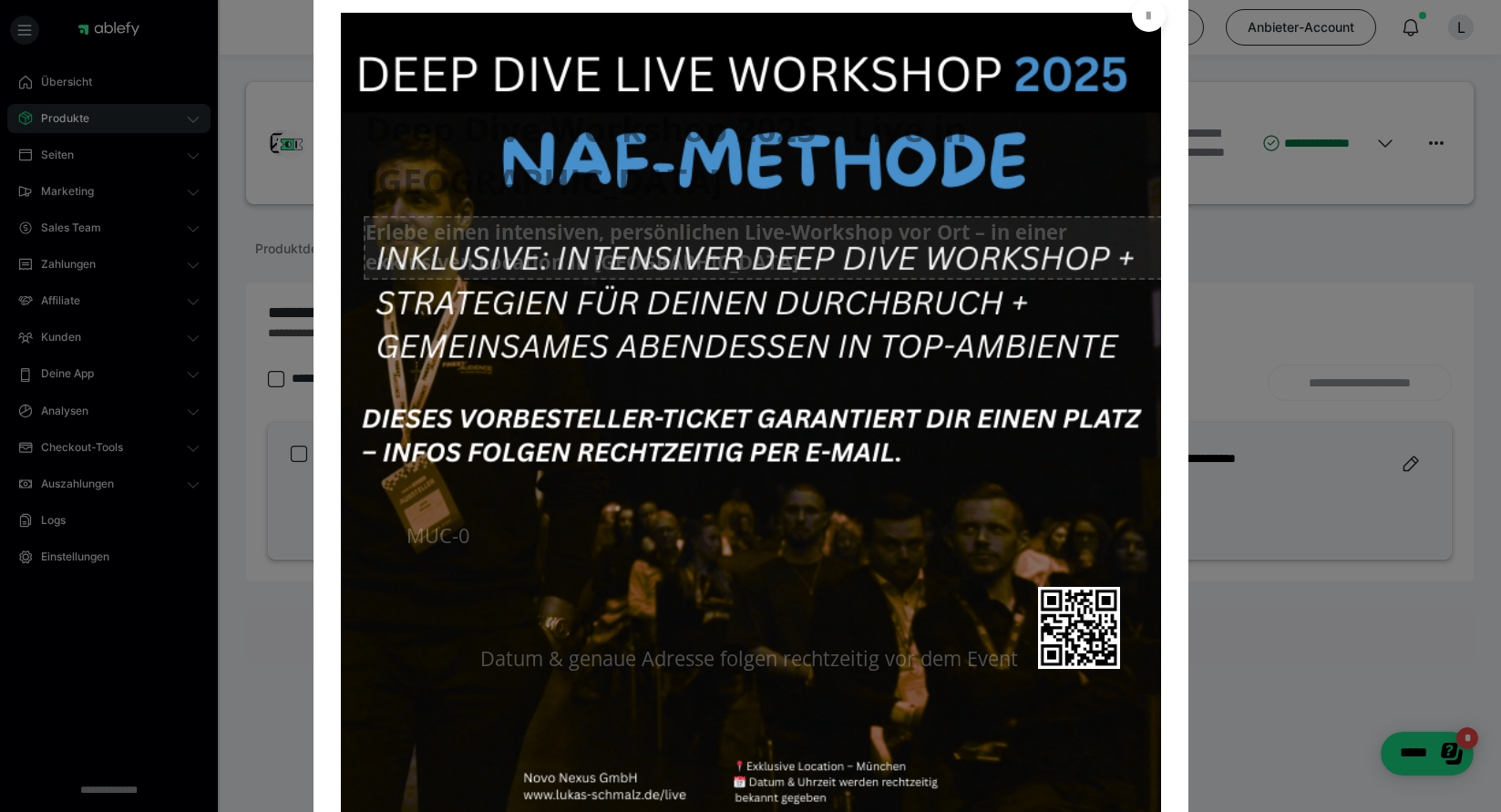 scroll, scrollTop: 151, scrollLeft: 0, axis: vertical 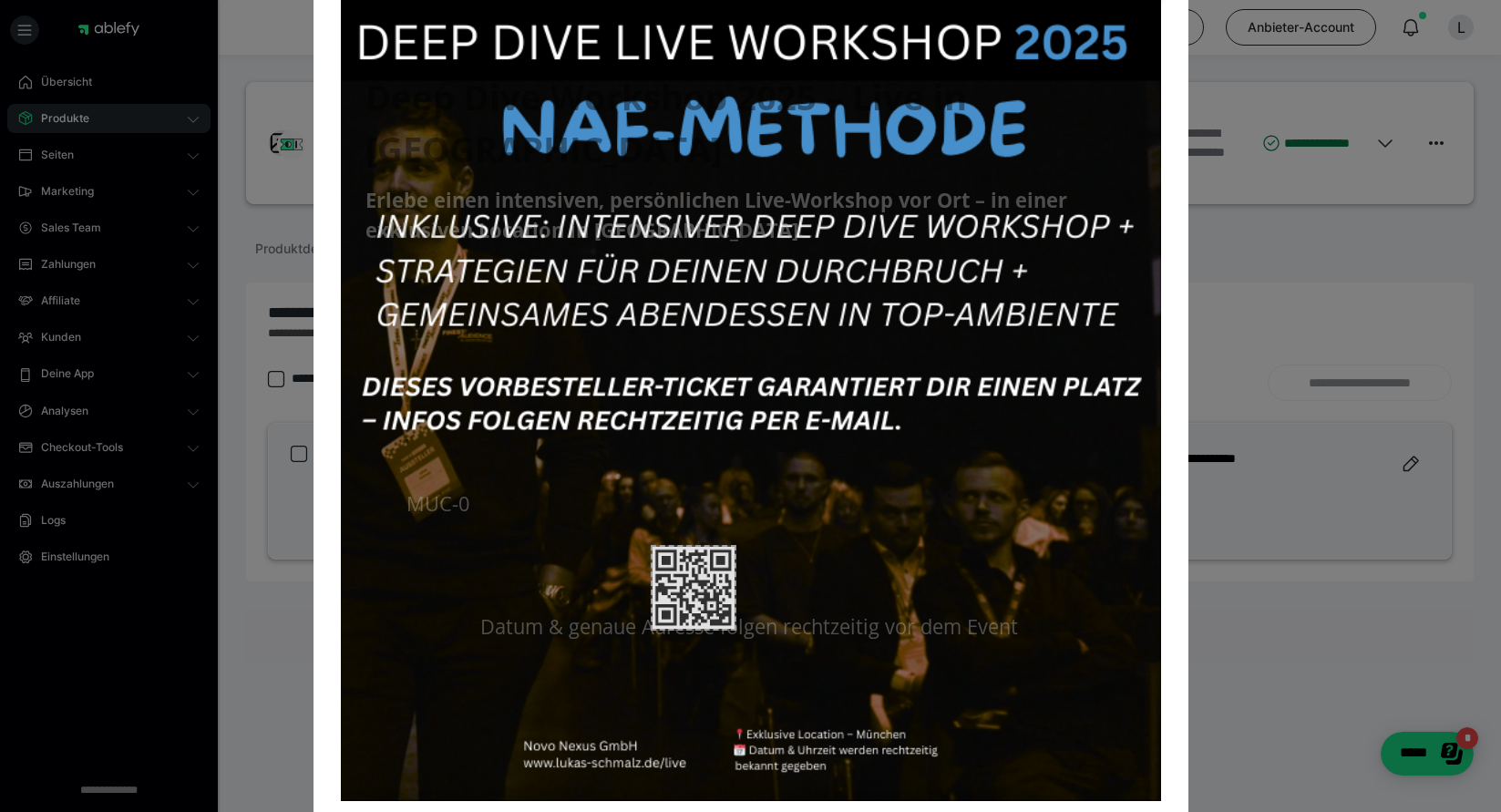 click at bounding box center (694, 588) 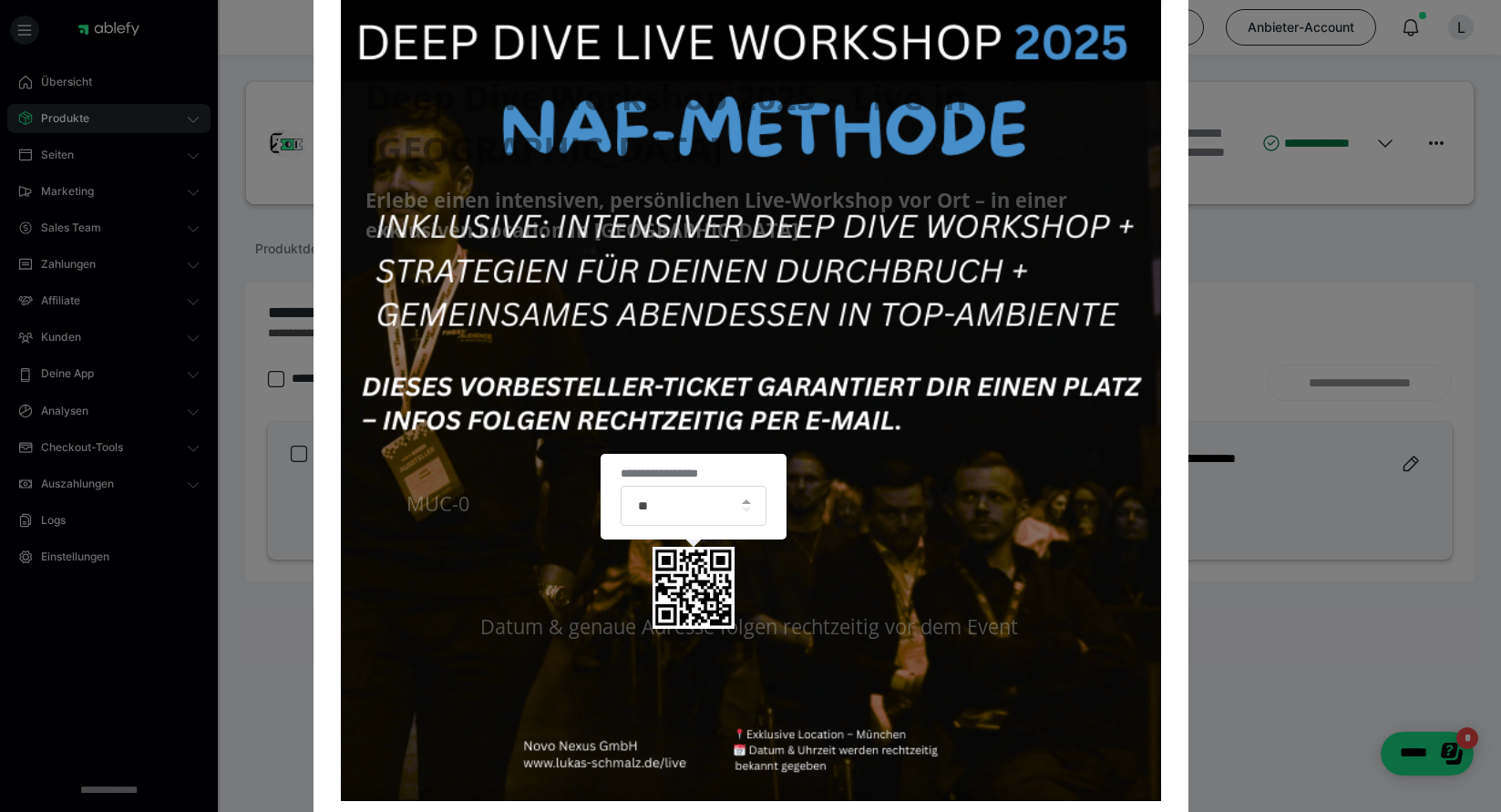 click at bounding box center (745, 506) 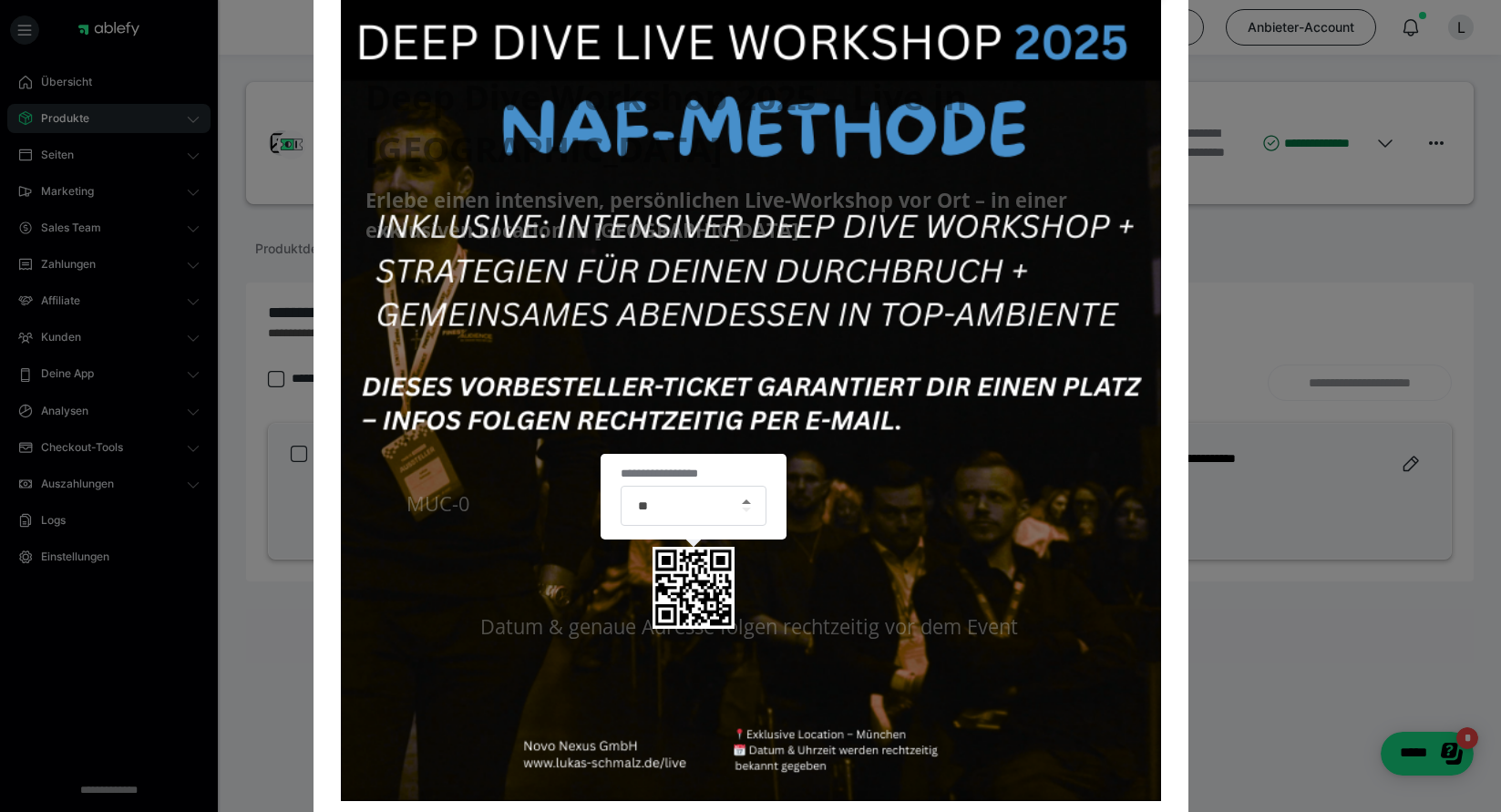 click at bounding box center (746, 501) 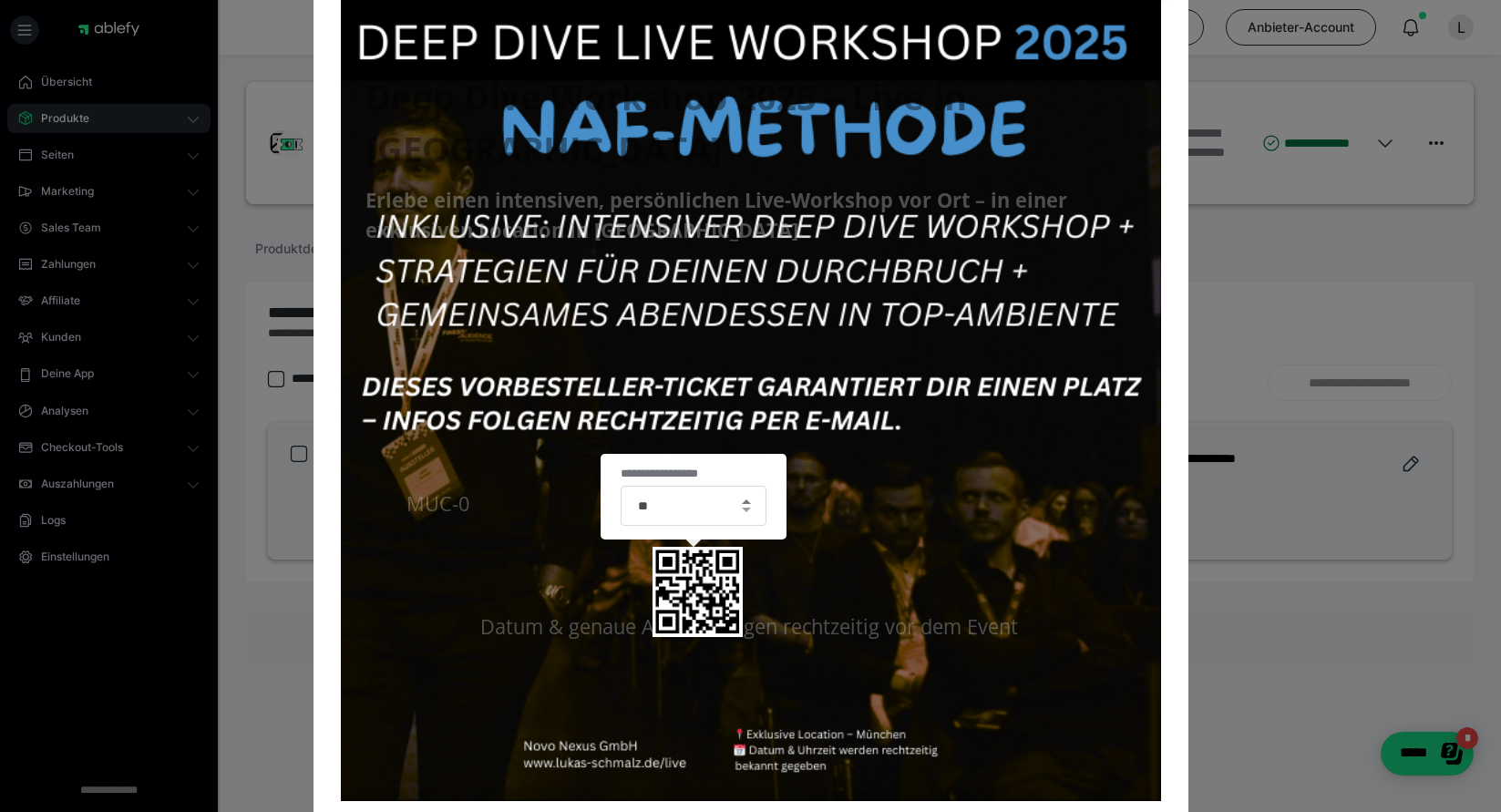 click at bounding box center [746, 501] 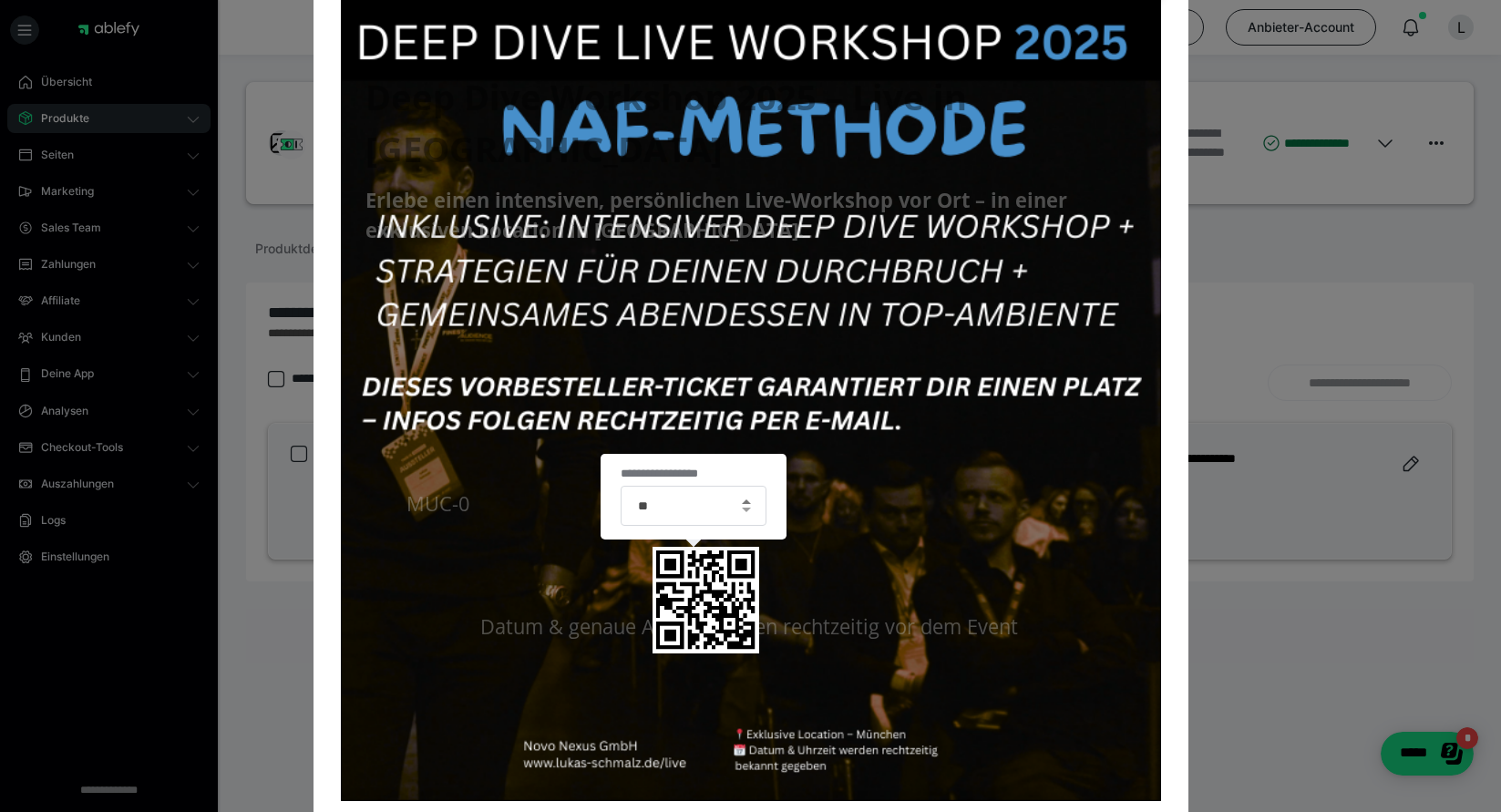 click at bounding box center [746, 501] 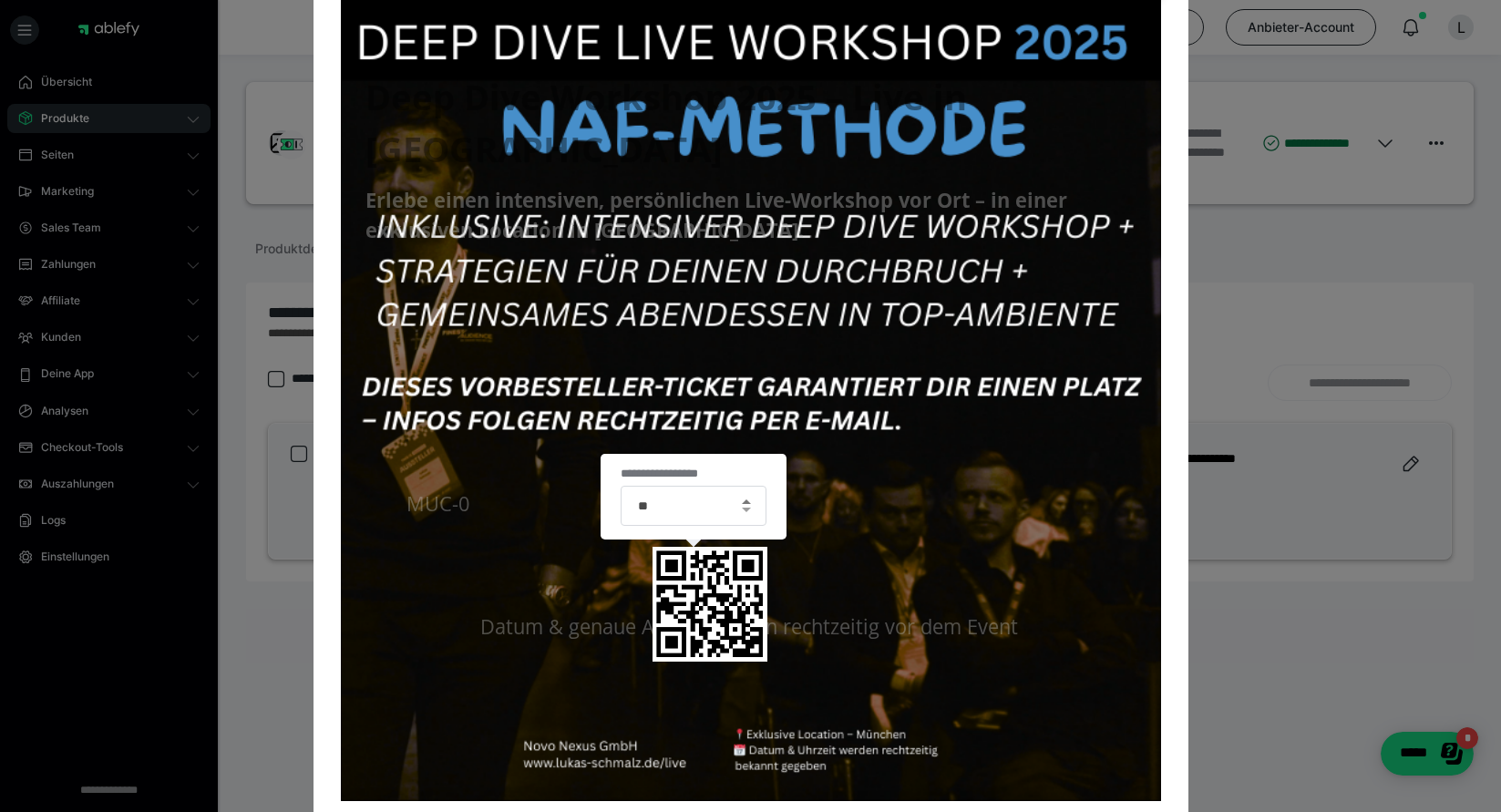 click at bounding box center (746, 501) 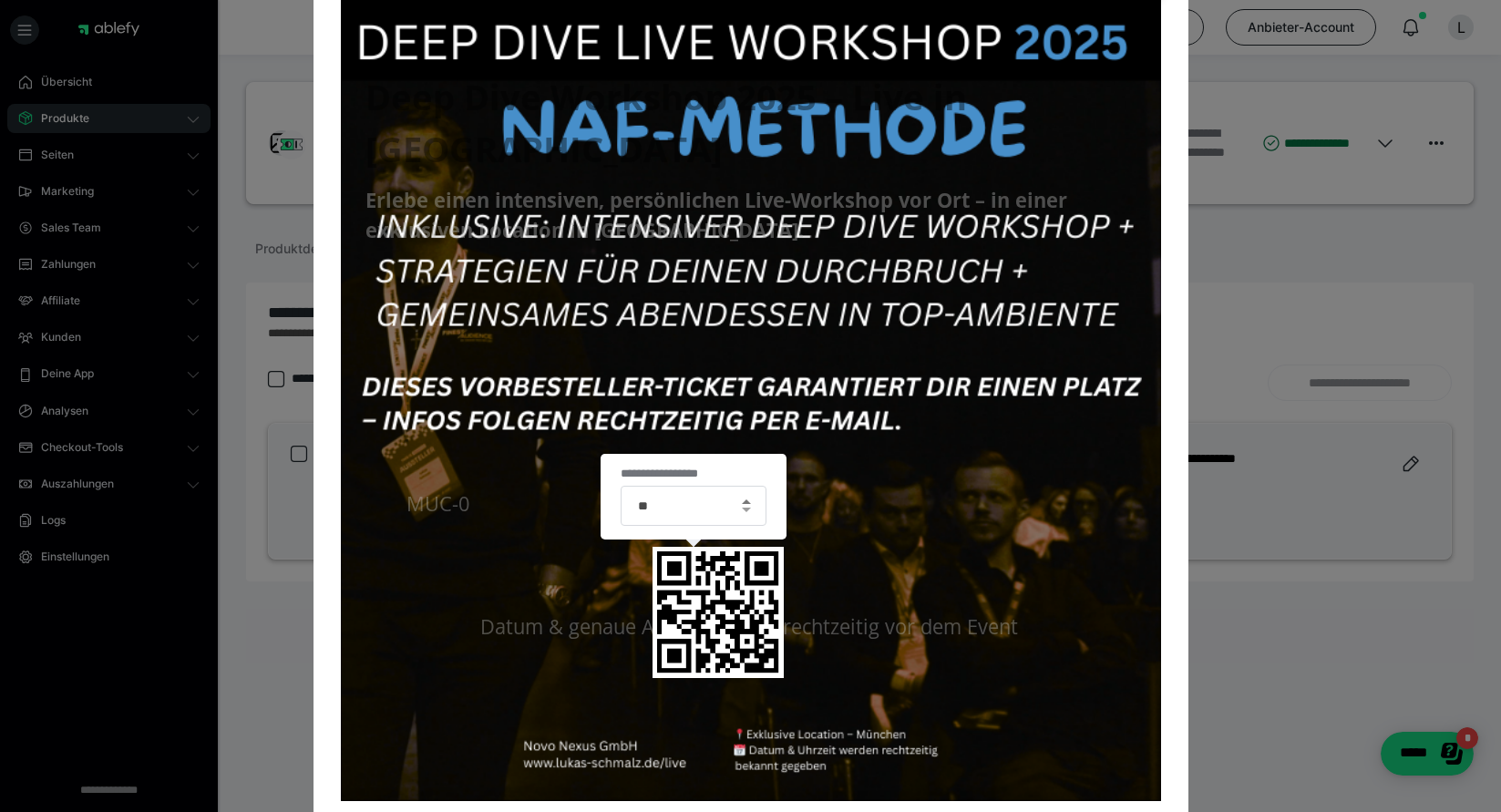 click at bounding box center (746, 501) 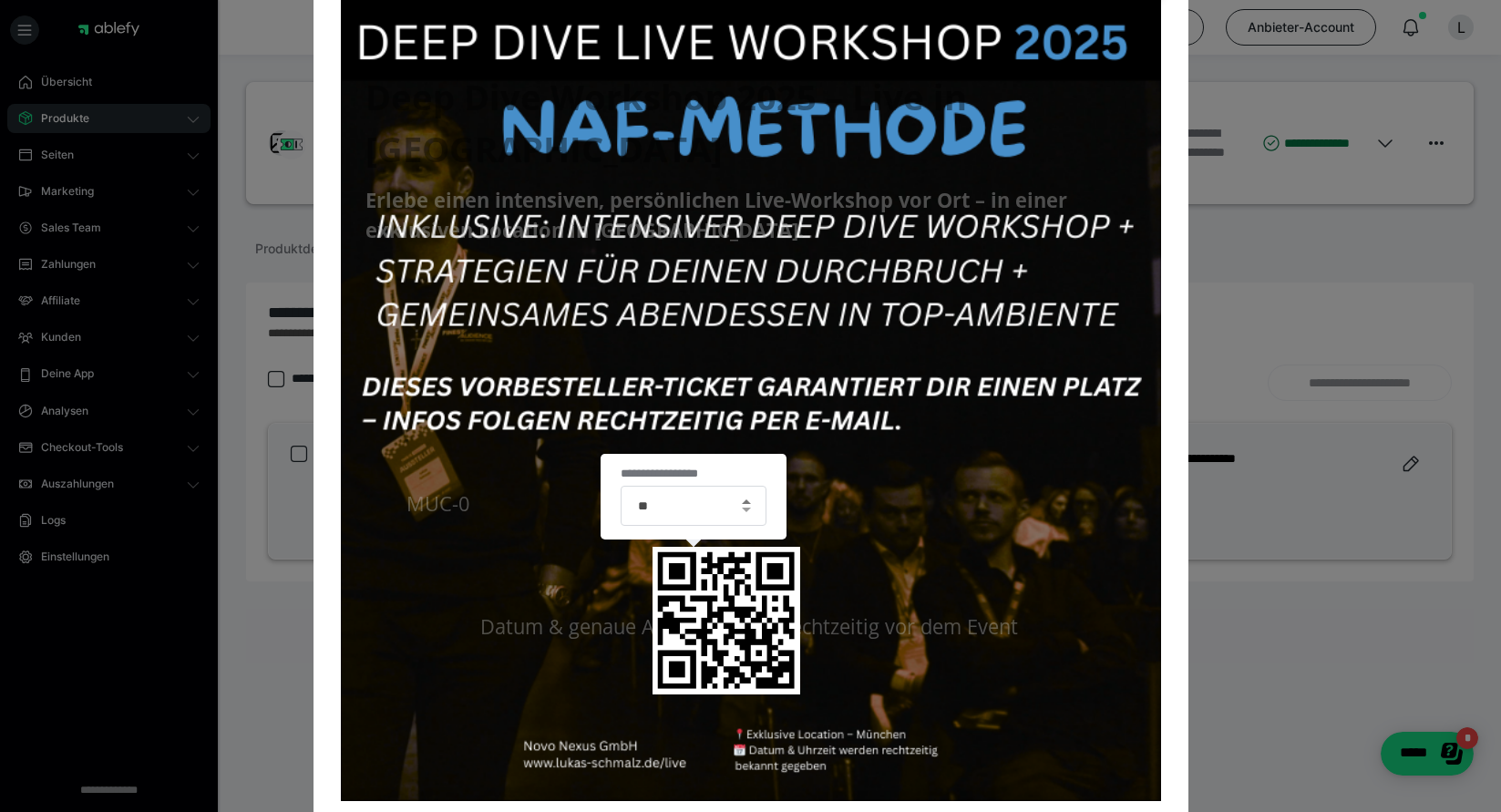 click at bounding box center [746, 501] 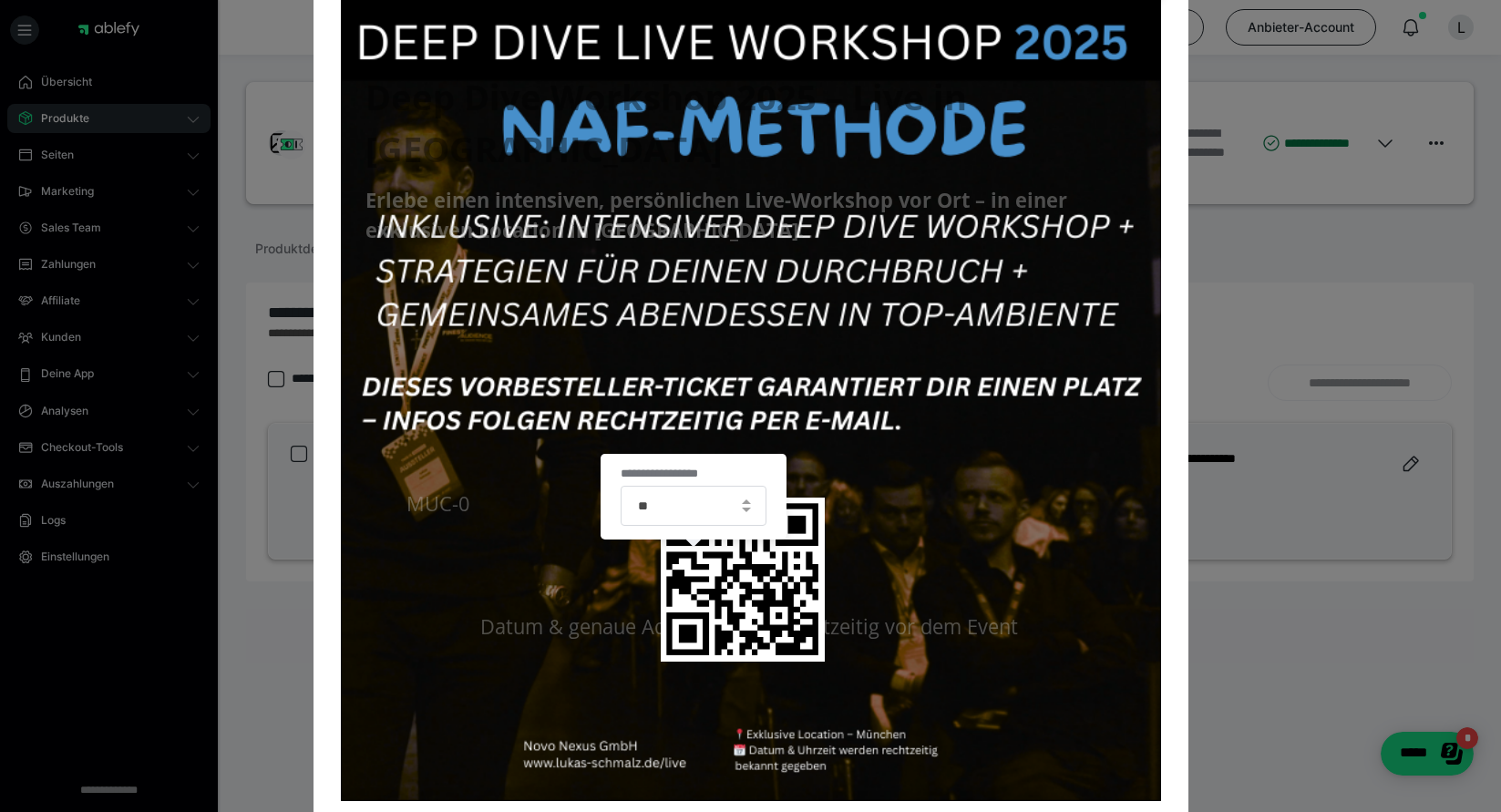 click on "**********" at bounding box center (750, 406) 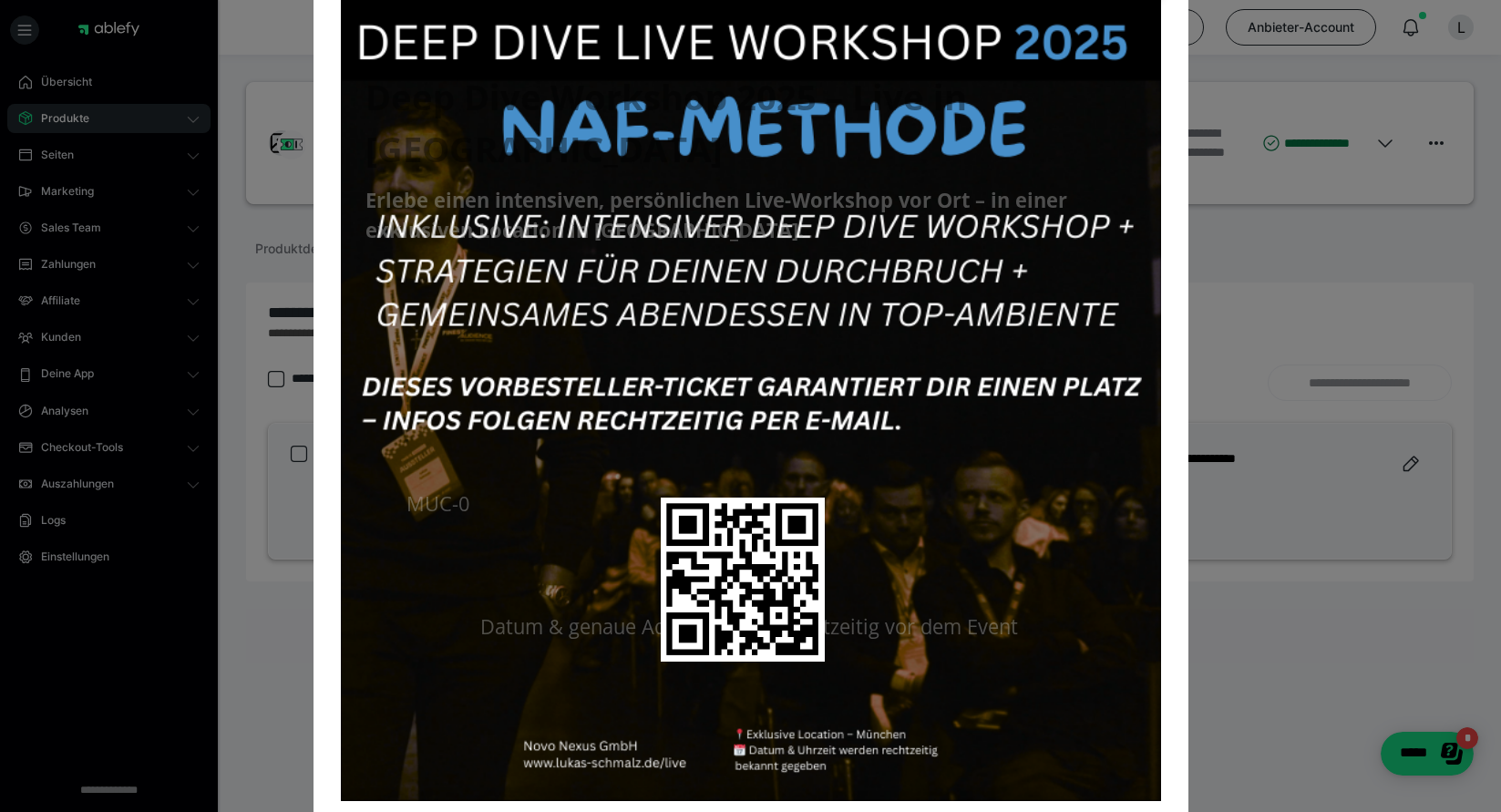 click on "**********" at bounding box center (750, 406) 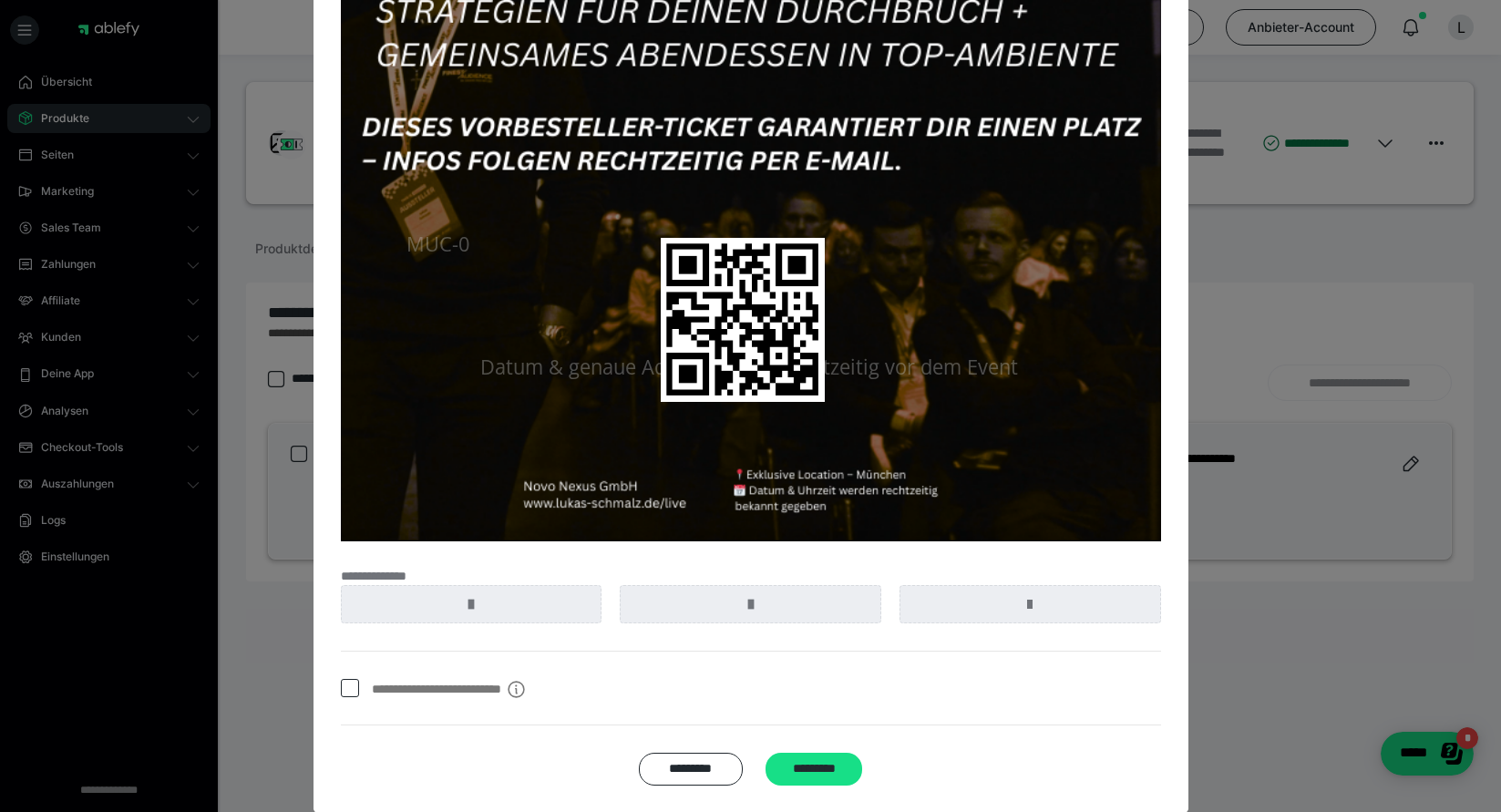 scroll, scrollTop: 437, scrollLeft: 0, axis: vertical 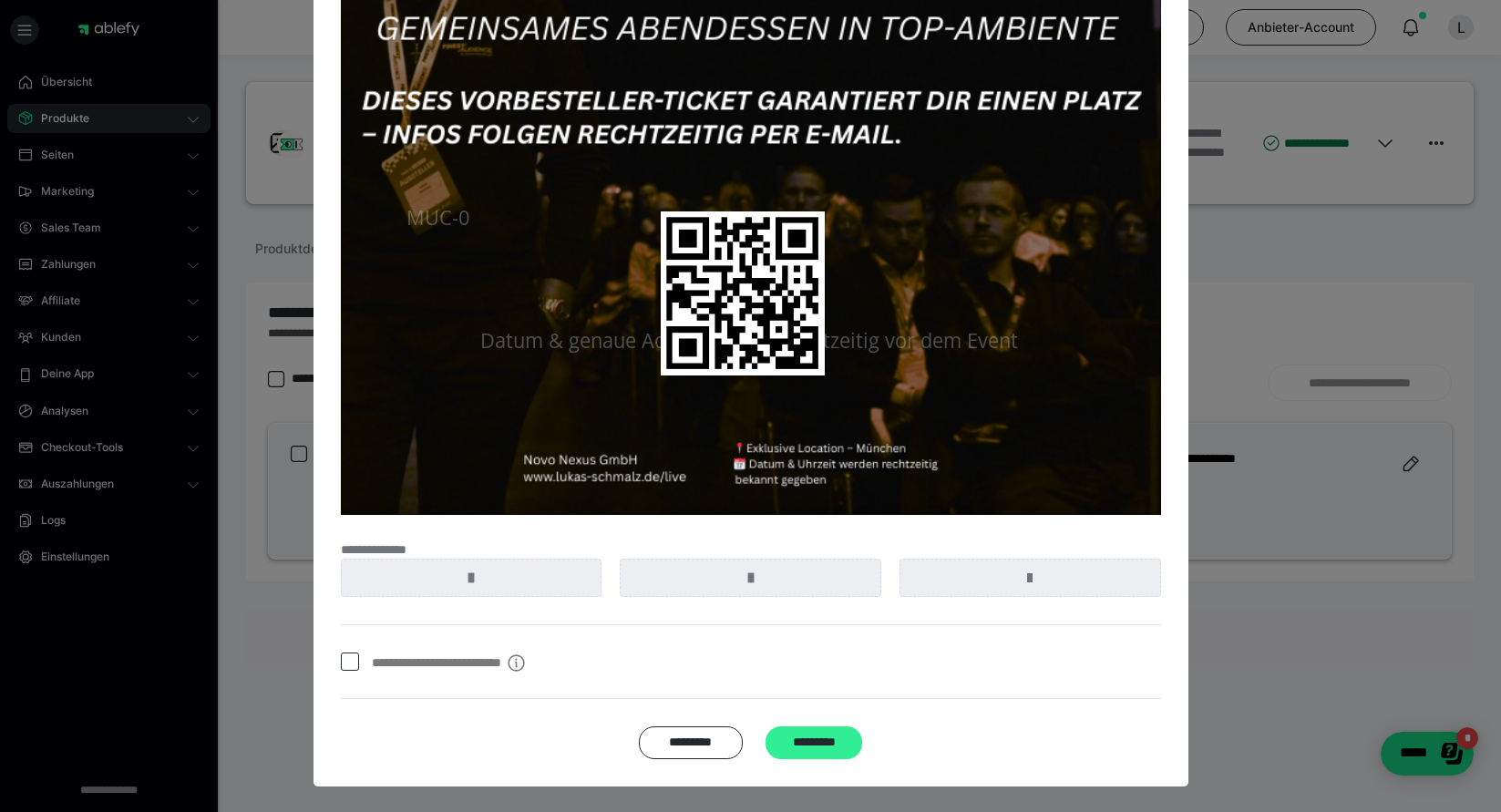 click on "*********" at bounding box center (814, 743) 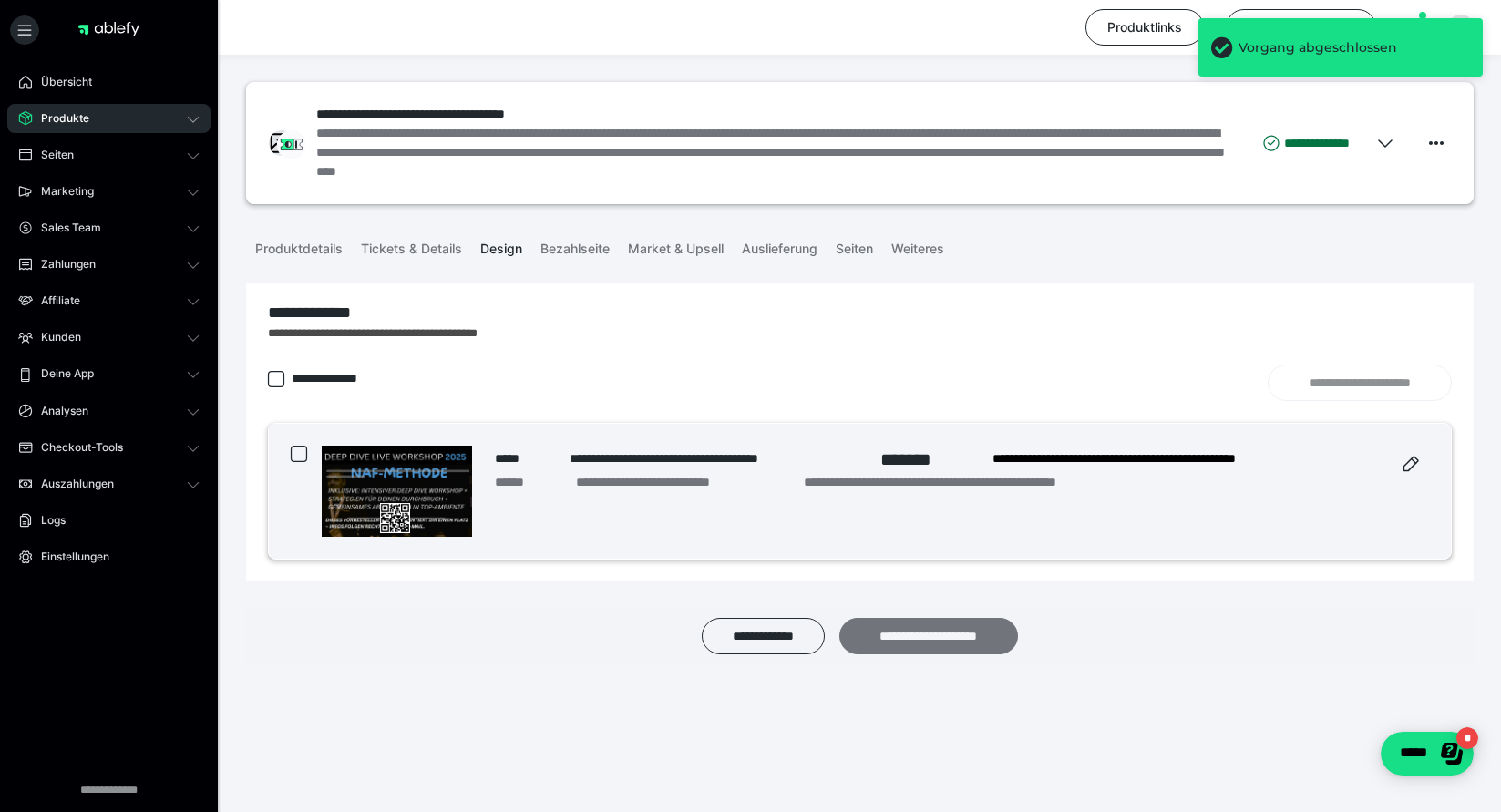 click on "**********" at bounding box center (929, 636) 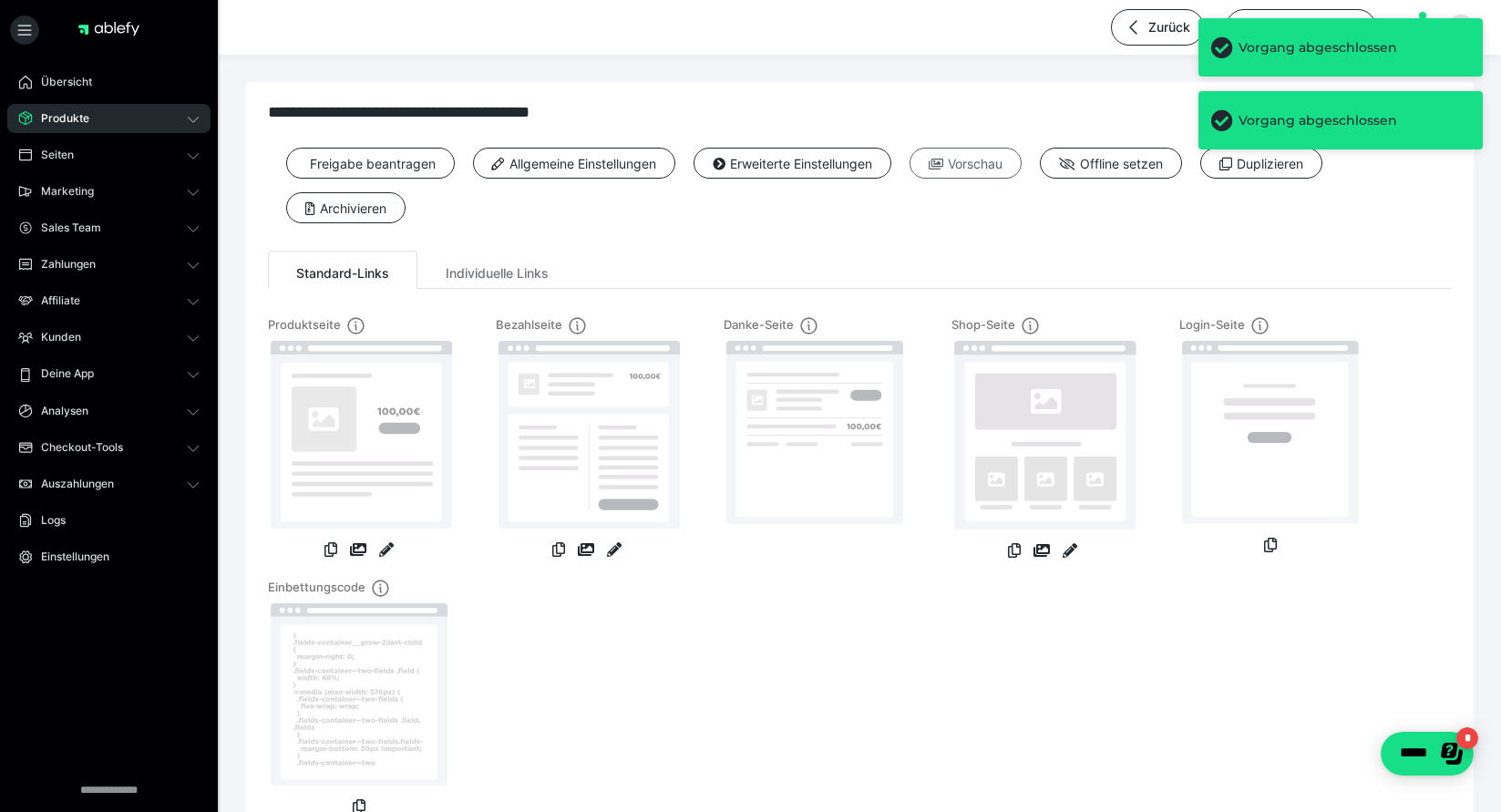 click at bounding box center (936, 164) 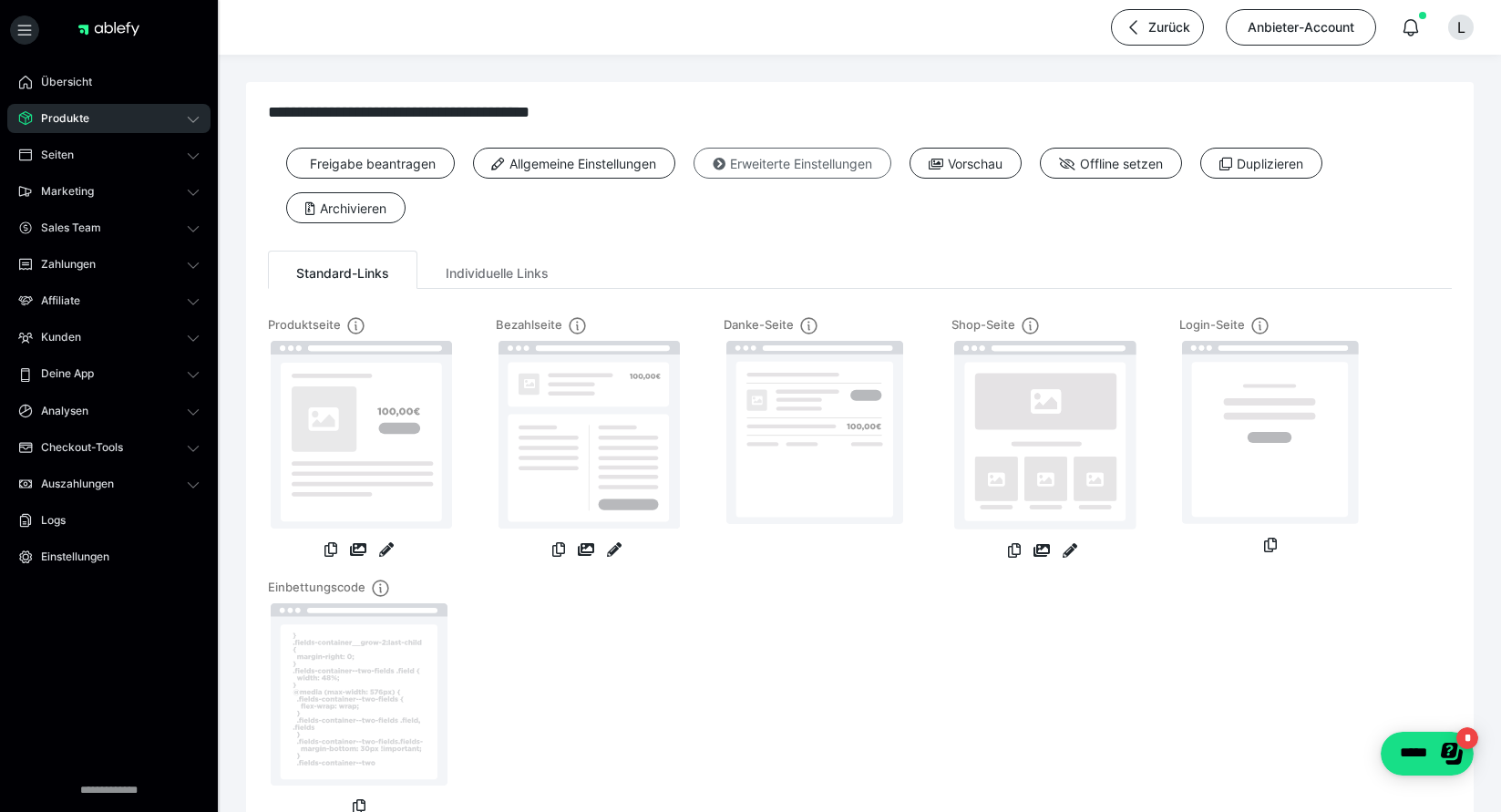 click on "Erweiterte Einstellungen" at bounding box center [792, 163] 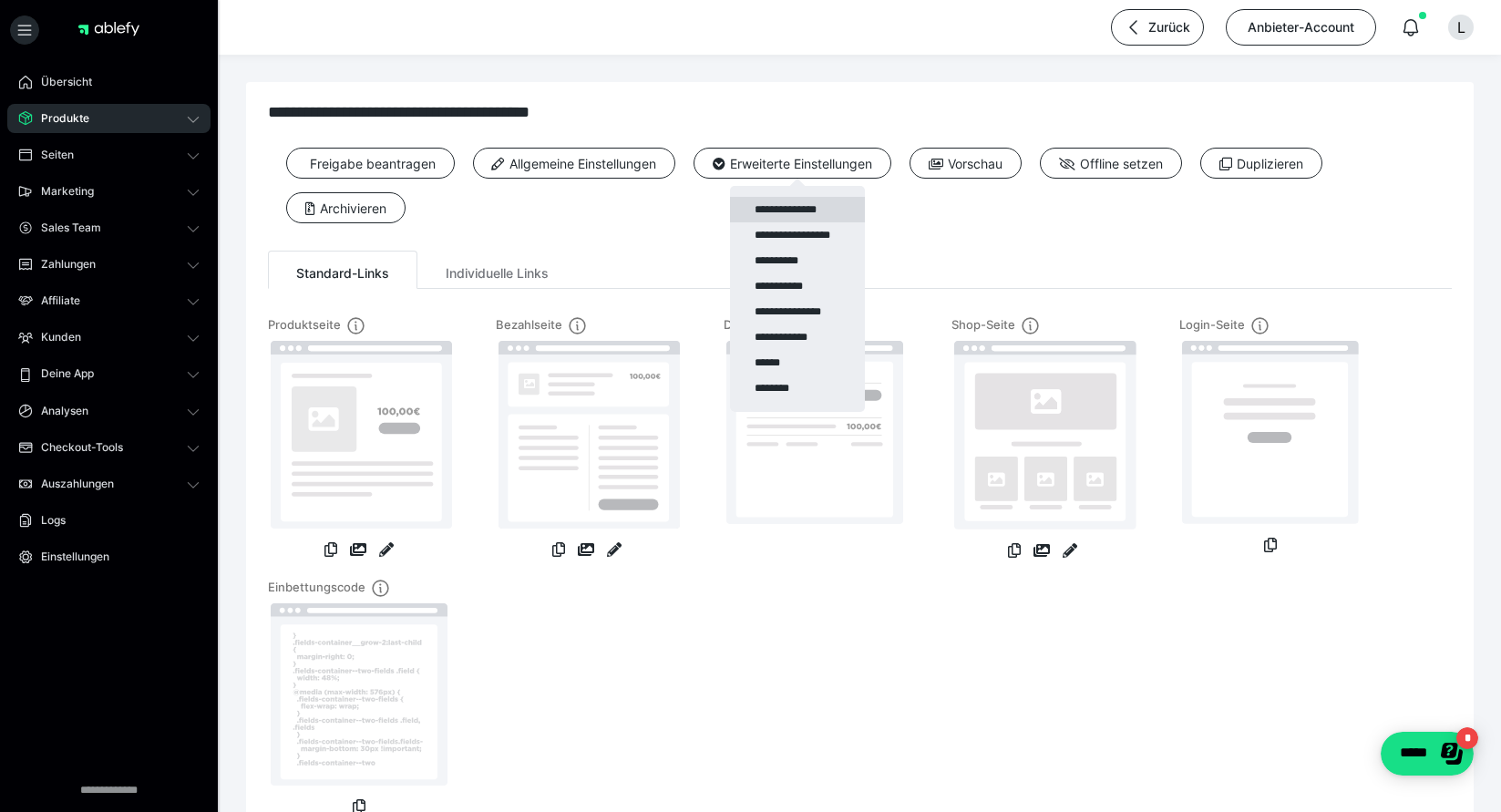 click on "**********" at bounding box center (797, 210) 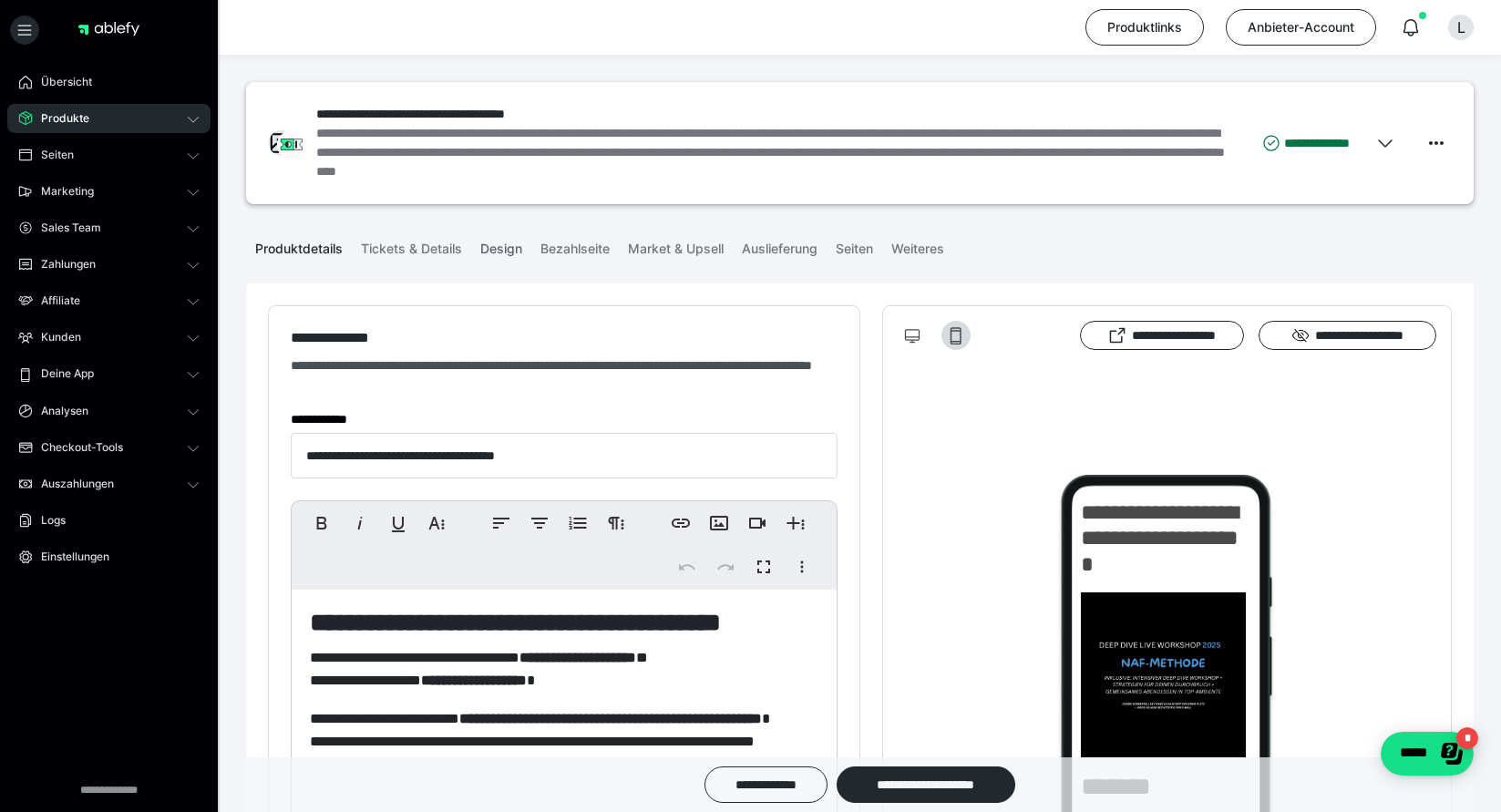 click on "Design" at bounding box center [501, 245] 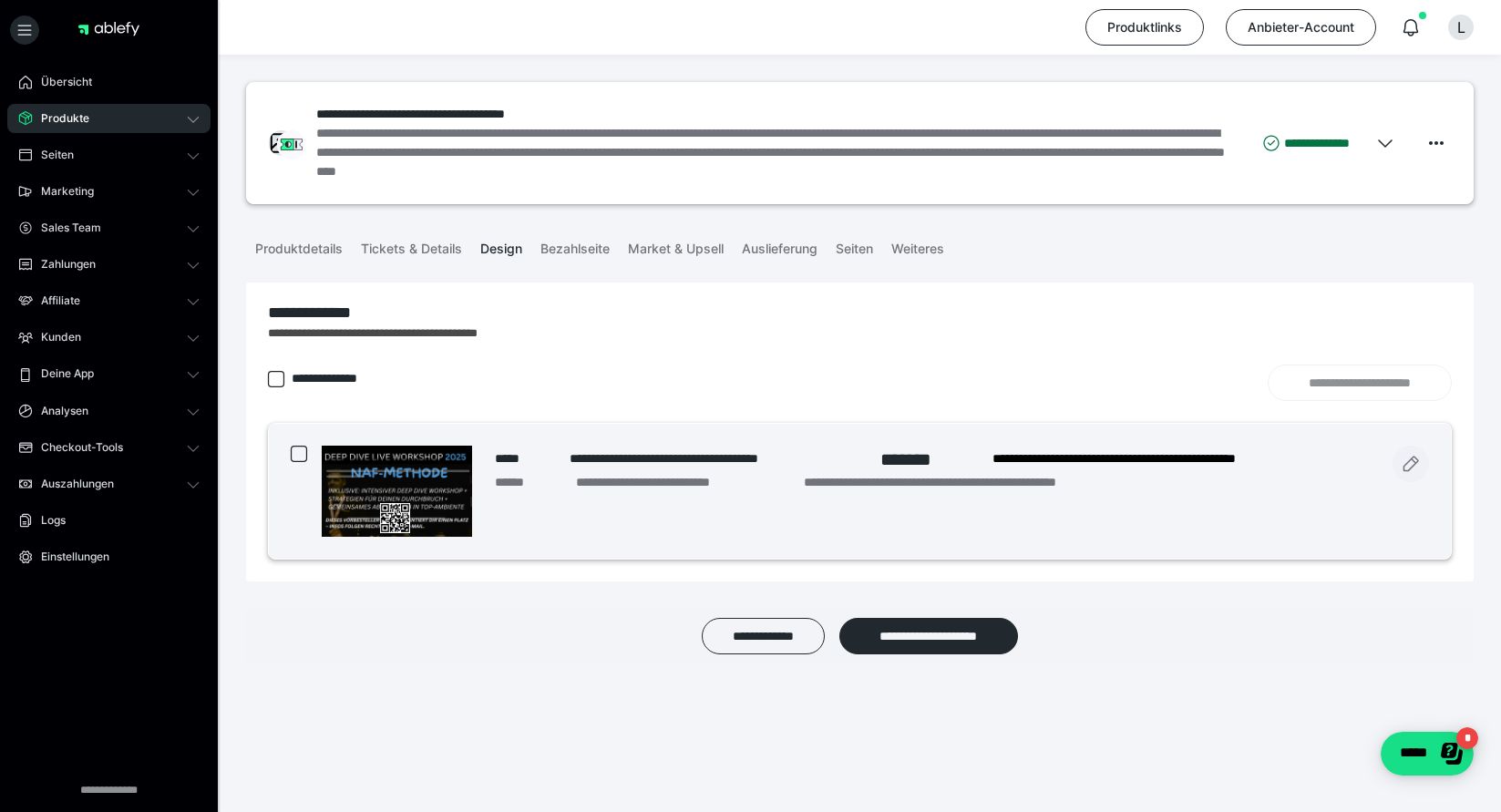 click 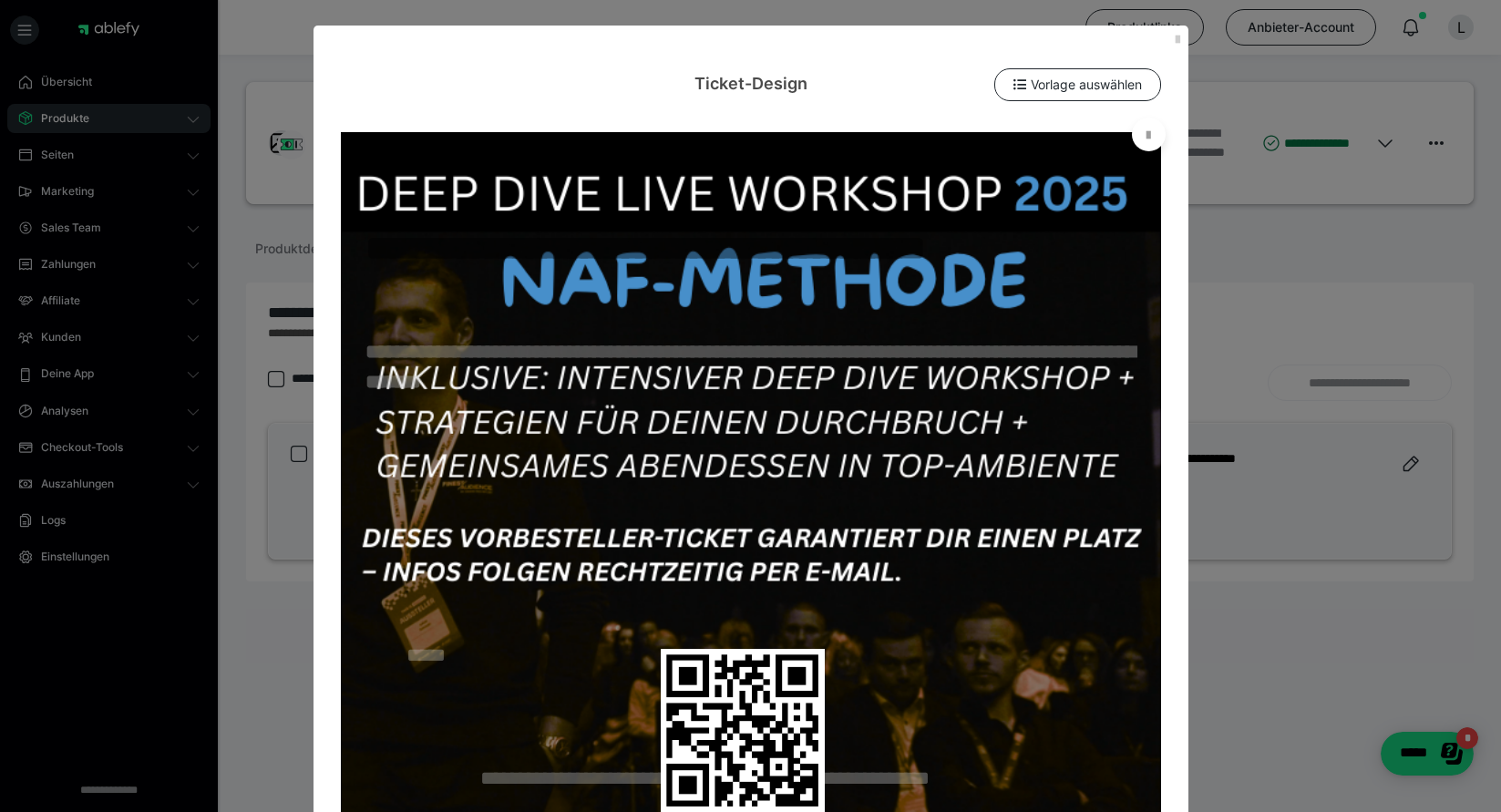 click at bounding box center (751, 542) 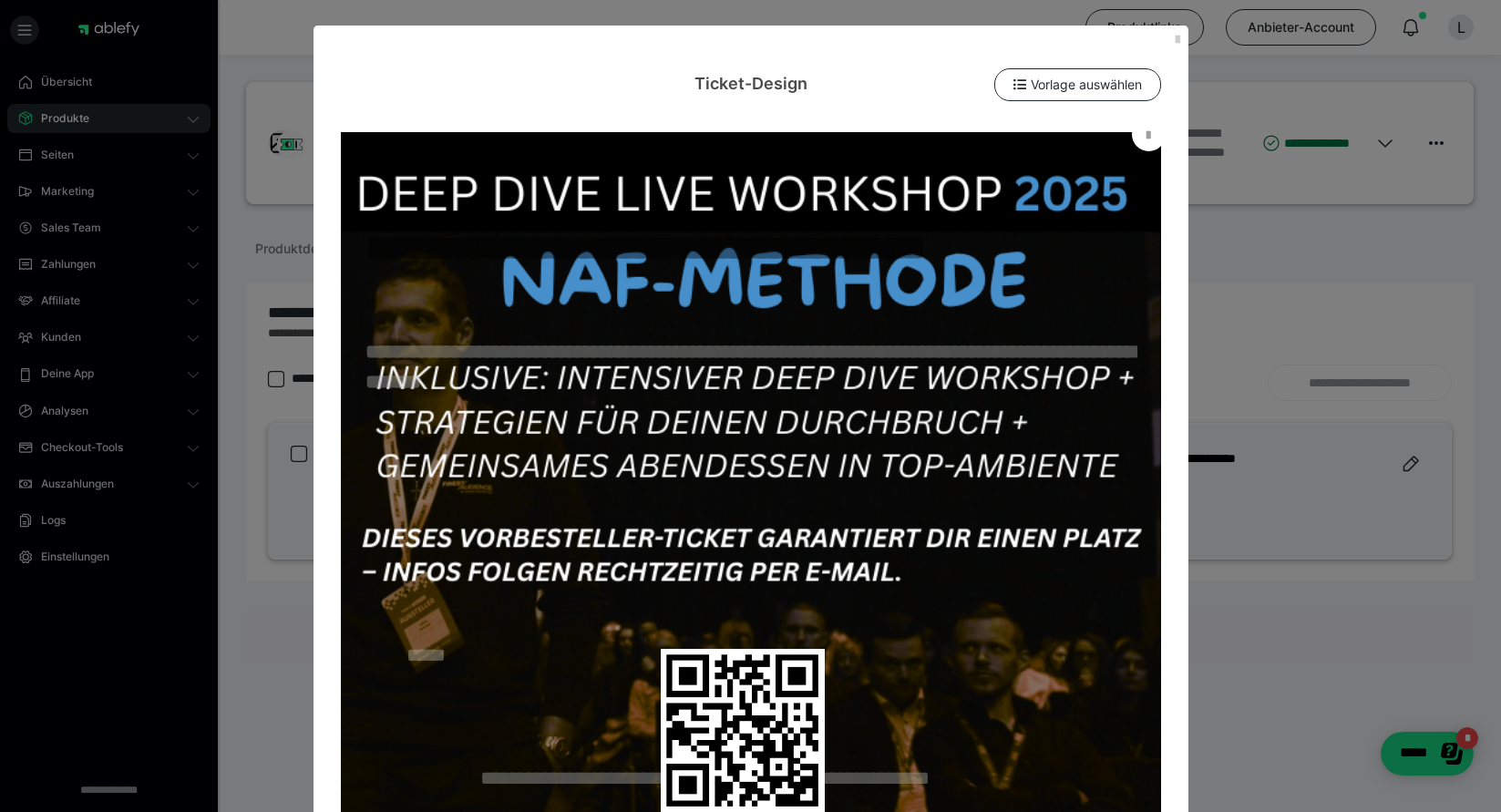 click at bounding box center (1148, 134) 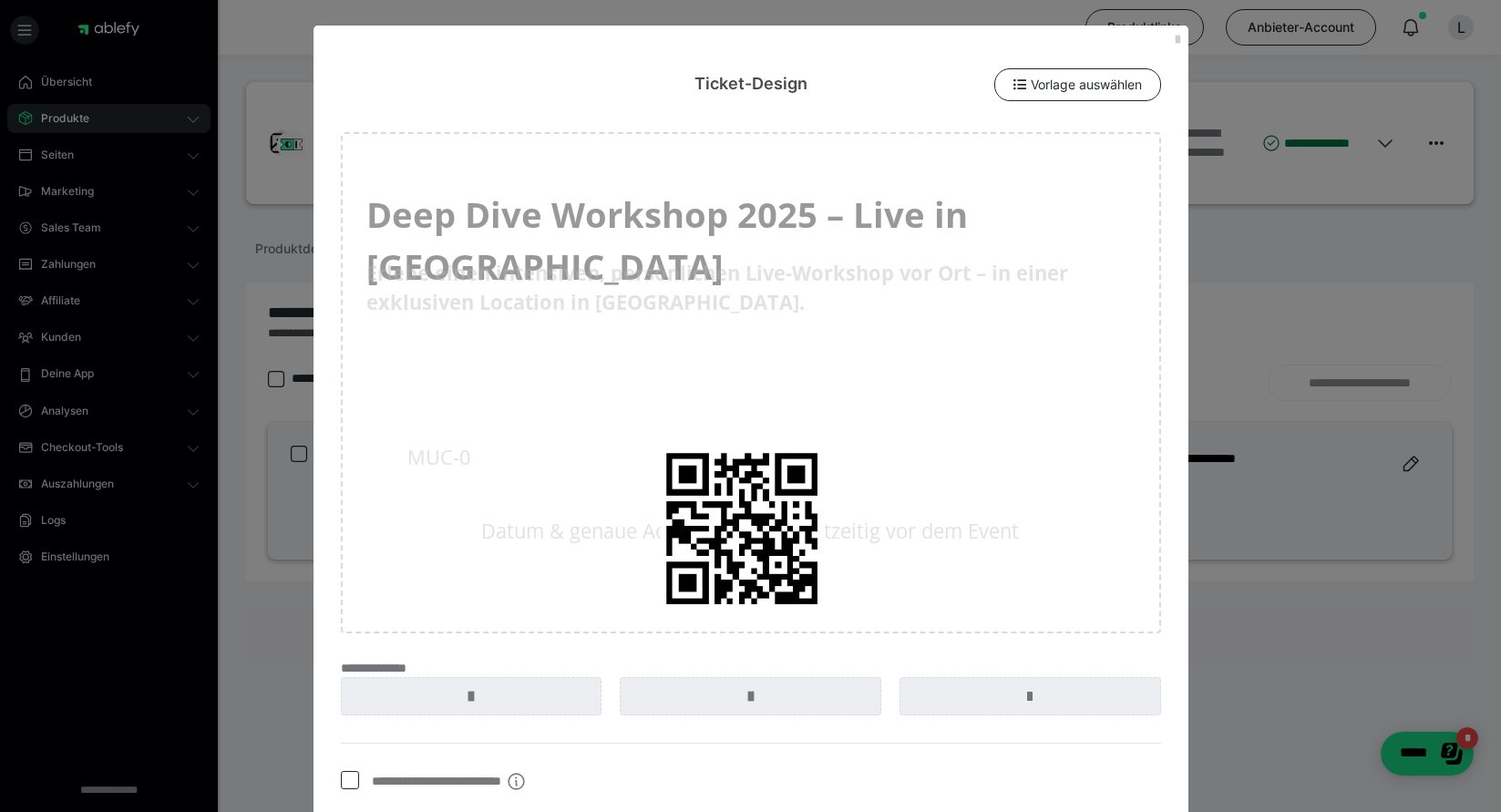 scroll, scrollTop: 118, scrollLeft: 0, axis: vertical 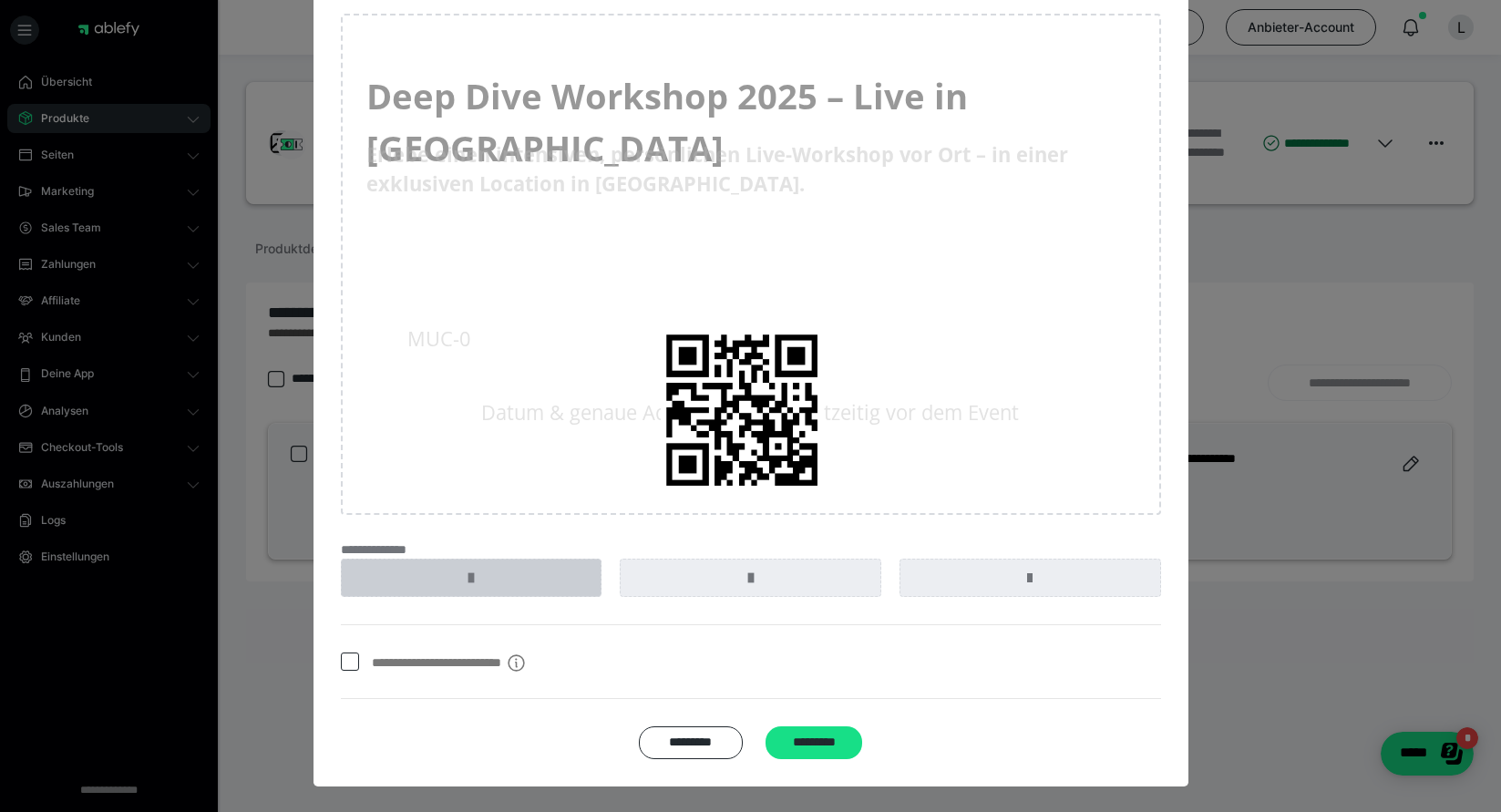 click at bounding box center (471, 578) 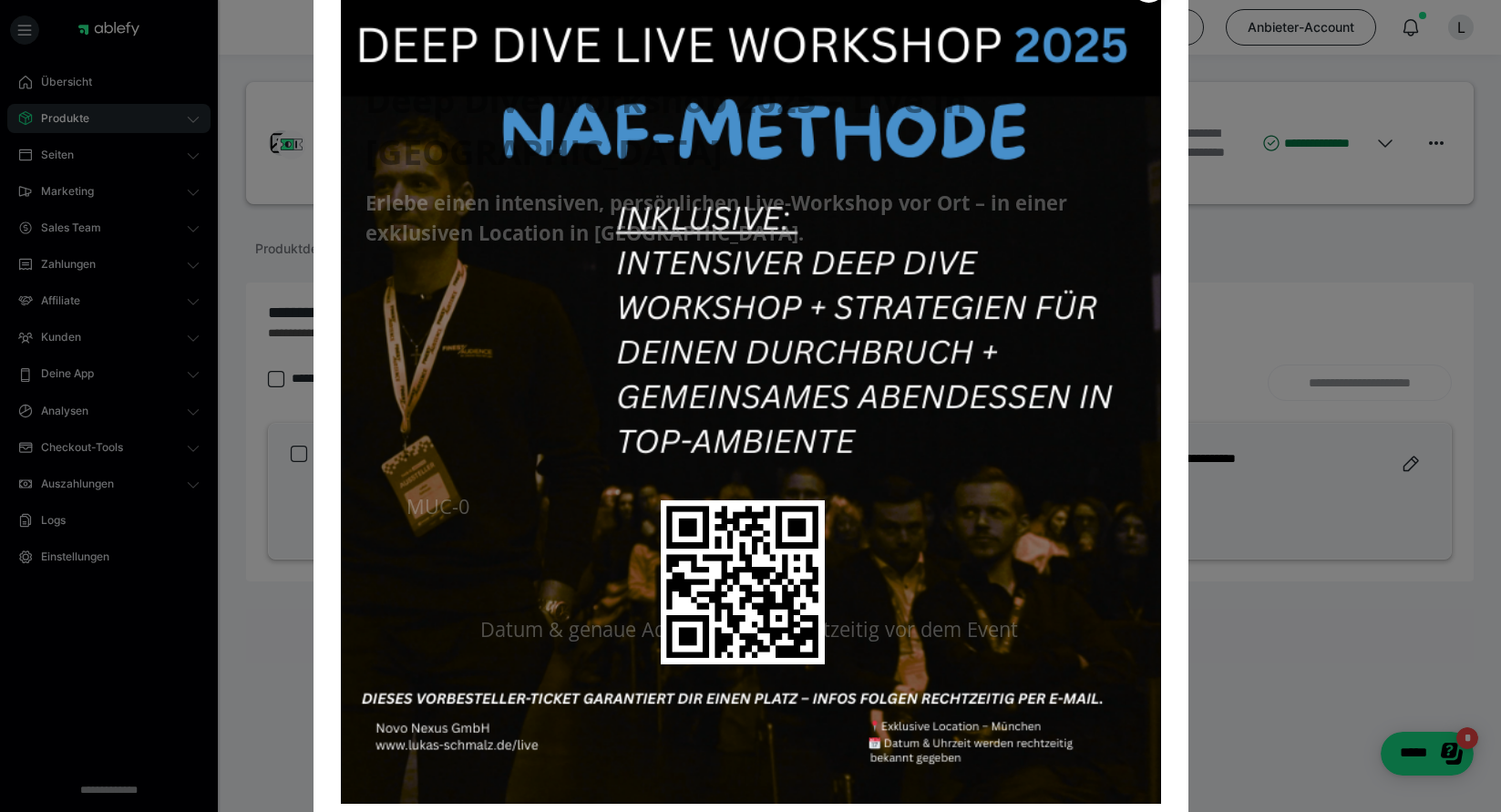 scroll, scrollTop: 149, scrollLeft: 0, axis: vertical 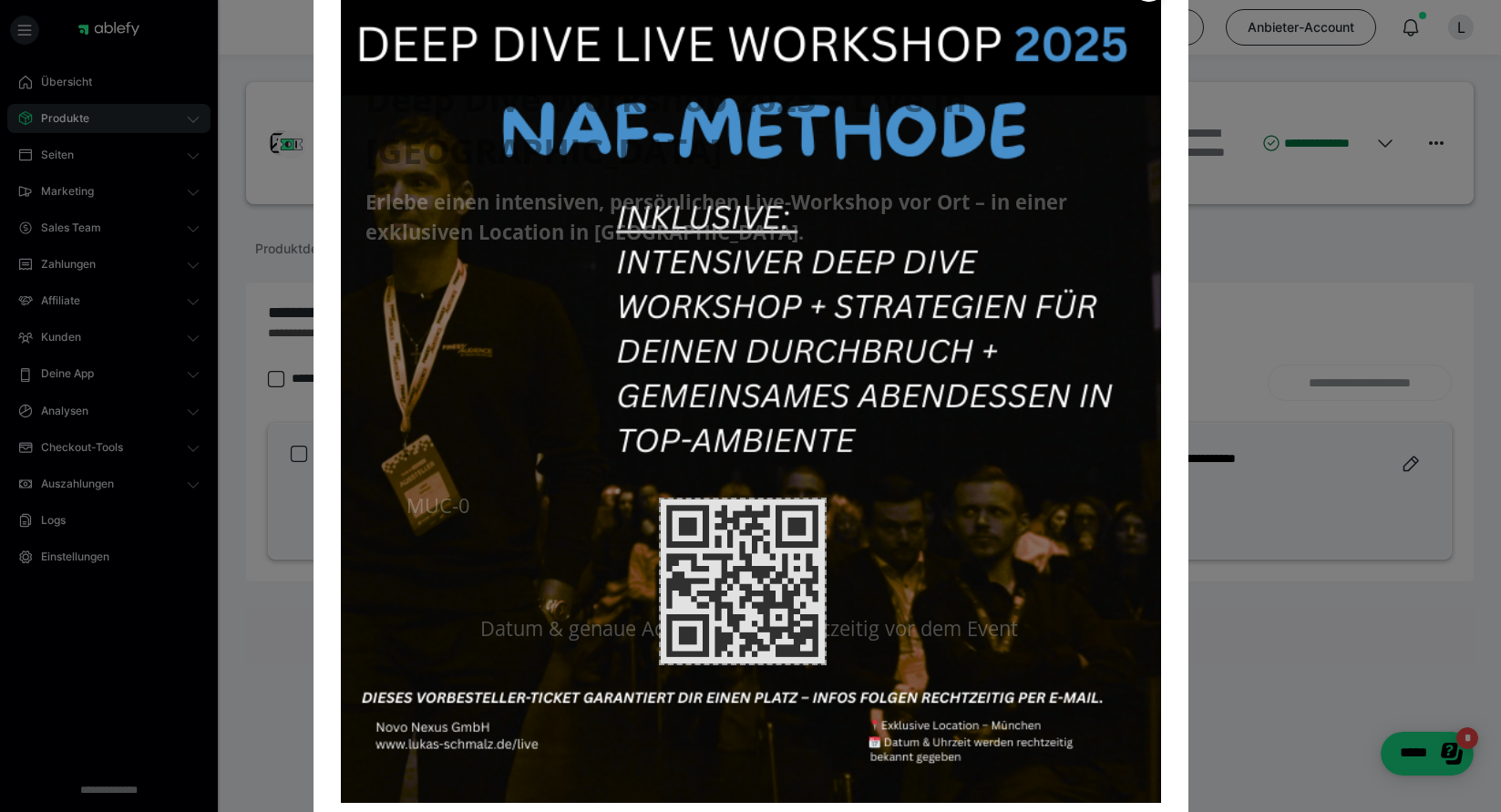 click at bounding box center (743, 581) 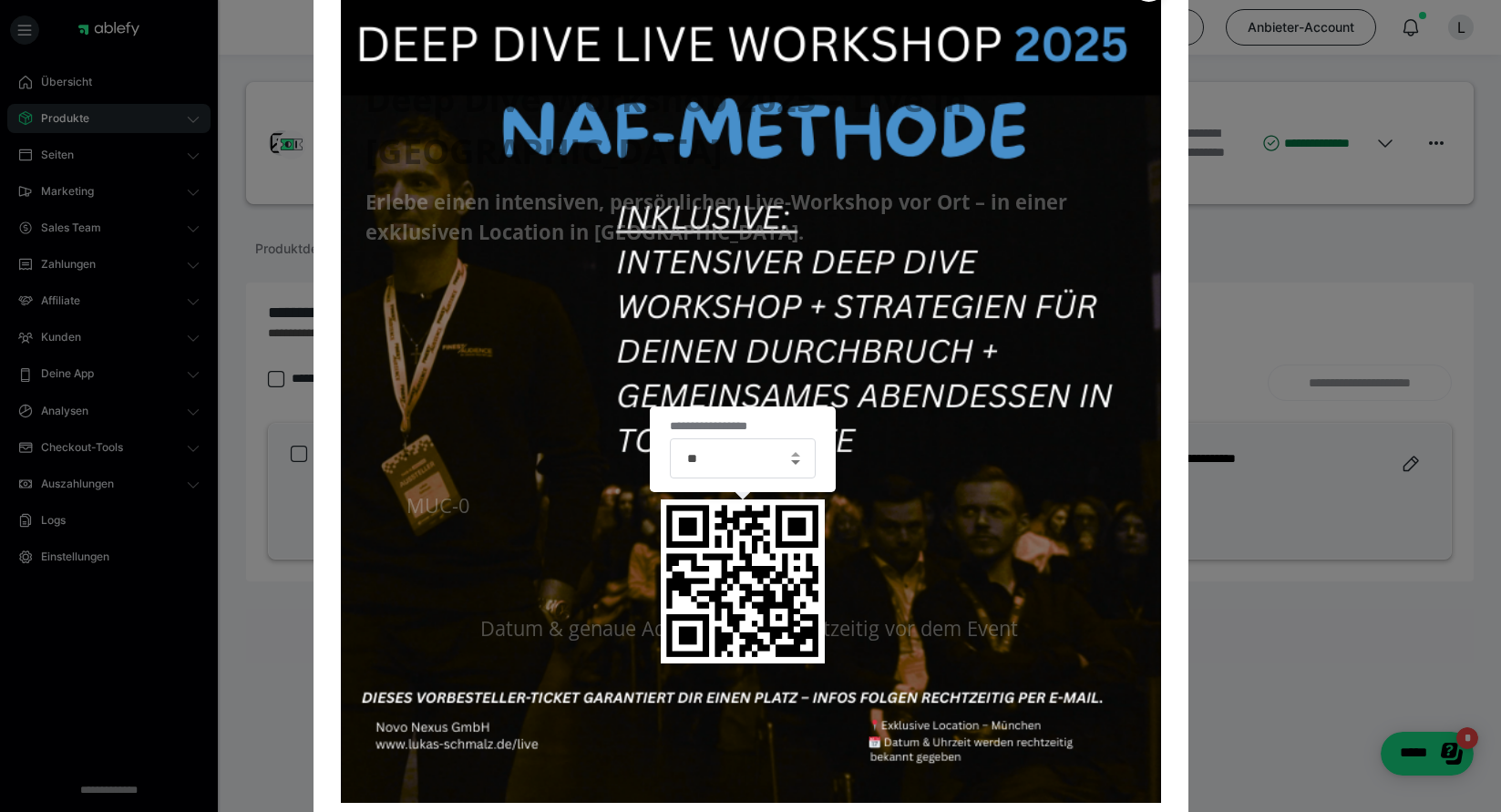click at bounding box center (796, 462) 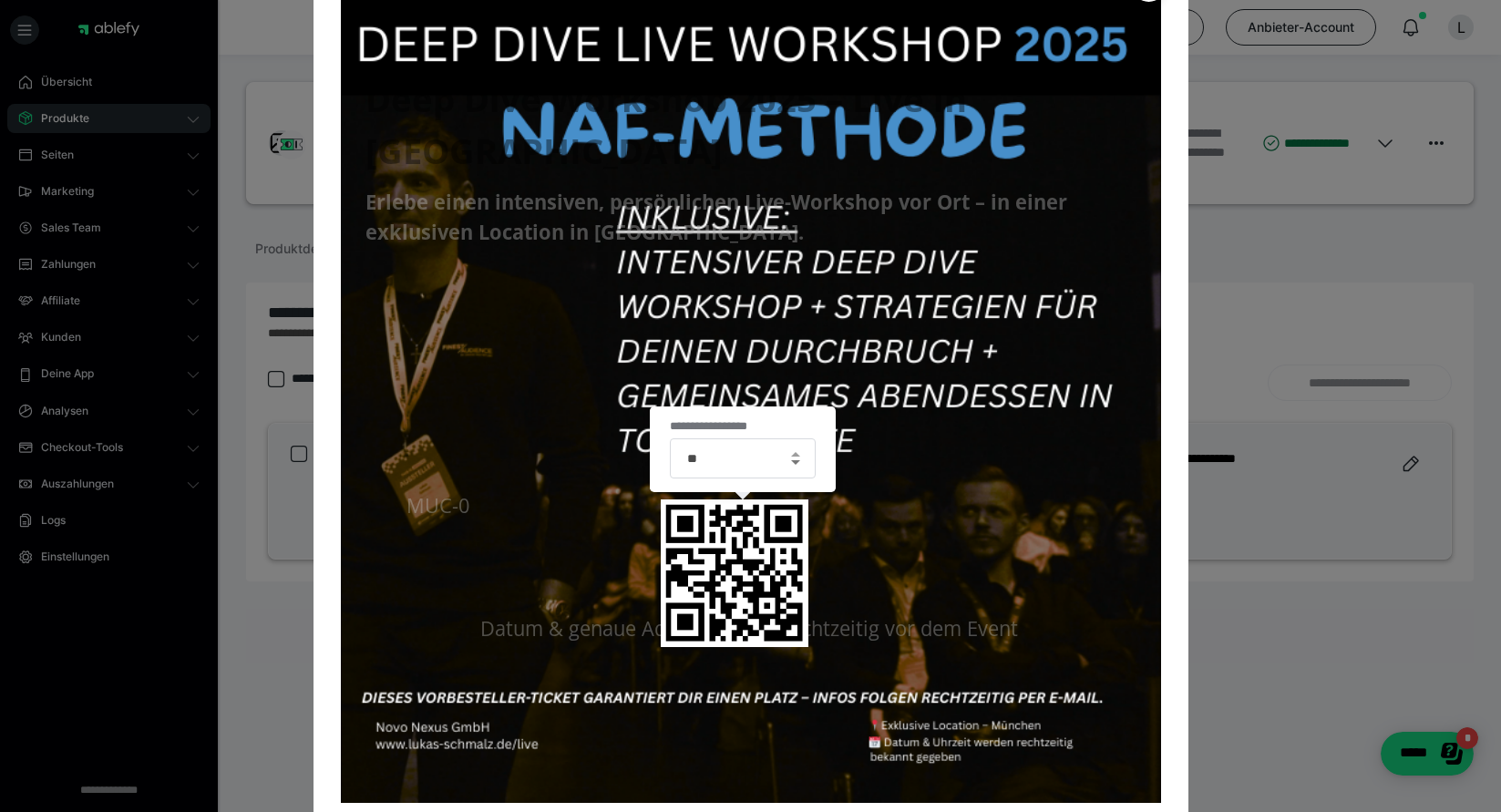 click at bounding box center [796, 462] 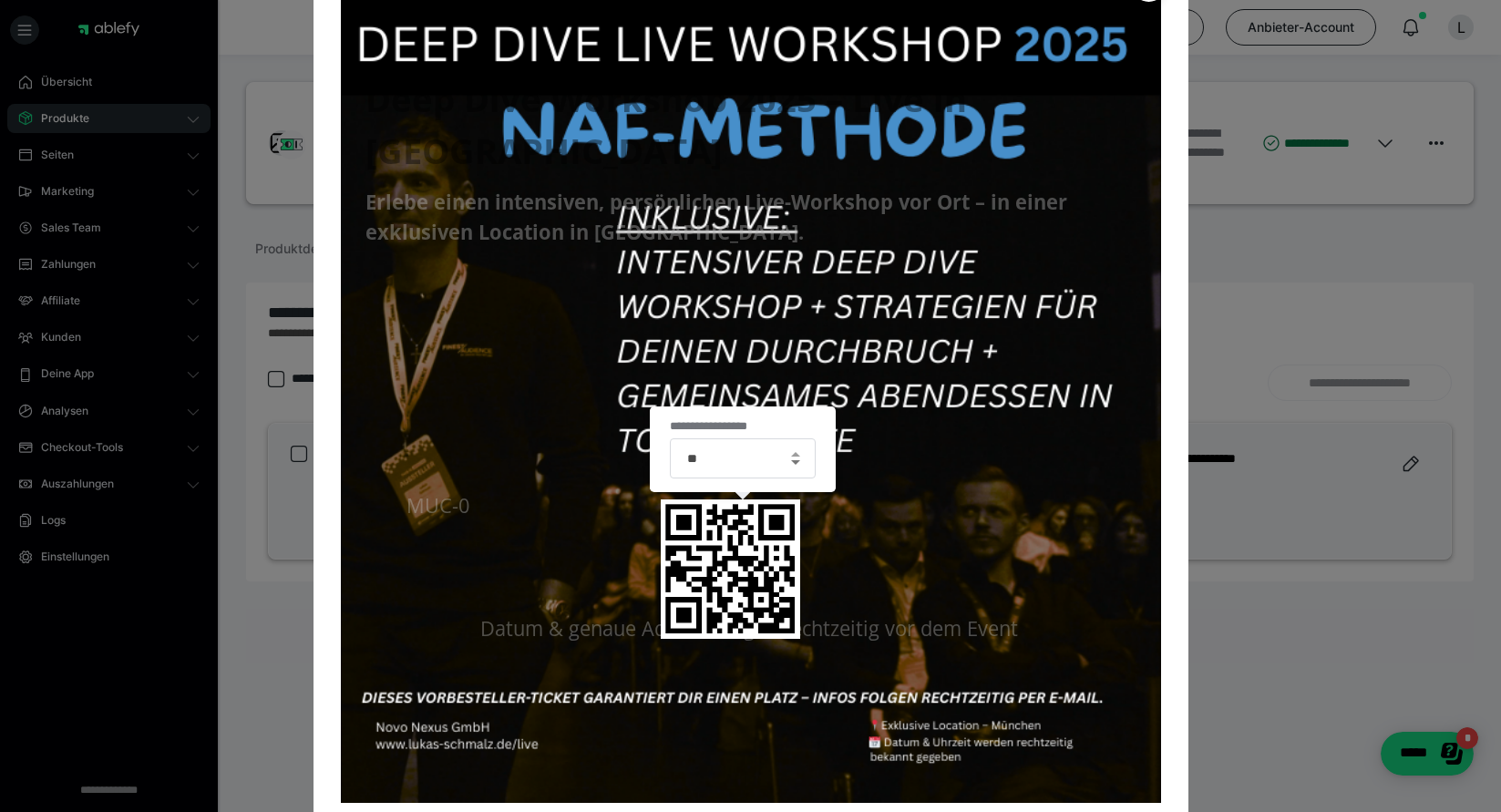 click at bounding box center [796, 462] 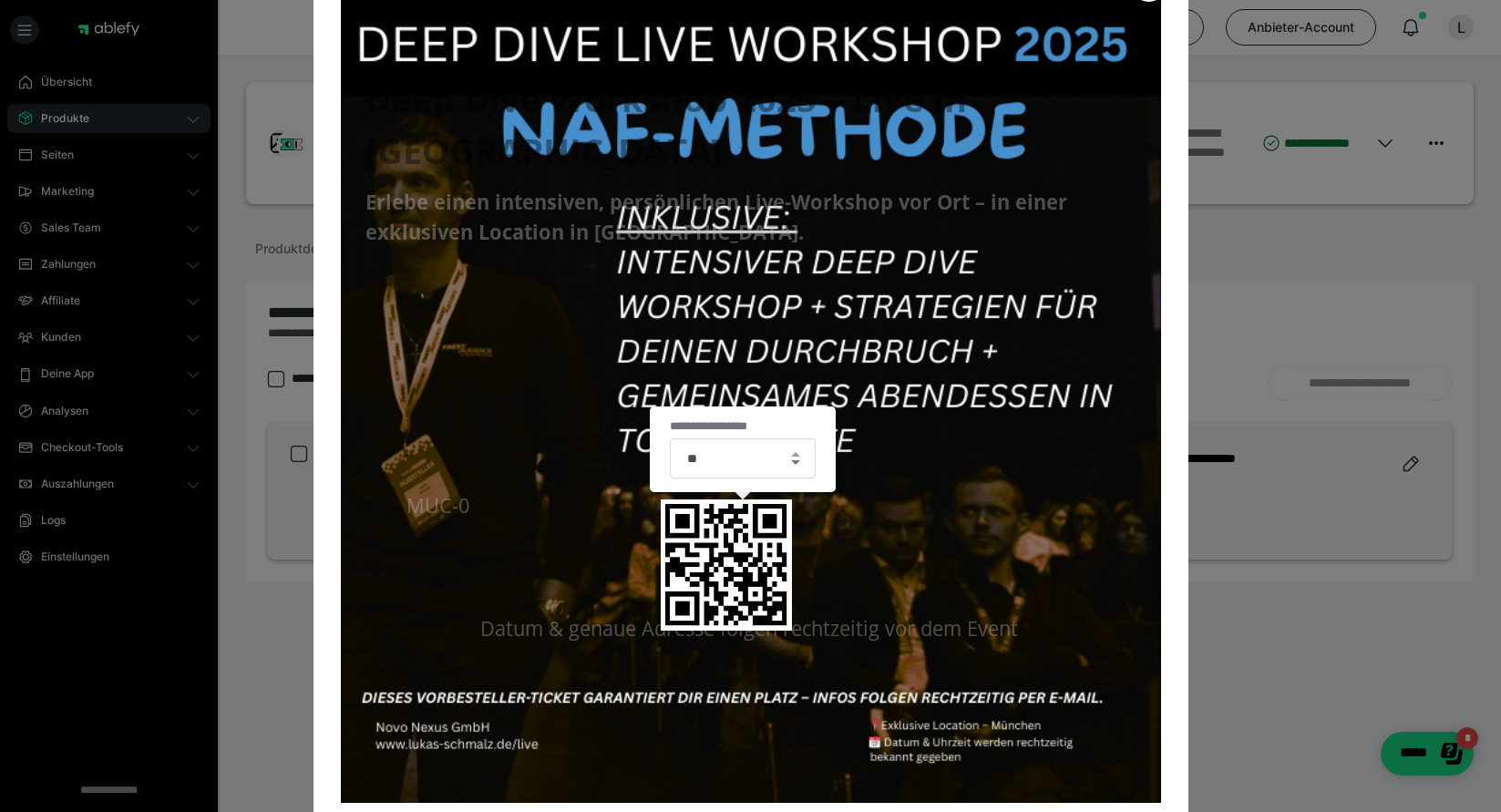 click at bounding box center [796, 462] 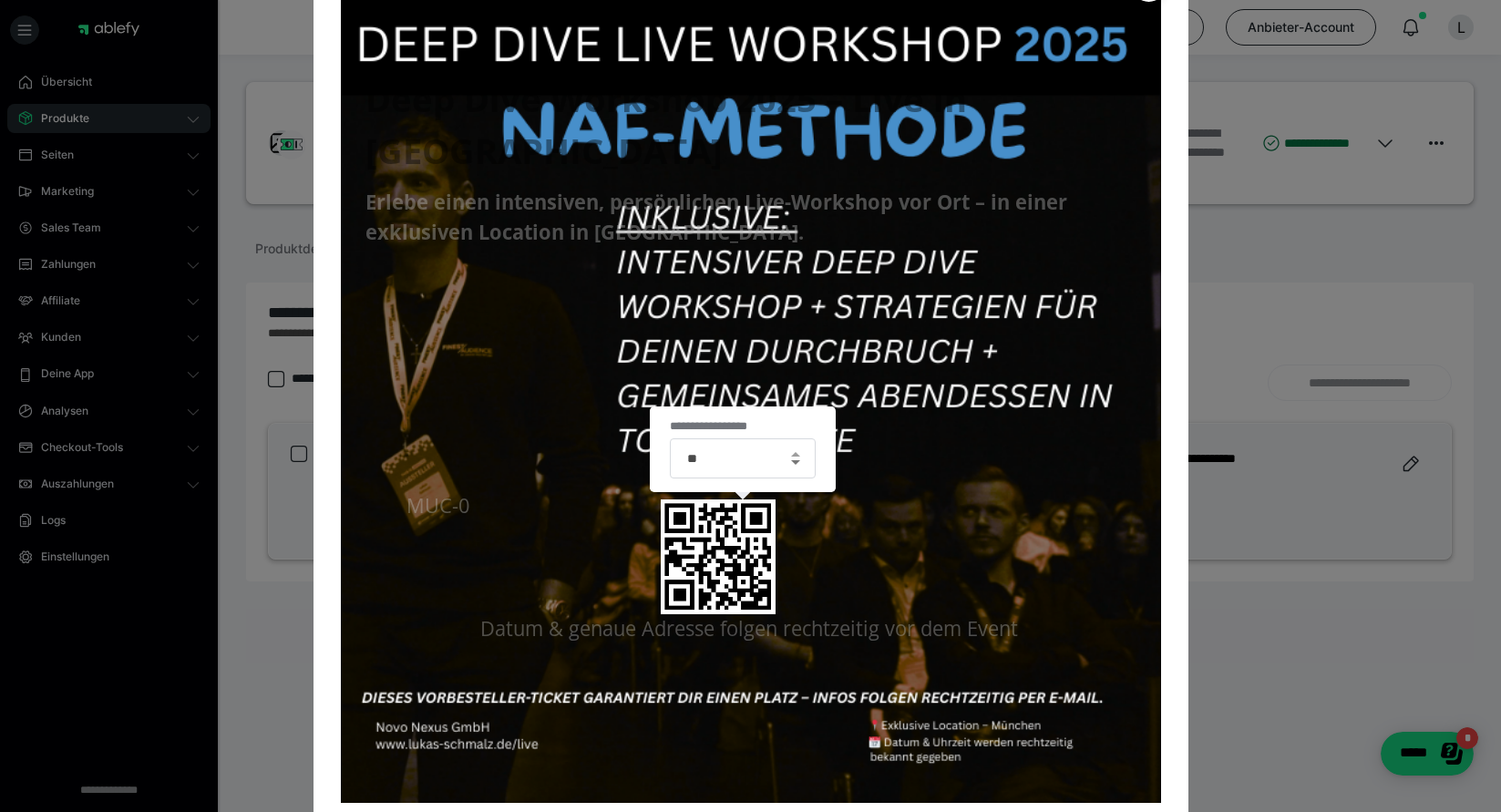click at bounding box center (796, 462) 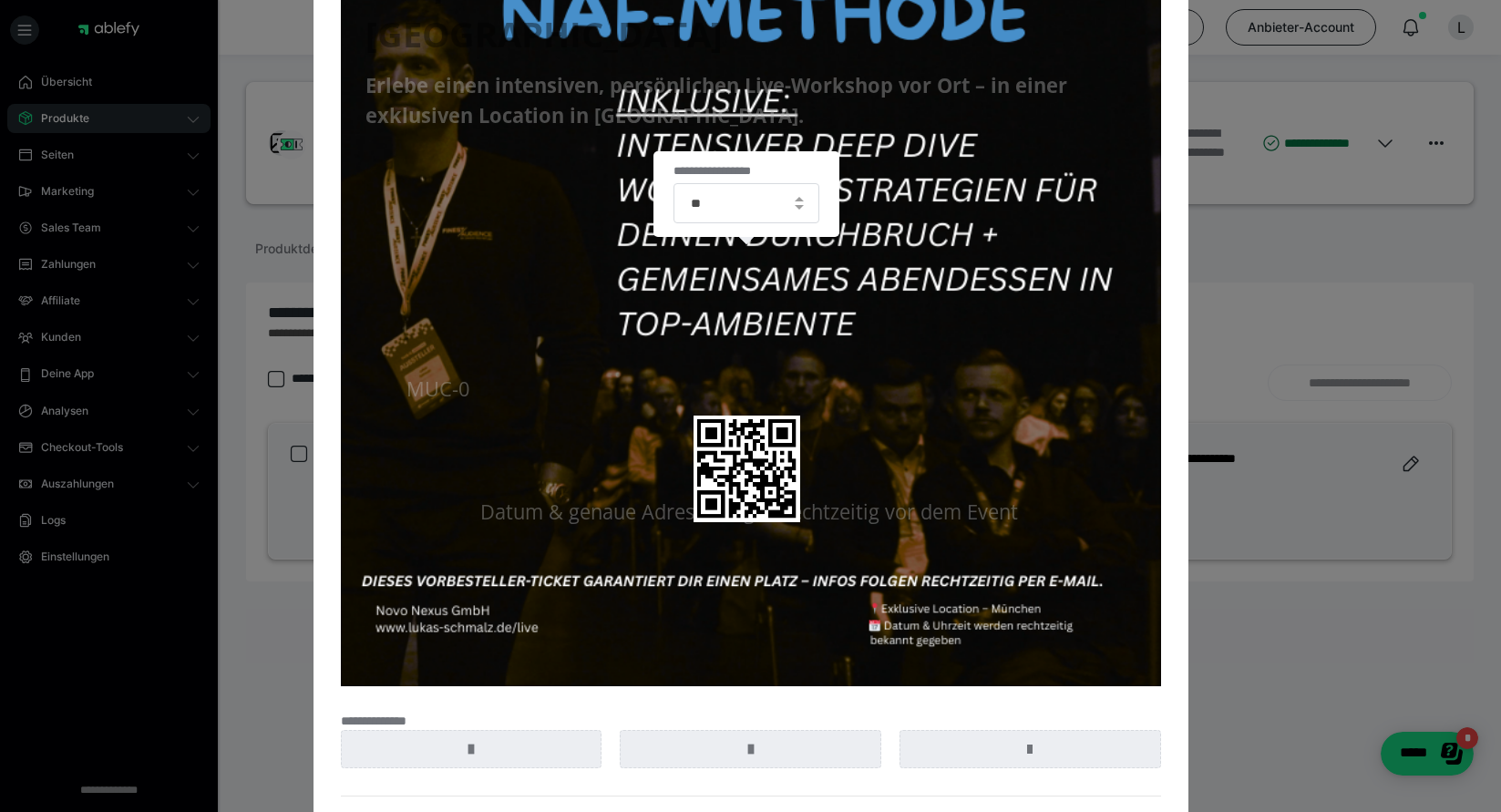scroll, scrollTop: 437, scrollLeft: 0, axis: vertical 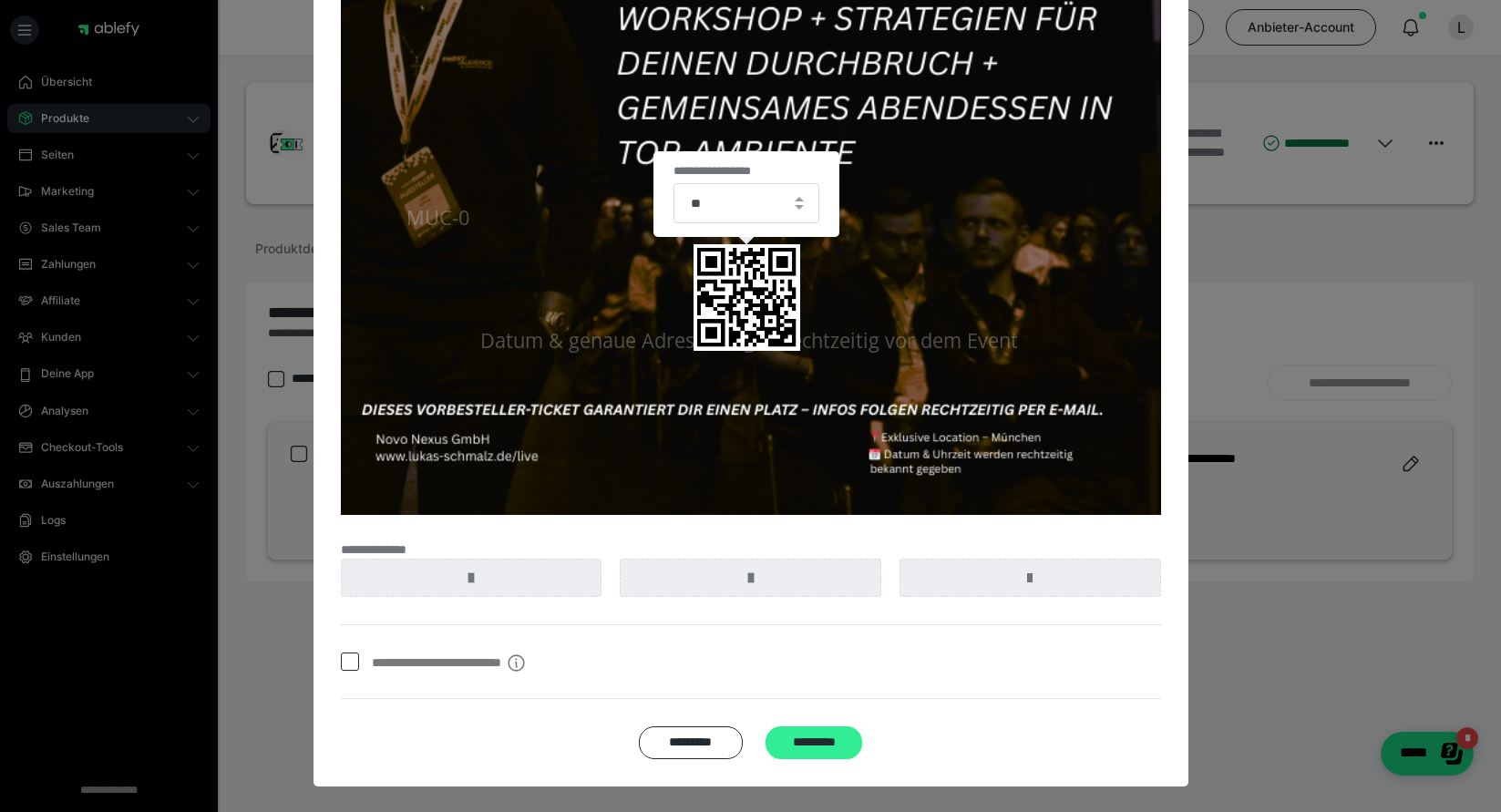 click on "*********" at bounding box center [814, 743] 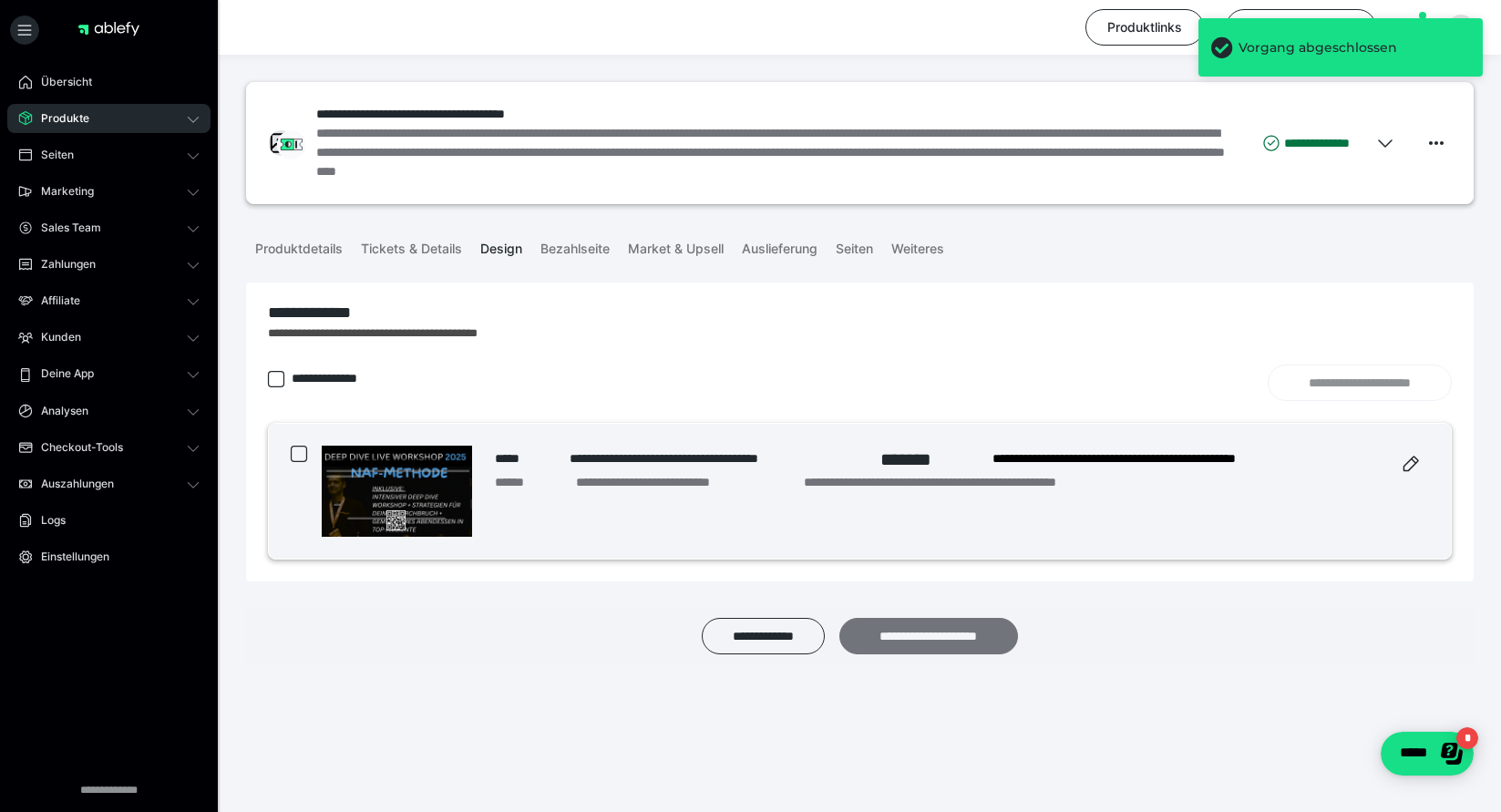 click on "**********" at bounding box center [929, 636] 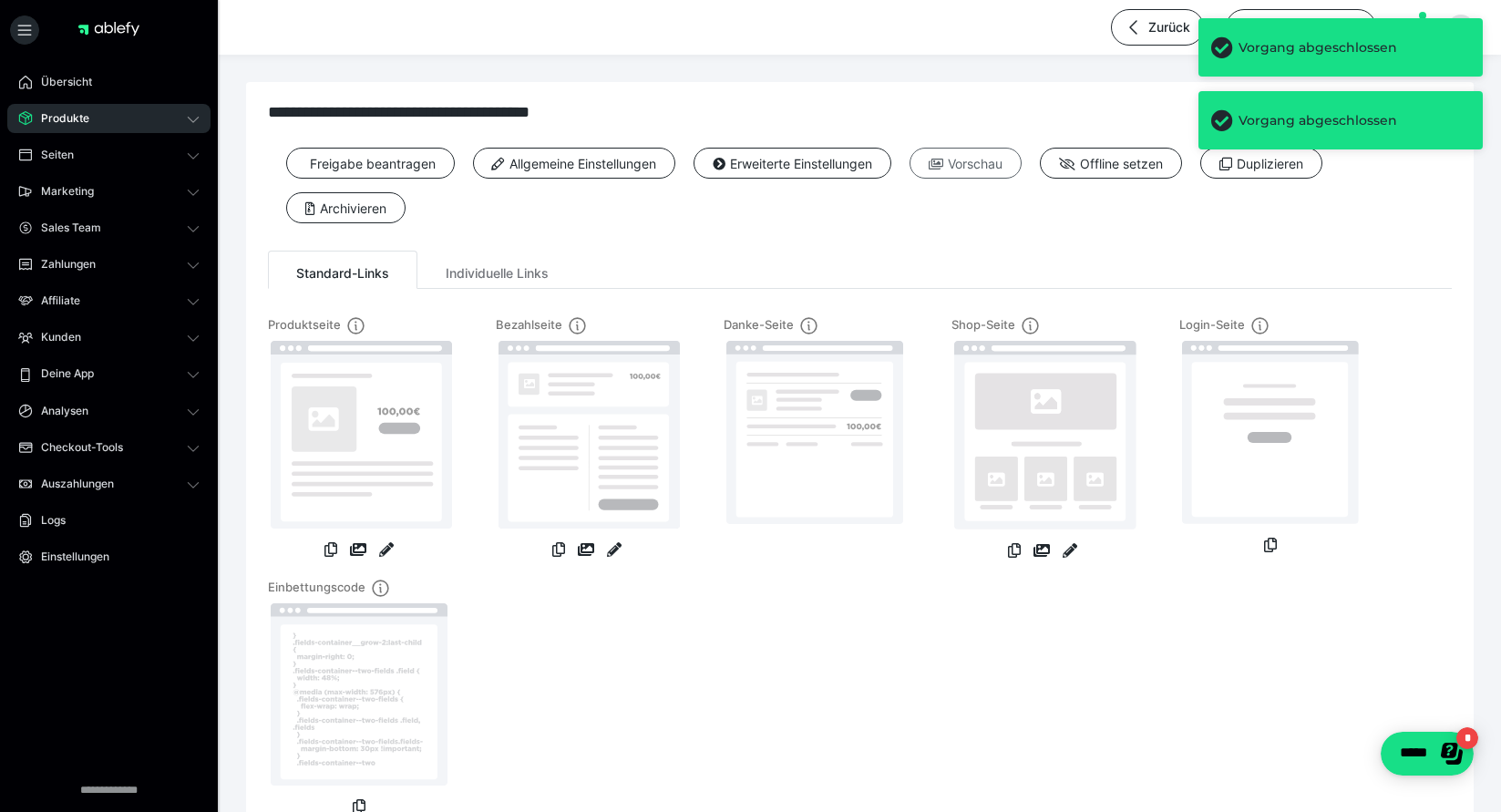 click on "Vorschau" at bounding box center [965, 163] 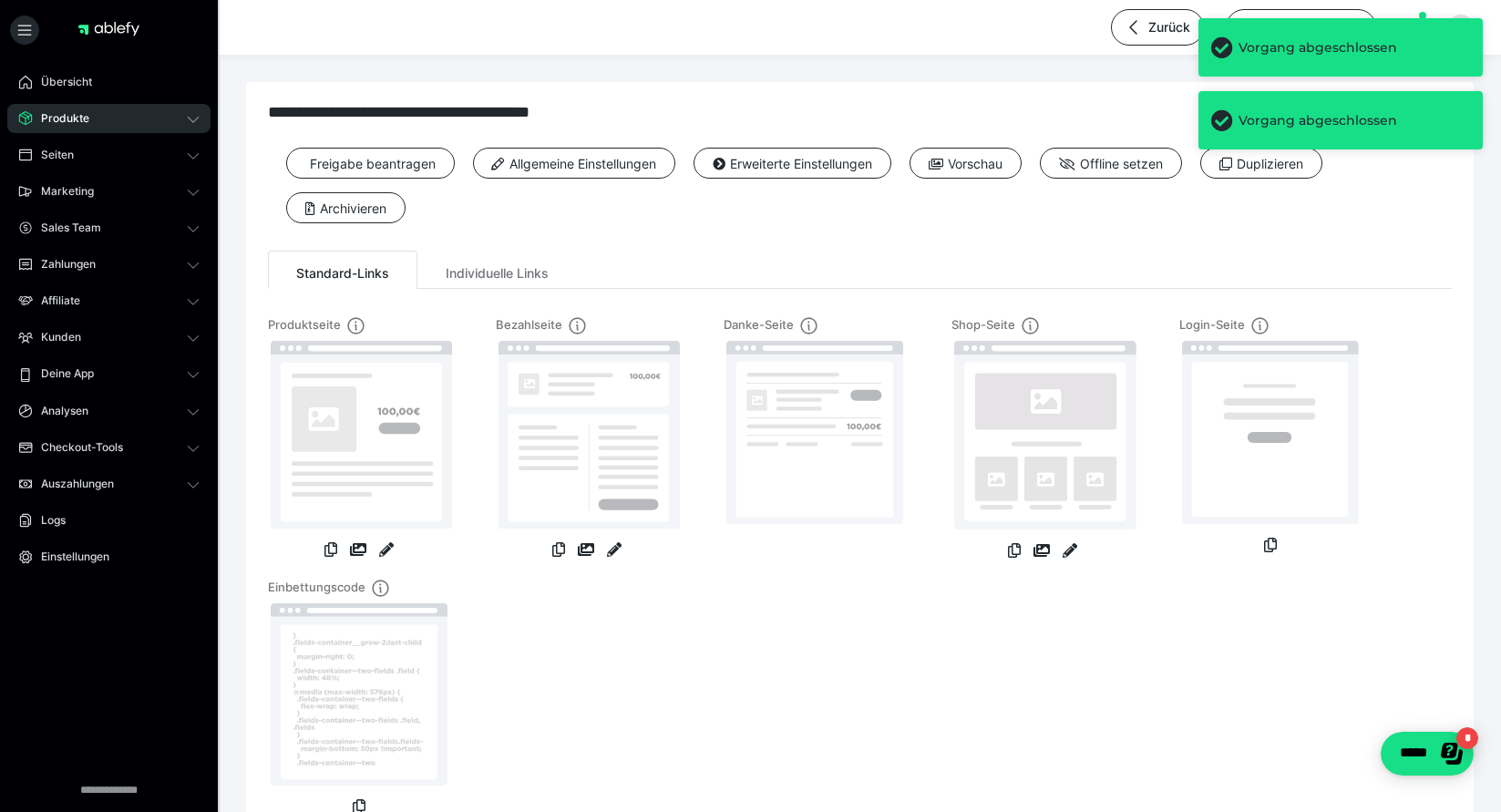 click on "Erweiterte Einstellungen" at bounding box center (783, 170) 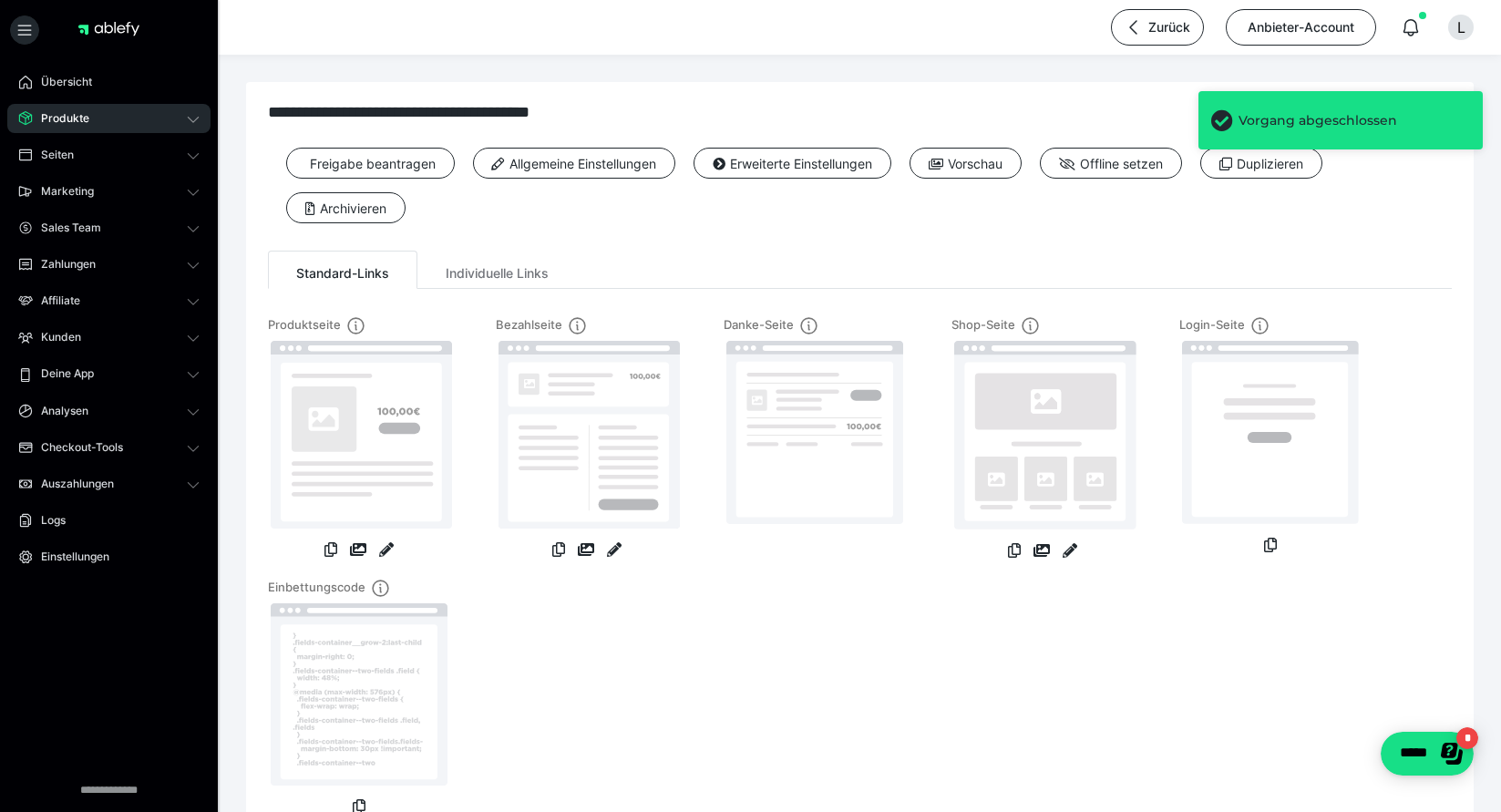 click on "Produkte" at bounding box center (108, 118) 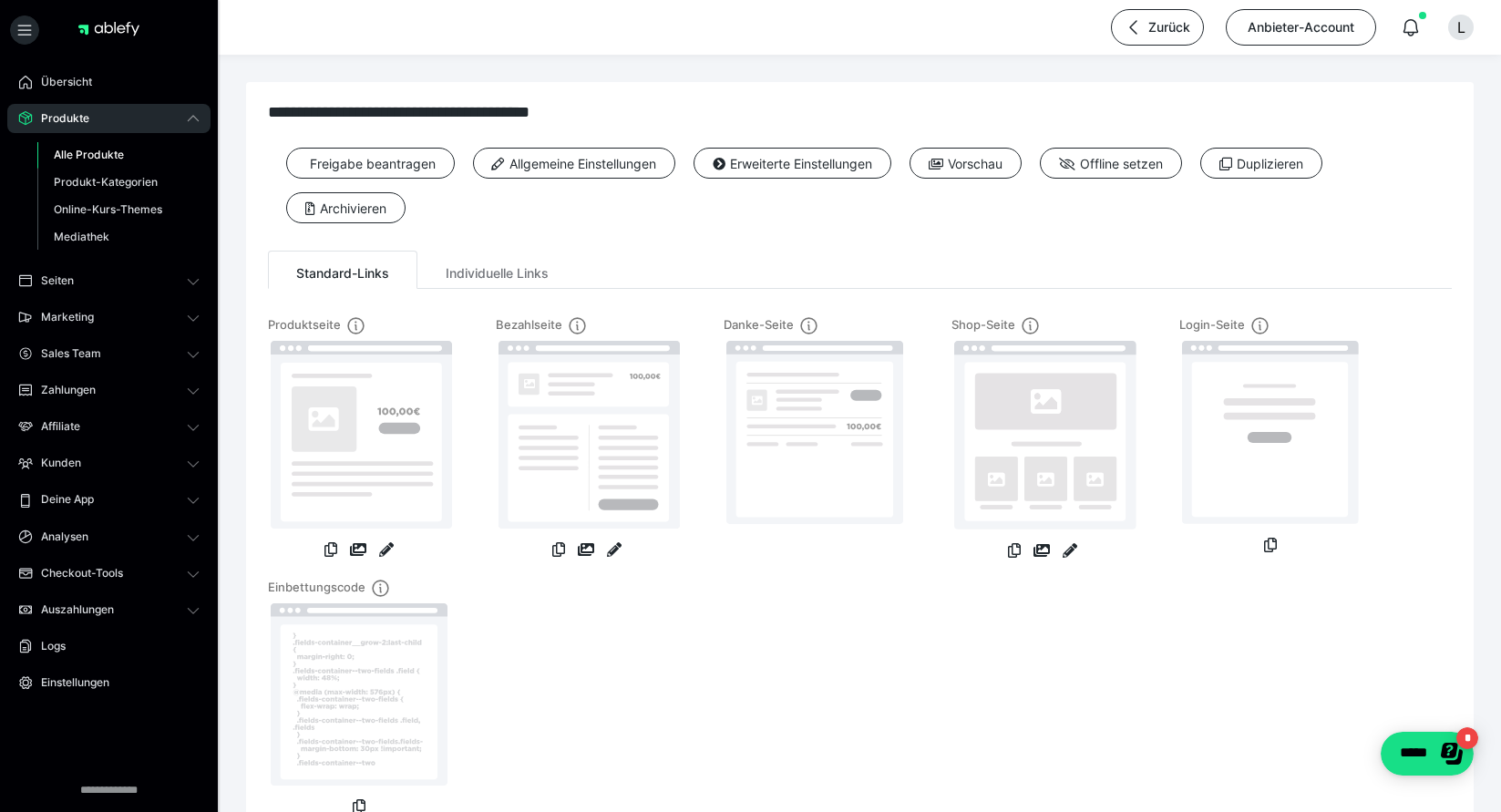 click on "Alle Produkte" at bounding box center [118, 155] 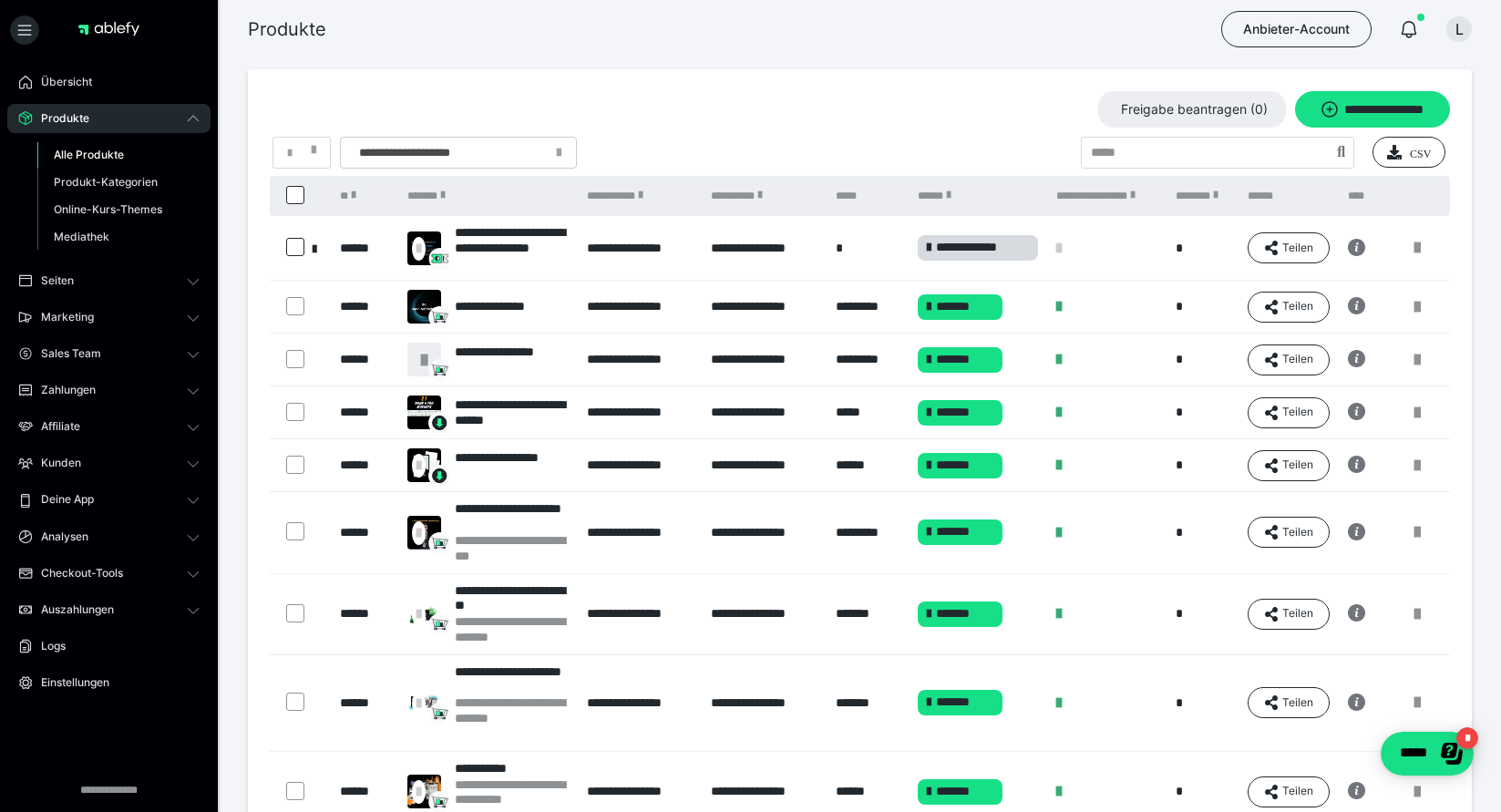 click at bounding box center (295, 247) 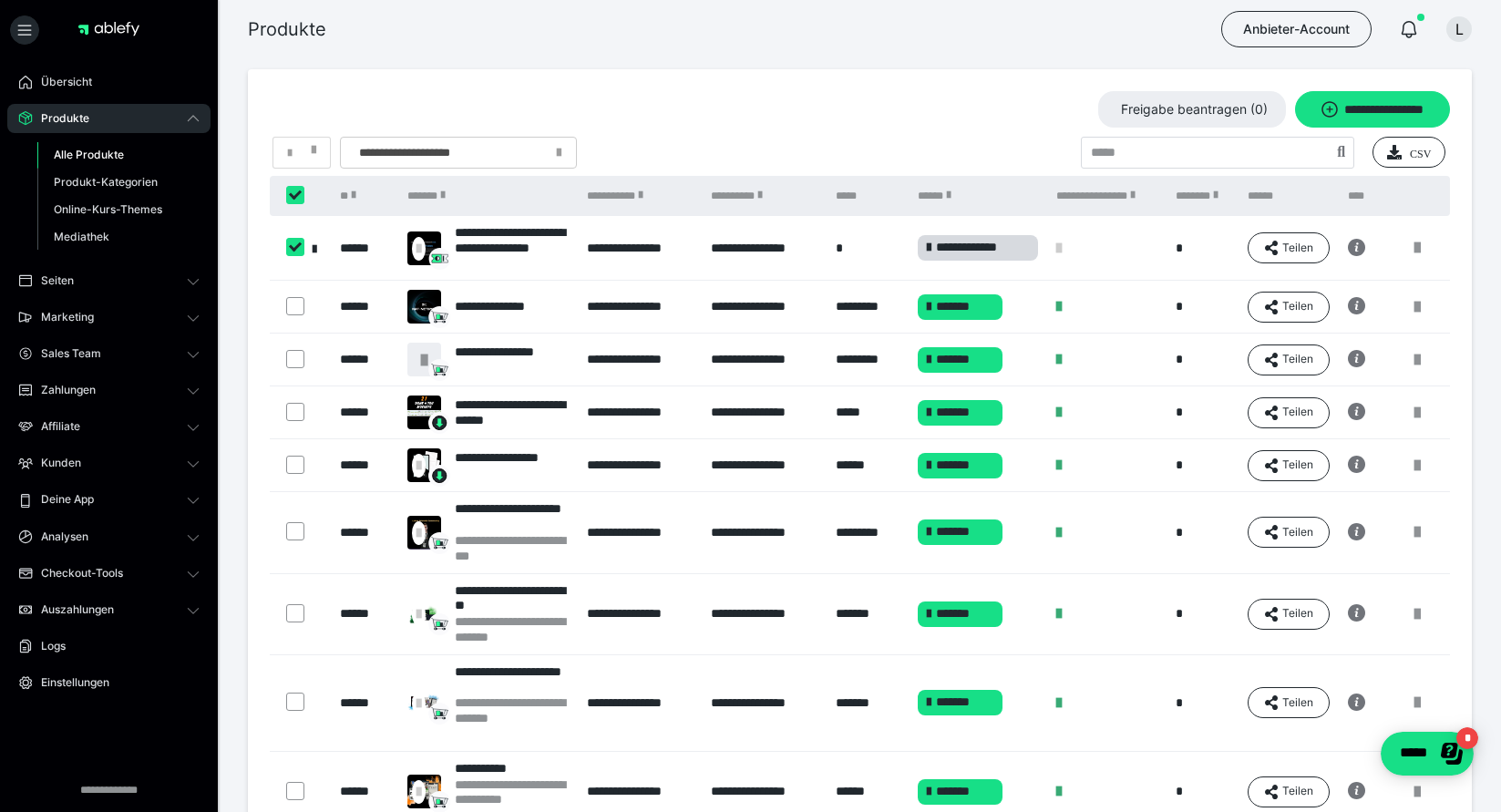 checkbox on "****" 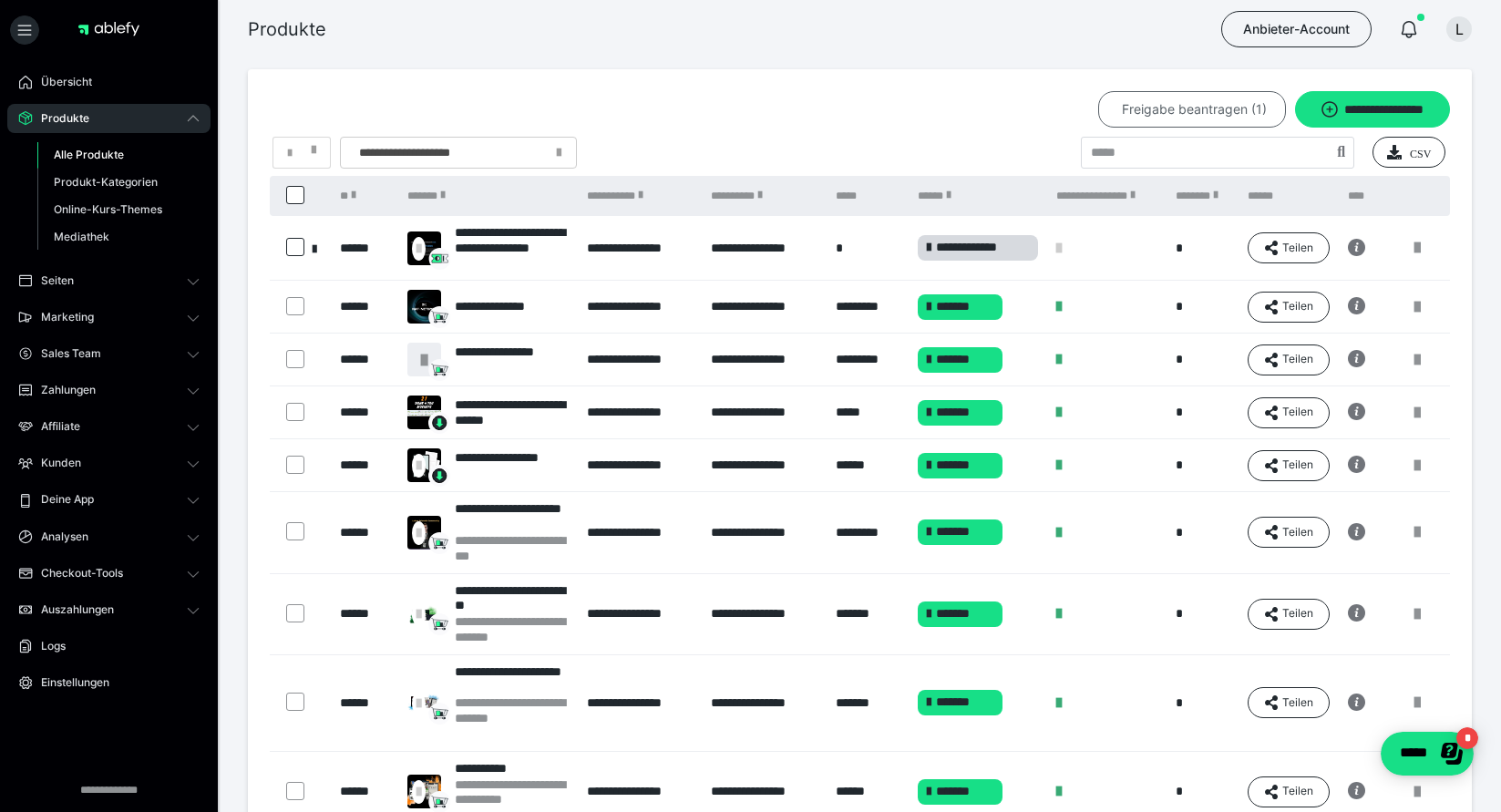 click on "Freigabe beantragen (1)" at bounding box center [1192, 109] 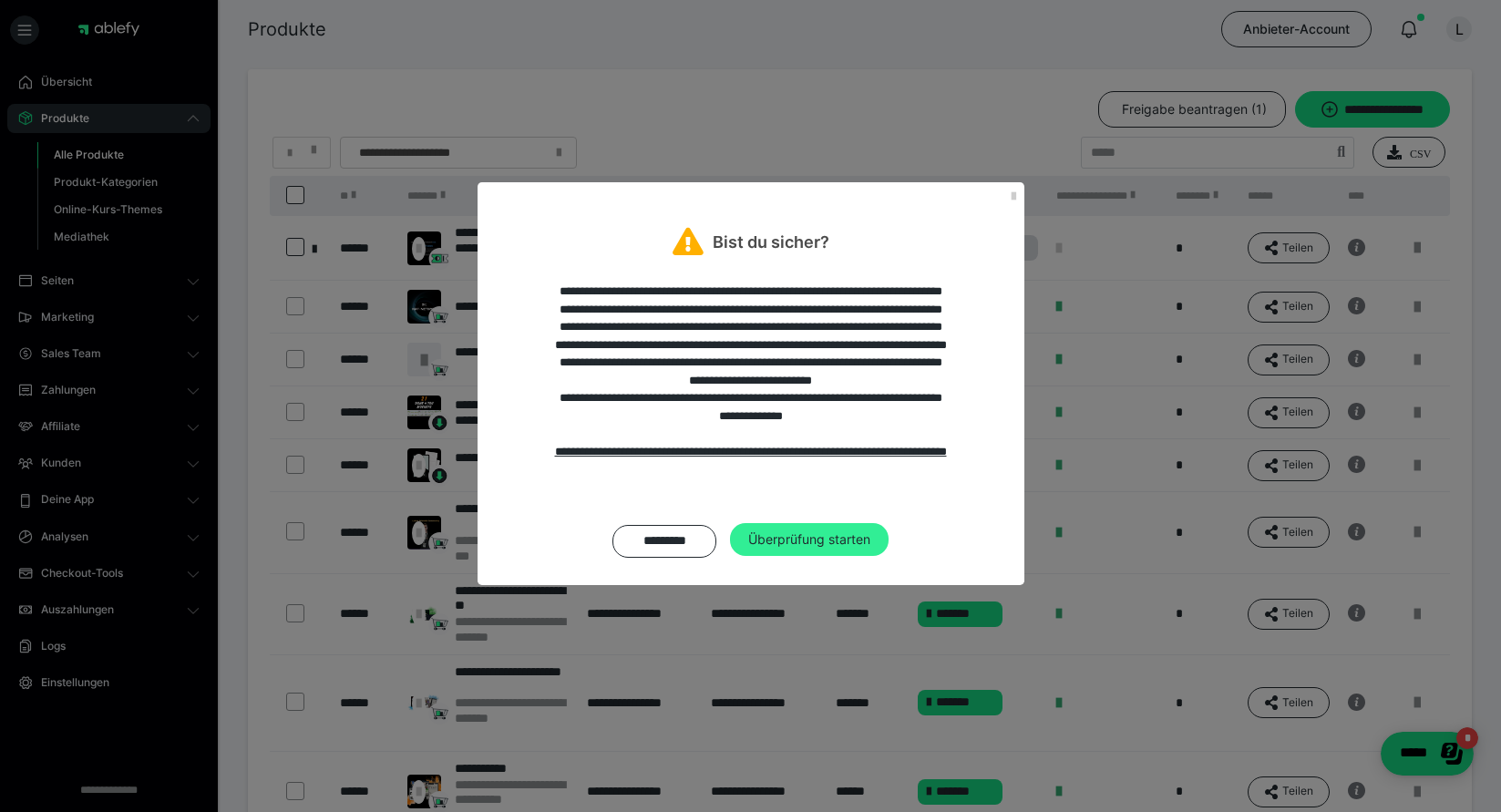 click on "Überprüfung starten" at bounding box center (809, 540) 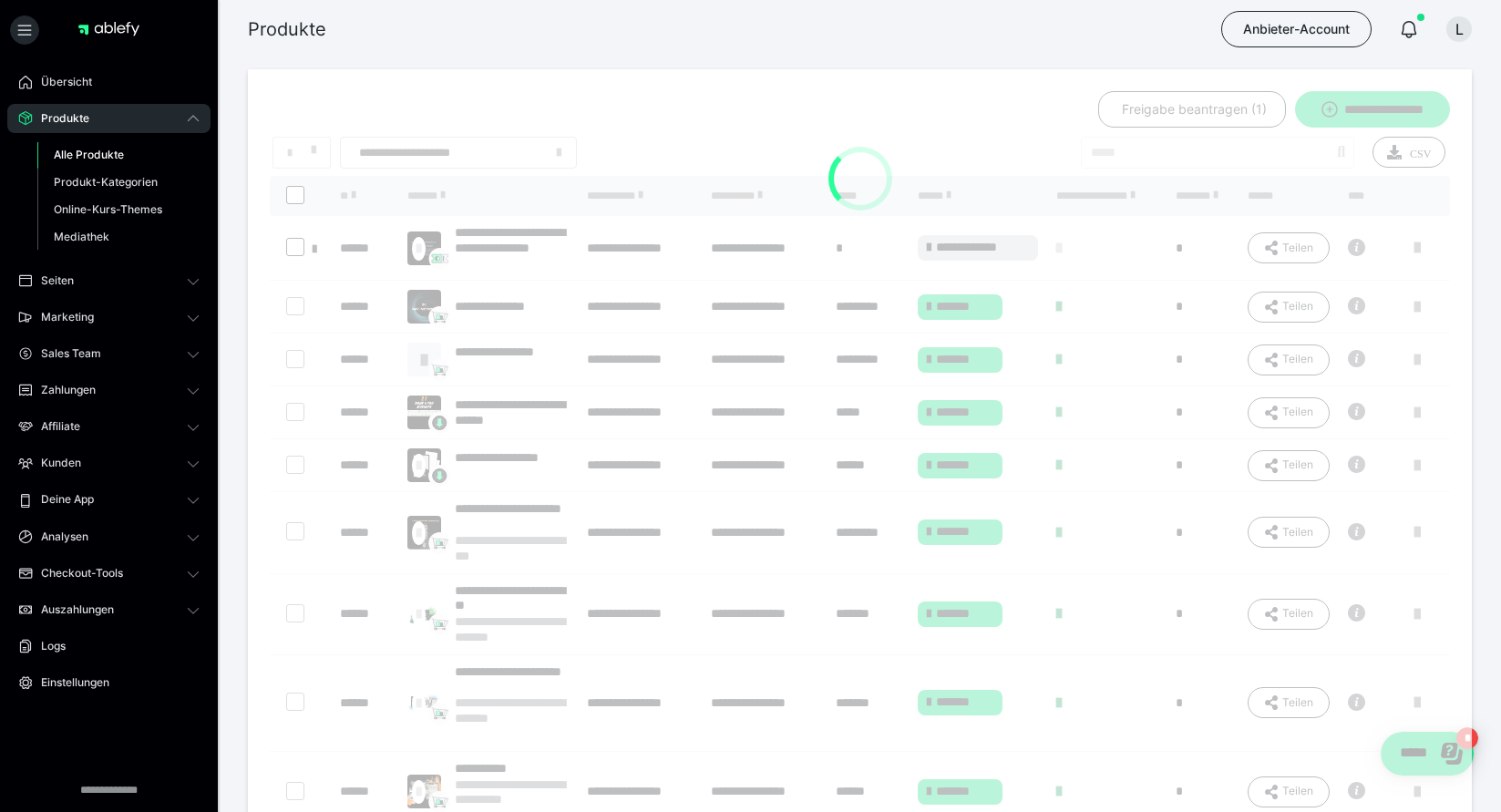 checkbox on "*****" 